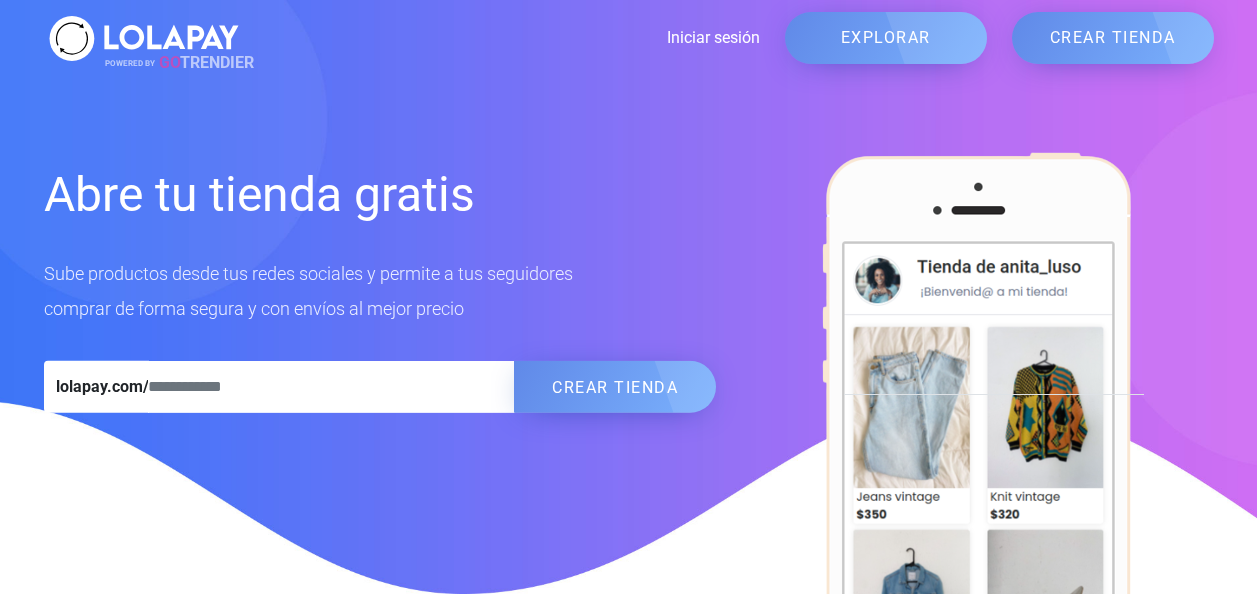 scroll, scrollTop: 0, scrollLeft: 0, axis: both 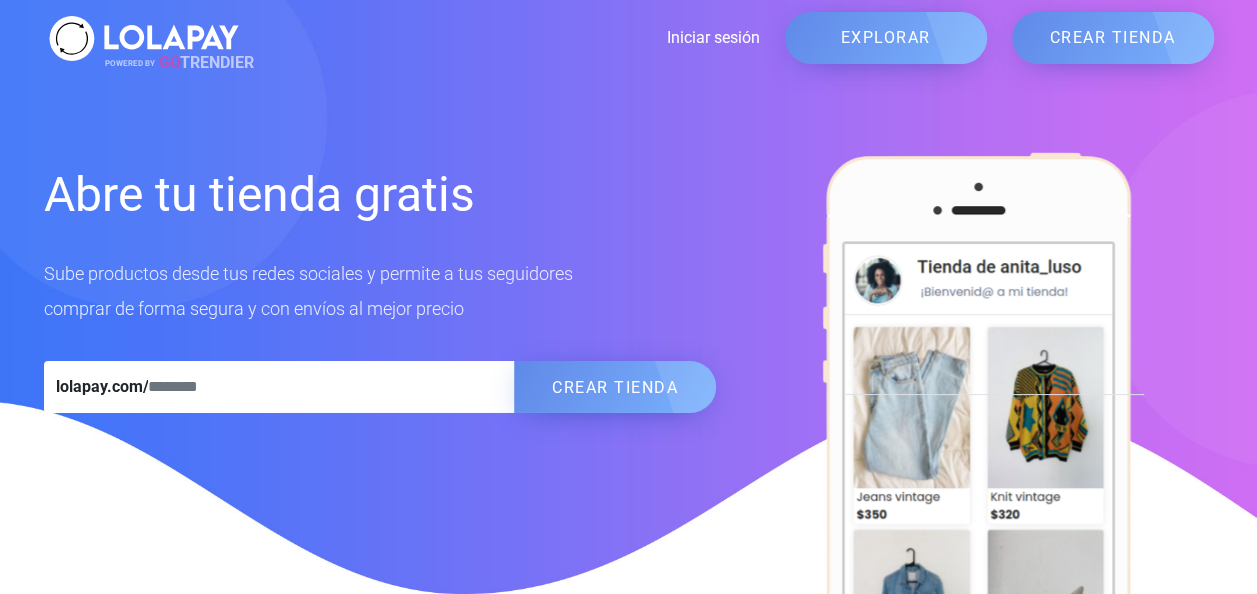 click on "Iniciar sesión" at bounding box center [502, 38] 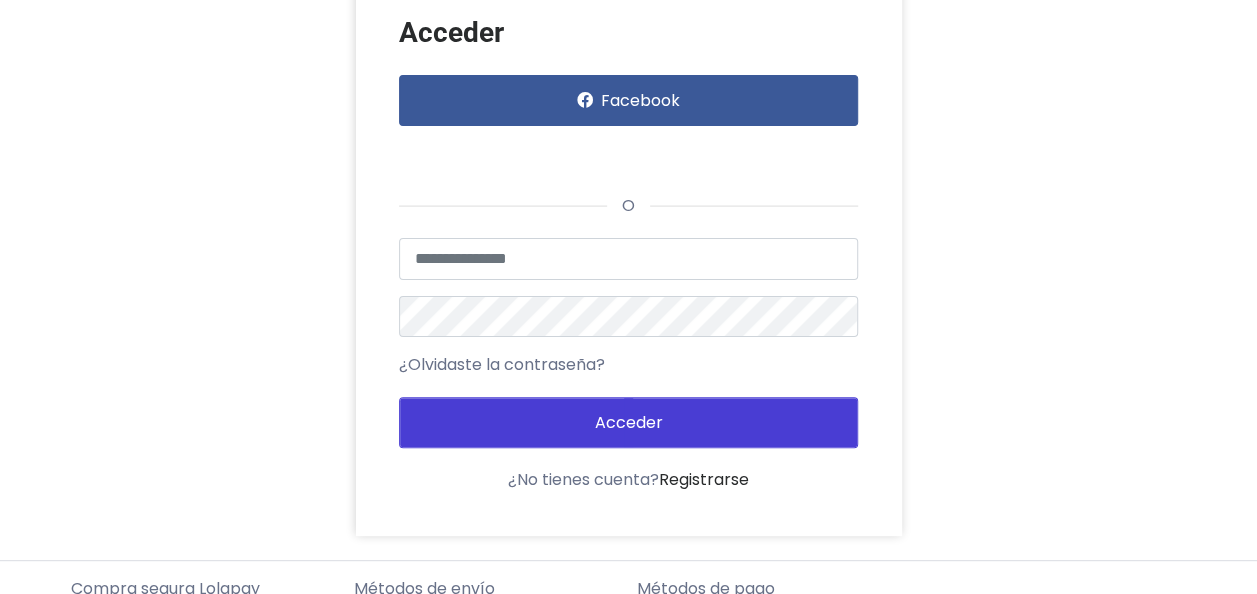 scroll, scrollTop: 0, scrollLeft: 0, axis: both 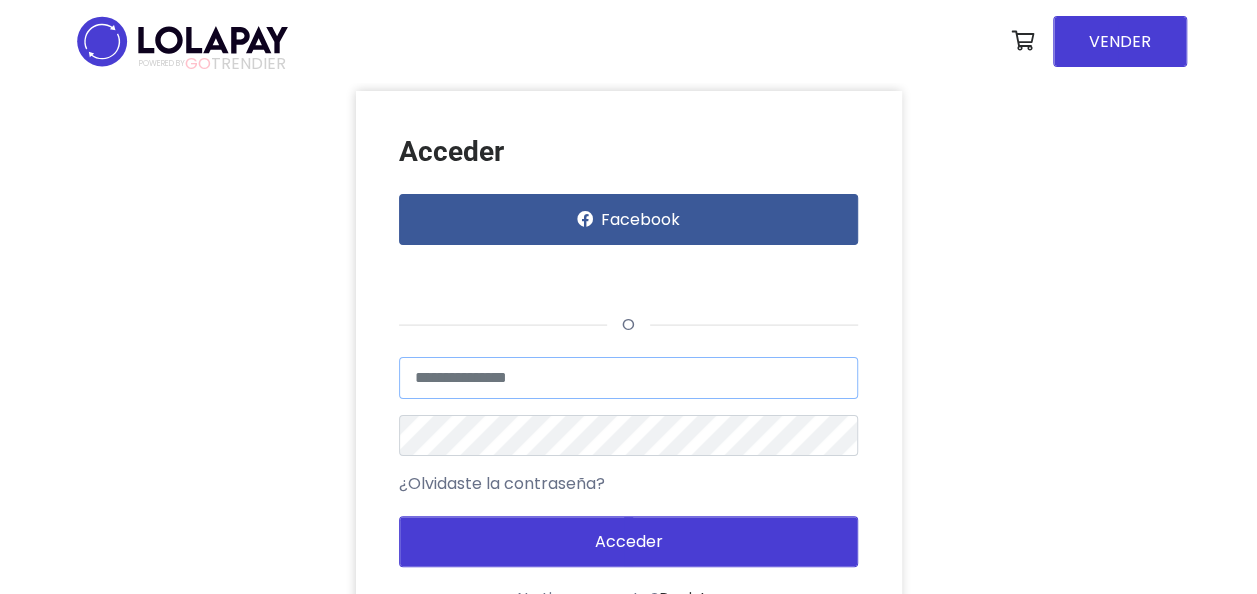click at bounding box center (628, 378) 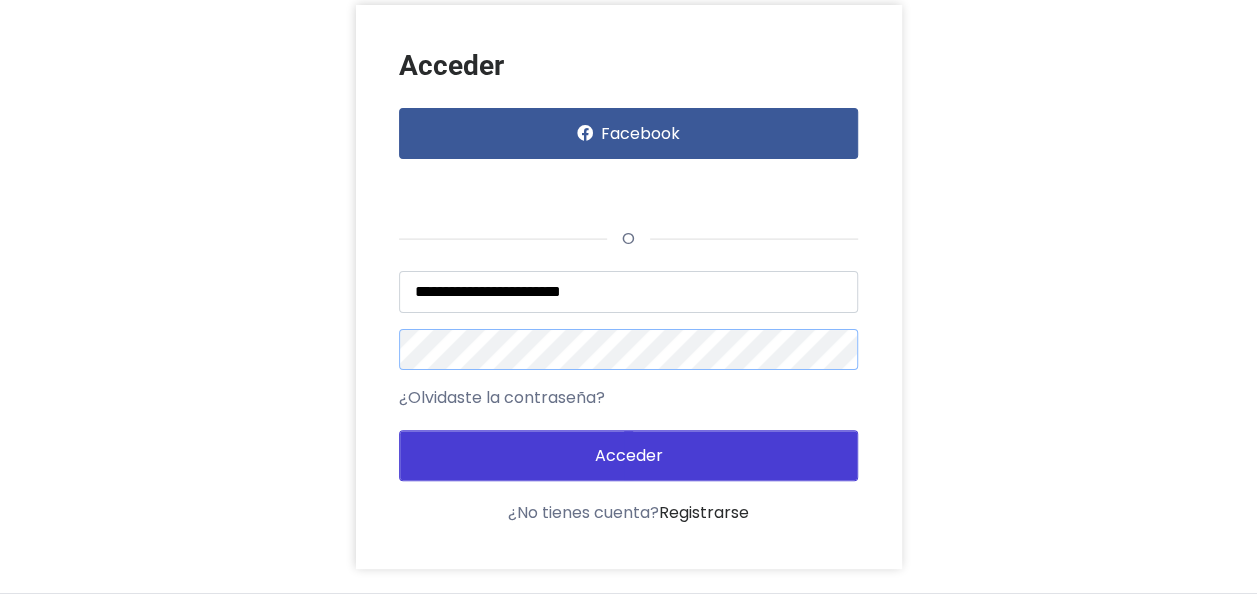 scroll, scrollTop: 100, scrollLeft: 0, axis: vertical 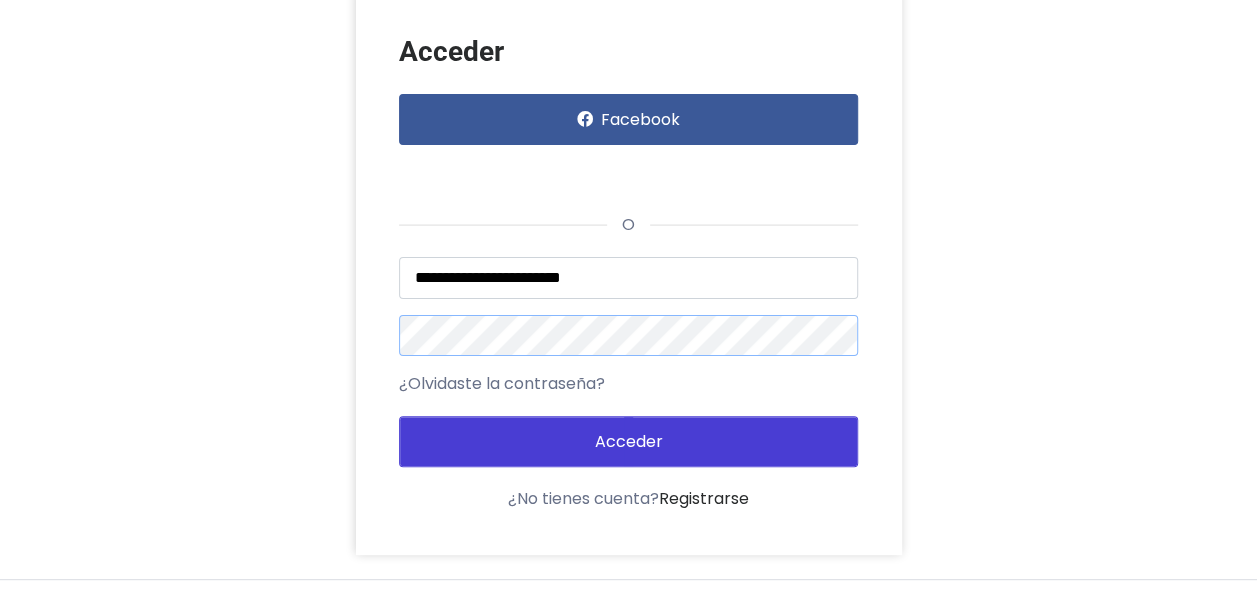 click on "Acceder" at bounding box center (628, 441) 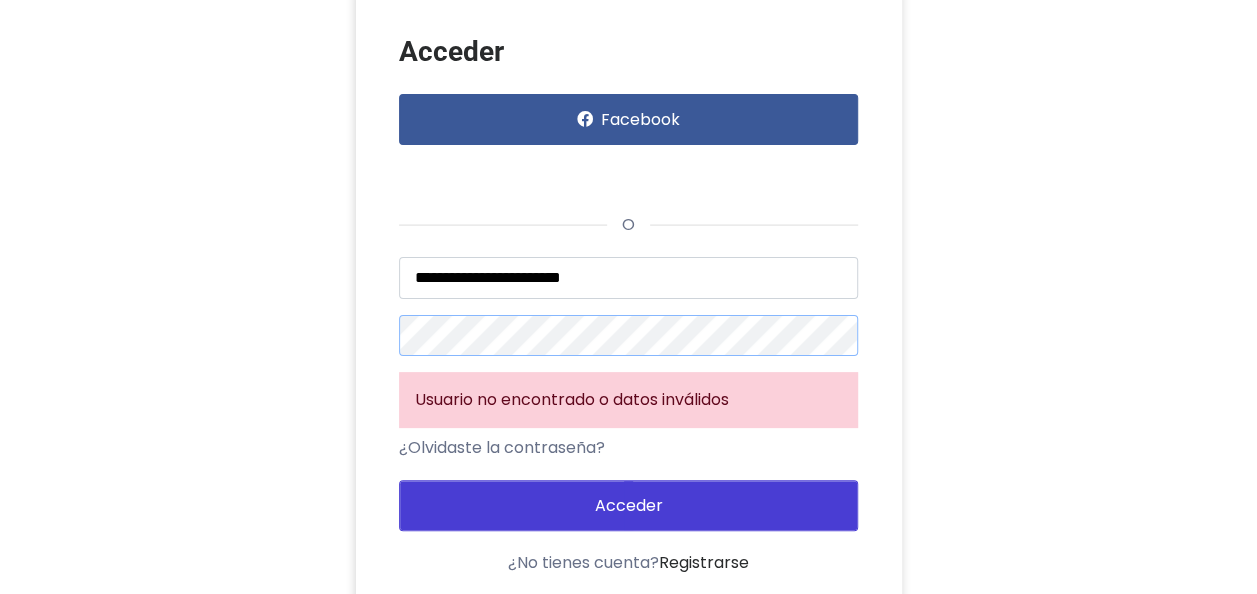 click on "Acceder" at bounding box center [628, 505] 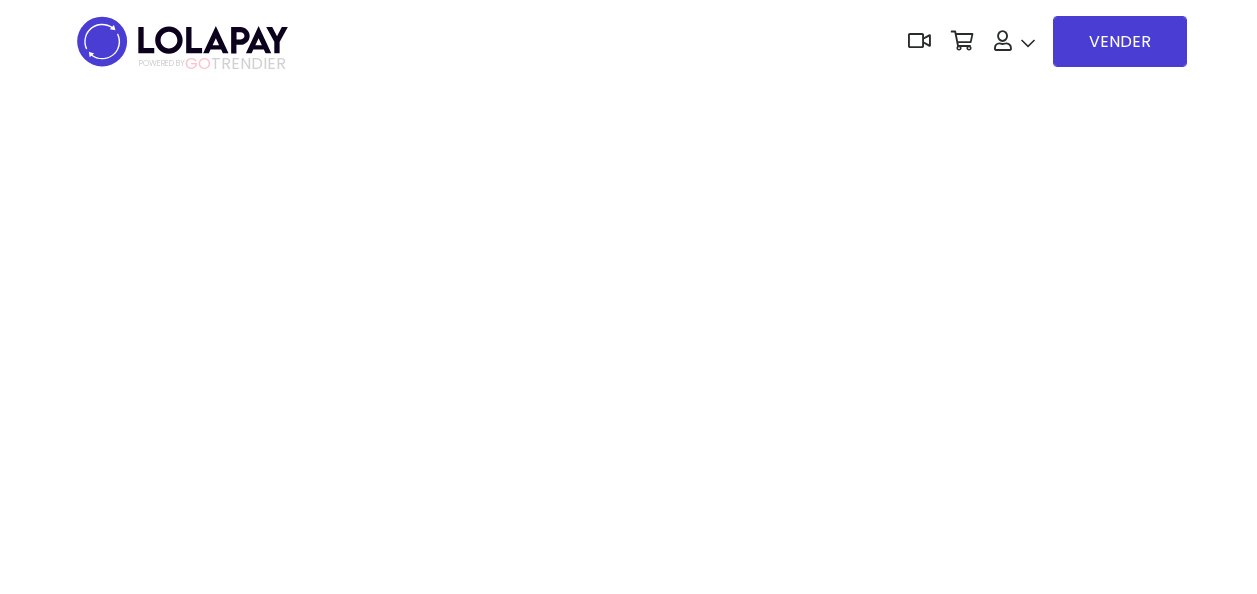 scroll, scrollTop: 0, scrollLeft: 0, axis: both 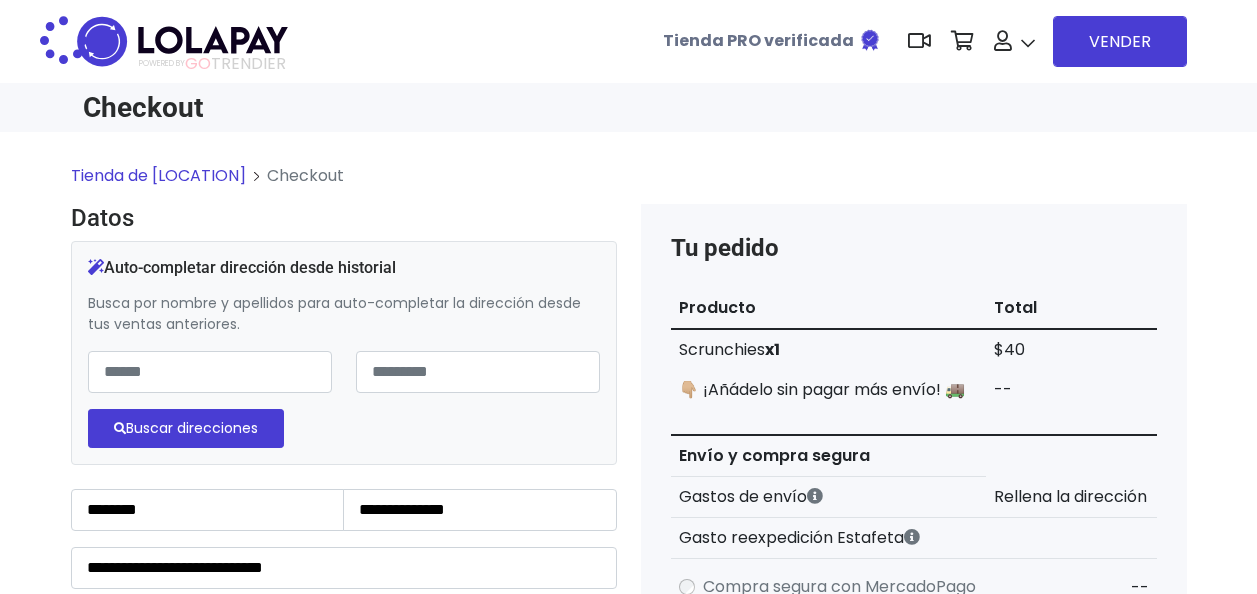 type on "**********" 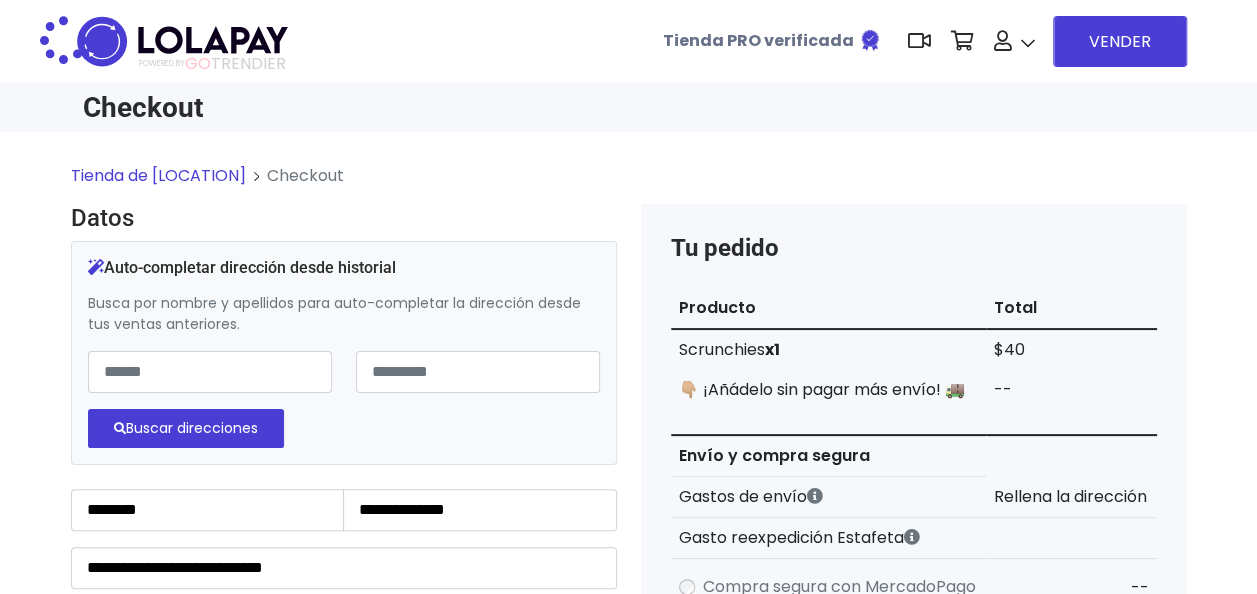 select on "**********" 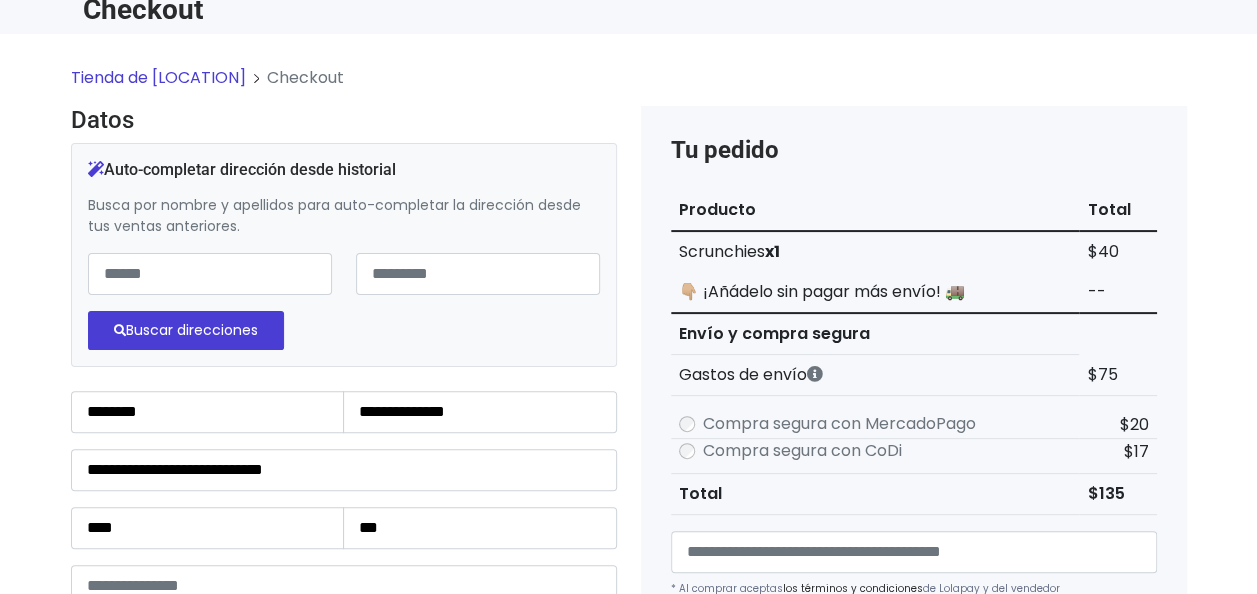 scroll, scrollTop: 0, scrollLeft: 0, axis: both 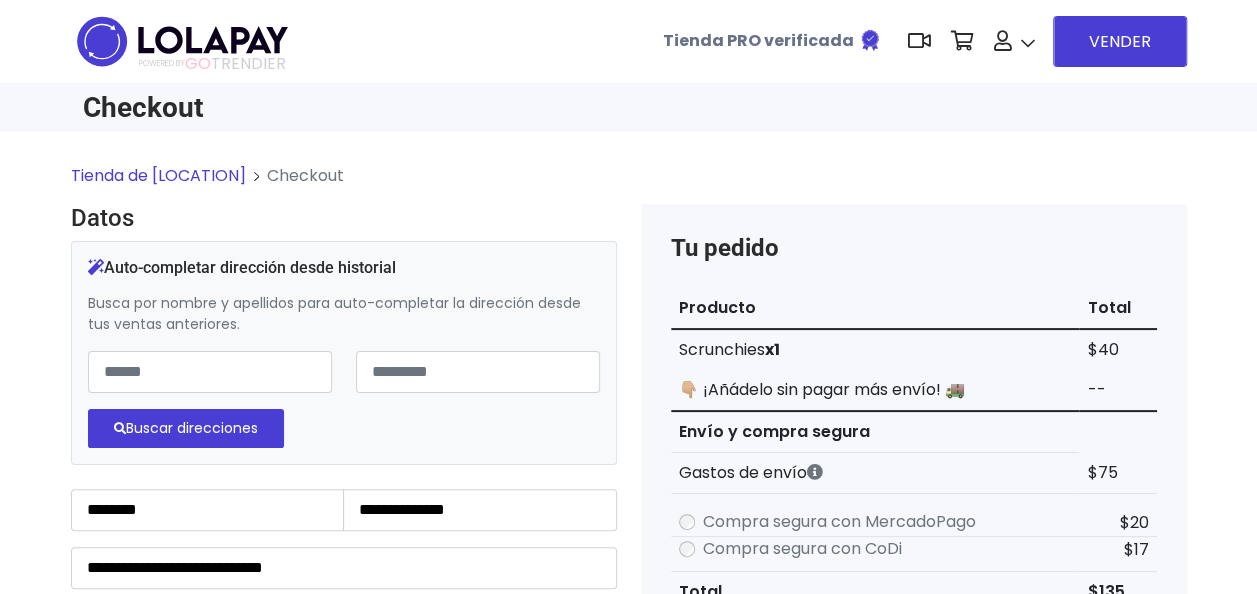 click at bounding box center [1003, 41] 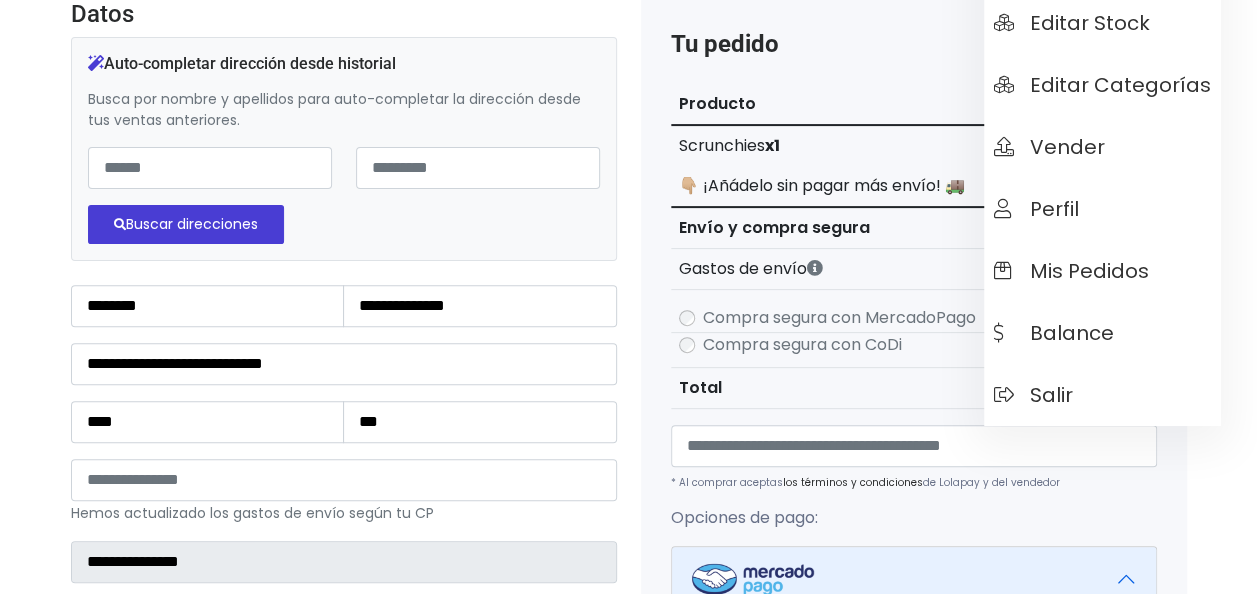scroll, scrollTop: 211, scrollLeft: 0, axis: vertical 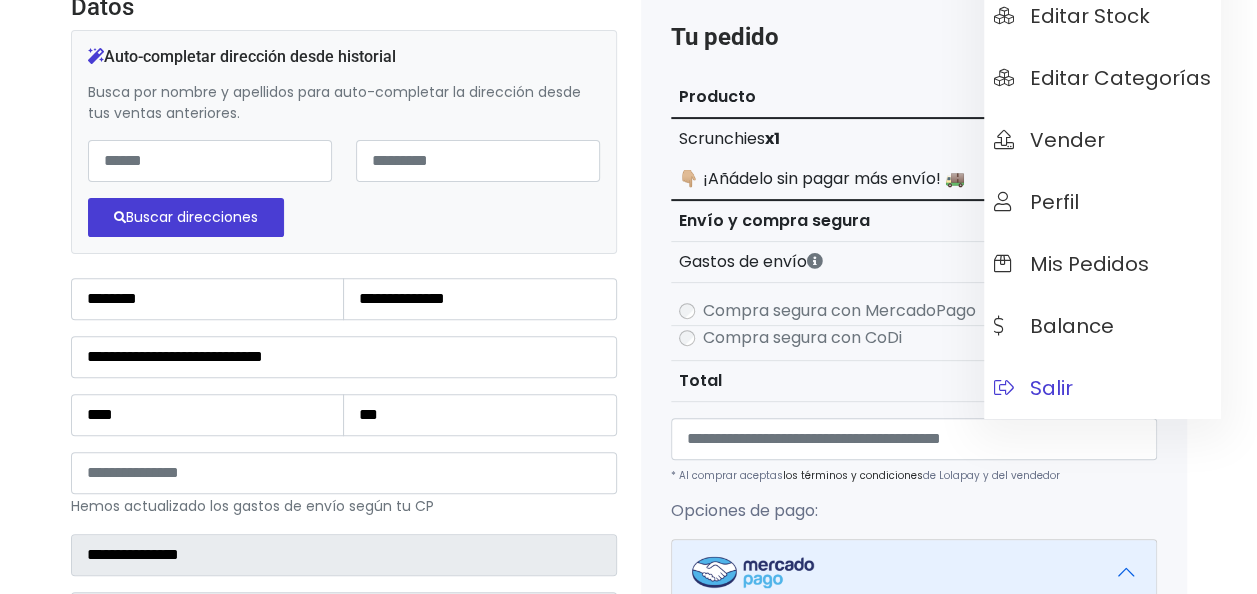 click on "Salir" at bounding box center (1033, 388) 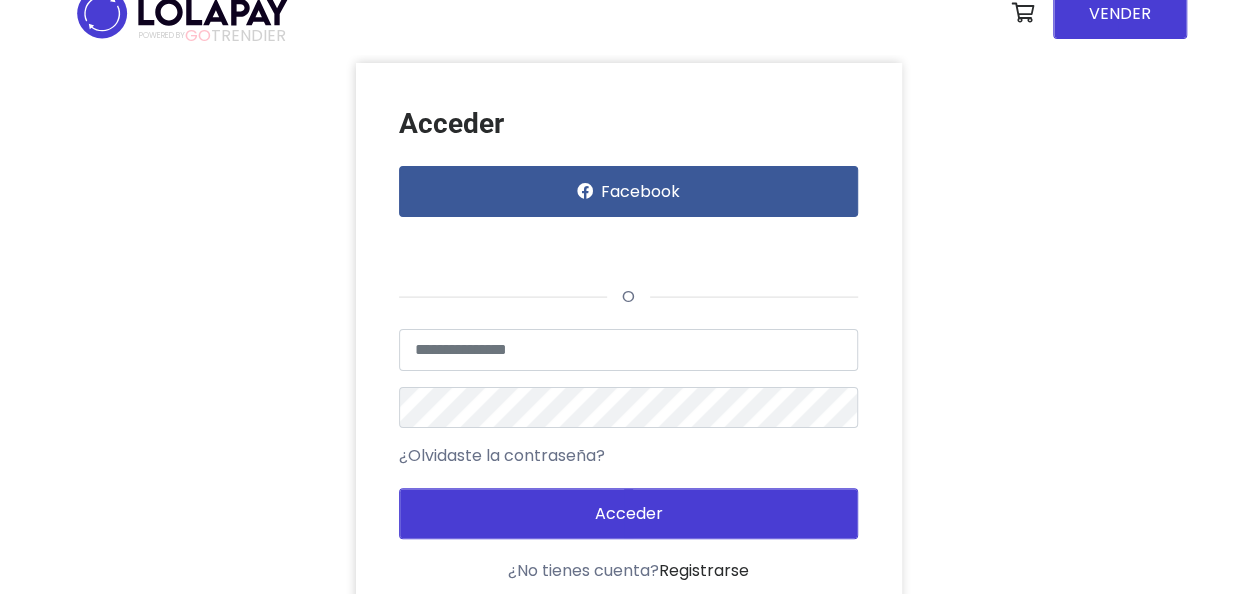 scroll, scrollTop: 0, scrollLeft: 0, axis: both 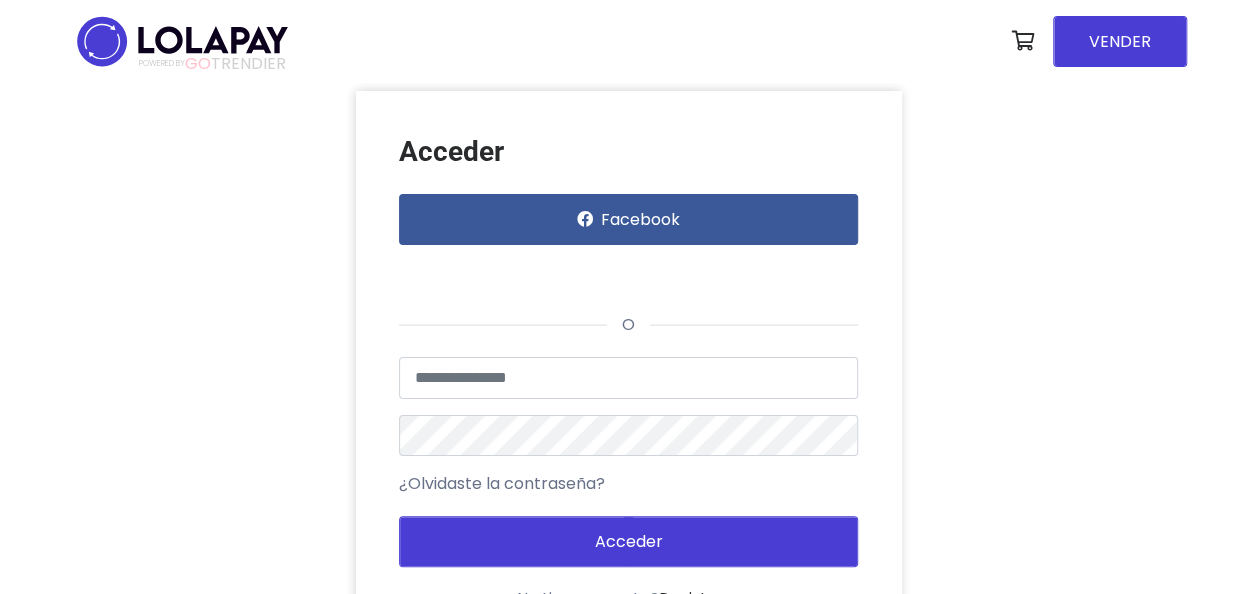 click at bounding box center [1023, 41] 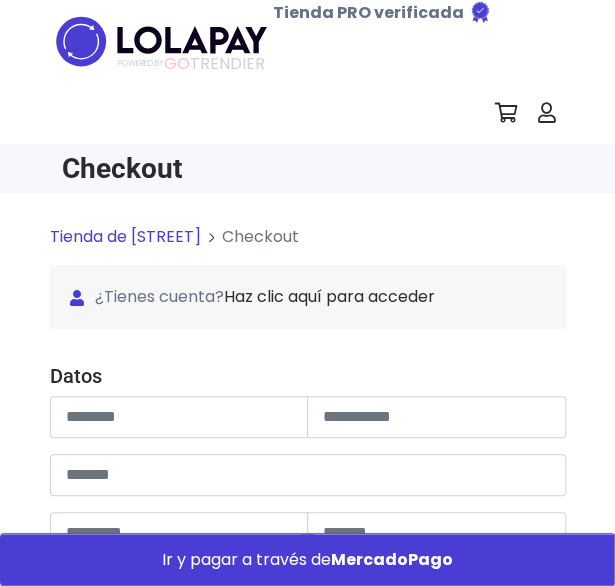 scroll, scrollTop: 219, scrollLeft: 0, axis: vertical 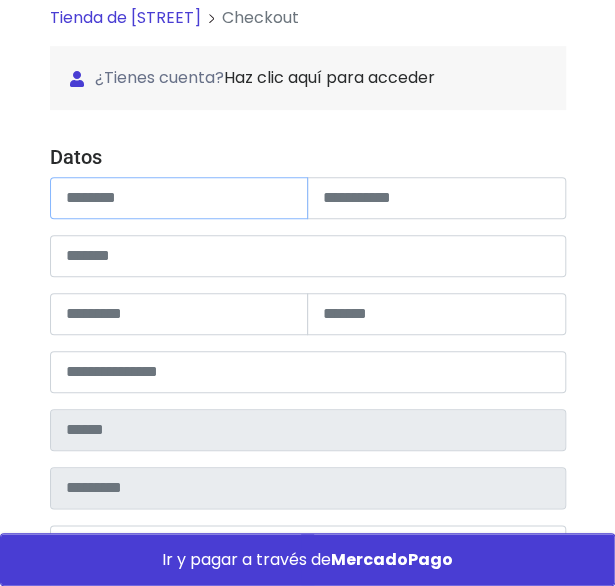 click at bounding box center (179, 198) 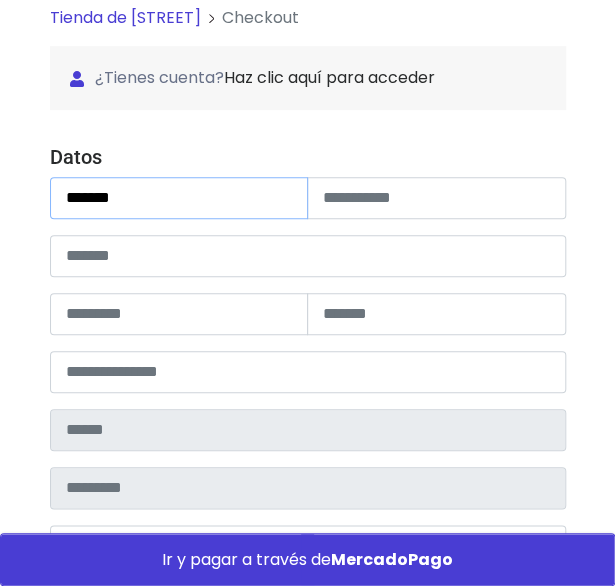 type on "******" 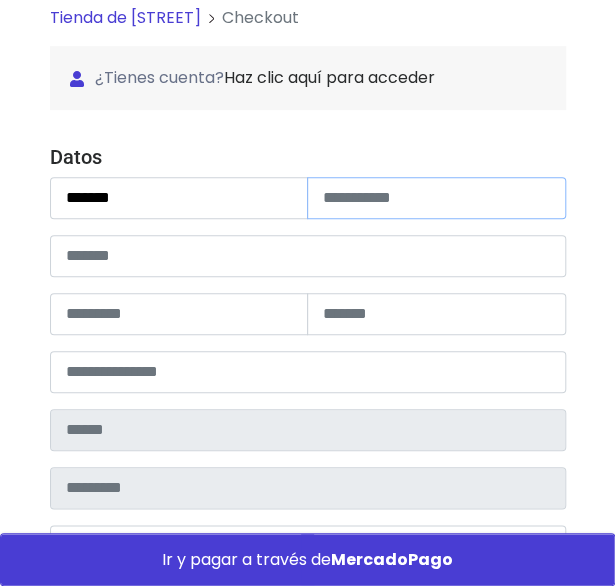 click at bounding box center (436, 198) 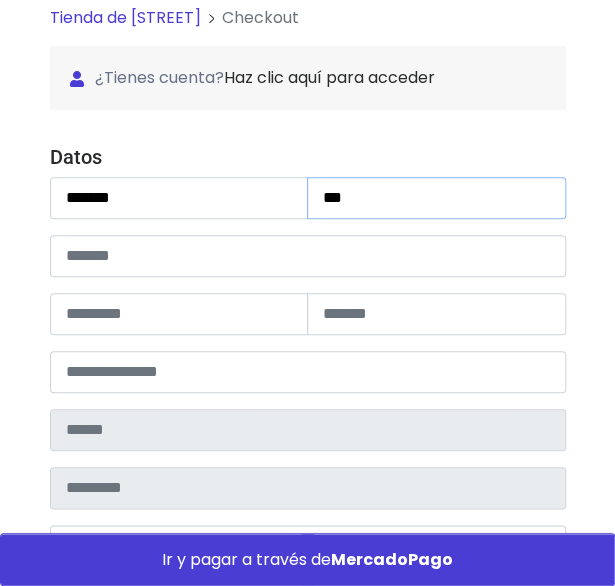 click on "***" at bounding box center (436, 198) 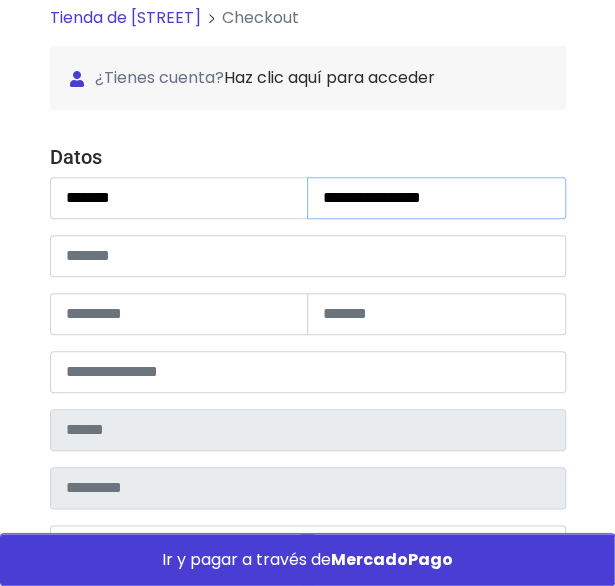 type on "**********" 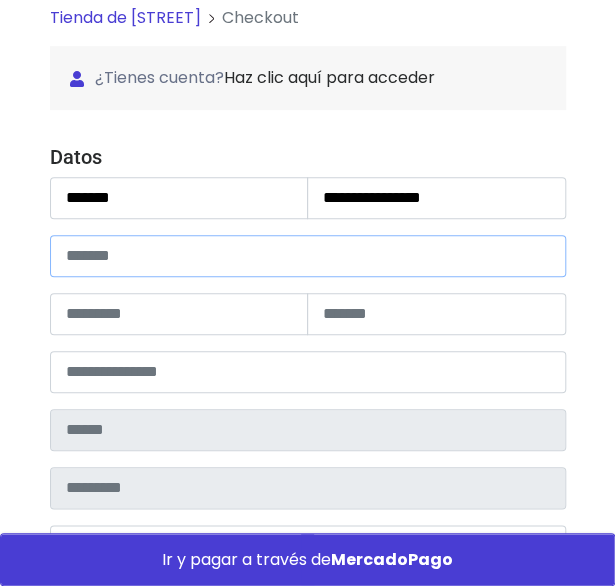 click at bounding box center [308, 256] 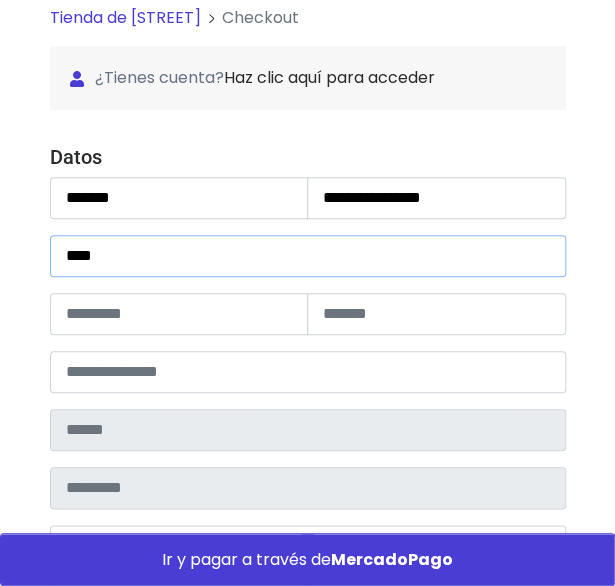 type on "****" 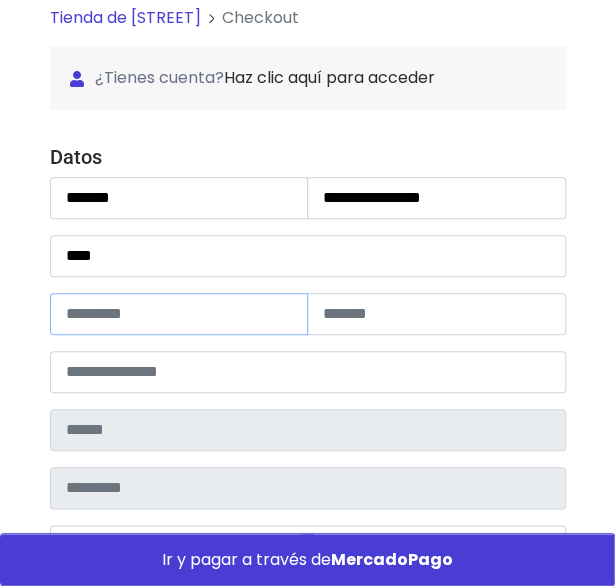 click at bounding box center [179, 314] 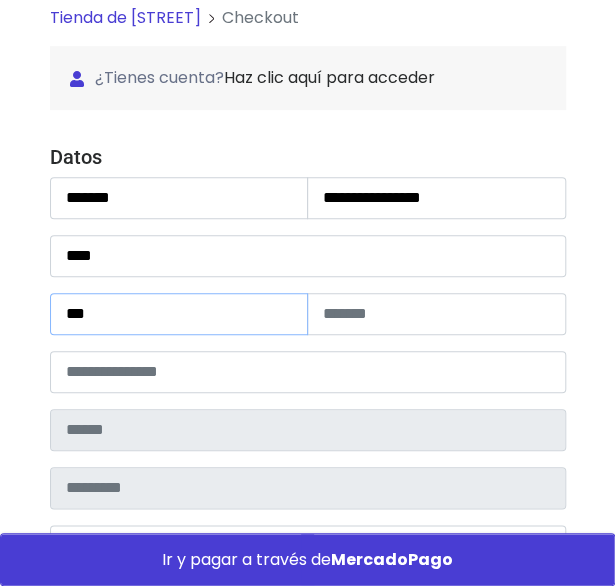 type on "***" 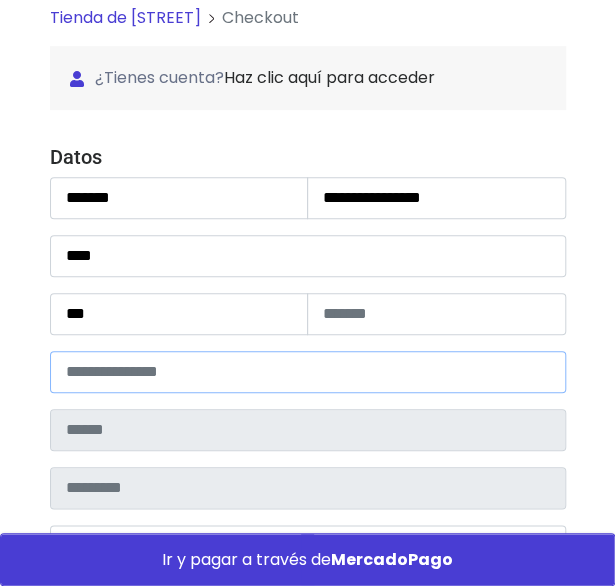 click at bounding box center [308, 372] 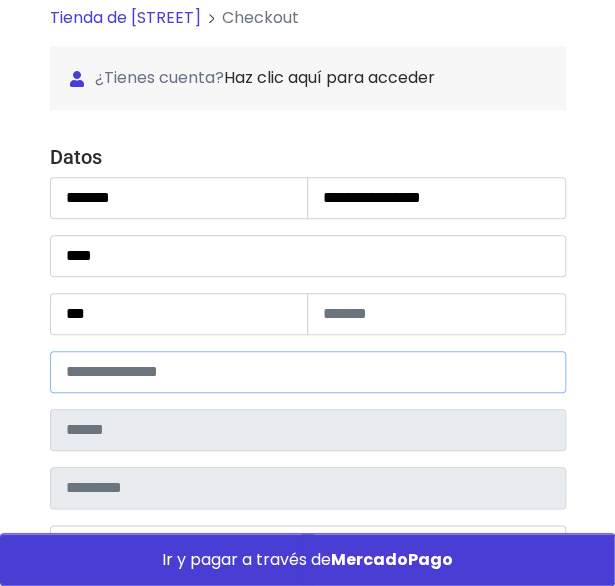 type on "*****" 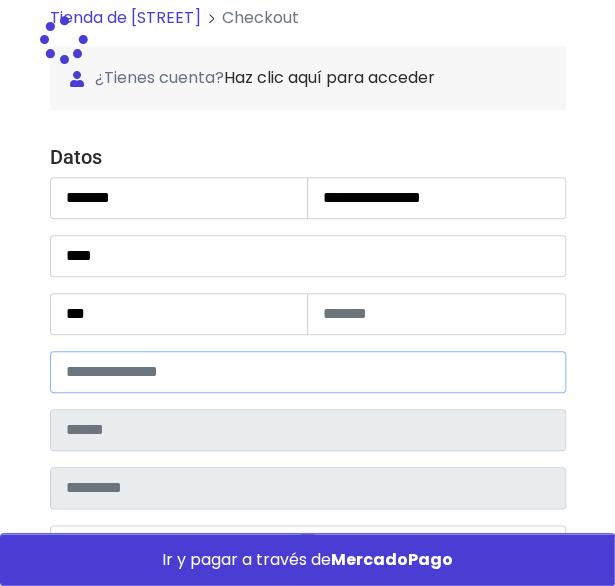 type on "*******" 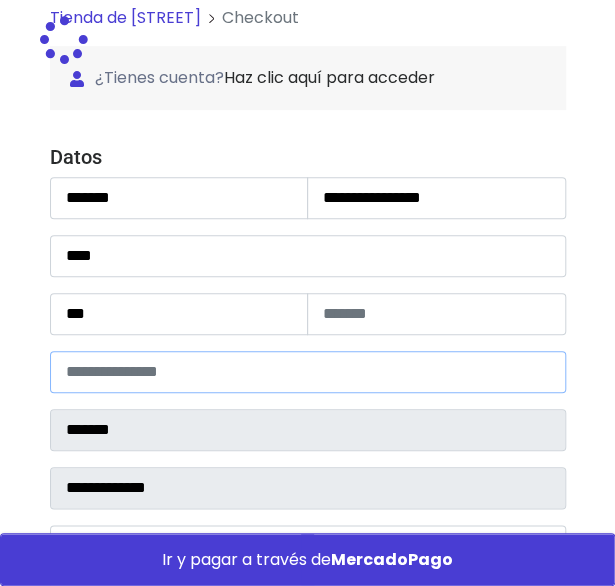 select 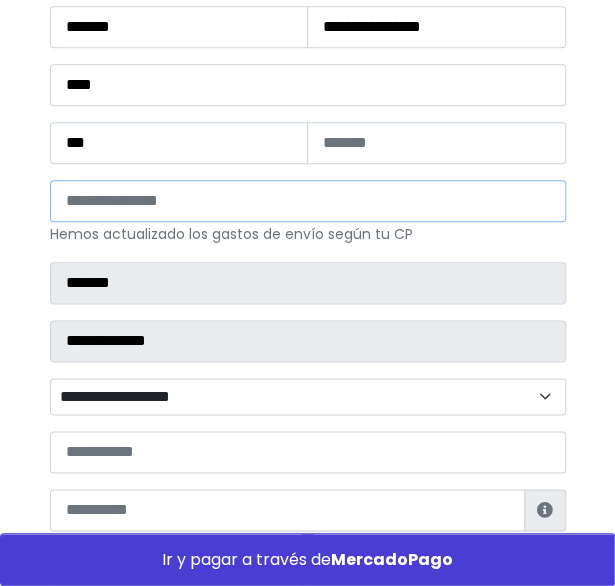 scroll, scrollTop: 389, scrollLeft: 0, axis: vertical 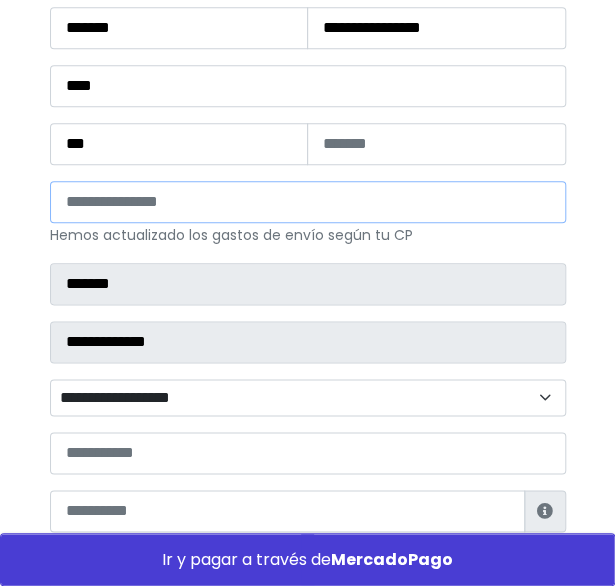 type on "*****" 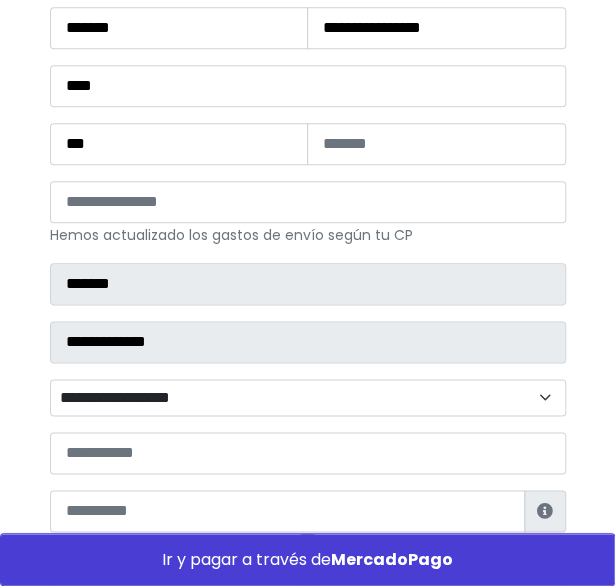 click on "**********" at bounding box center (308, 397) 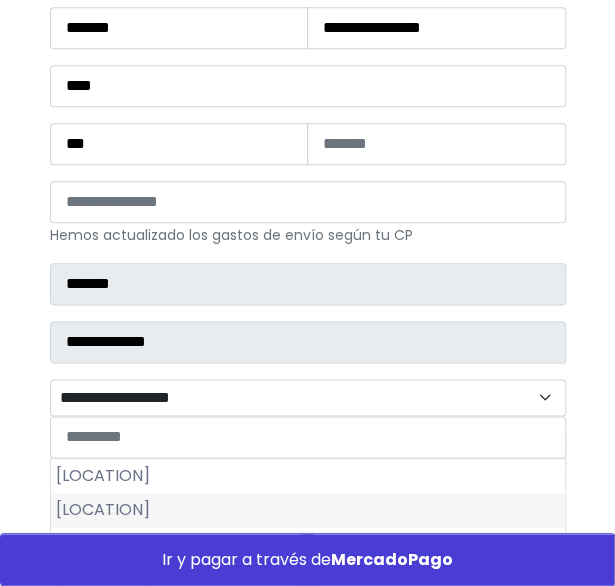 click on "Los Álamos" at bounding box center [308, 510] 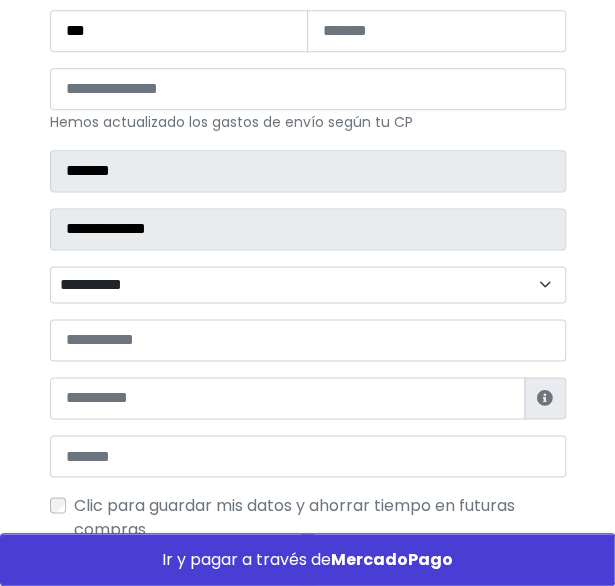 scroll, scrollTop: 505, scrollLeft: 0, axis: vertical 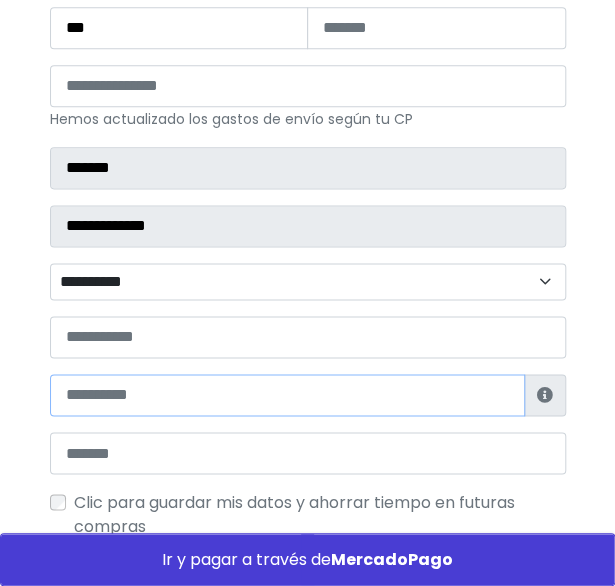 click at bounding box center (287, 395) 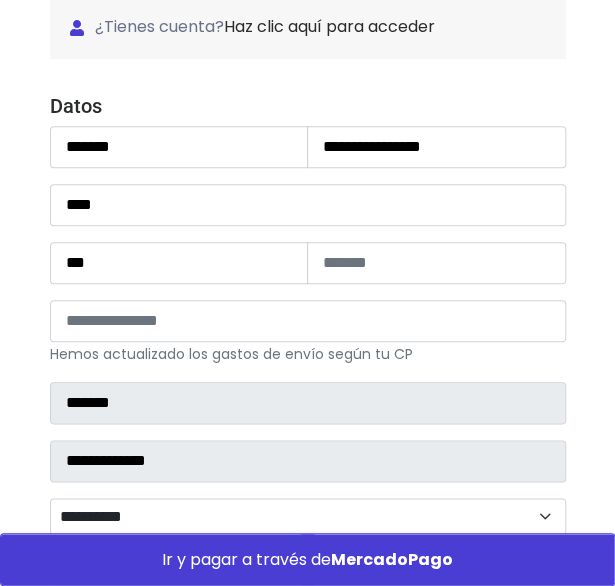 scroll, scrollTop: 269, scrollLeft: 0, axis: vertical 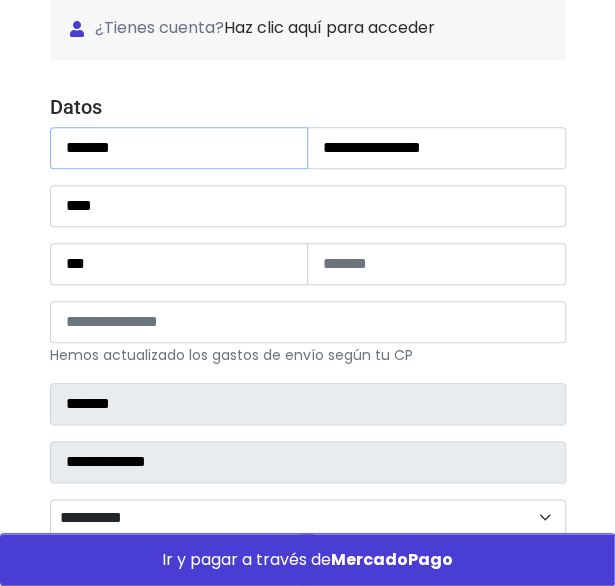 click on "******" at bounding box center (179, 148) 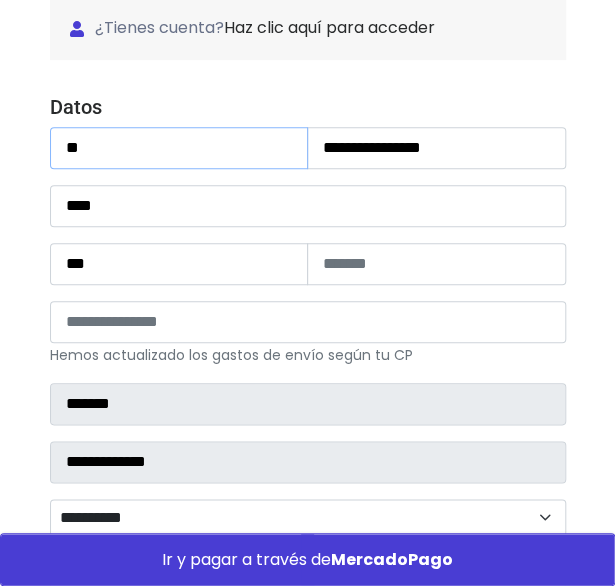 type on "*" 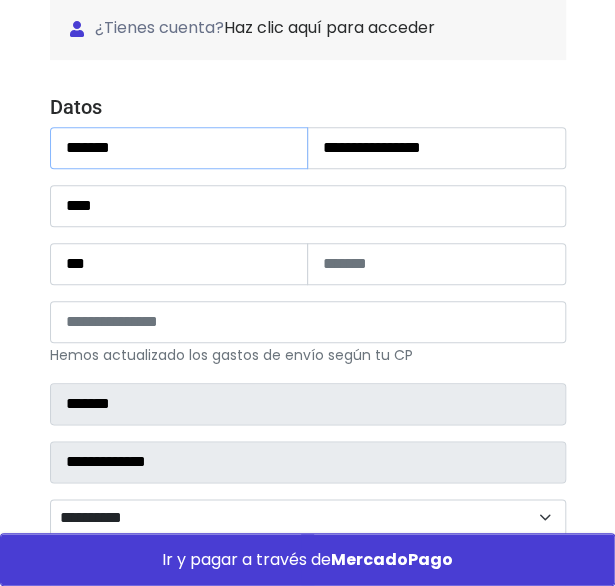 type on "******" 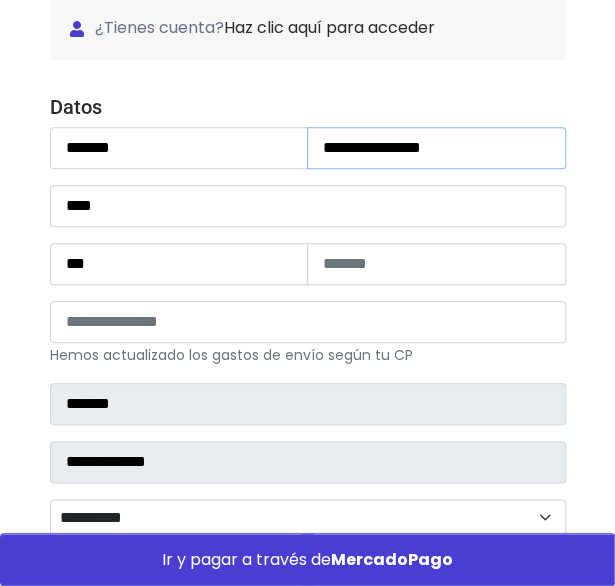 click on "**********" at bounding box center (436, 148) 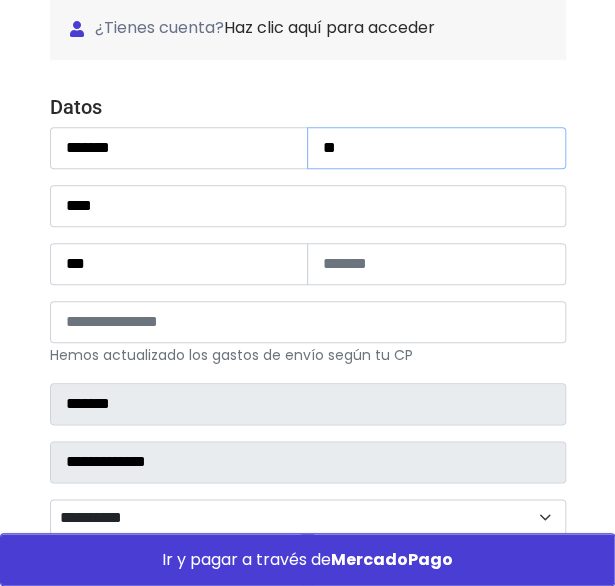 type on "*" 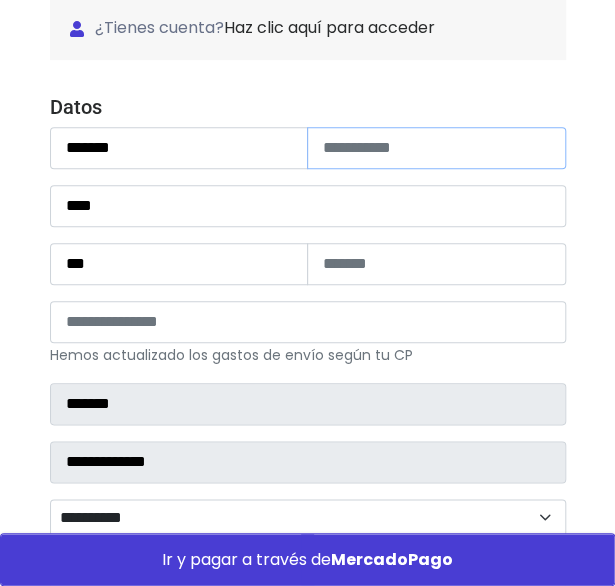 type on "*" 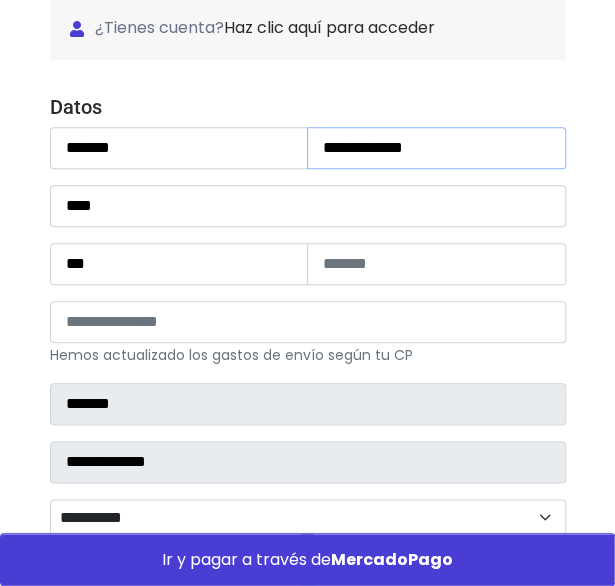 type on "**********" 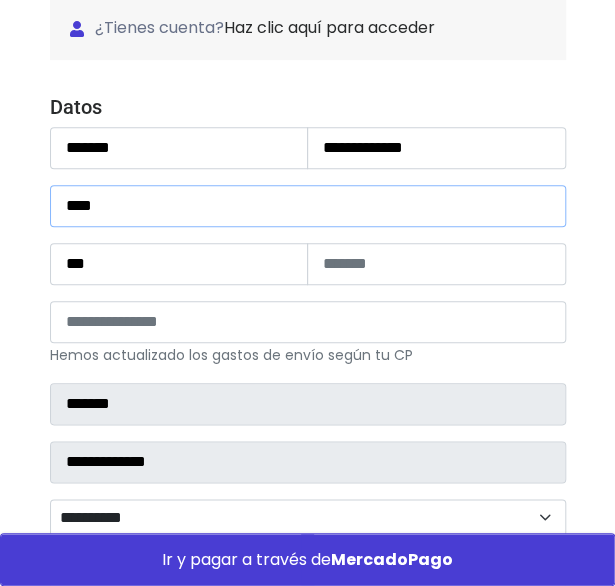 click on "****" at bounding box center (308, 206) 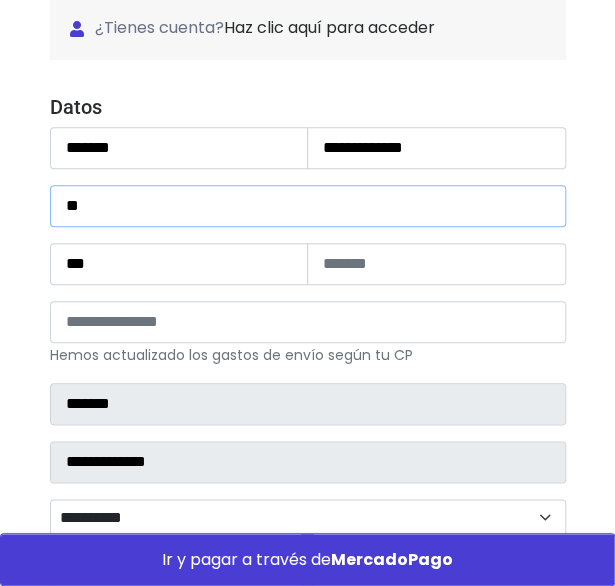 type on "*" 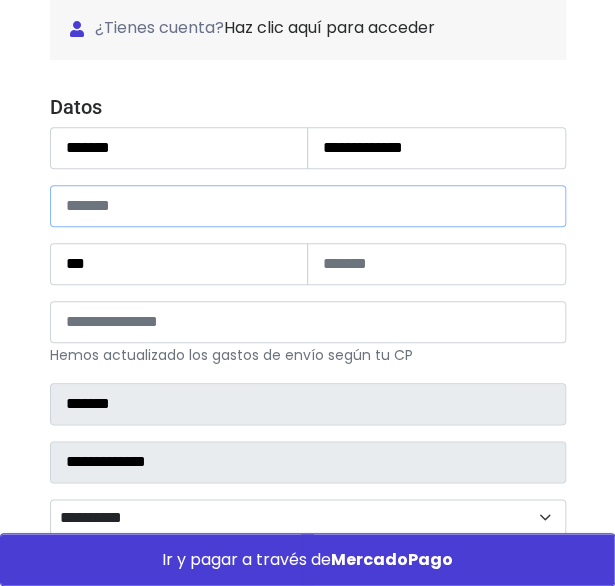 paste on "**********" 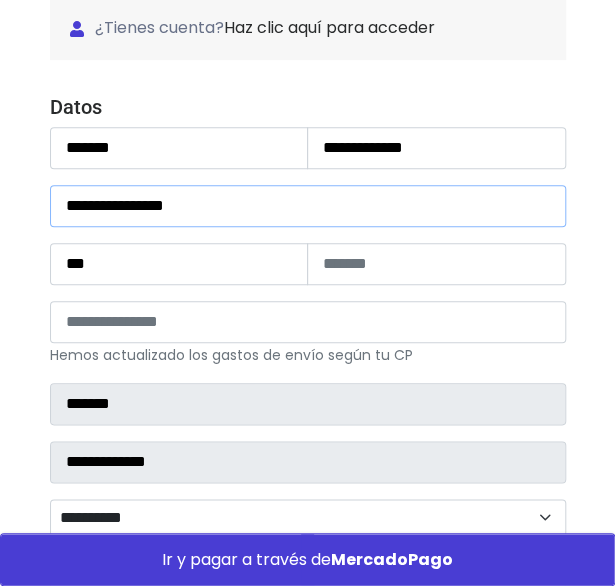 type on "**********" 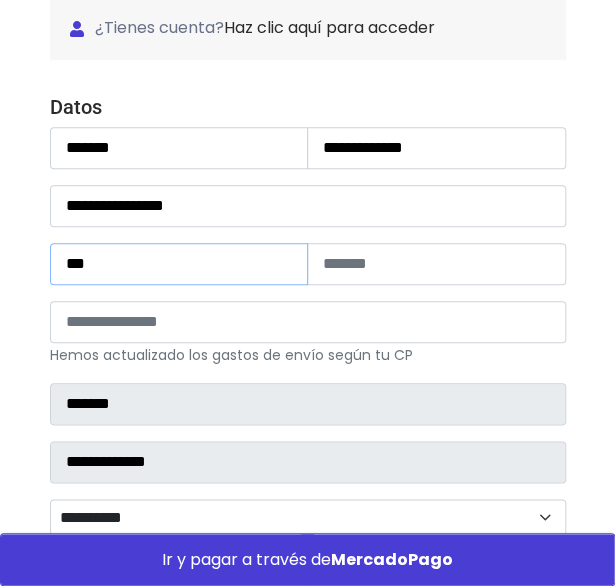 click on "***" at bounding box center (179, 264) 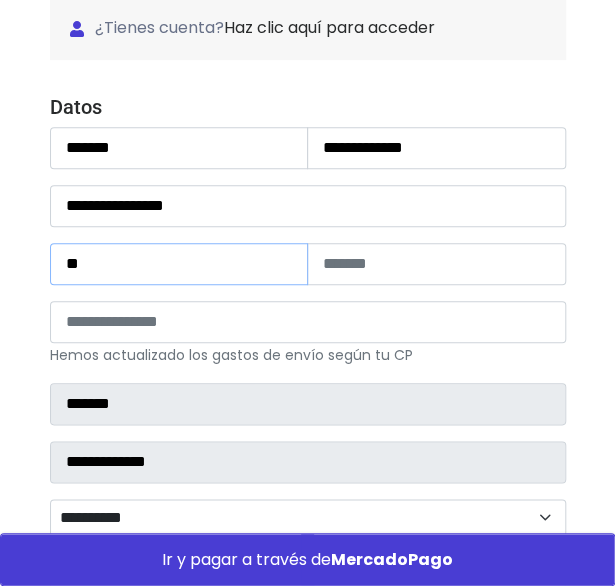type on "*" 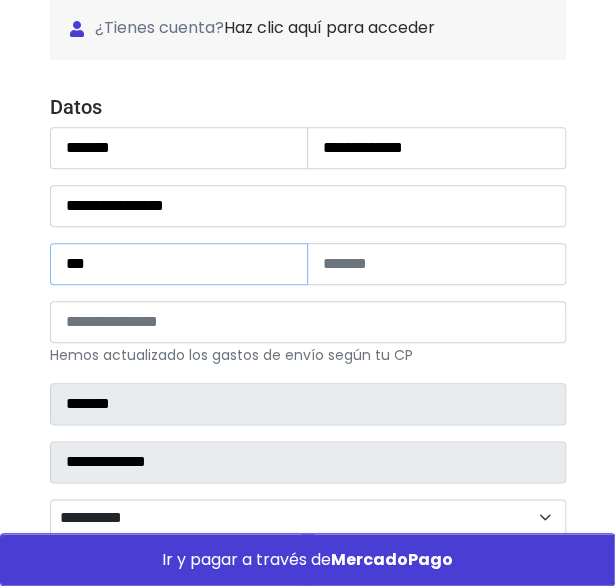 type on "***" 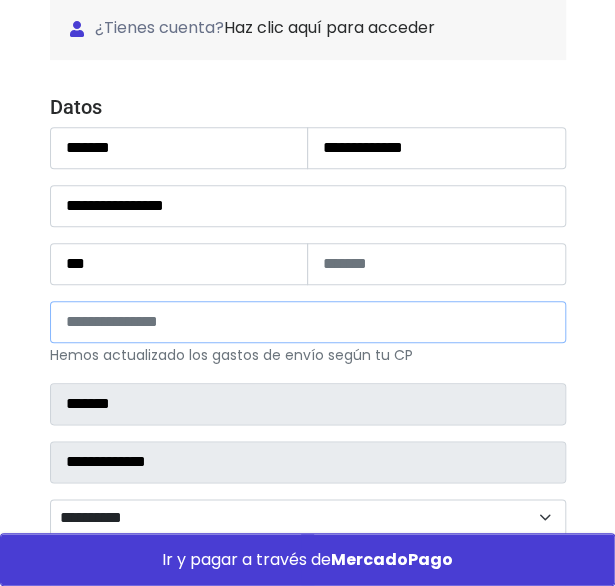 click on "*****" at bounding box center (308, 322) 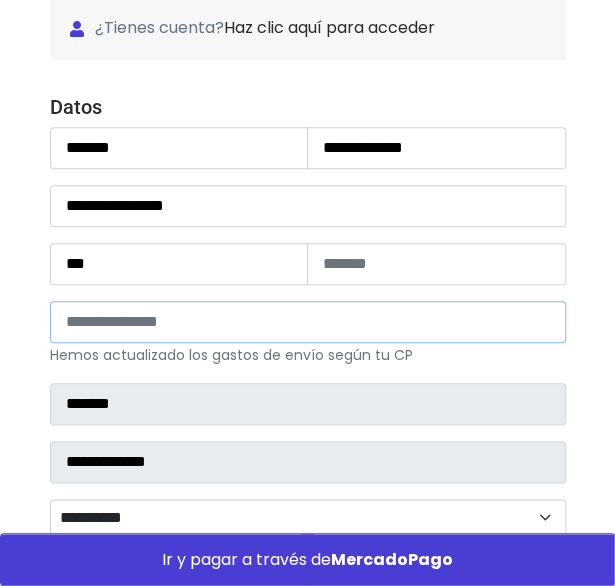 type on "*****" 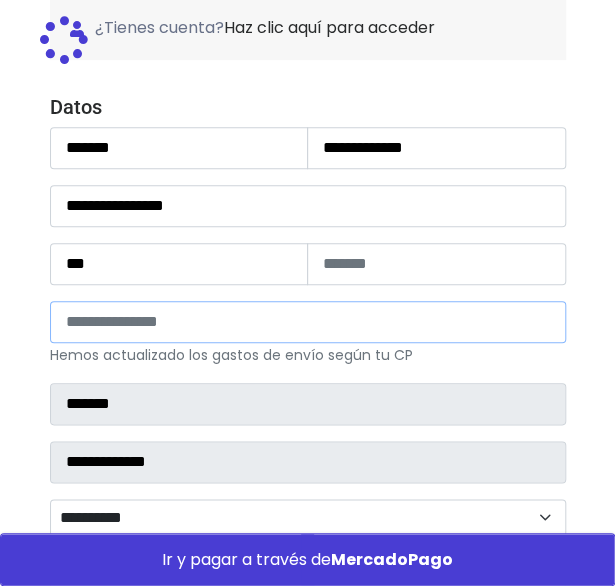 type on "**********" 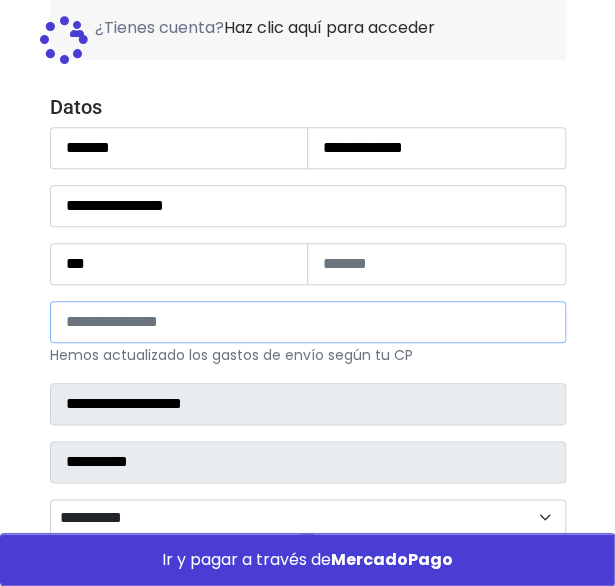 select 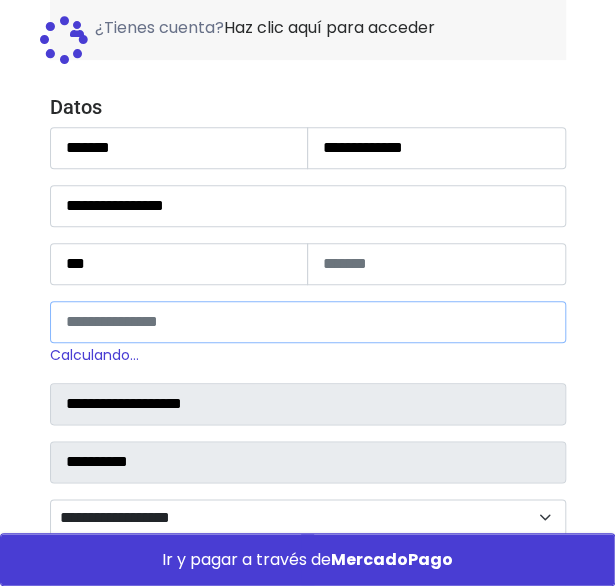 type on "*****" 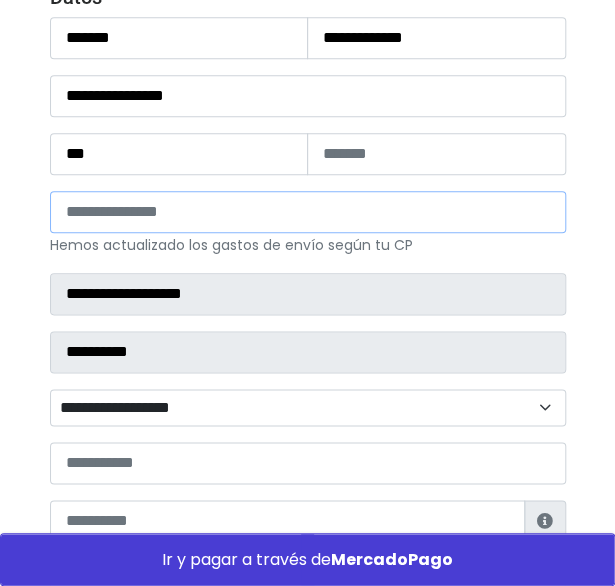 scroll, scrollTop: 382, scrollLeft: 0, axis: vertical 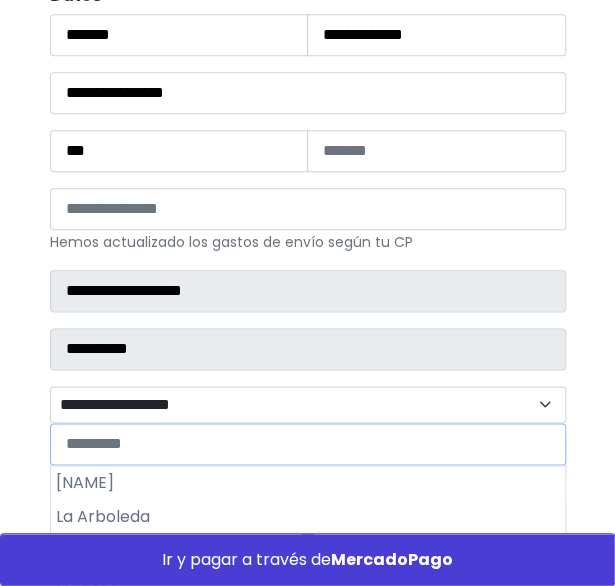click on "**********" at bounding box center (308, 404) 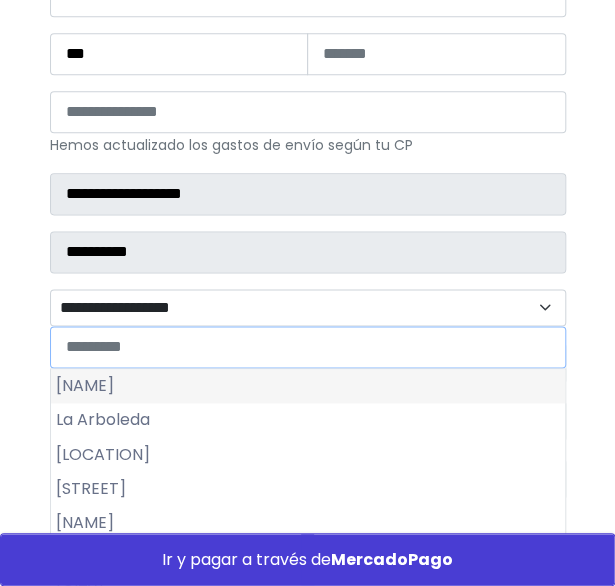 scroll, scrollTop: 480, scrollLeft: 0, axis: vertical 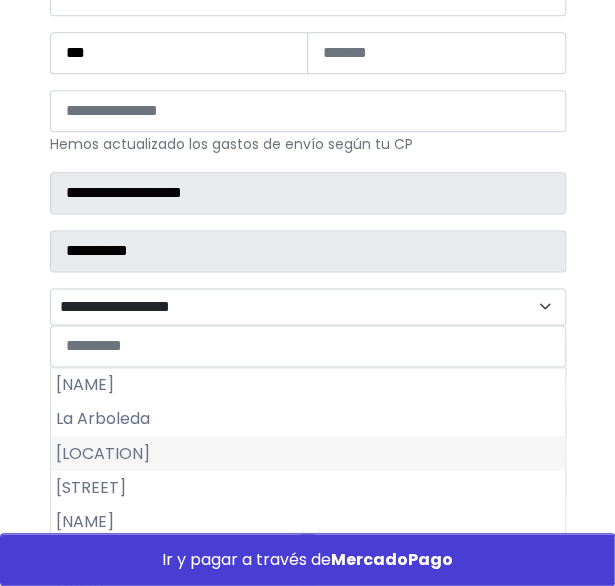 click on "La Cuevita" at bounding box center [308, 453] 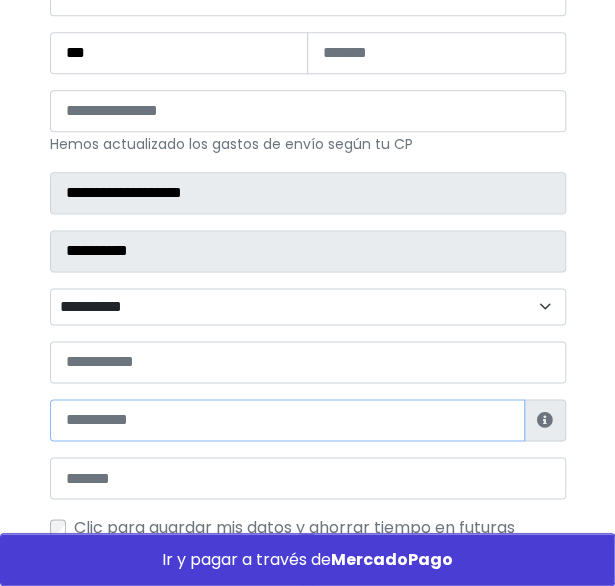 click at bounding box center [287, 420] 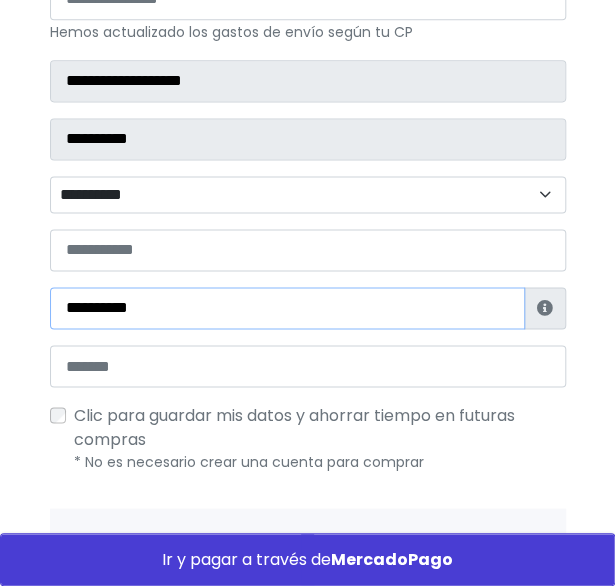 scroll, scrollTop: 616, scrollLeft: 0, axis: vertical 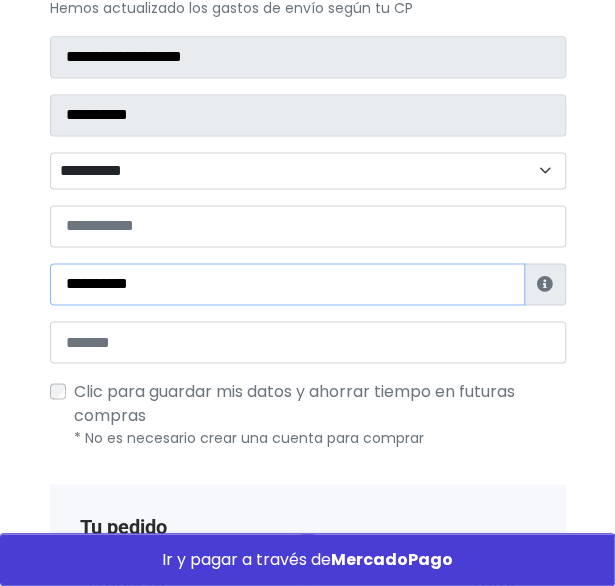 type on "**********" 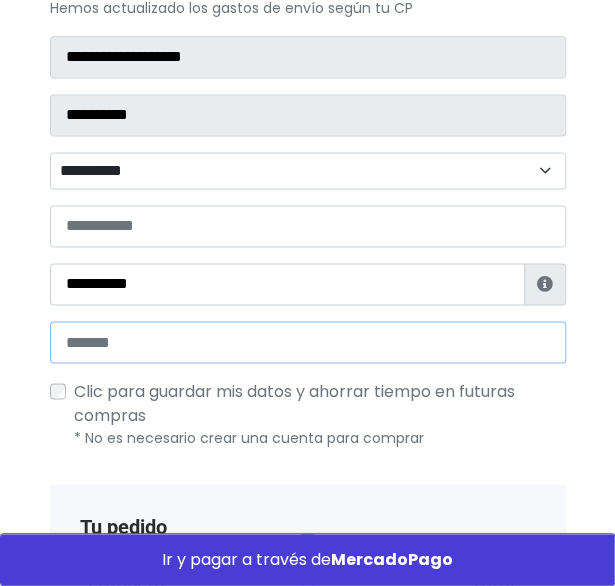 click at bounding box center [308, 342] 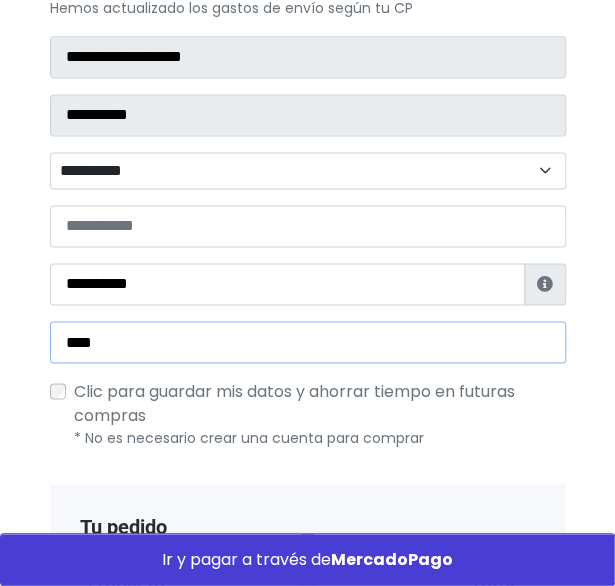 type on "**********" 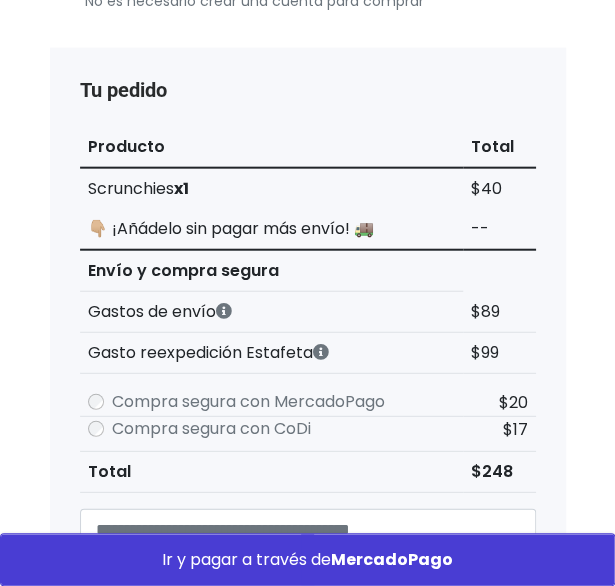 scroll, scrollTop: 1201, scrollLeft: 0, axis: vertical 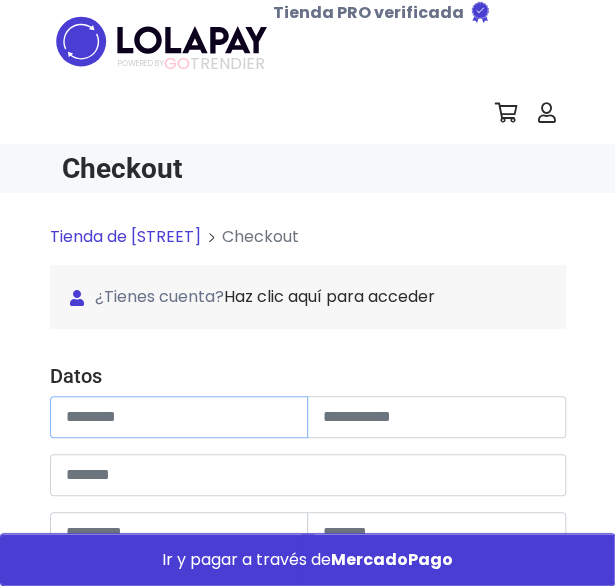 click at bounding box center (179, 417) 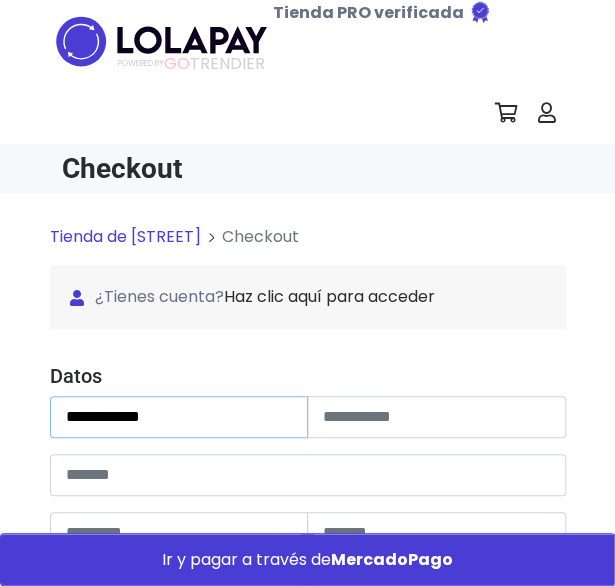 type on "**********" 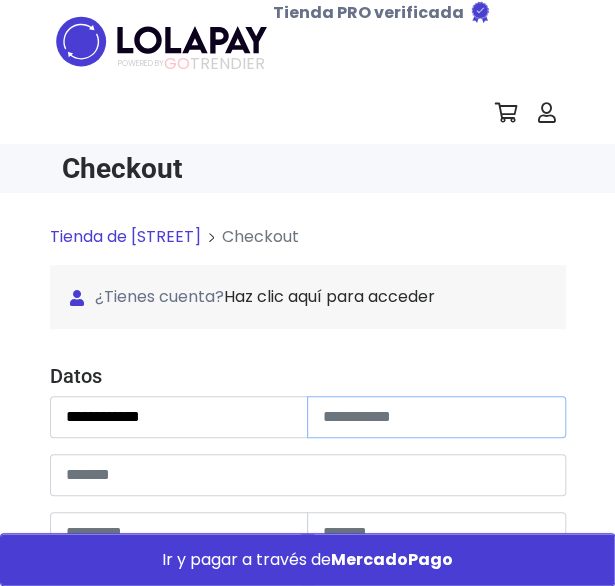 click at bounding box center [436, 417] 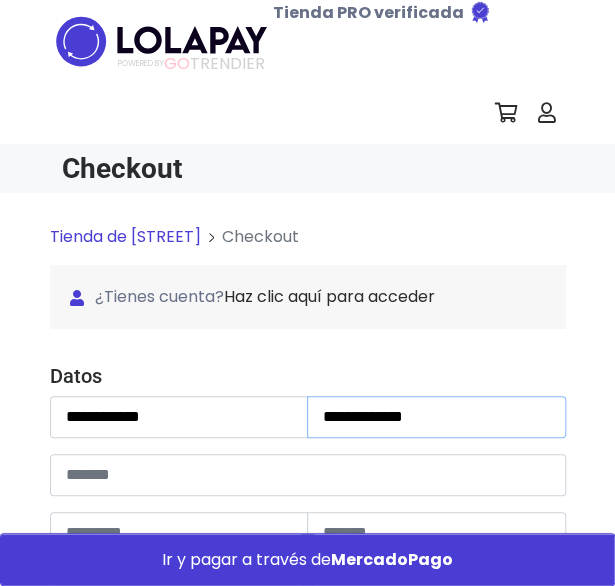 type on "**********" 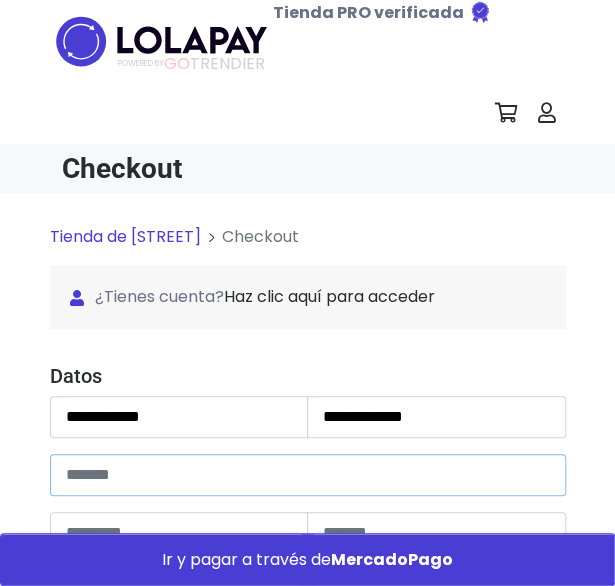 click at bounding box center [308, 475] 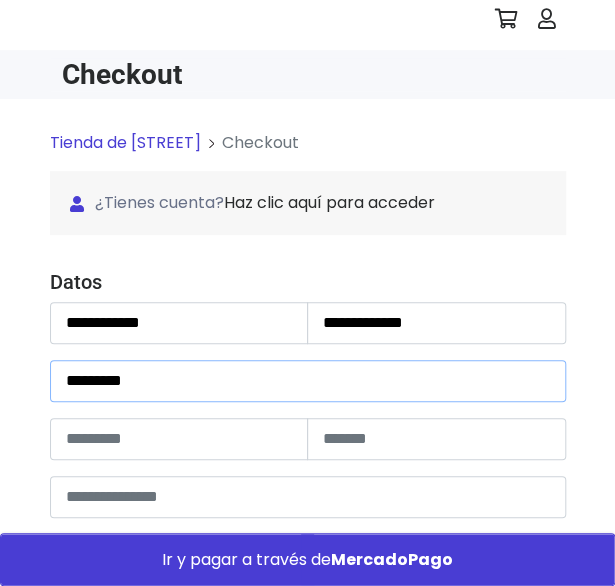 scroll, scrollTop: 109, scrollLeft: 0, axis: vertical 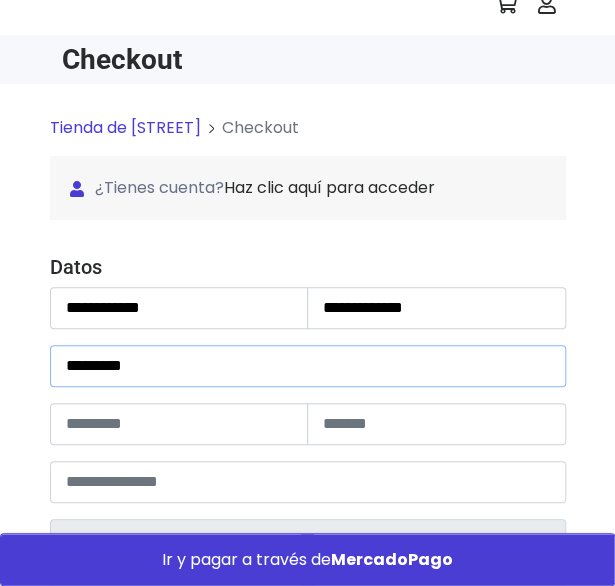 type on "*********" 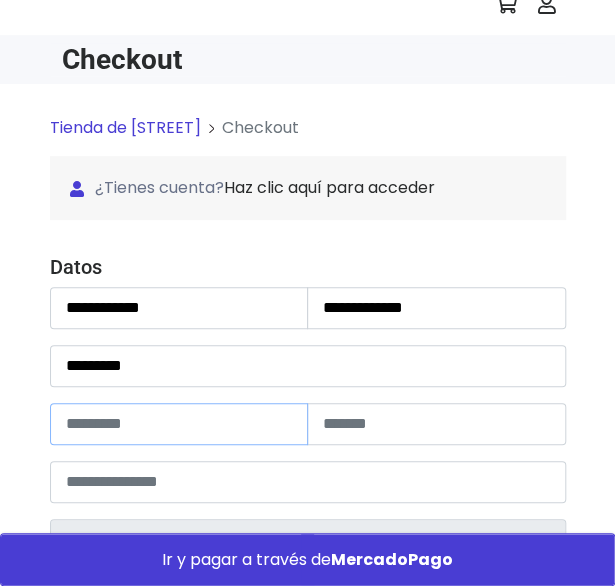 click at bounding box center (179, 424) 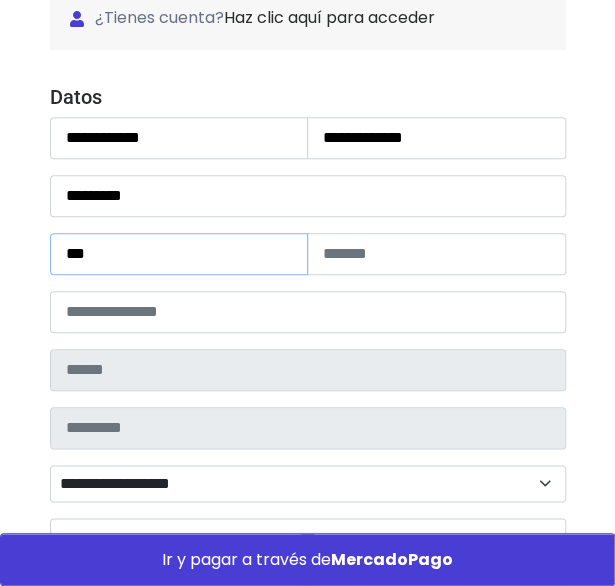 scroll, scrollTop: 281, scrollLeft: 0, axis: vertical 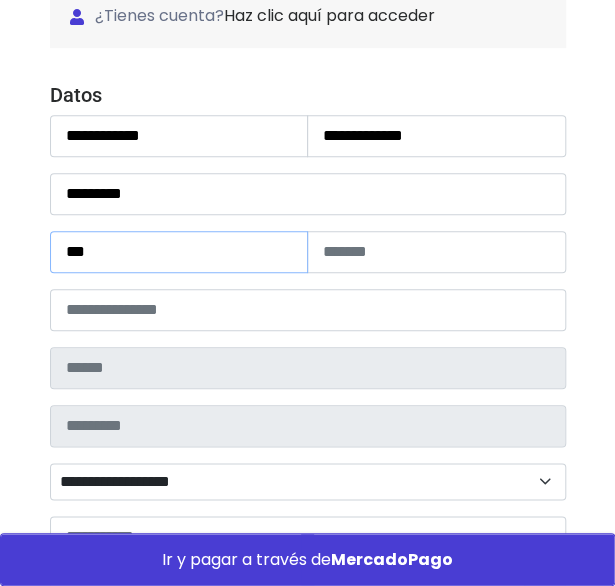 type on "***" 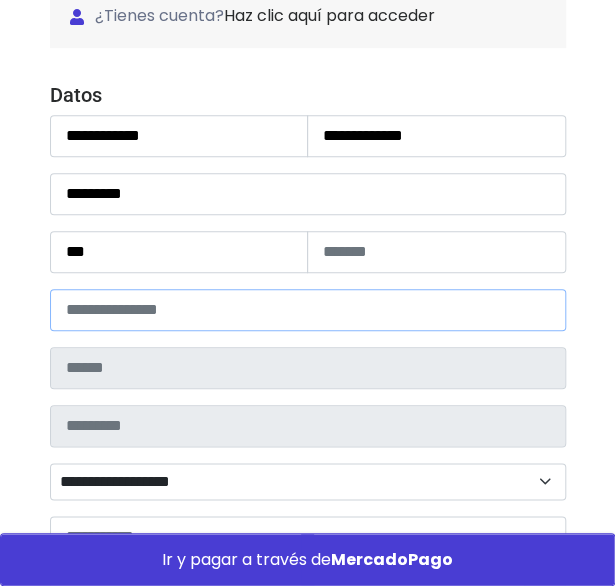 click at bounding box center (308, 310) 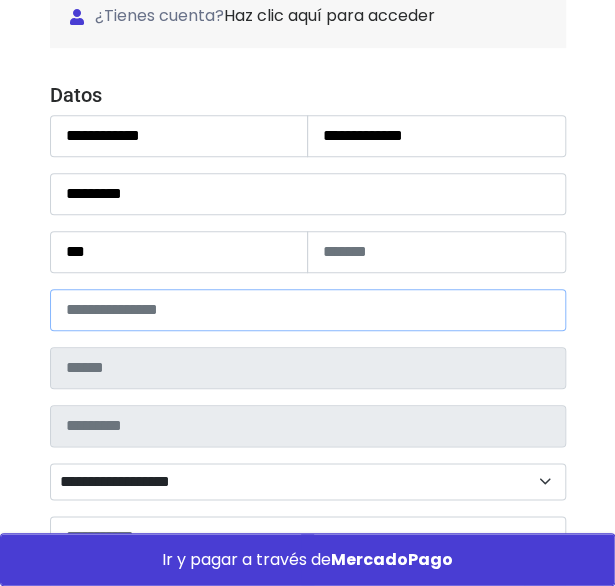 type on "*****" 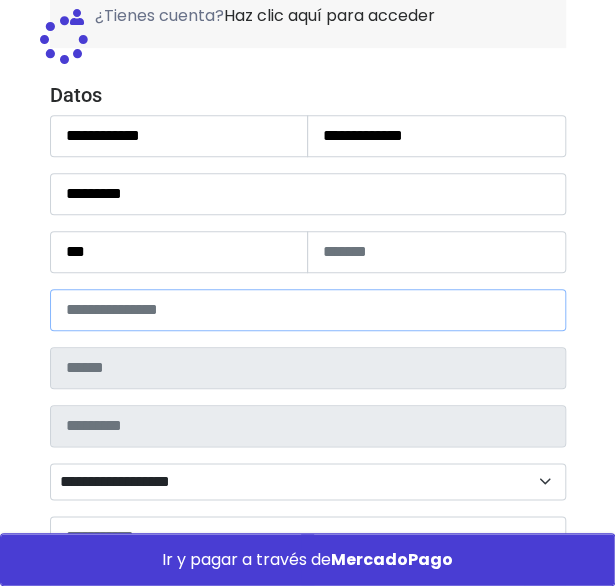 type on "******" 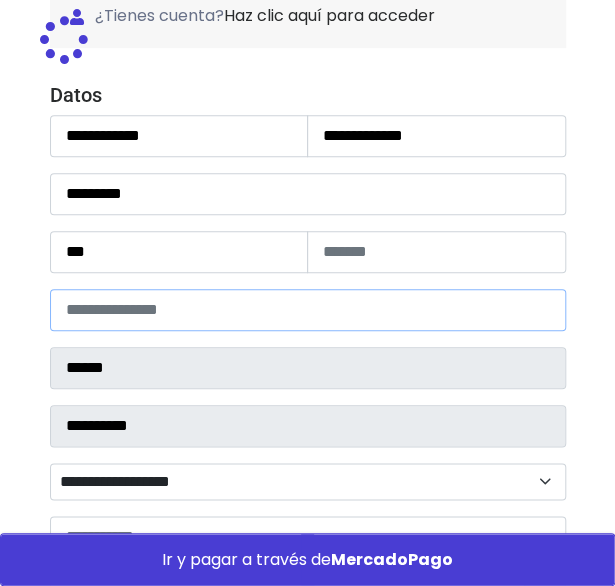 select 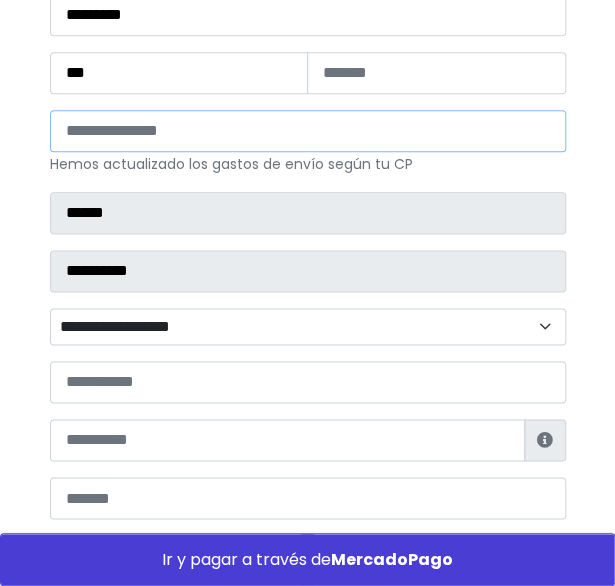 scroll, scrollTop: 465, scrollLeft: 0, axis: vertical 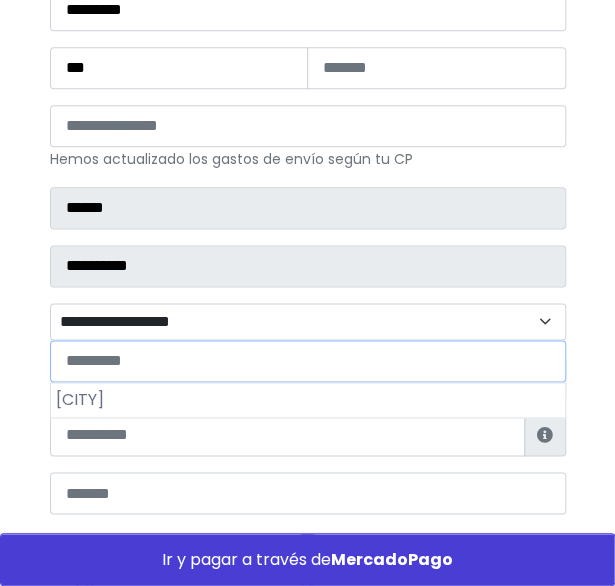 click on "**********" at bounding box center (308, 321) 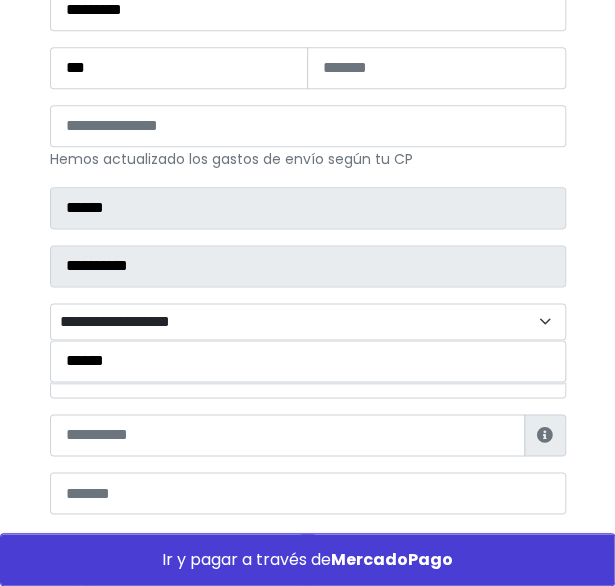 click on "**********" at bounding box center [308, 321] 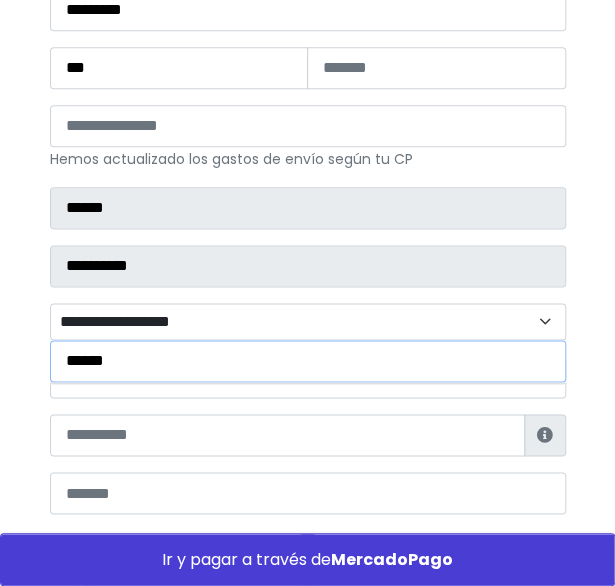 click on "**********" at bounding box center (308, 321) 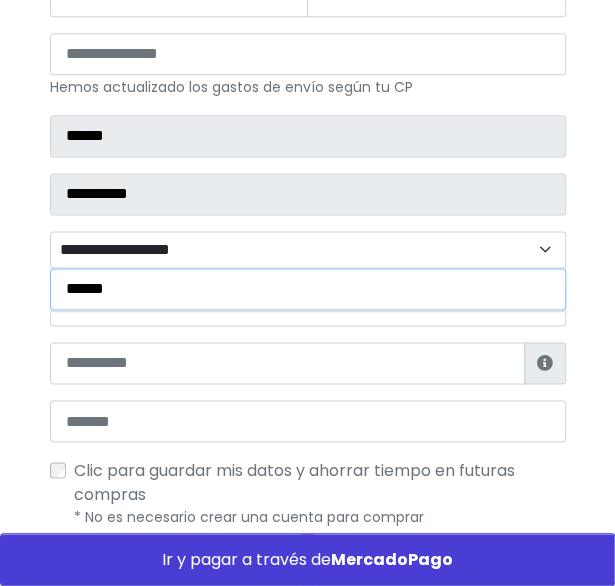 scroll, scrollTop: 524, scrollLeft: 0, axis: vertical 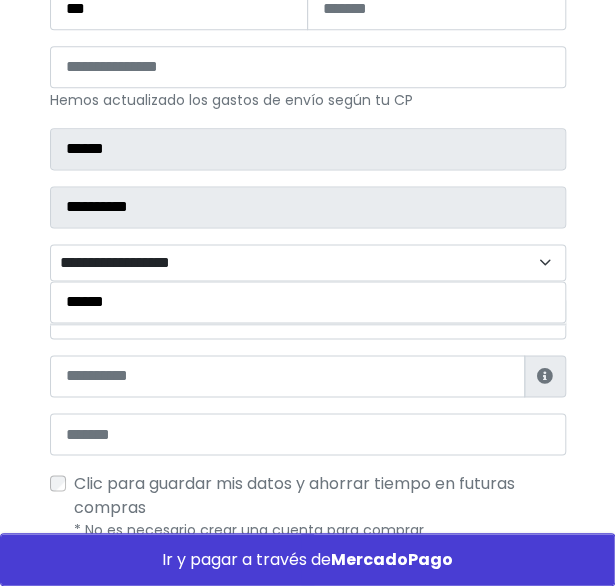 click on "**********" at bounding box center (308, 262) 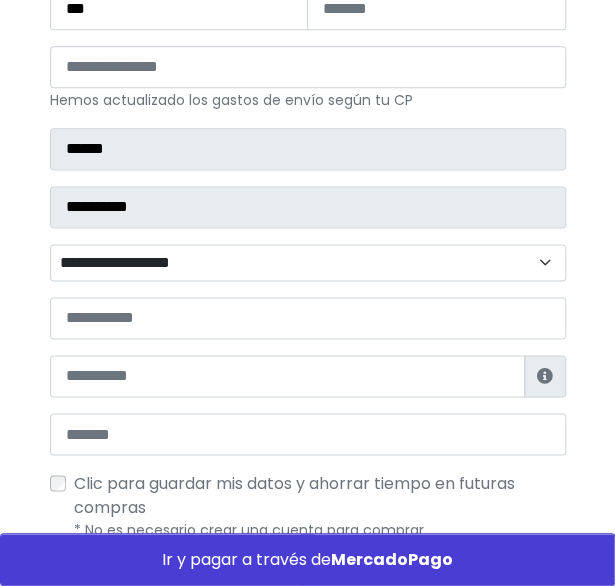 click on "**********" at bounding box center (308, 262) 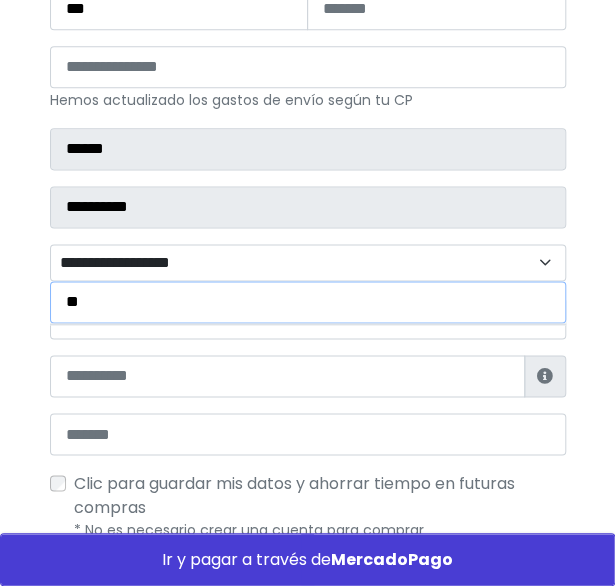 type on "*" 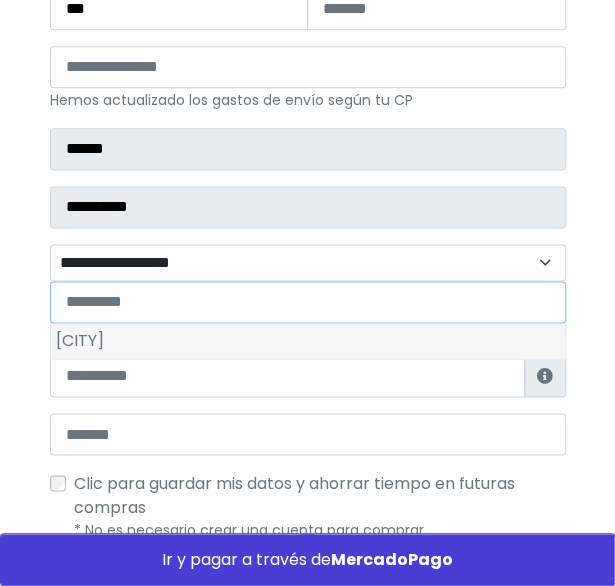 type 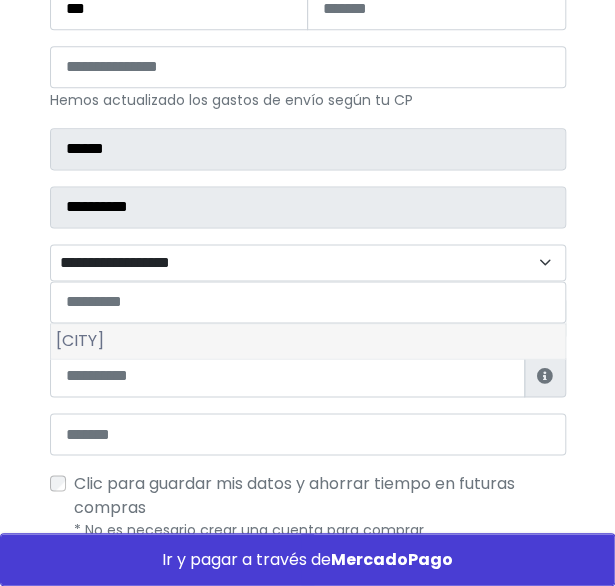 click on "Polotitlán de la Ilustración" at bounding box center [308, 341] 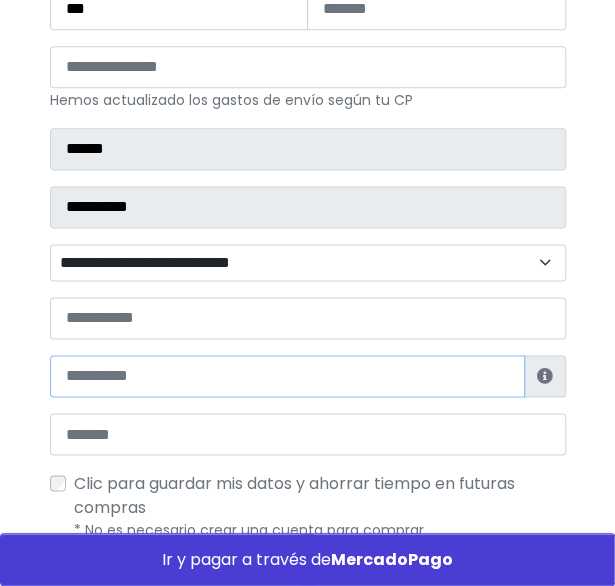 click at bounding box center [287, 376] 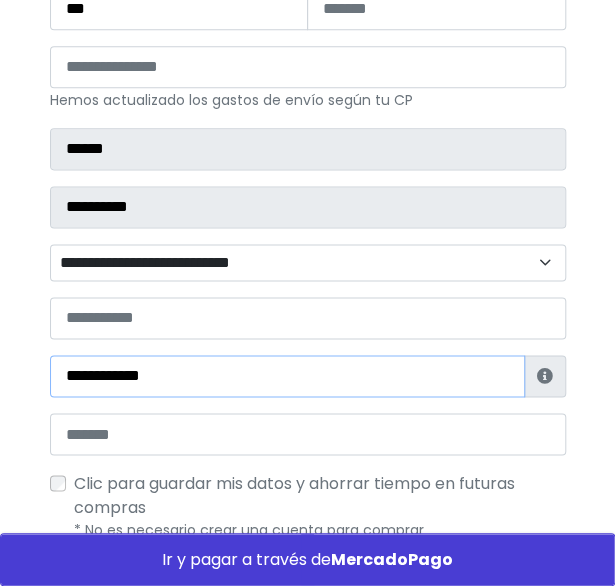 type on "**********" 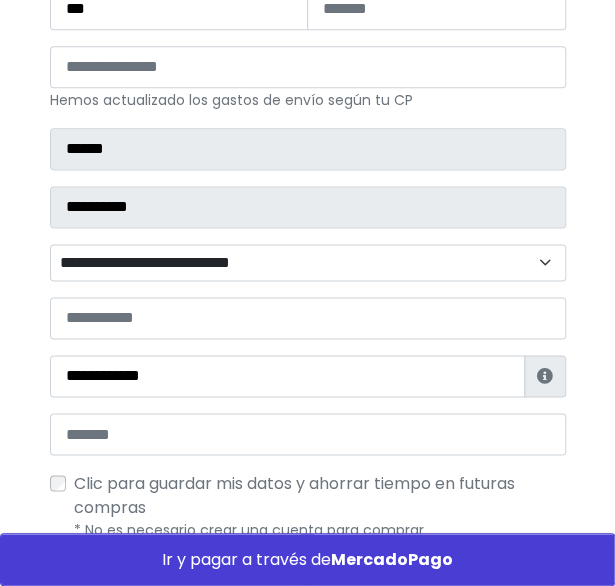 click on "**********" at bounding box center (308, 134) 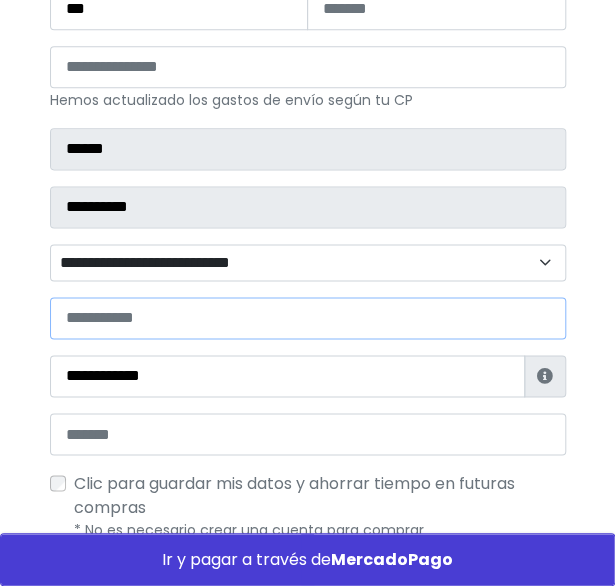 click at bounding box center [308, 318] 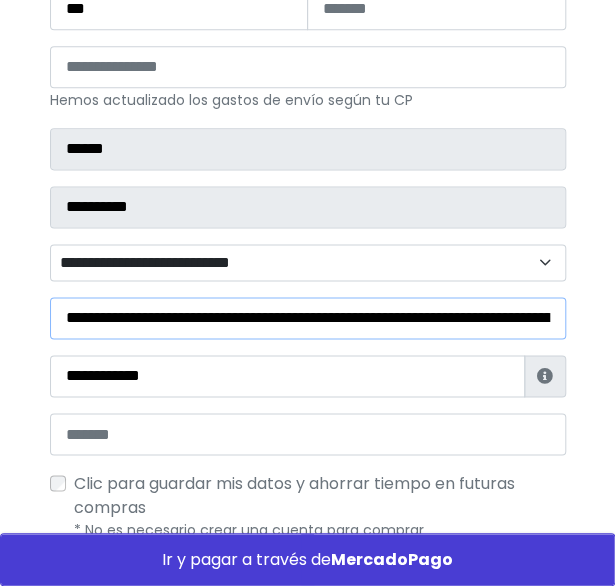 scroll, scrollTop: 0, scrollLeft: 332, axis: horizontal 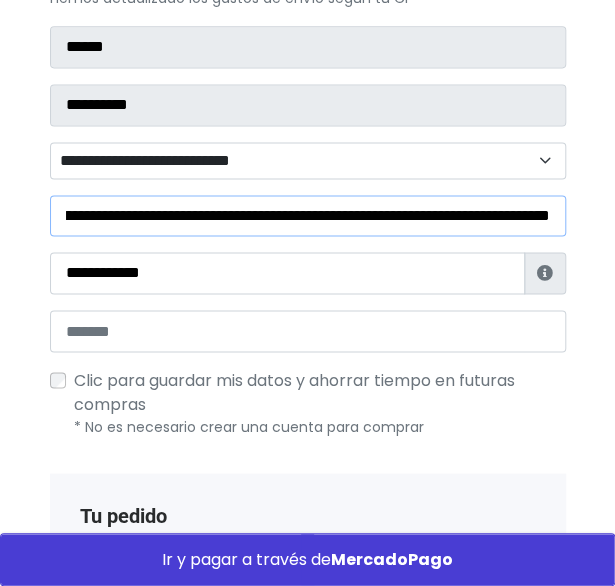 type on "**********" 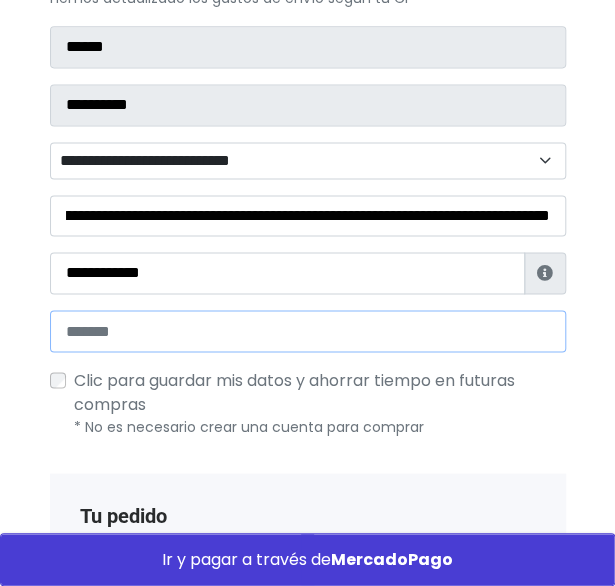 scroll, scrollTop: 0, scrollLeft: 0, axis: both 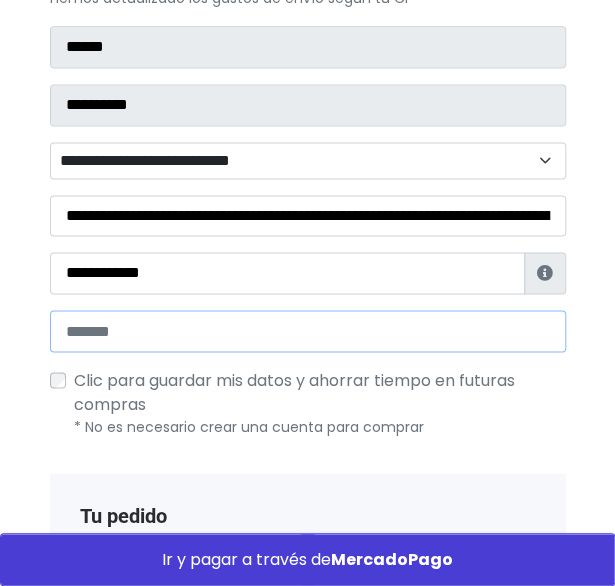 click at bounding box center [308, 331] 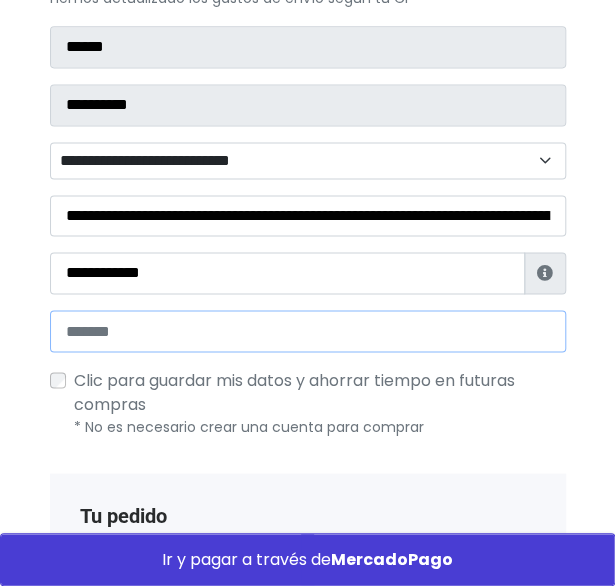 type on "**********" 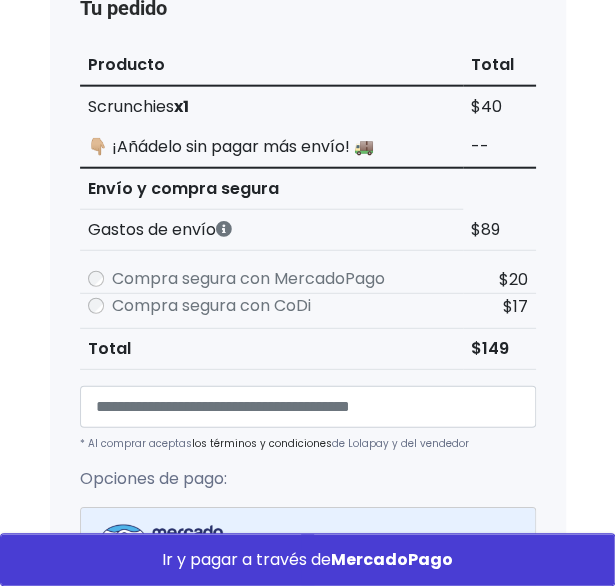 scroll, scrollTop: 1138, scrollLeft: 0, axis: vertical 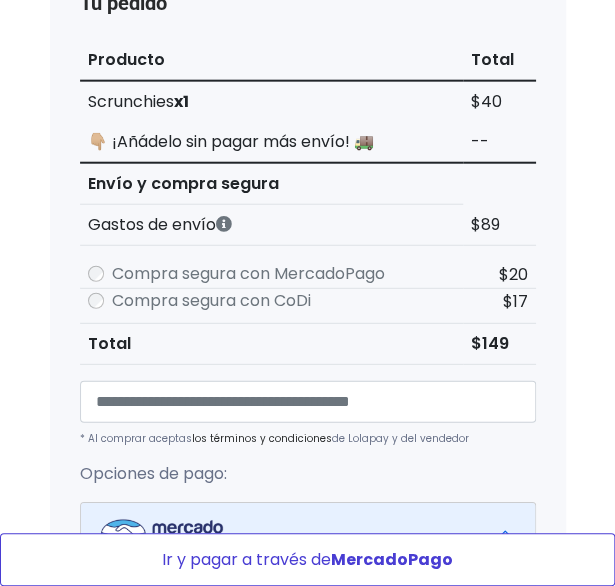 click on "Ir y pagar a través de  MercadoPago" at bounding box center (307, 559) 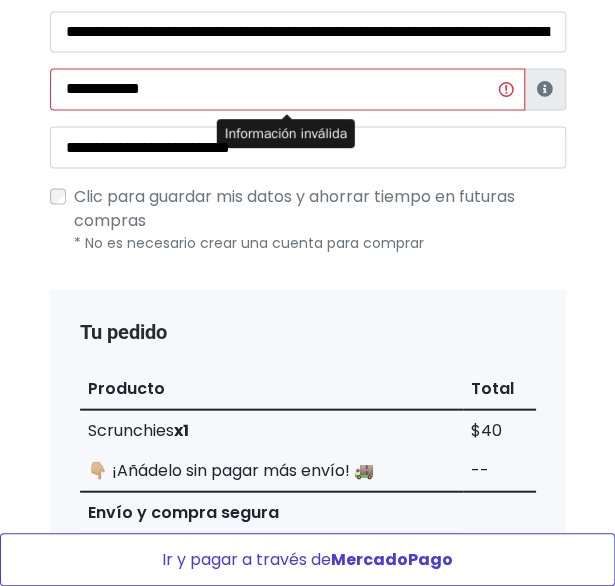 scroll, scrollTop: 730, scrollLeft: 0, axis: vertical 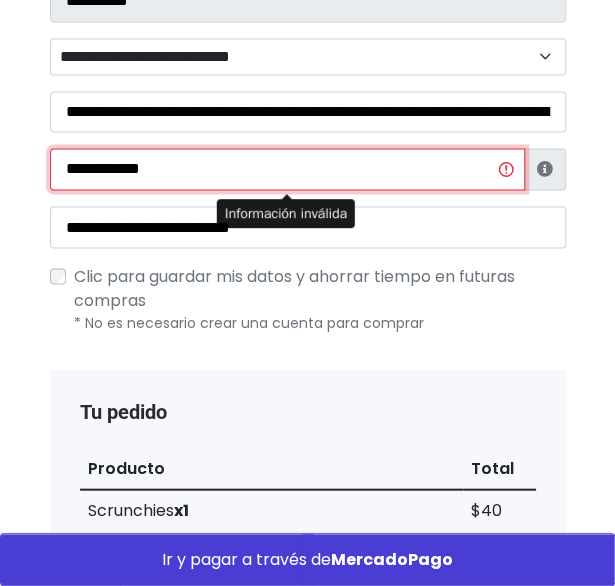 click on "**********" at bounding box center [287, 169] 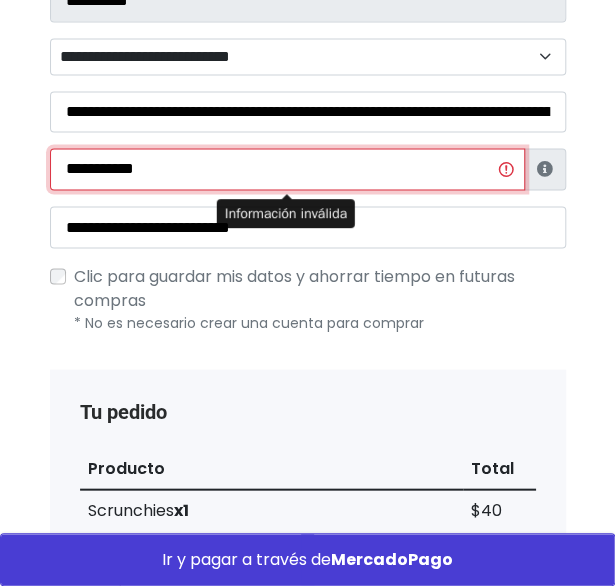 click on "**********" at bounding box center [287, 169] 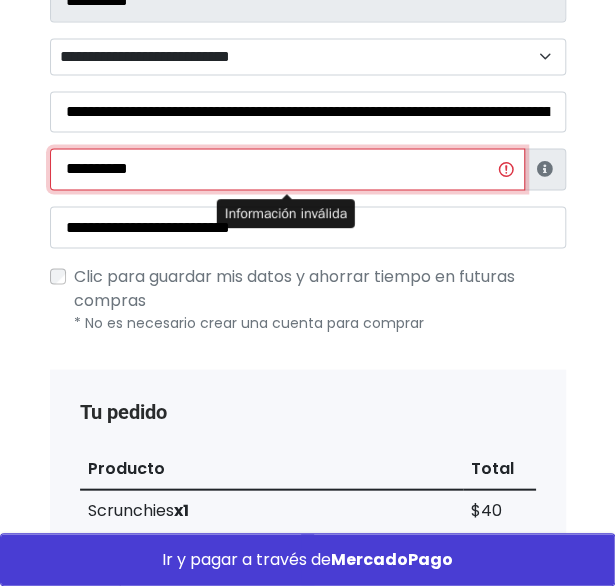 click on "**********" at bounding box center [287, 169] 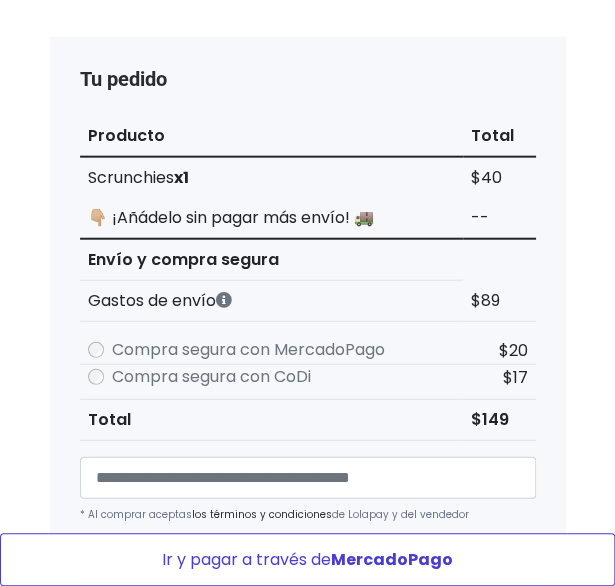 scroll, scrollTop: 1064, scrollLeft: 0, axis: vertical 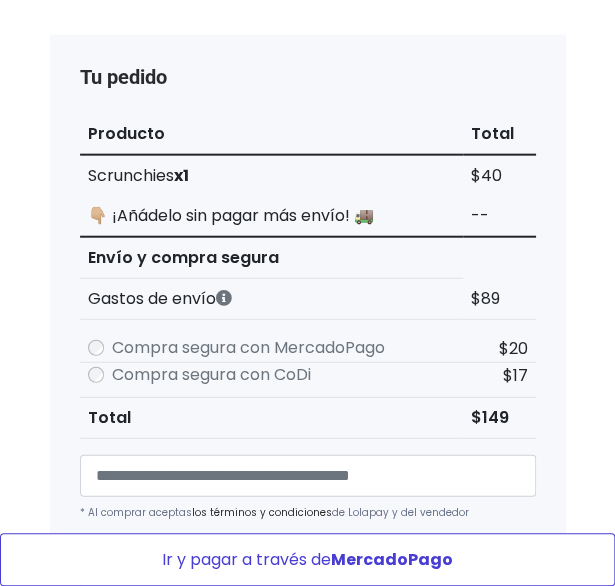 click on "Ir y pagar a través de  MercadoPago" at bounding box center [307, 559] 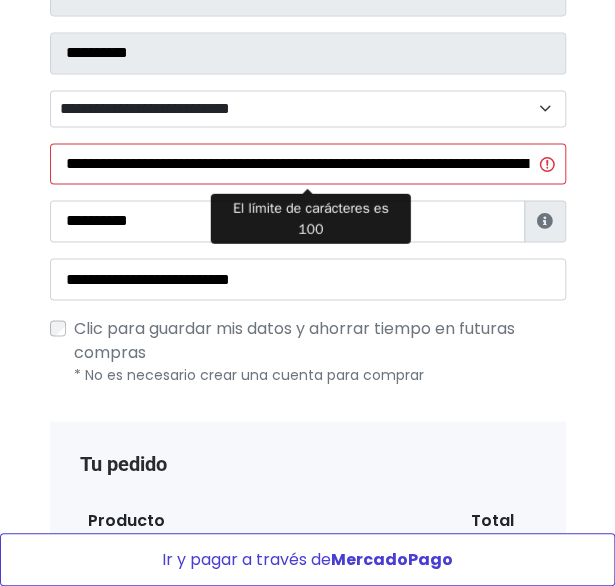 scroll, scrollTop: 676, scrollLeft: 0, axis: vertical 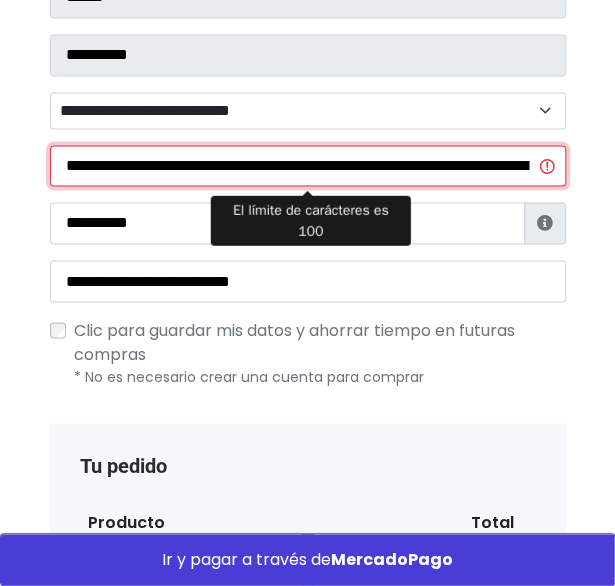 click on "**********" at bounding box center [308, 165] 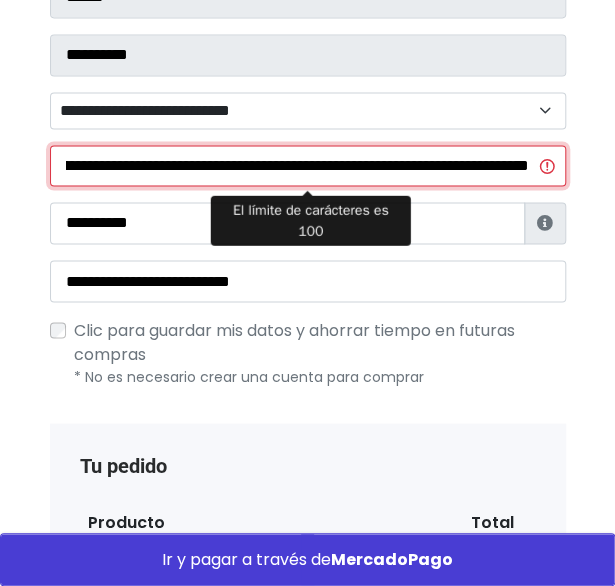 scroll, scrollTop: 0, scrollLeft: 352, axis: horizontal 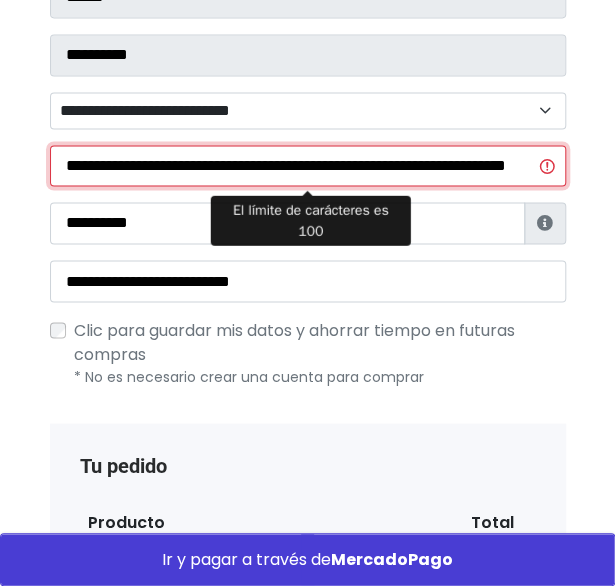 click on "**********" at bounding box center [308, 165] 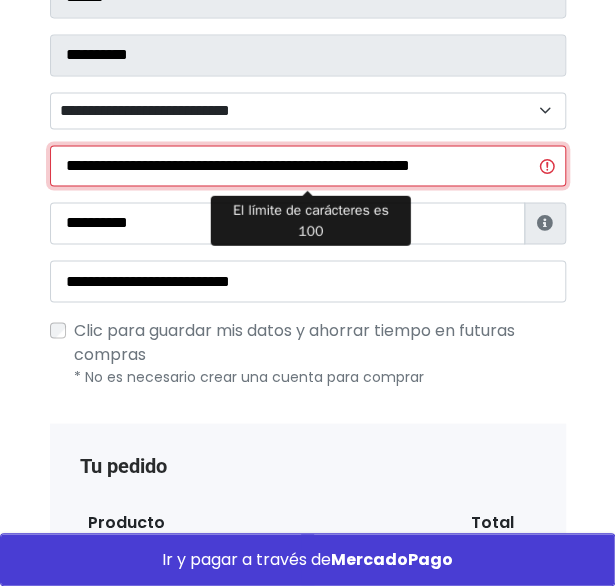 scroll, scrollTop: 0, scrollLeft: 0, axis: both 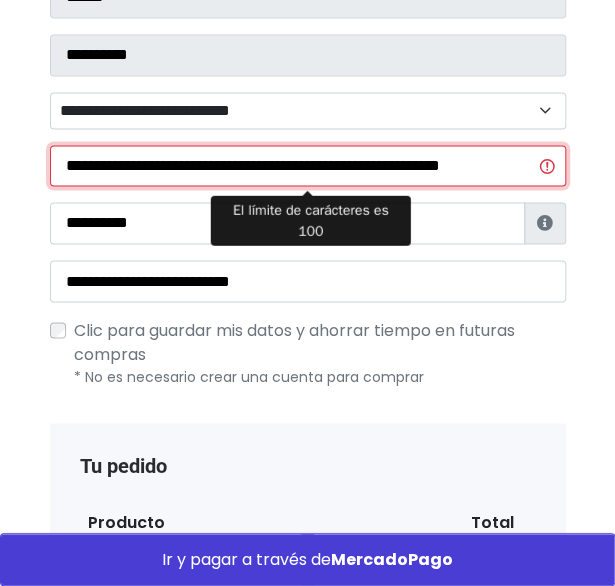 click on "**********" at bounding box center [308, 165] 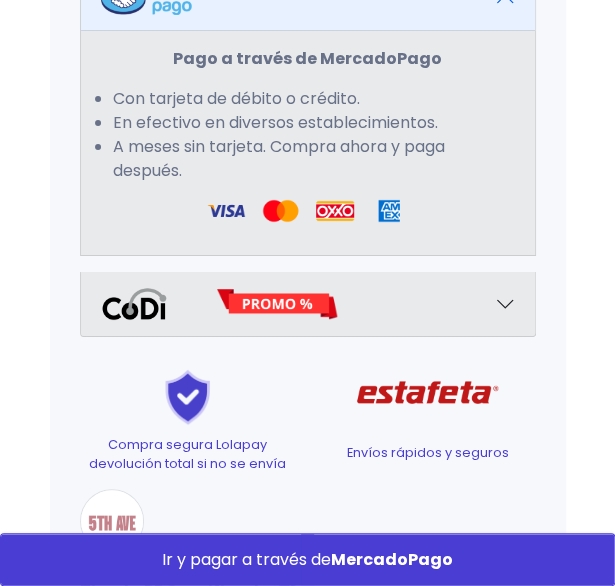 scroll, scrollTop: 1686, scrollLeft: 0, axis: vertical 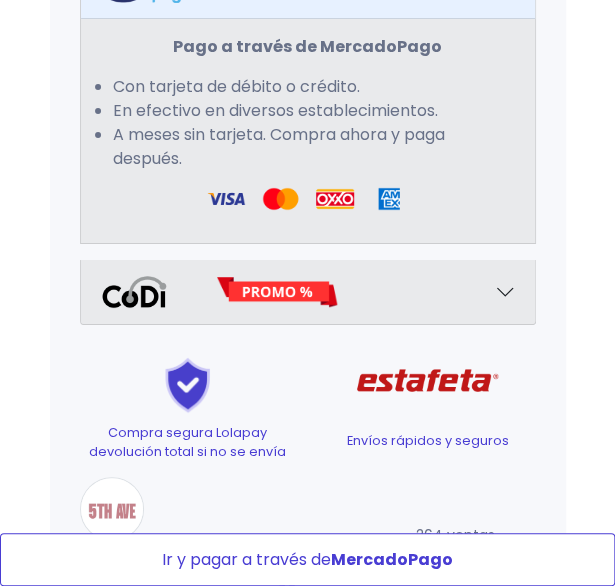 type on "**********" 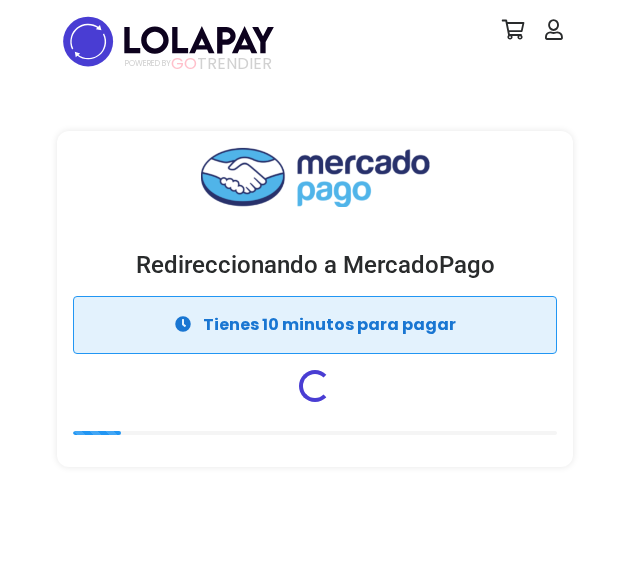 scroll, scrollTop: 0, scrollLeft: 0, axis: both 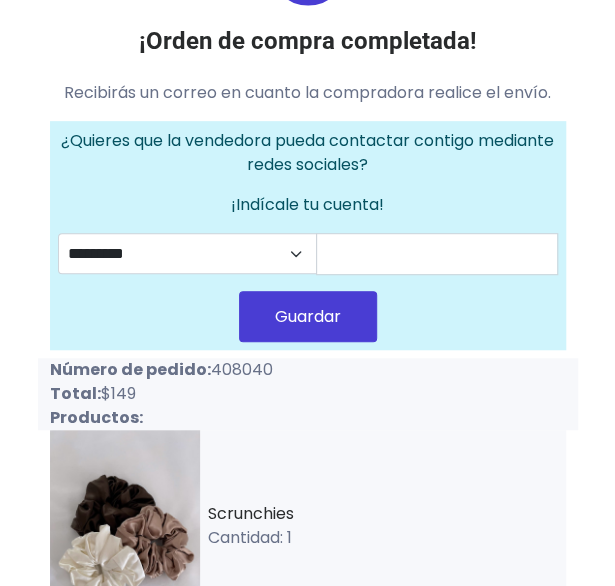 drag, startPoint x: 211, startPoint y: 371, endPoint x: 276, endPoint y: 374, distance: 65.06919 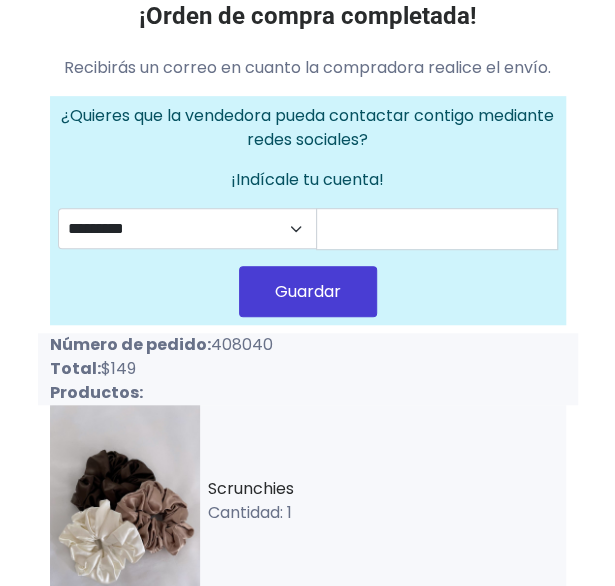 scroll, scrollTop: 188, scrollLeft: 0, axis: vertical 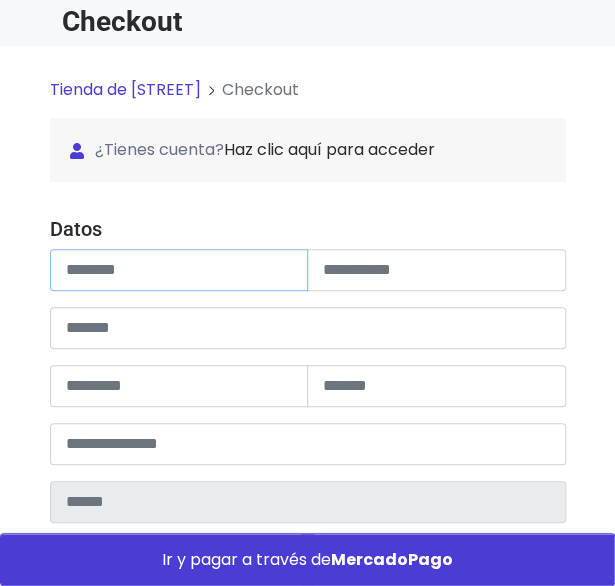 click at bounding box center (179, 270) 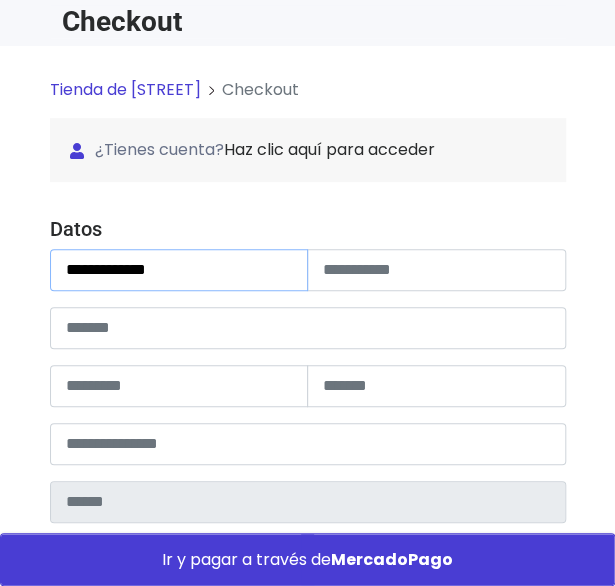 type on "**********" 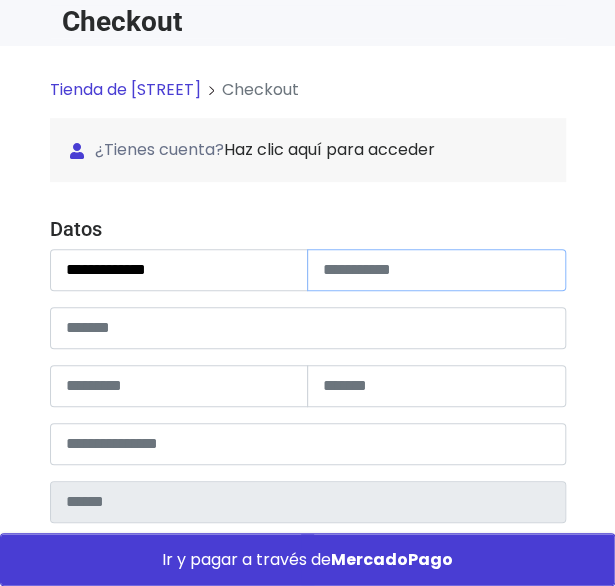click at bounding box center (436, 270) 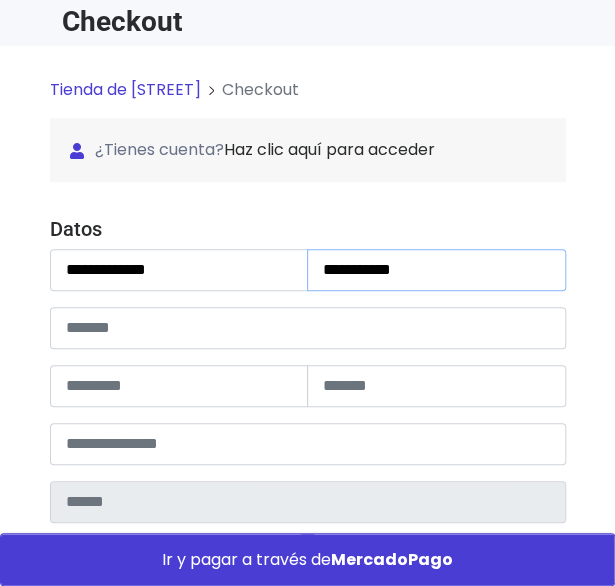 type on "**********" 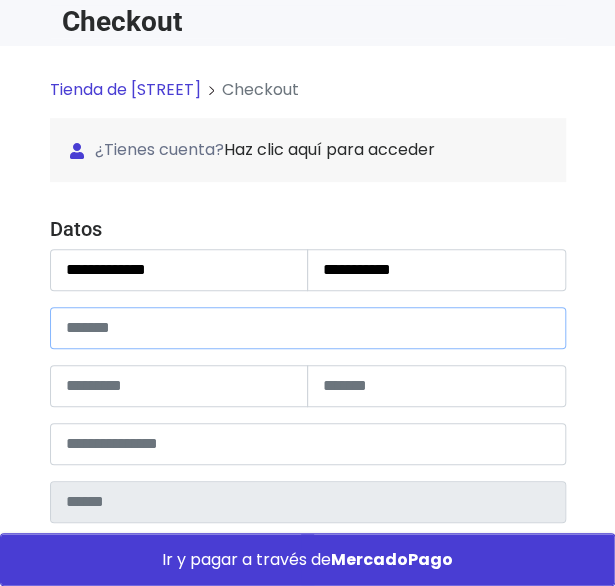 click at bounding box center [308, 328] 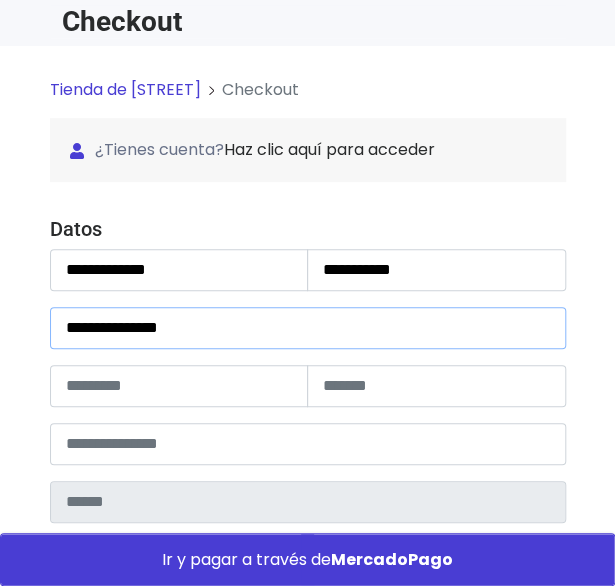 type on "**********" 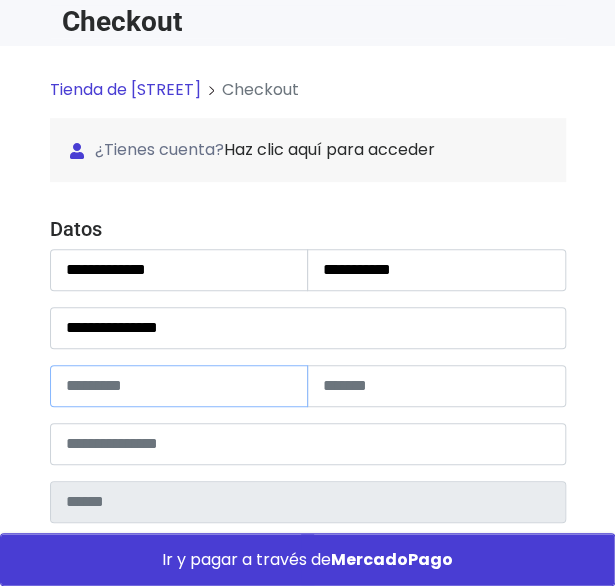 click at bounding box center (179, 386) 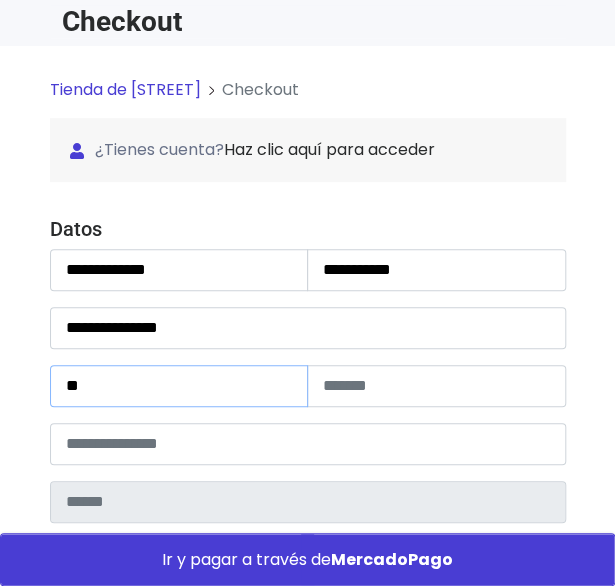 type on "**" 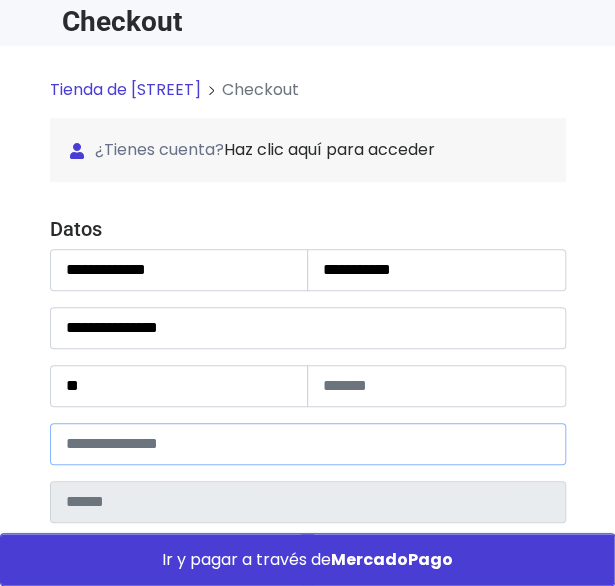 click at bounding box center [308, 444] 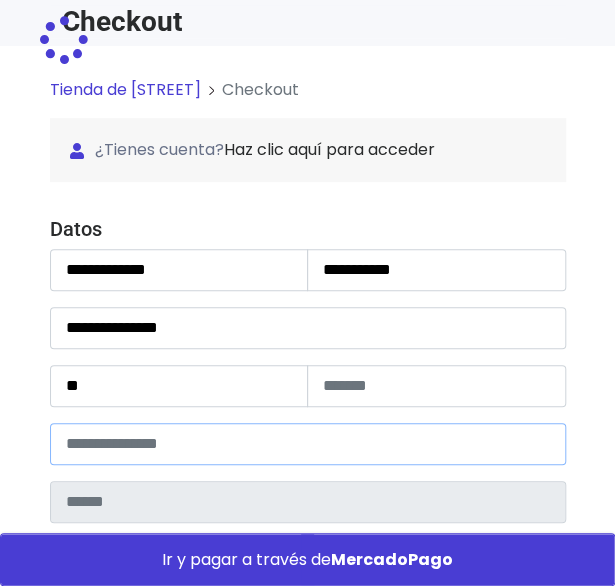 type on "*****" 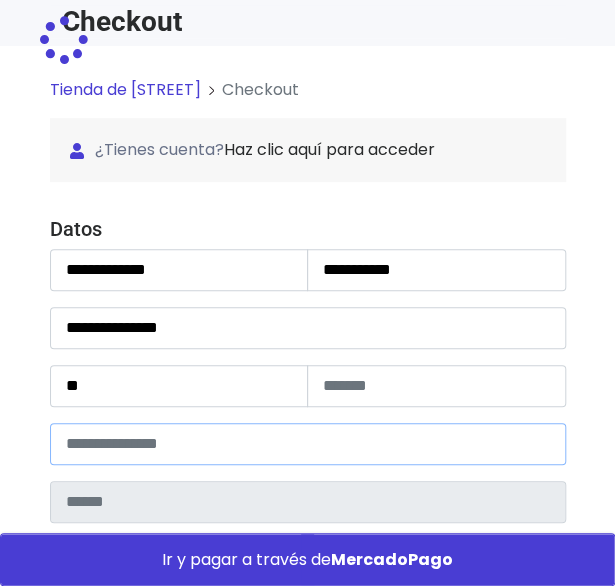 type on "*********" 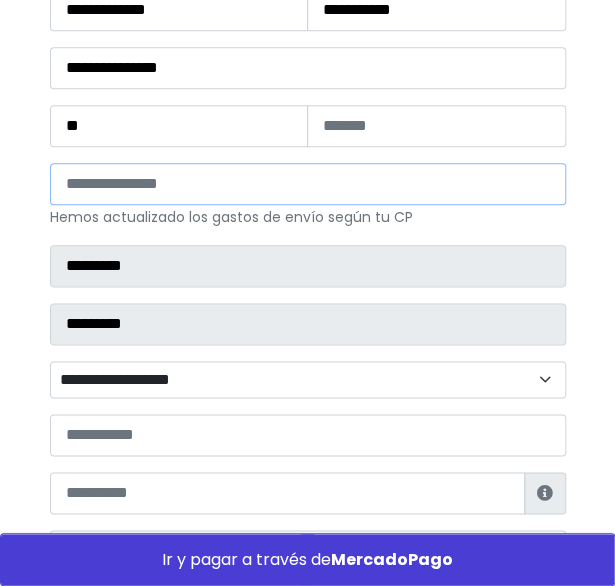 scroll, scrollTop: 409, scrollLeft: 0, axis: vertical 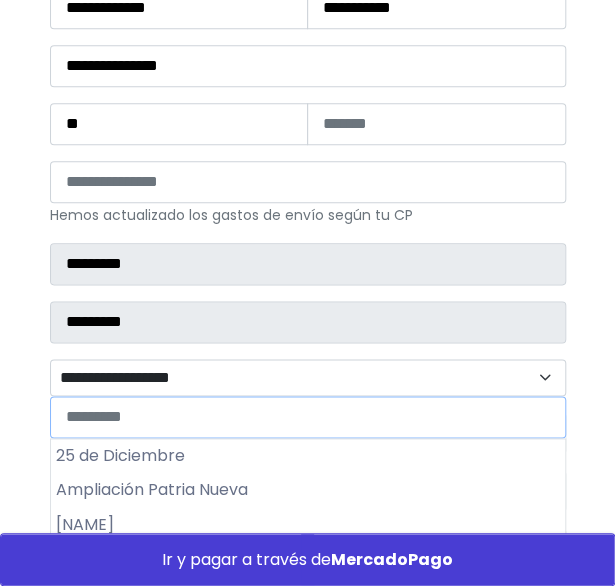 click on "**********" at bounding box center (308, 377) 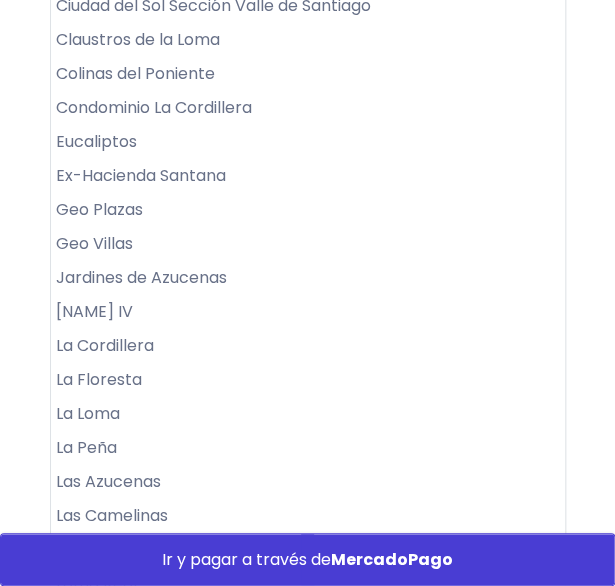 scroll, scrollTop: 1444, scrollLeft: 0, axis: vertical 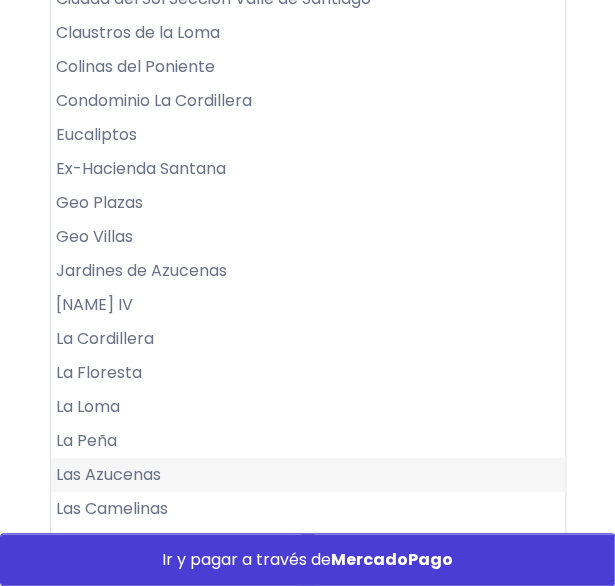 click on "Las Azucenas" at bounding box center (308, 475) 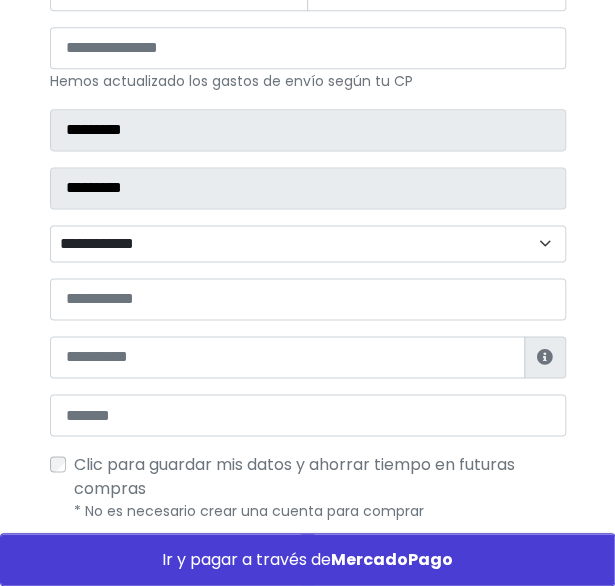 scroll, scrollTop: 541, scrollLeft: 0, axis: vertical 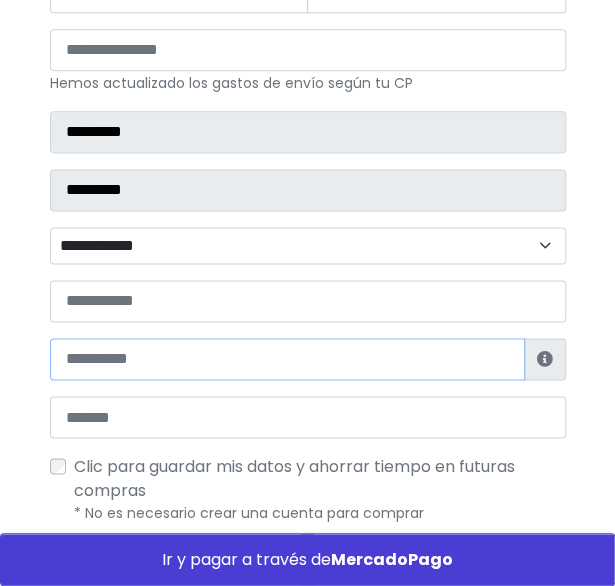 click at bounding box center (287, 359) 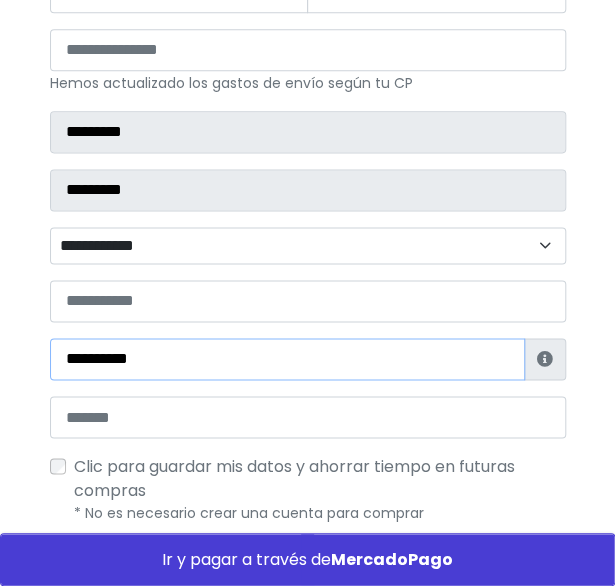 type on "**********" 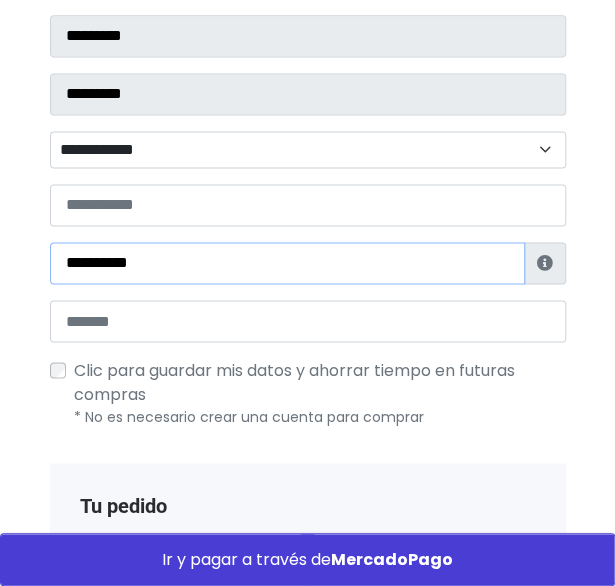 scroll, scrollTop: 647, scrollLeft: 0, axis: vertical 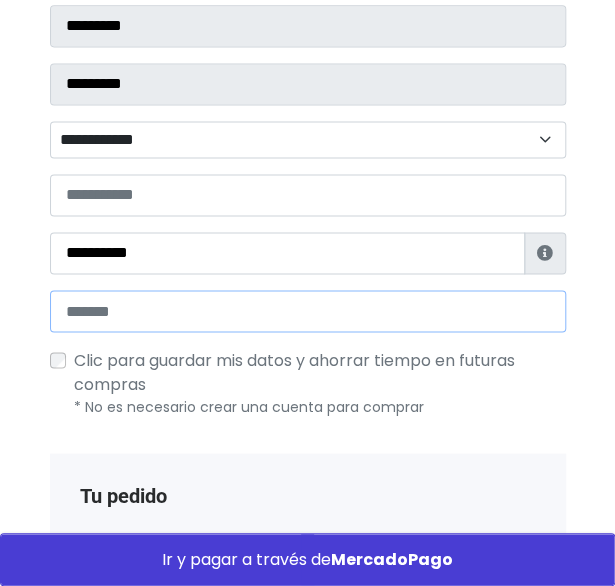 click at bounding box center (308, 311) 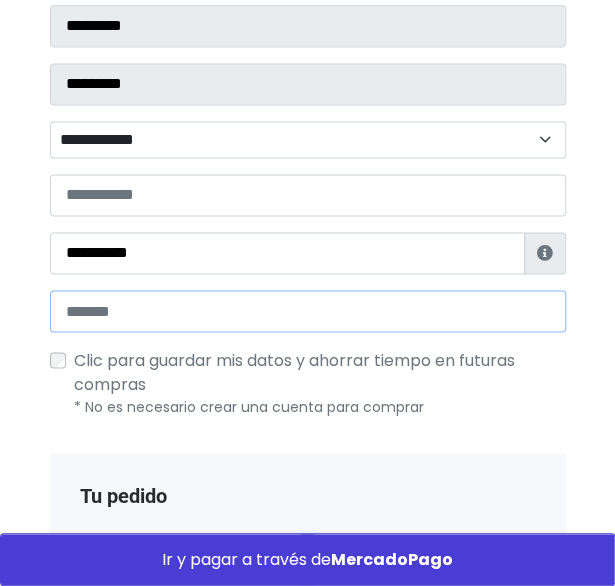 type on "**********" 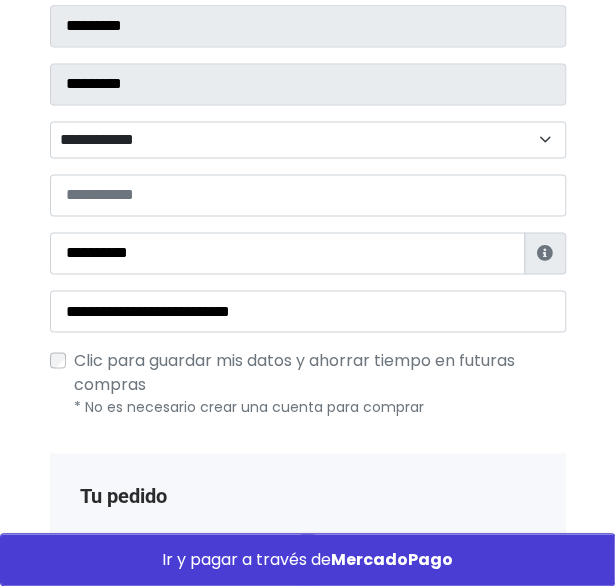type on "**********" 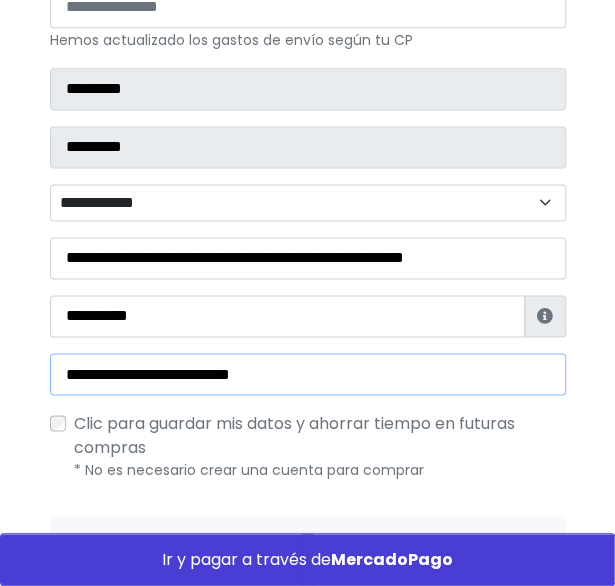 scroll, scrollTop: 566, scrollLeft: 0, axis: vertical 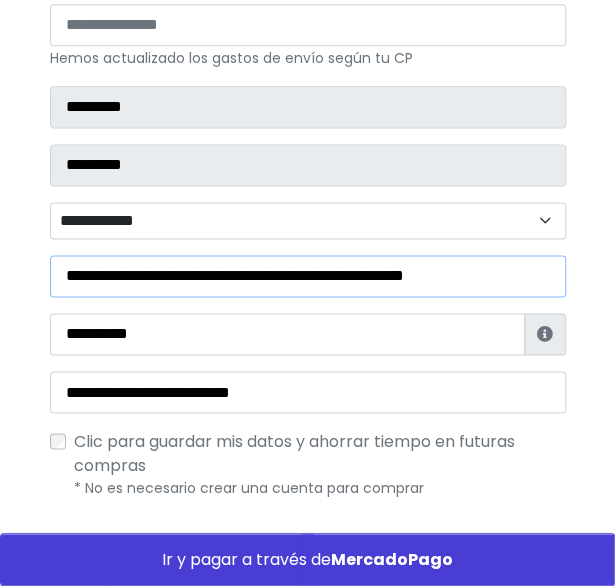 click on "**********" at bounding box center (308, 276) 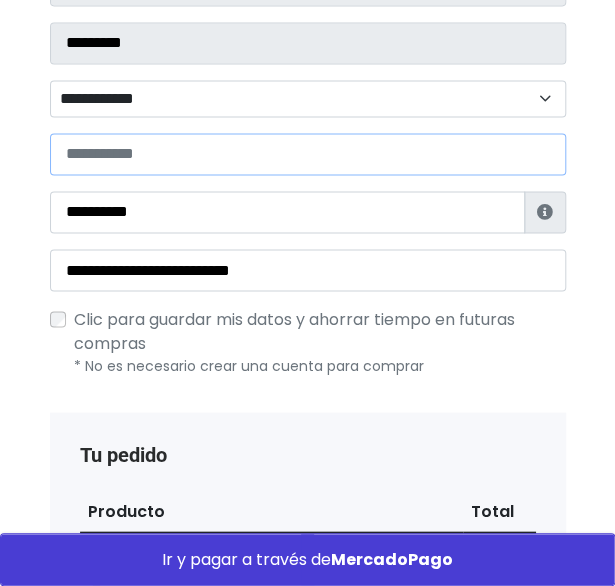 scroll, scrollTop: 686, scrollLeft: 0, axis: vertical 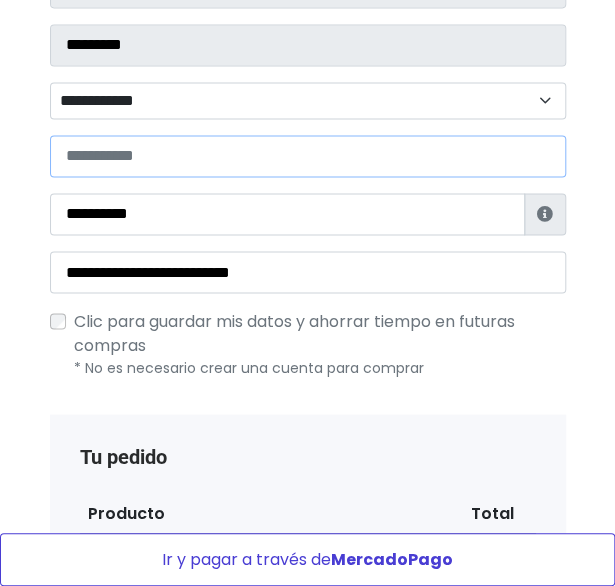type 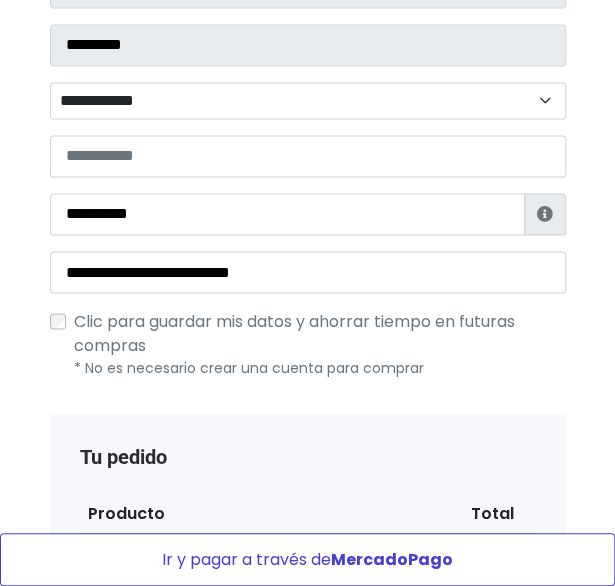 click on "Ir y pagar a través de  MercadoPago" at bounding box center [307, 559] 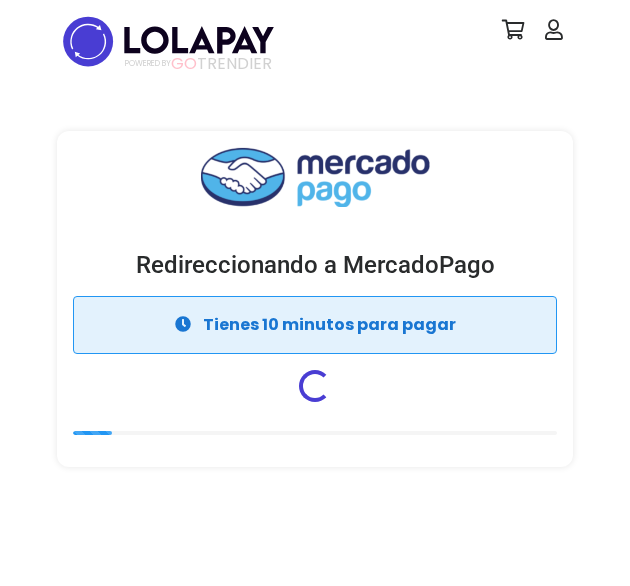 scroll, scrollTop: 0, scrollLeft: 0, axis: both 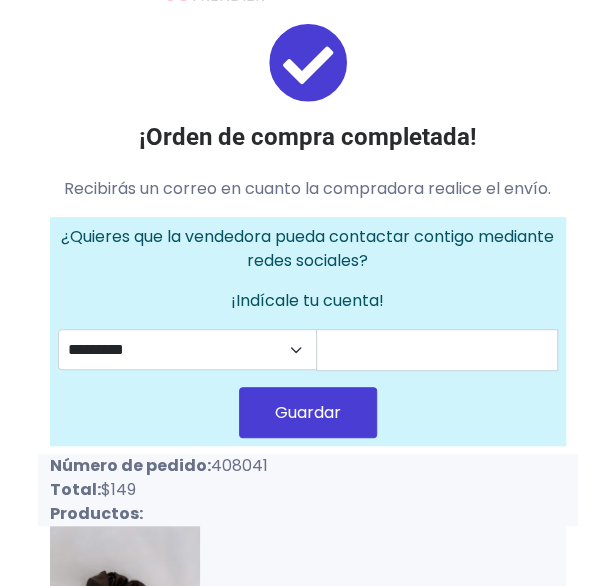 drag, startPoint x: 209, startPoint y: 461, endPoint x: 268, endPoint y: 471, distance: 59.841457 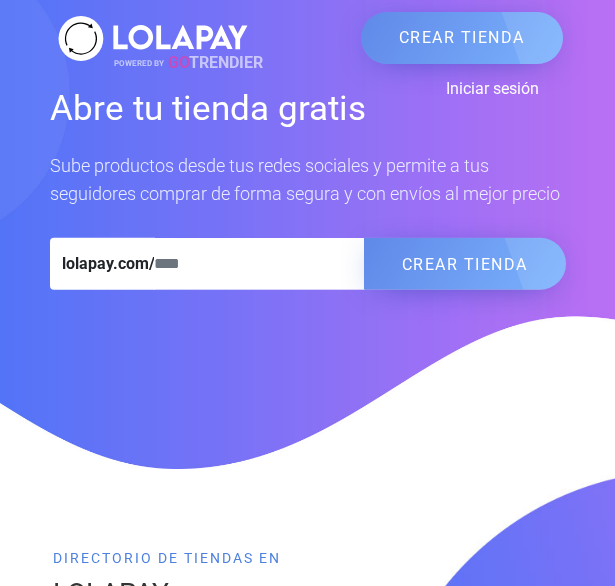 scroll, scrollTop: 0, scrollLeft: 0, axis: both 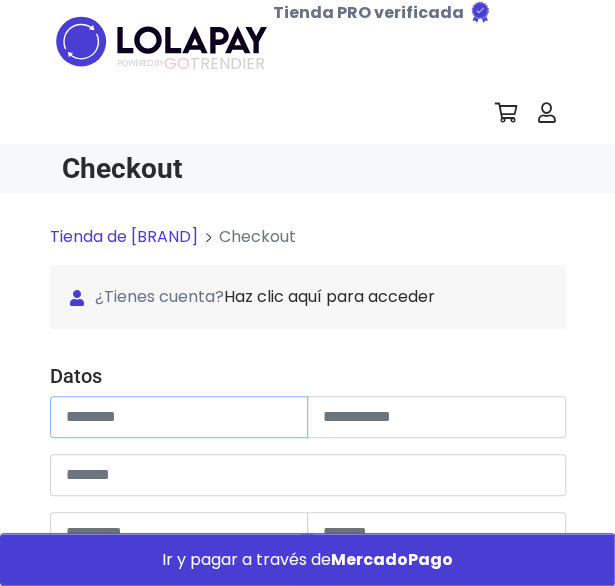 click at bounding box center [179, 417] 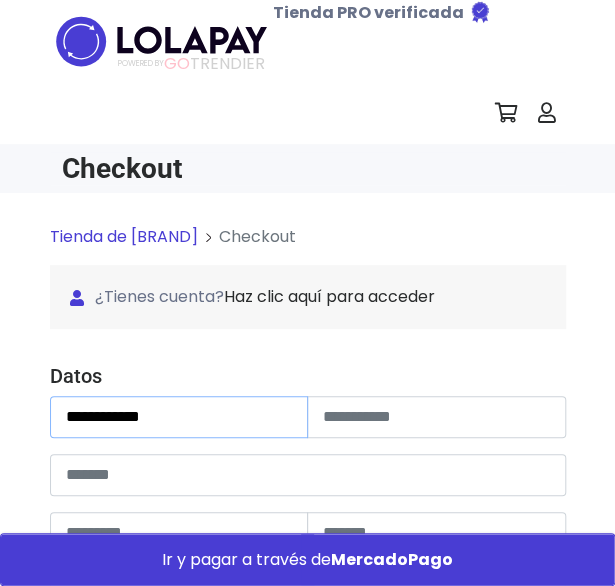 type on "**********" 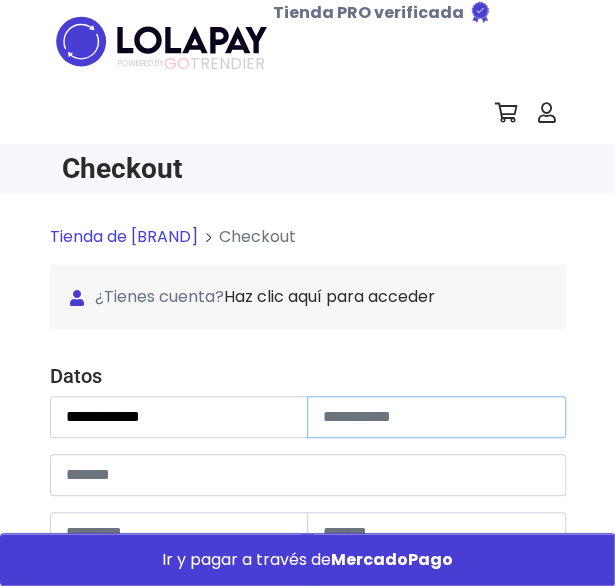 click at bounding box center (436, 417) 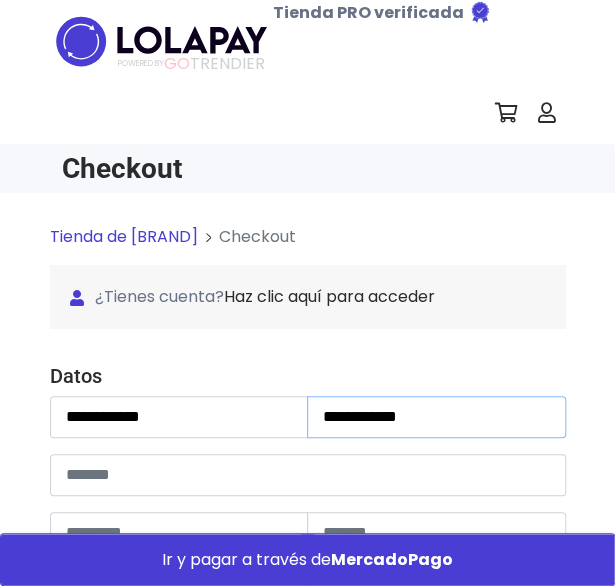 type on "**********" 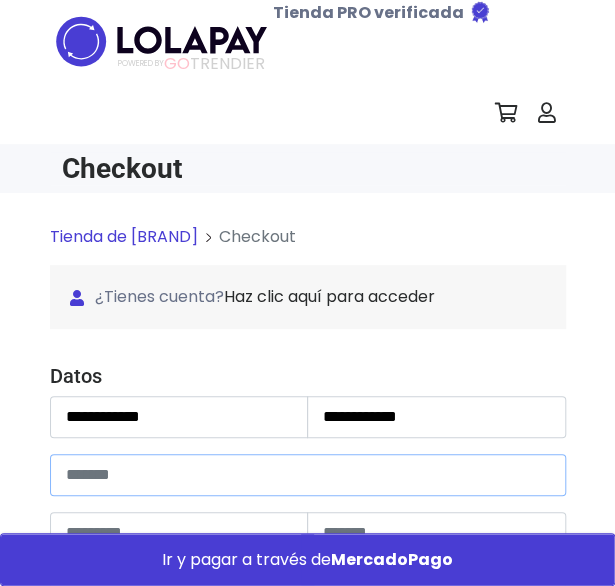 click at bounding box center (308, 475) 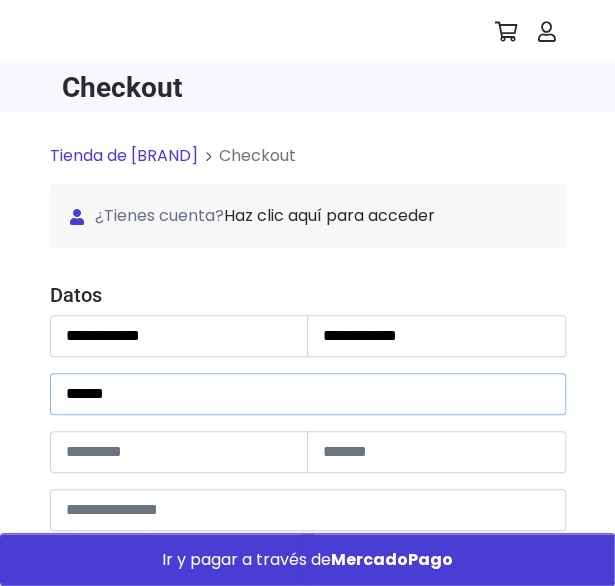 scroll, scrollTop: 82, scrollLeft: 0, axis: vertical 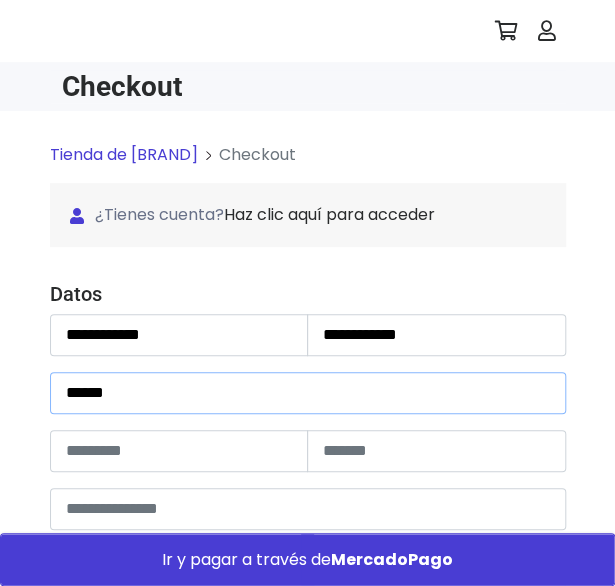 type on "******" 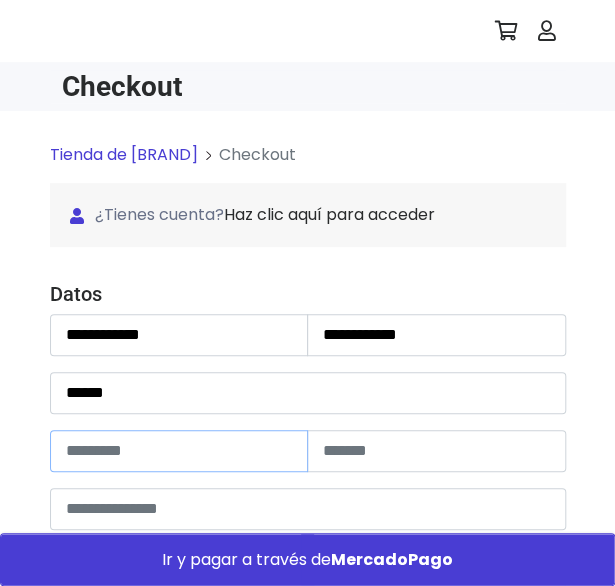 click at bounding box center (179, 451) 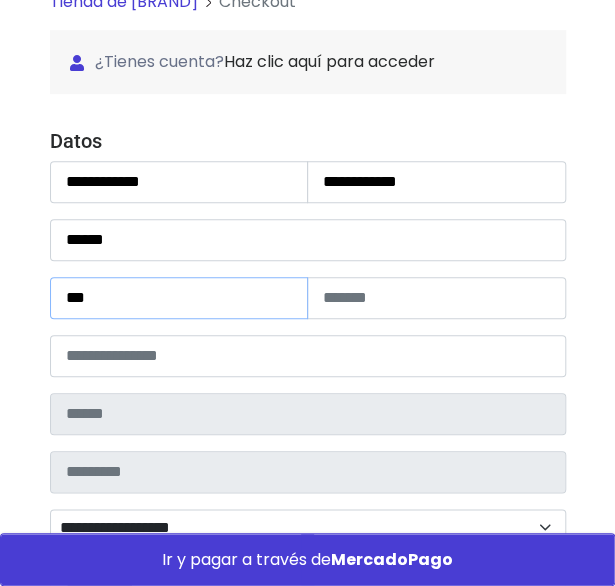 scroll, scrollTop: 239, scrollLeft: 0, axis: vertical 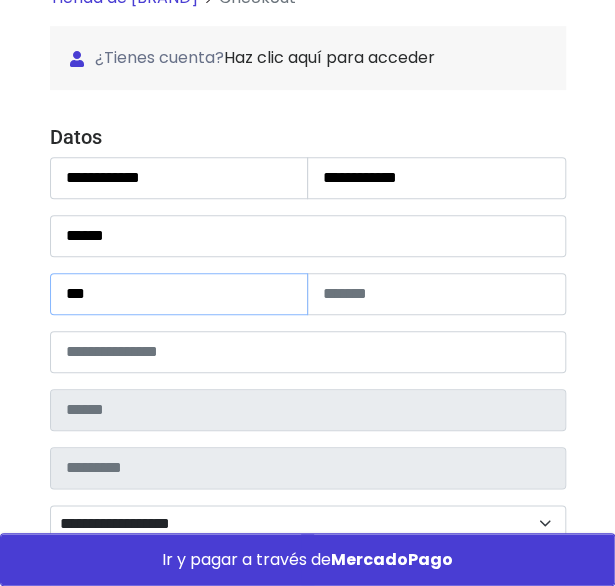 type on "***" 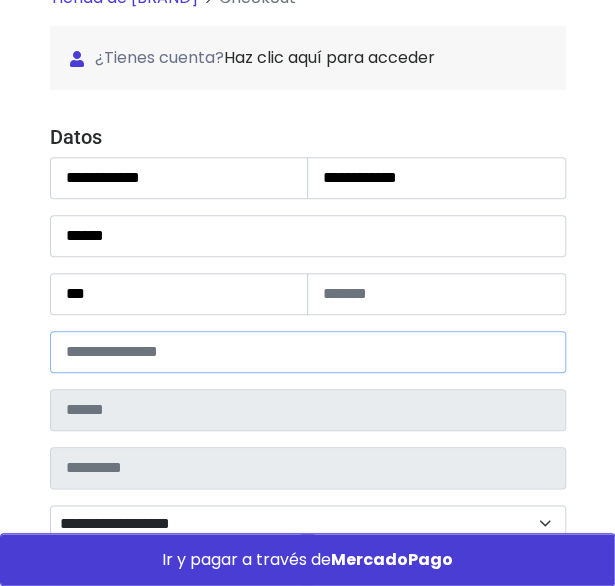 click at bounding box center [308, 352] 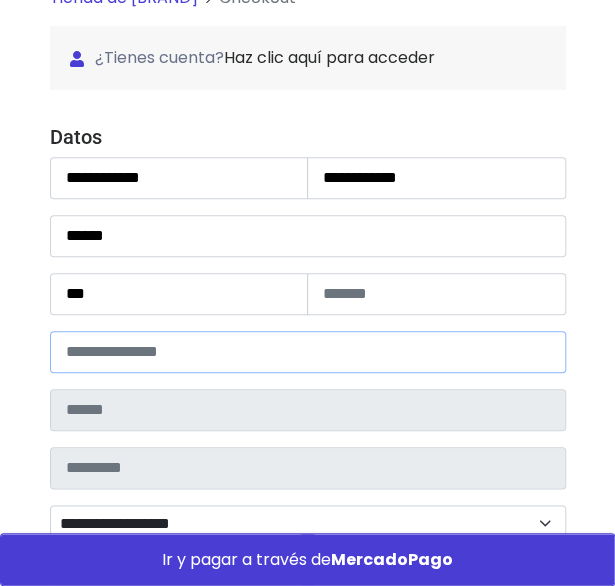 type on "*****" 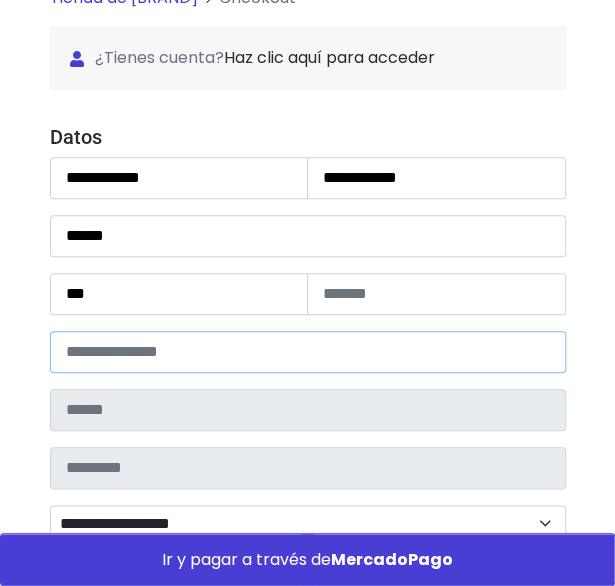 type on "**********" 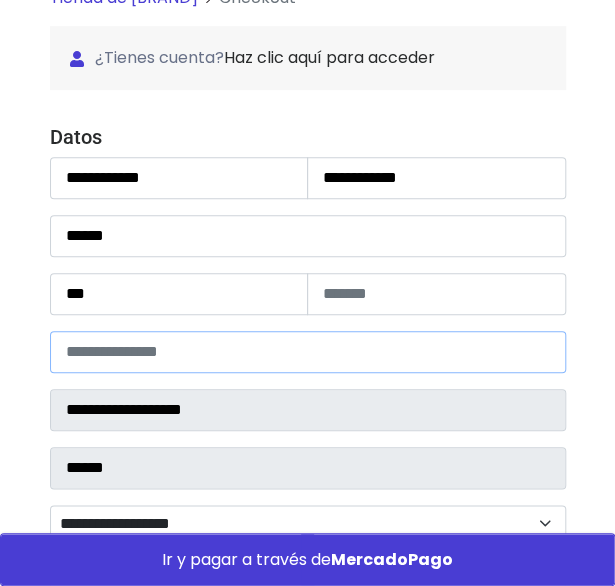 select 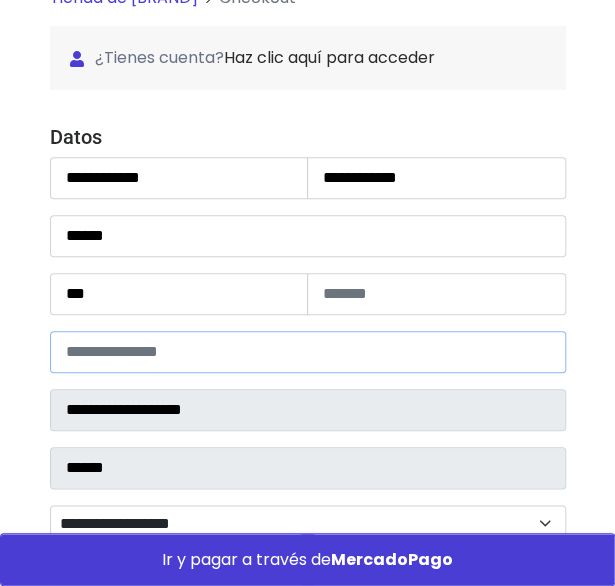 type on "*****" 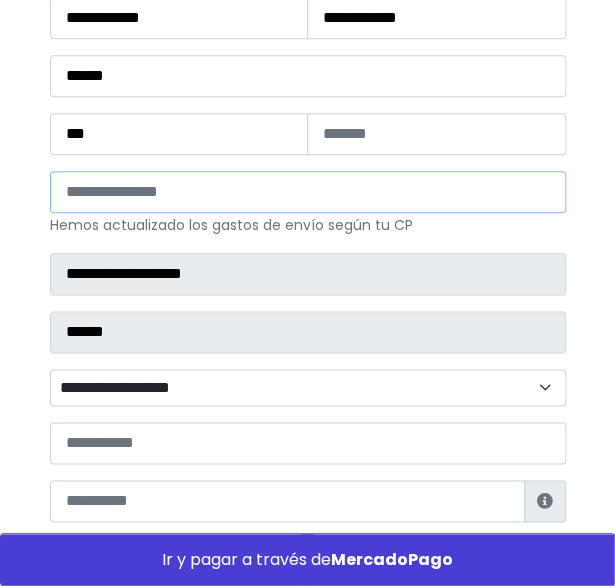 scroll, scrollTop: 411, scrollLeft: 0, axis: vertical 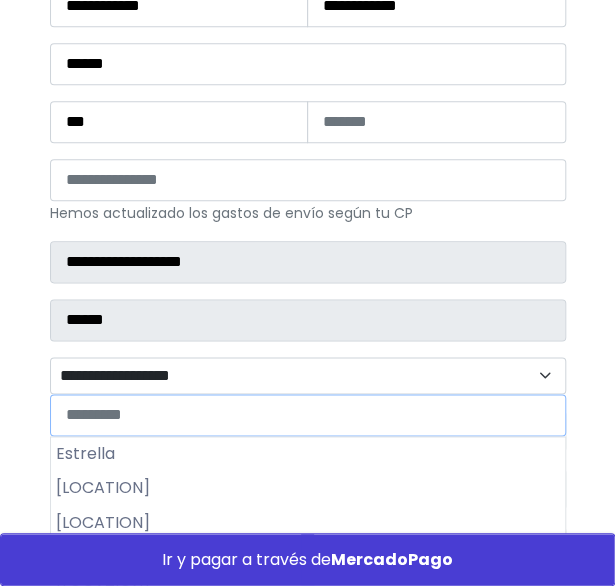 click on "**********" at bounding box center (308, 375) 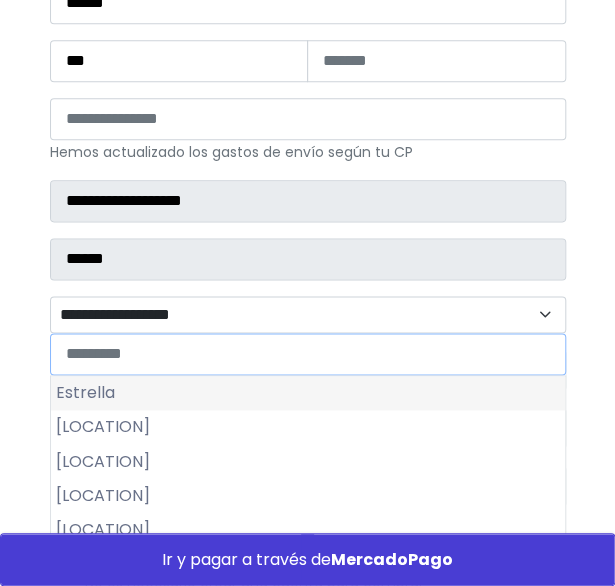 scroll, scrollTop: 481, scrollLeft: 0, axis: vertical 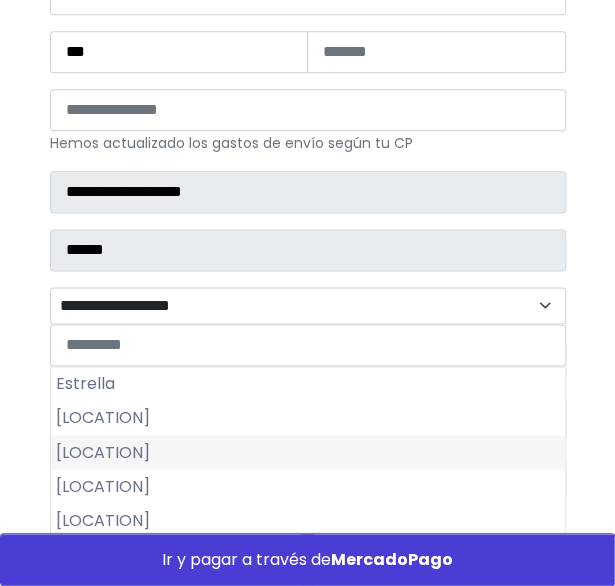 click on "Las Arboledas" at bounding box center [308, 452] 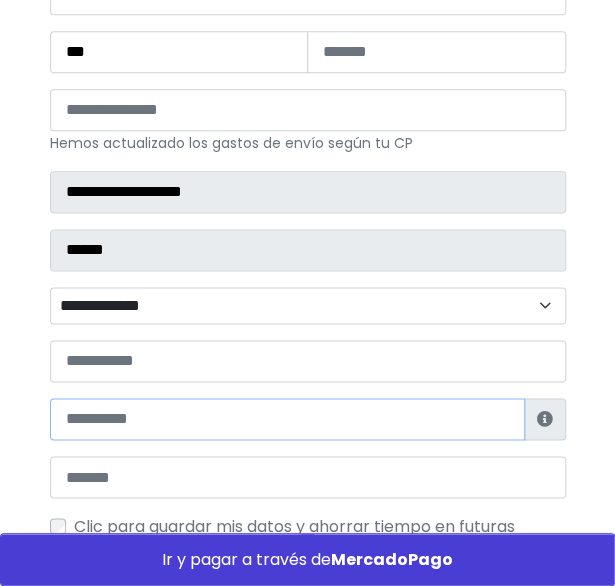 click at bounding box center [287, 419] 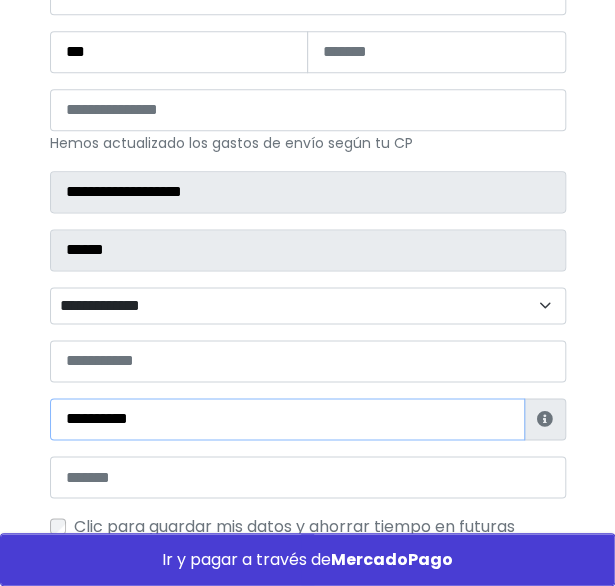 type on "**********" 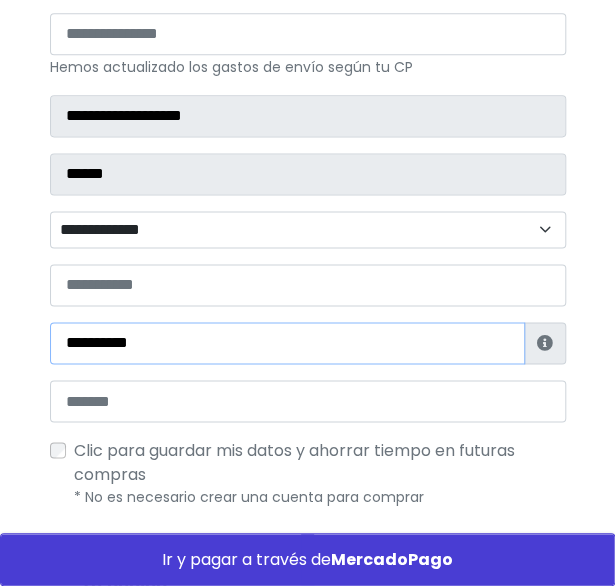 scroll, scrollTop: 558, scrollLeft: 0, axis: vertical 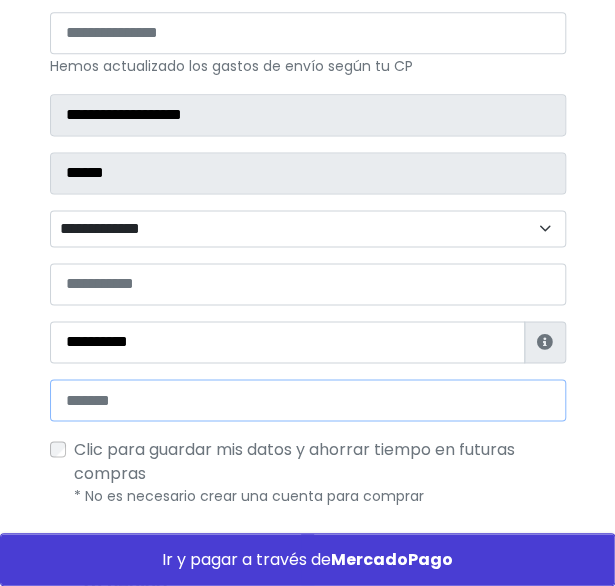 click at bounding box center [308, 400] 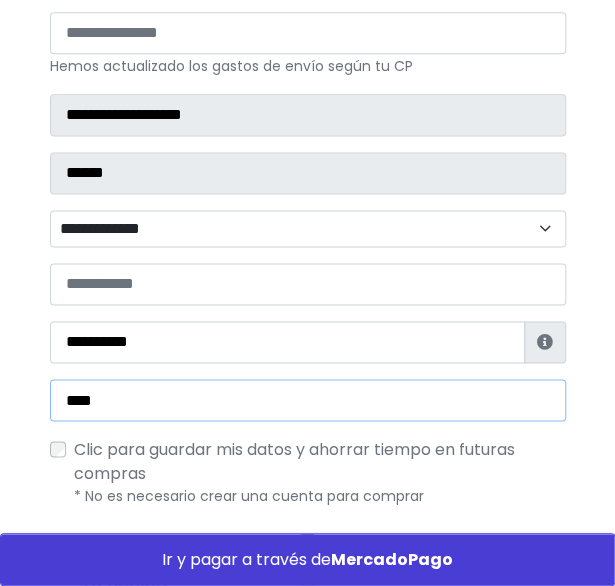 click on "****" at bounding box center [308, 400] 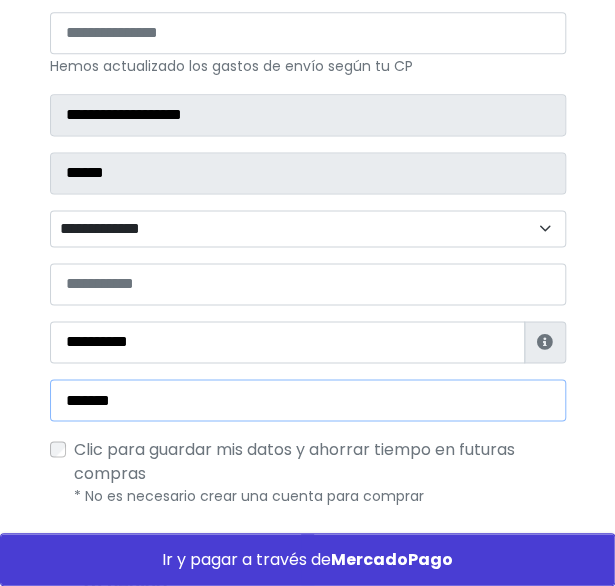 type on "**********" 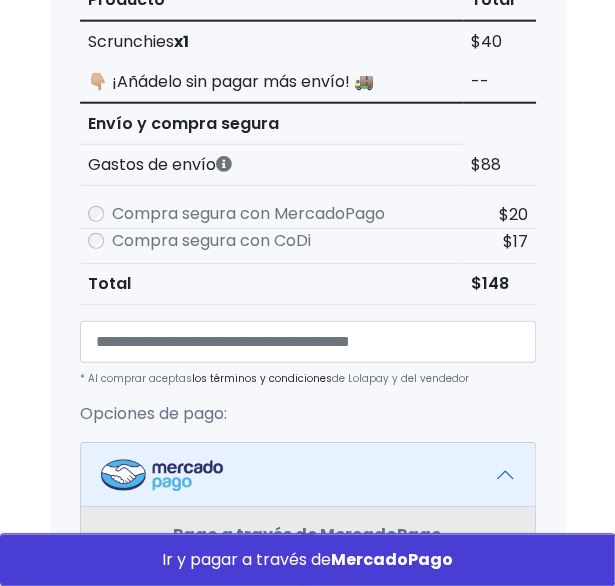 scroll, scrollTop: 1200, scrollLeft: 0, axis: vertical 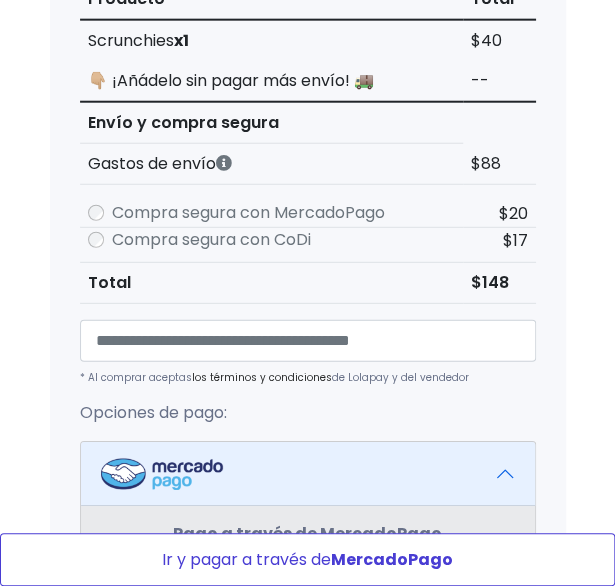 click on "Ir y pagar a través de  MercadoPago" at bounding box center [307, 559] 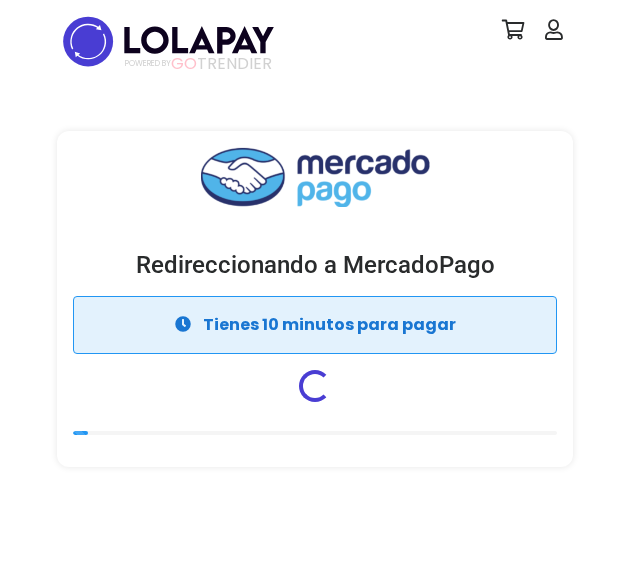 scroll, scrollTop: 0, scrollLeft: 0, axis: both 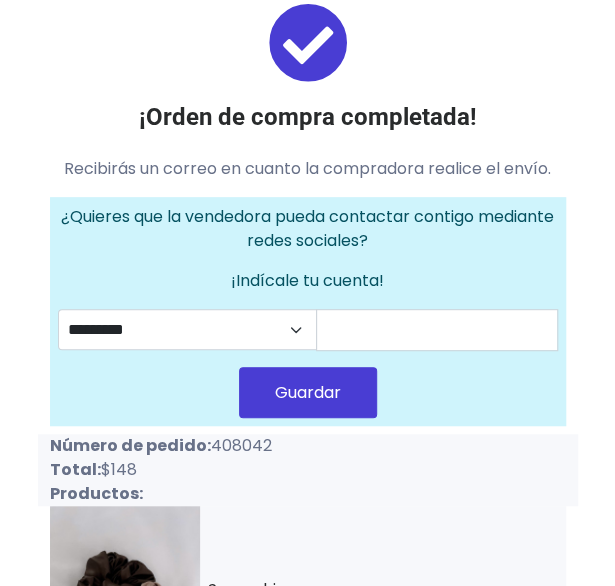 drag, startPoint x: 209, startPoint y: 444, endPoint x: 276, endPoint y: 446, distance: 67.02985 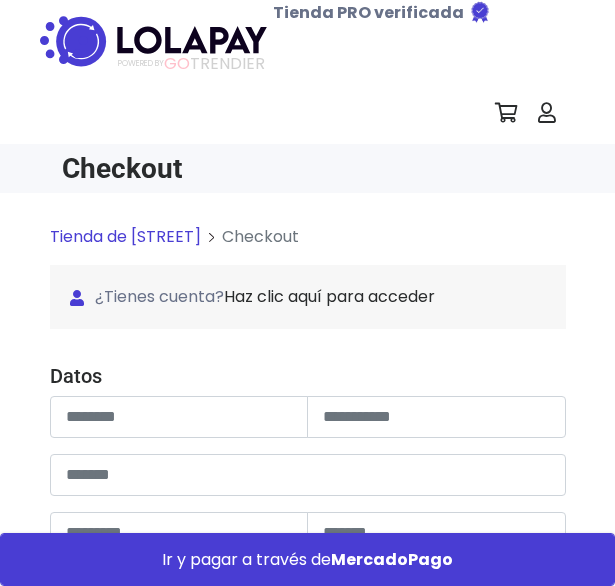 scroll, scrollTop: 0, scrollLeft: 0, axis: both 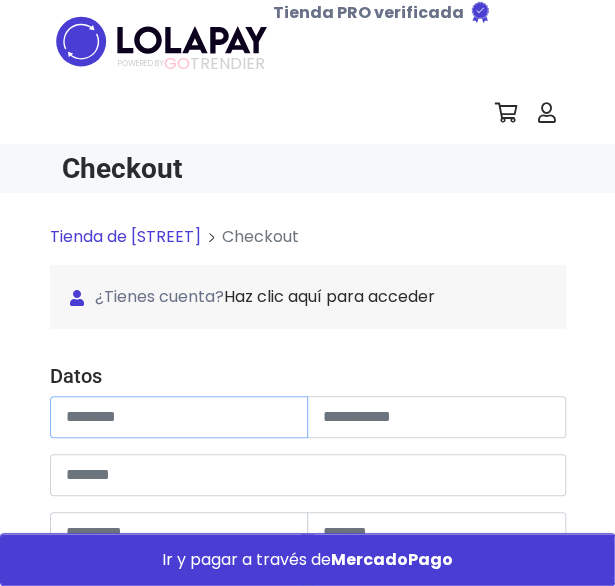 click at bounding box center [179, 417] 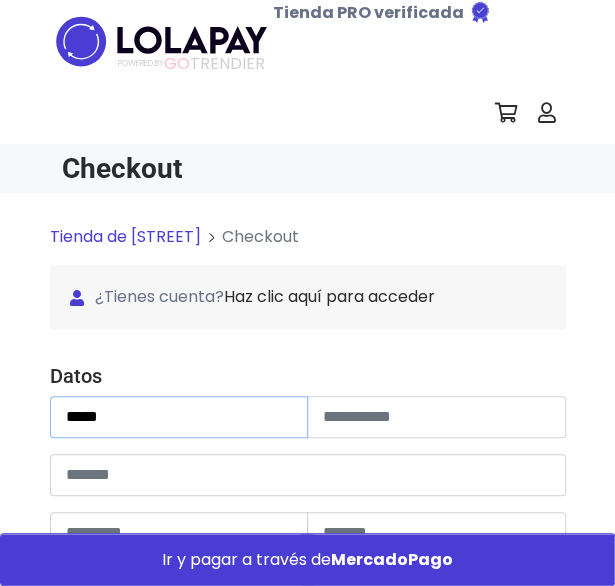 type on "*****" 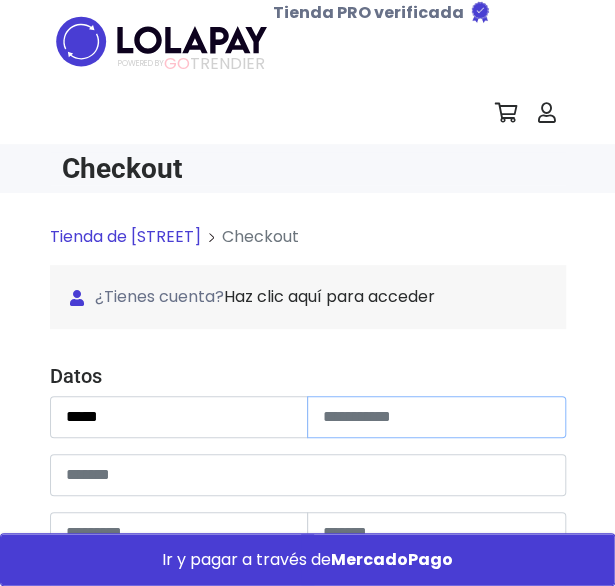 click at bounding box center (436, 417) 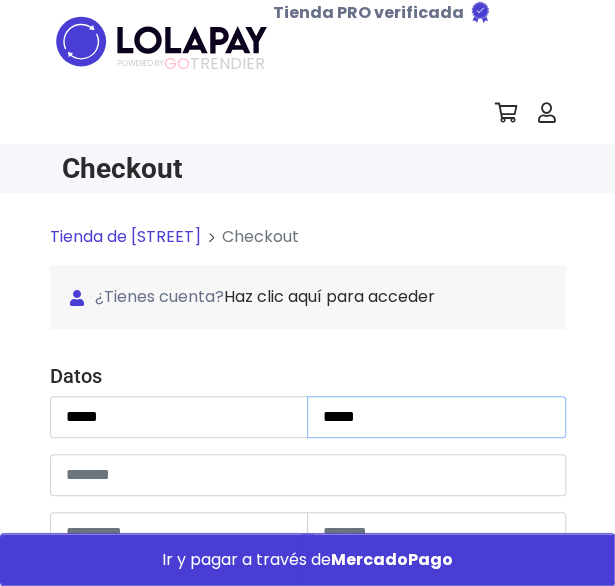 type on "*****" 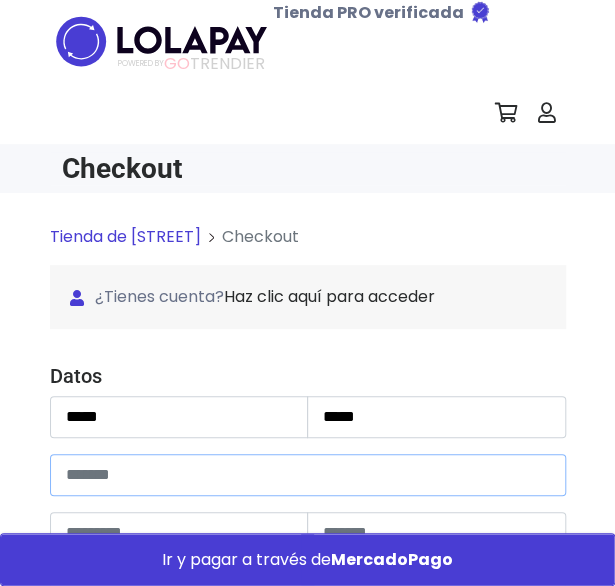 click at bounding box center (308, 475) 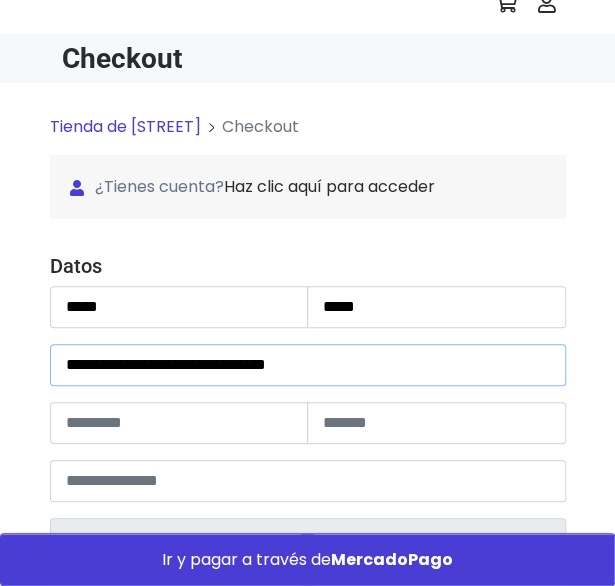 scroll, scrollTop: 111, scrollLeft: 0, axis: vertical 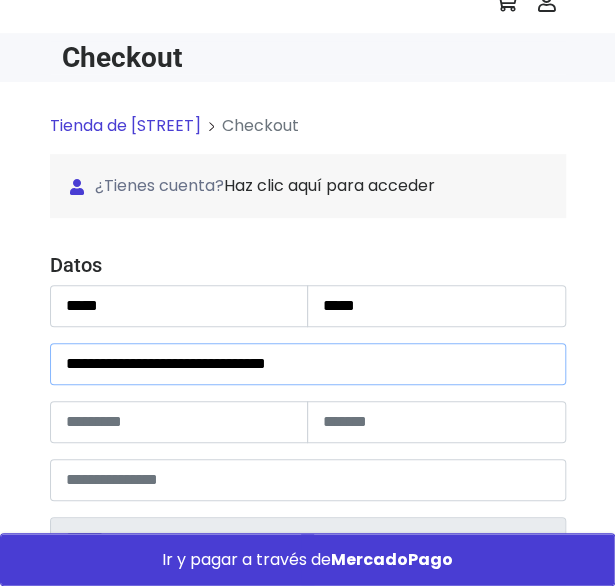 type on "**********" 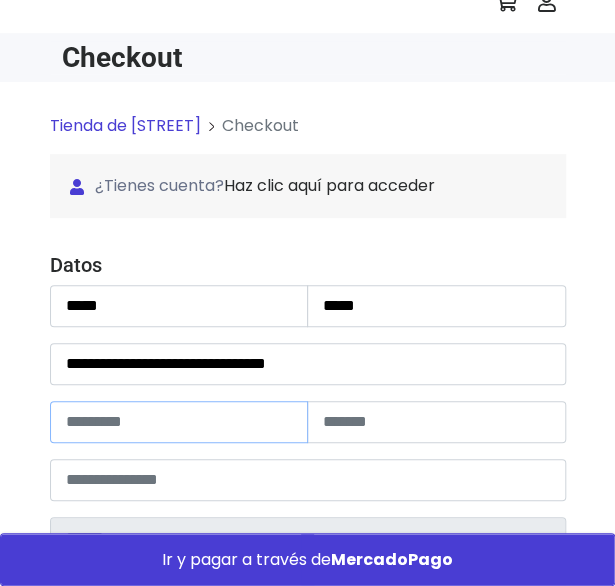 click at bounding box center (179, 422) 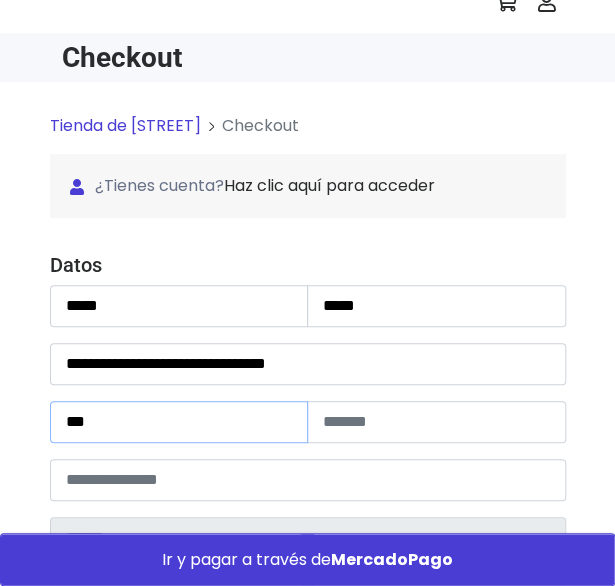 type on "***" 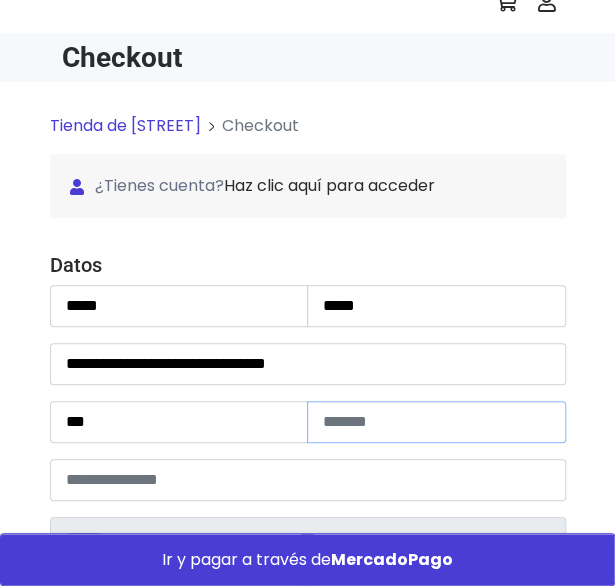 click at bounding box center (436, 422) 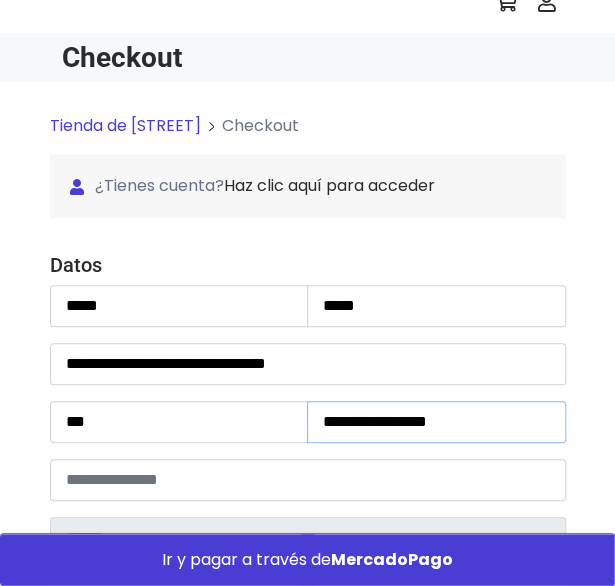 type on "**********" 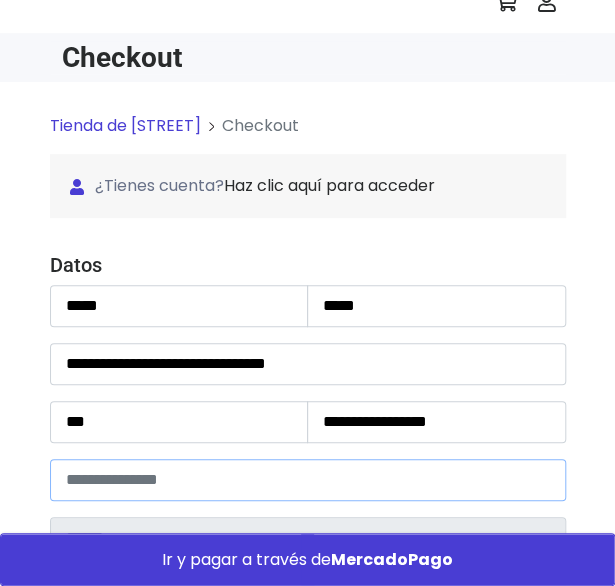 click at bounding box center [308, 480] 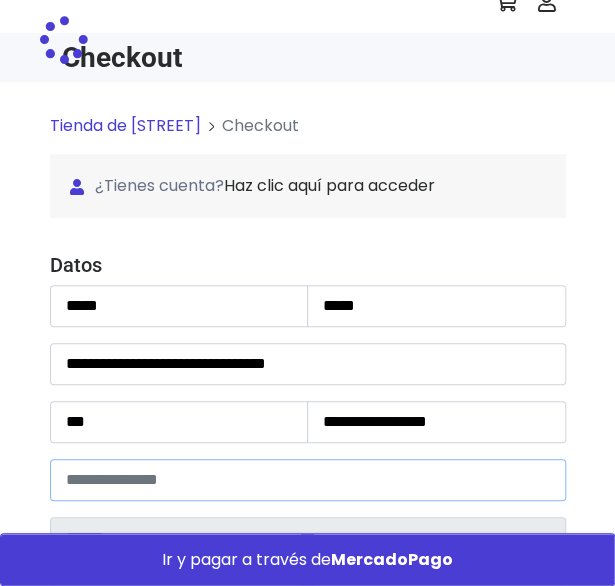 type on "*****" 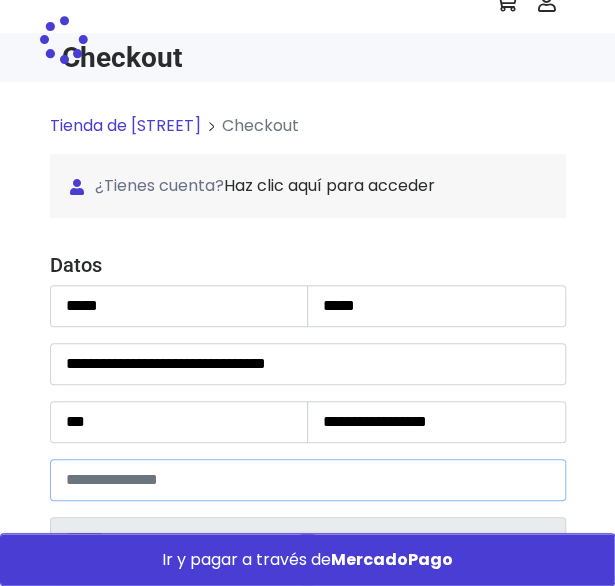 type on "**********" 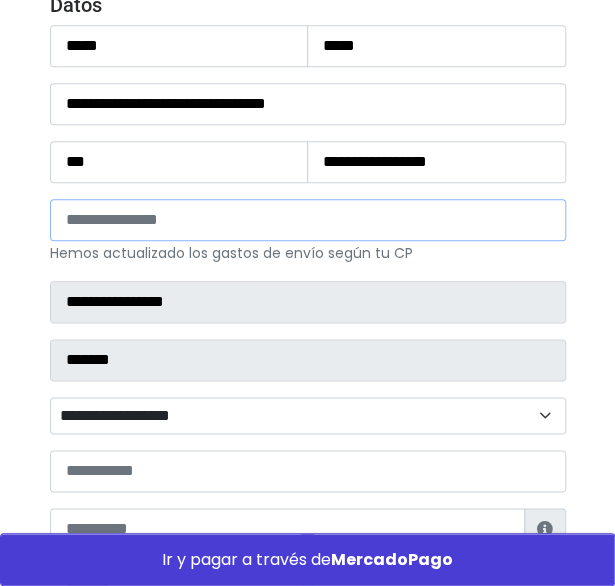 scroll, scrollTop: 372, scrollLeft: 0, axis: vertical 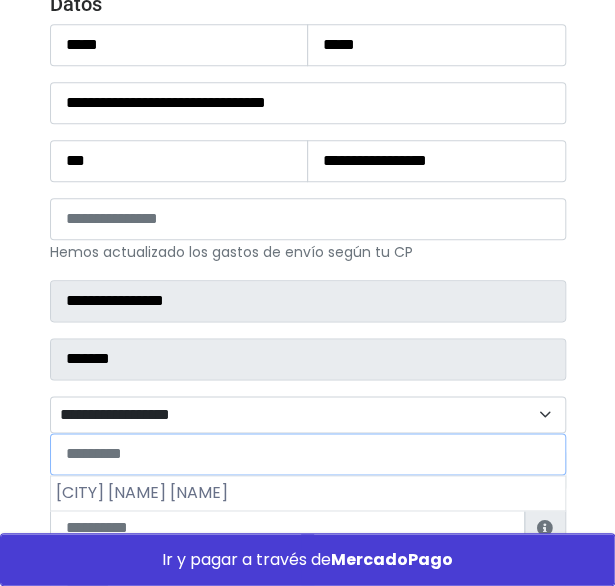 click on "**********" at bounding box center (308, 414) 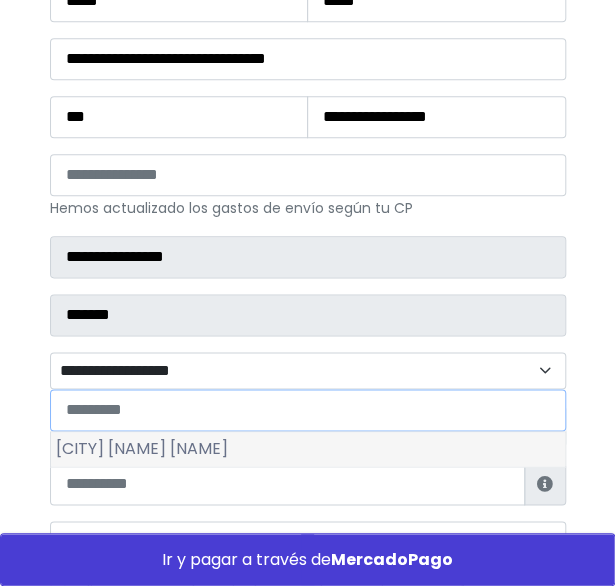 scroll, scrollTop: 456, scrollLeft: 0, axis: vertical 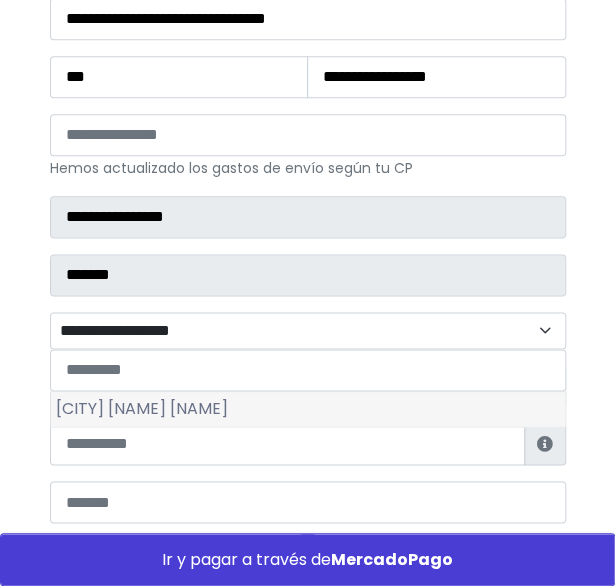 click on "San Pedro Mártir FOVISSSTE" at bounding box center [308, 409] 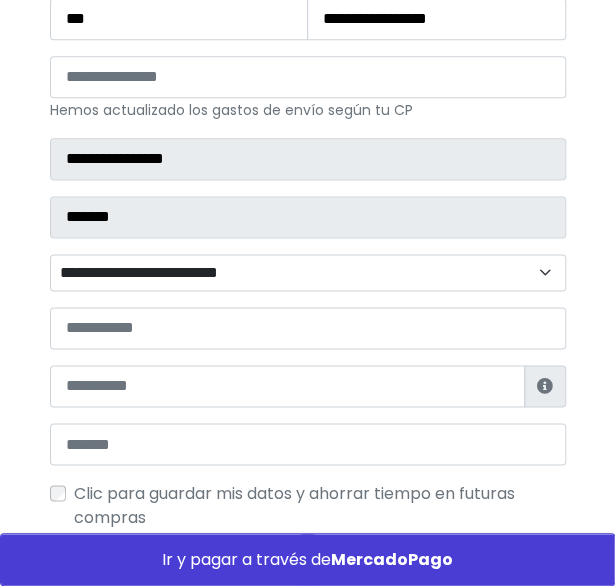 scroll, scrollTop: 569, scrollLeft: 0, axis: vertical 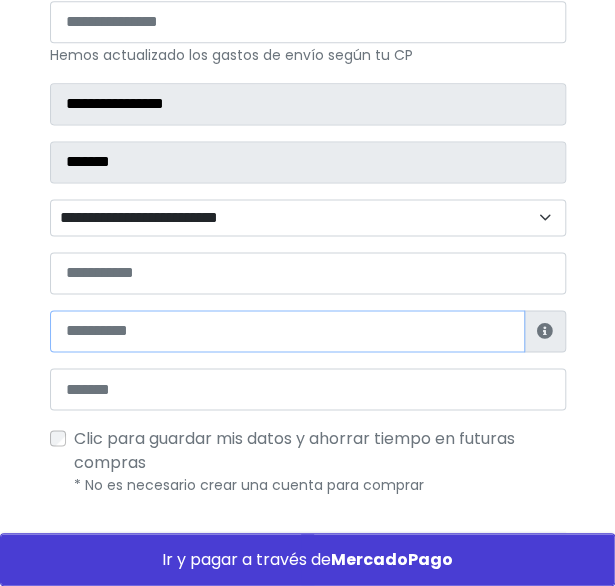 click at bounding box center [287, 331] 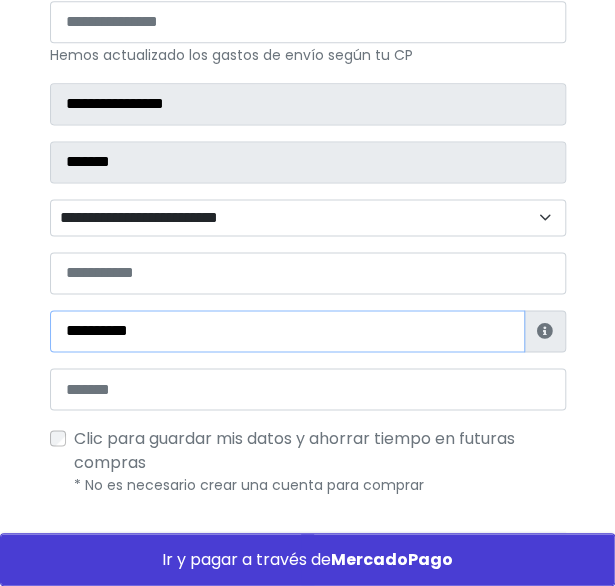 type on "**********" 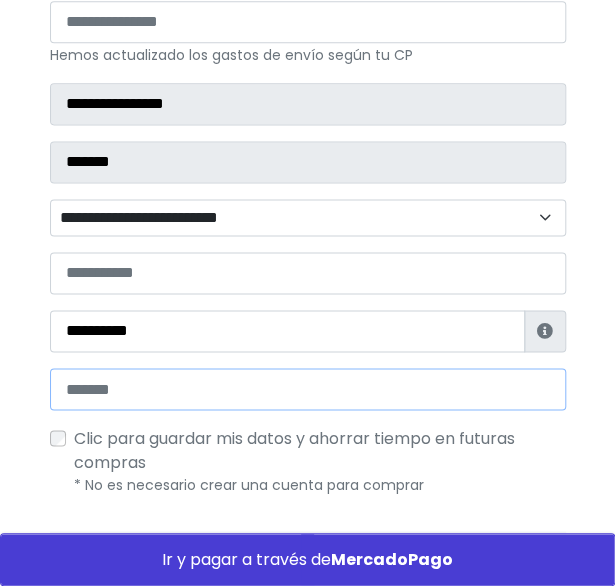 click at bounding box center [308, 389] 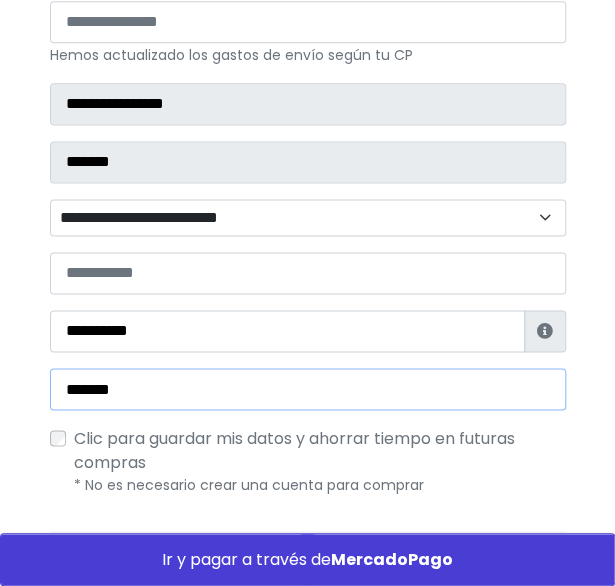 type on "**********" 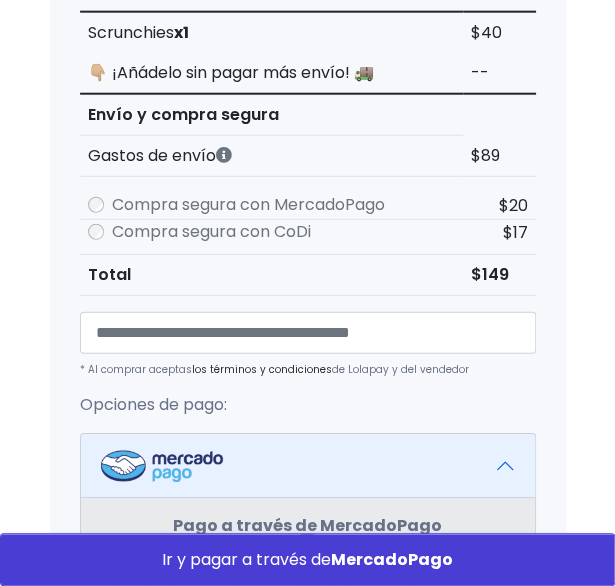 scroll, scrollTop: 1209, scrollLeft: 0, axis: vertical 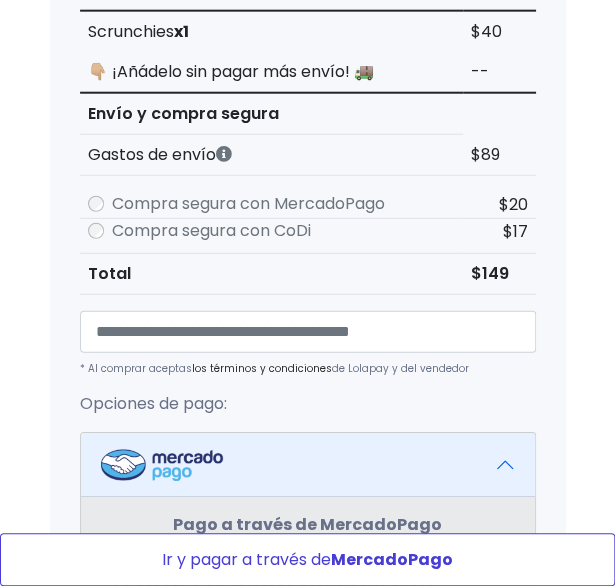 click on "Ir y pagar a través de  MercadoPago" at bounding box center [307, 559] 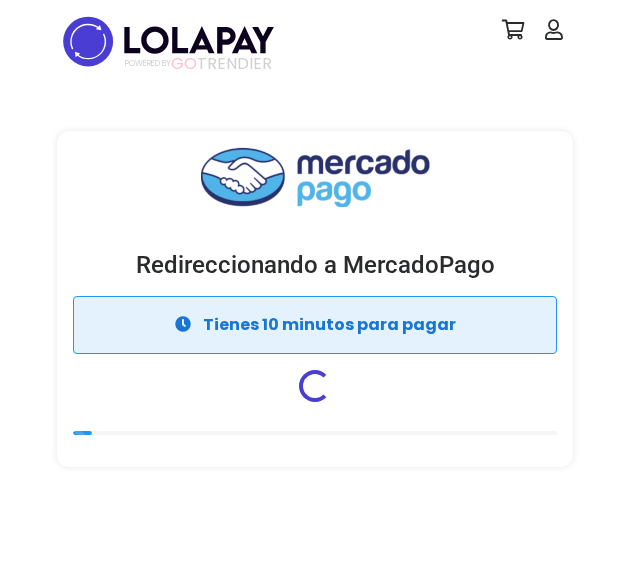 scroll, scrollTop: 0, scrollLeft: 0, axis: both 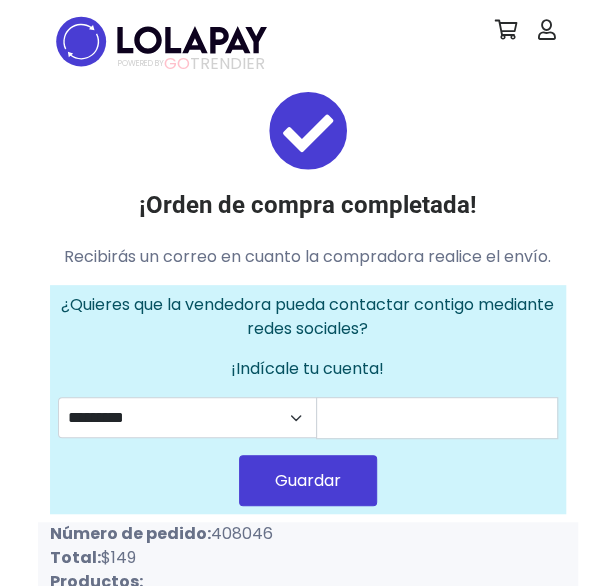drag, startPoint x: 210, startPoint y: 531, endPoint x: 271, endPoint y: 534, distance: 61.073727 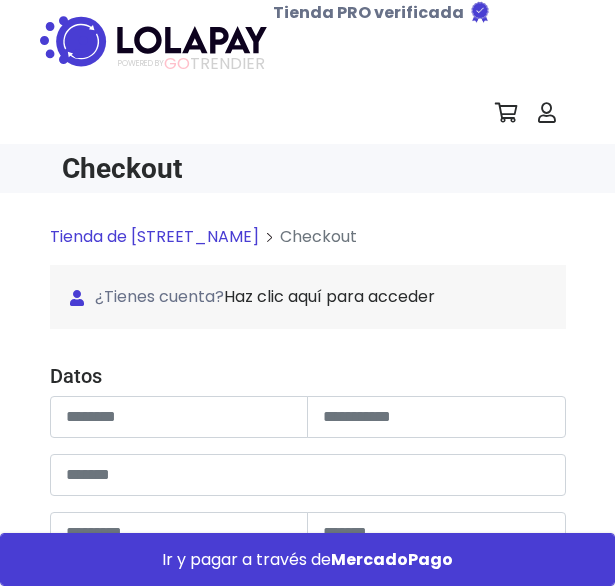 scroll, scrollTop: 0, scrollLeft: 0, axis: both 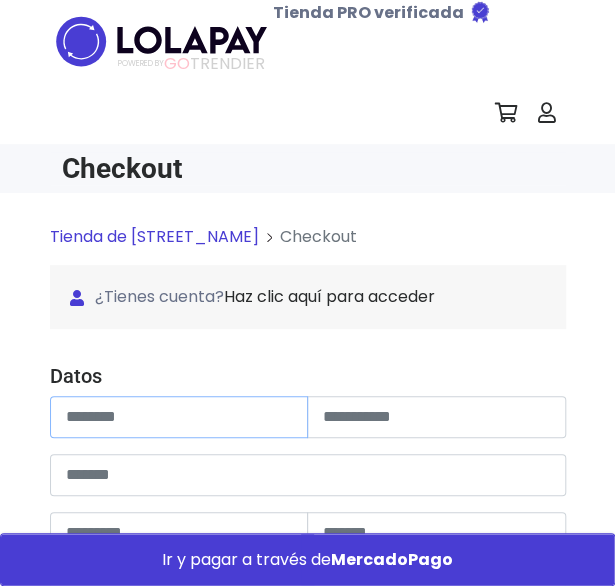 click at bounding box center (179, 417) 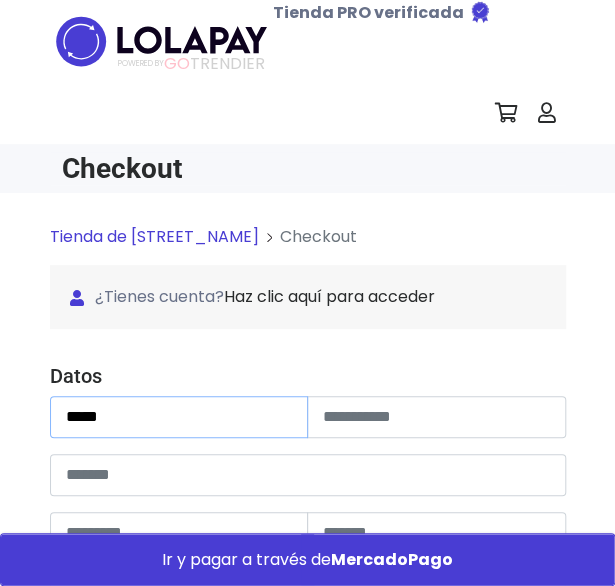 type on "*****" 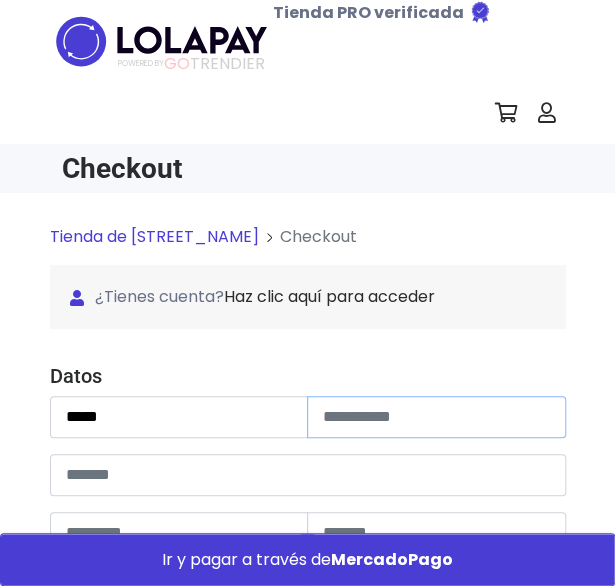 click at bounding box center [436, 417] 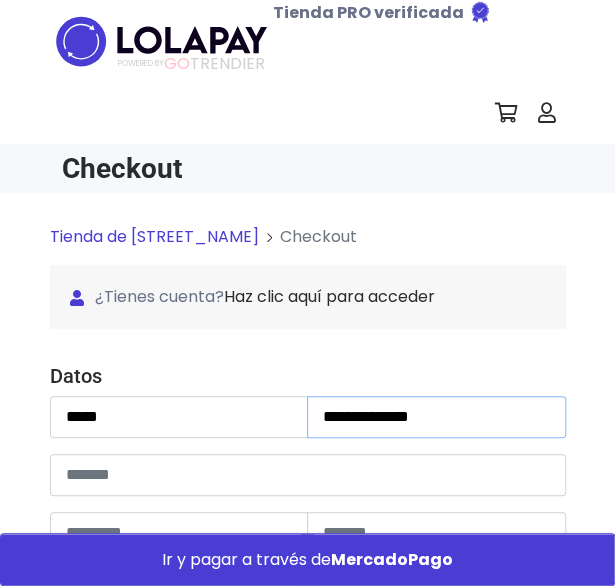 type on "**********" 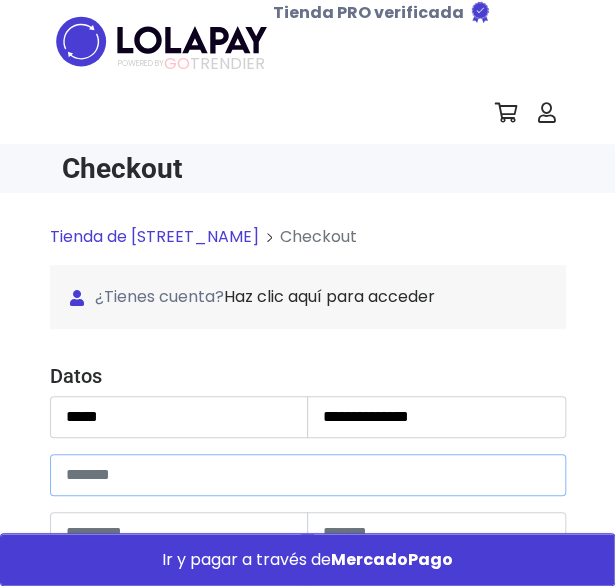 click at bounding box center (308, 475) 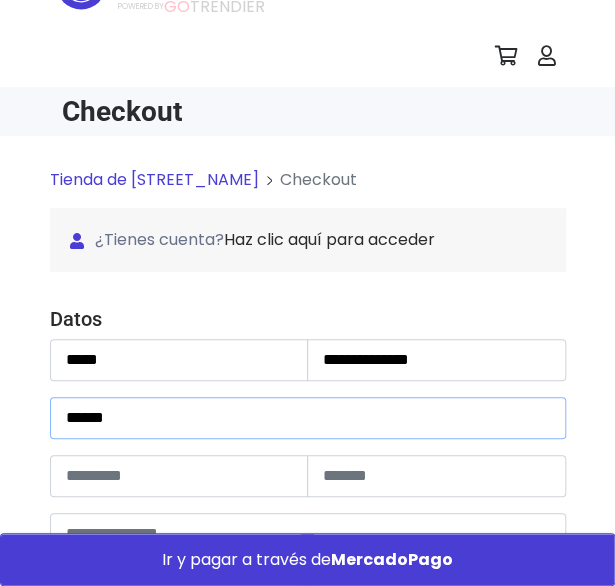 scroll, scrollTop: 70, scrollLeft: 0, axis: vertical 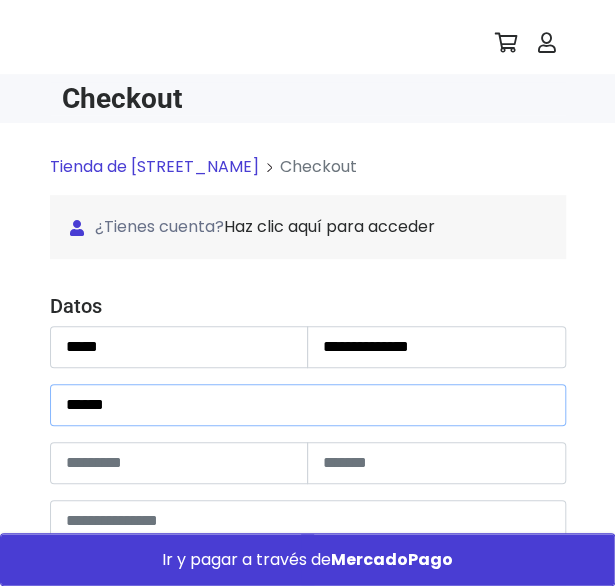 type on "******" 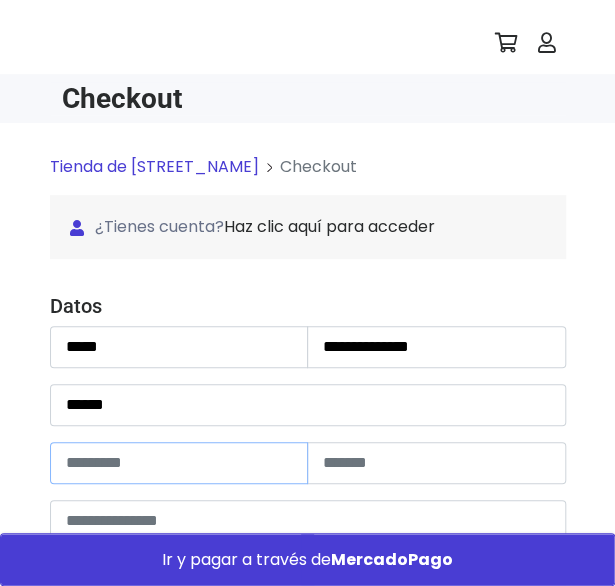 click at bounding box center (179, 463) 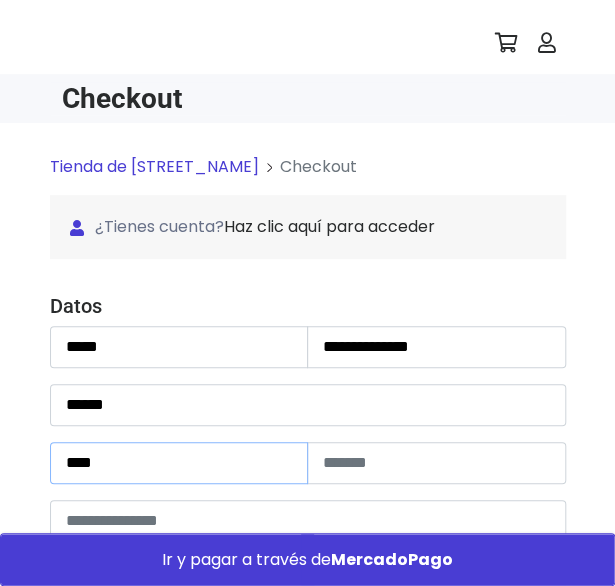 type on "****" 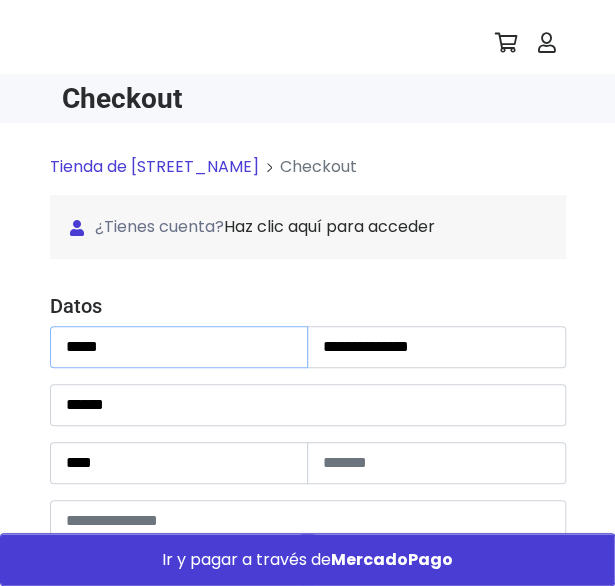 click on "*****" at bounding box center (179, 347) 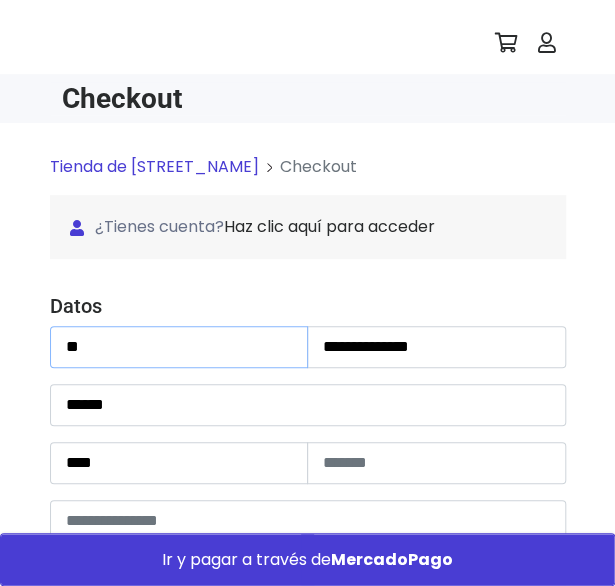 type on "*" 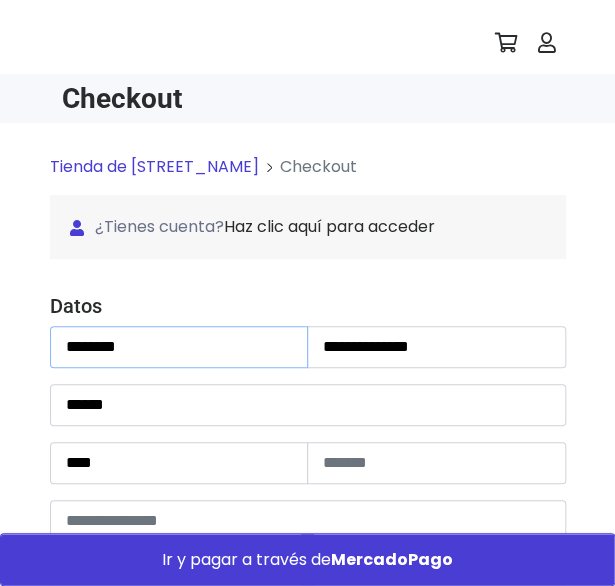 type on "********" 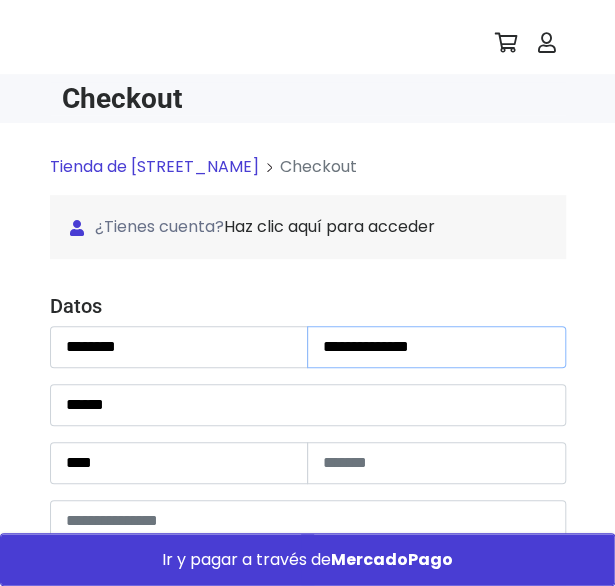 click on "**********" at bounding box center (436, 347) 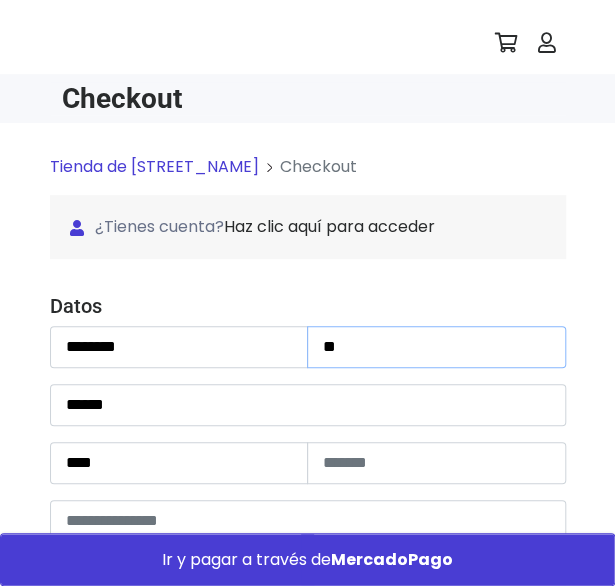 type on "*" 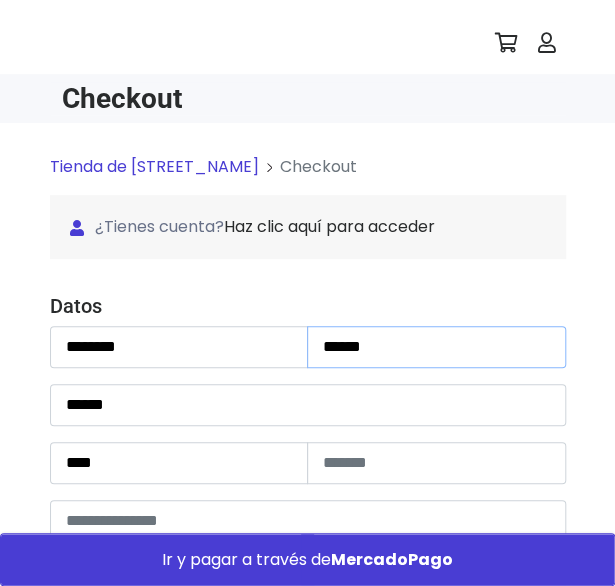 type on "******" 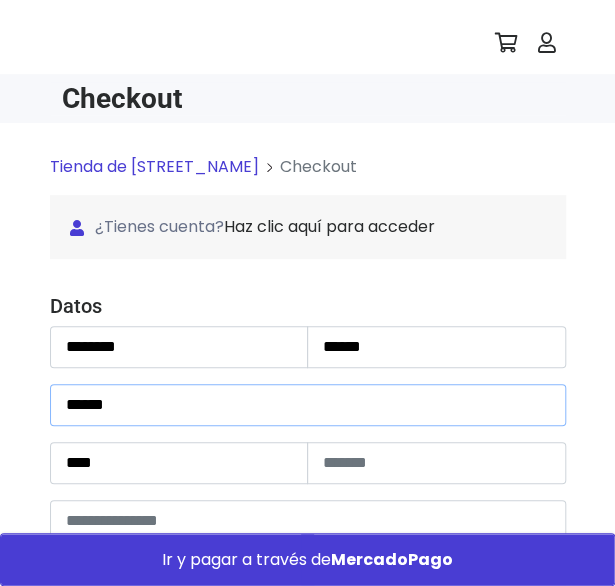 click on "******" at bounding box center (308, 405) 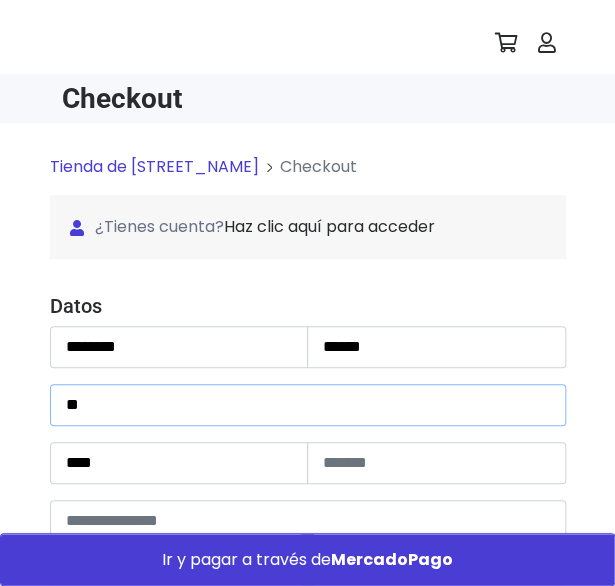 type on "*" 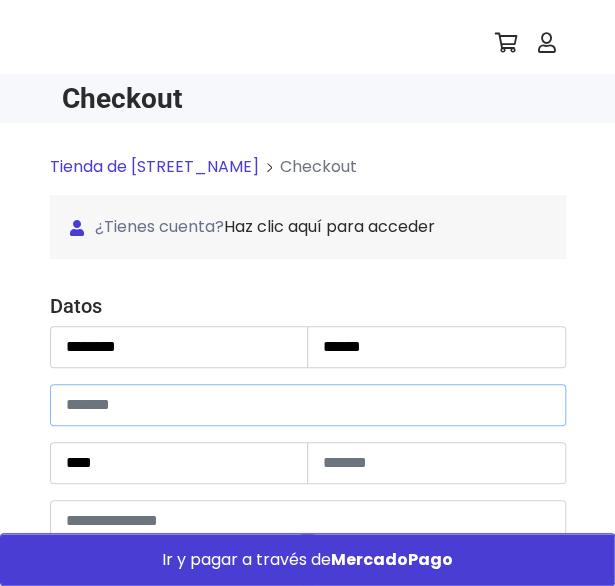 paste on "**********" 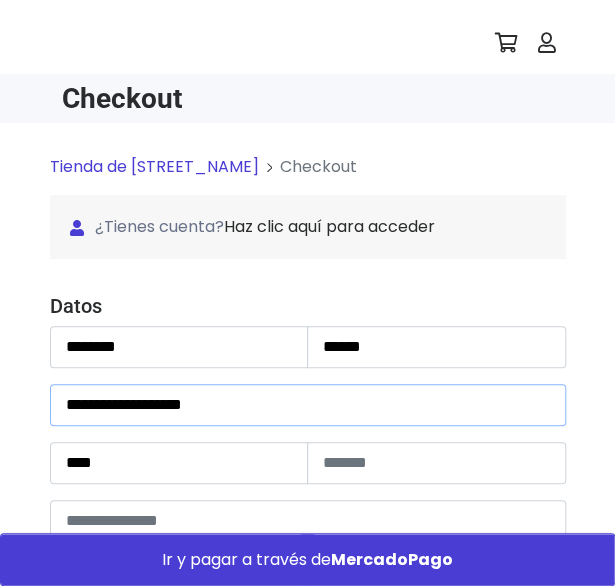 type on "**********" 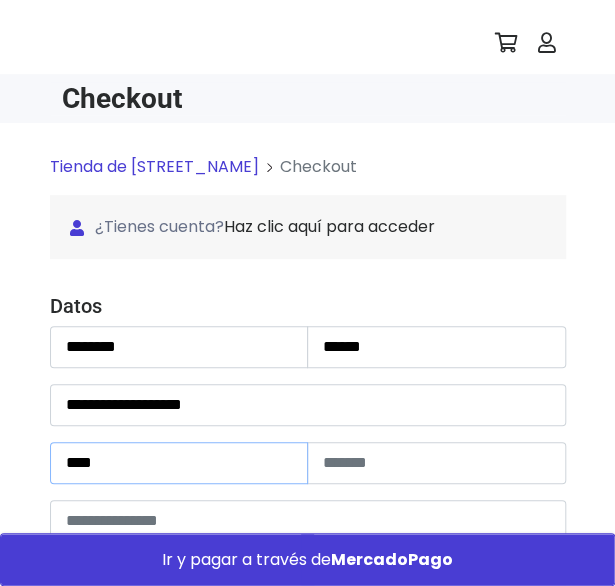 click on "****" at bounding box center [179, 463] 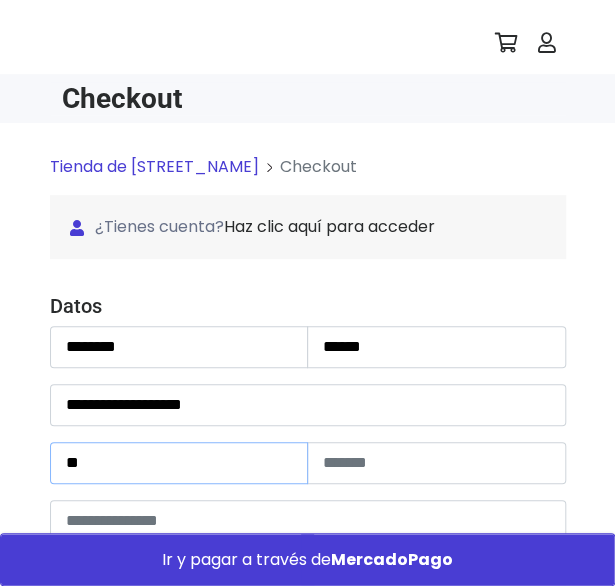 type on "*" 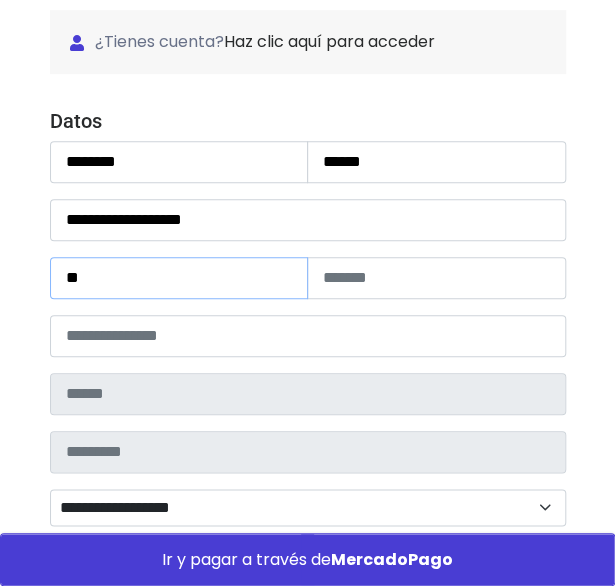 scroll, scrollTop: 256, scrollLeft: 0, axis: vertical 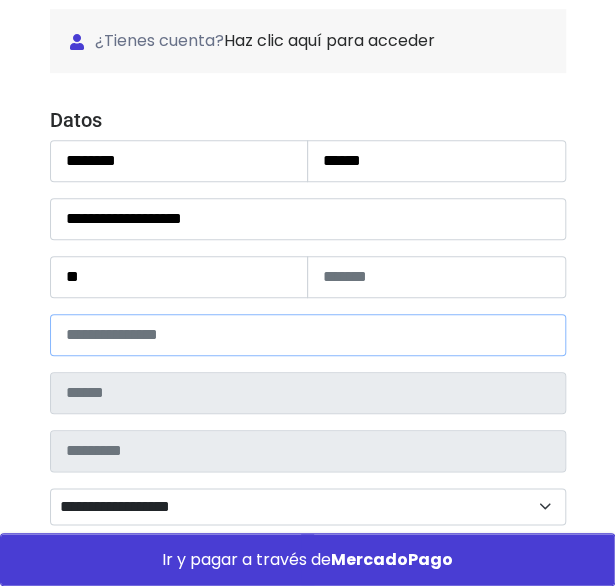 click at bounding box center (308, 335) 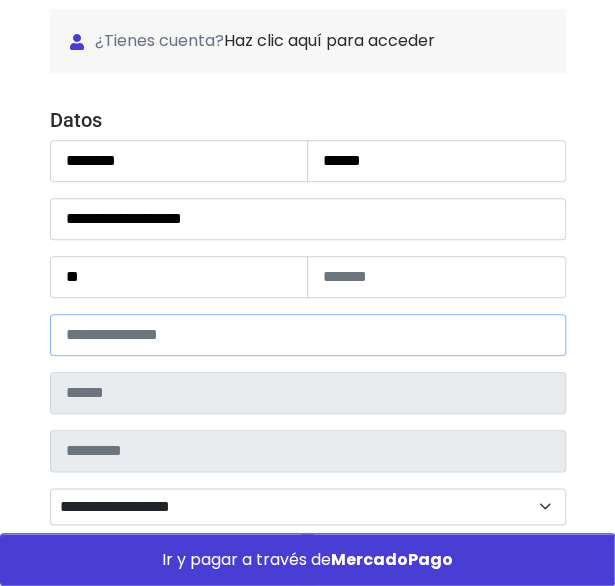 type on "*****" 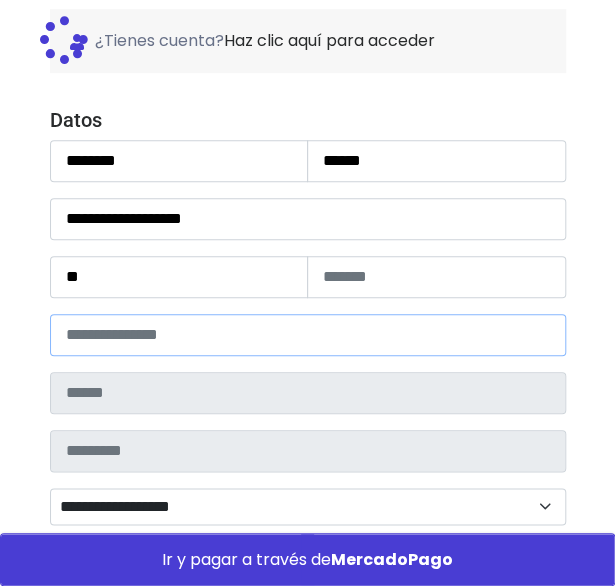 type on "**********" 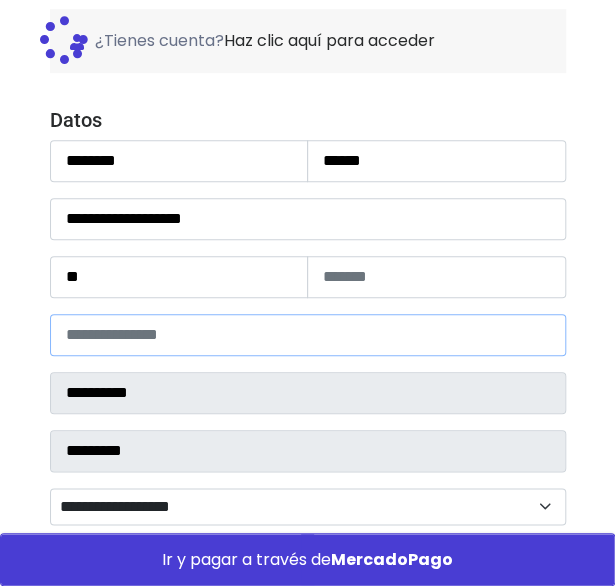 select 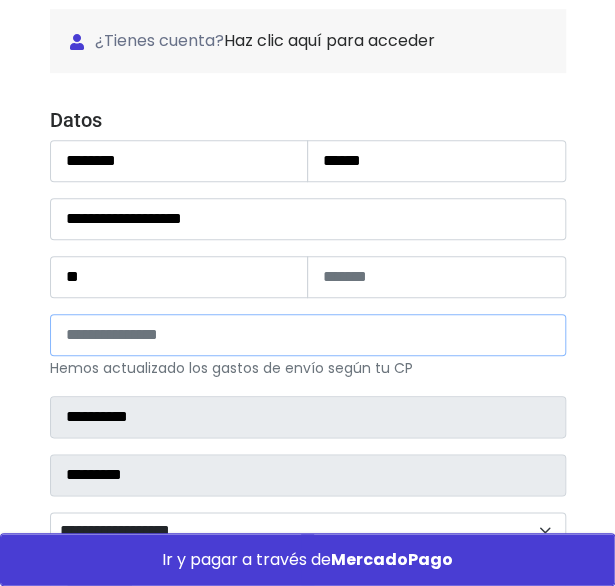 type on "*****" 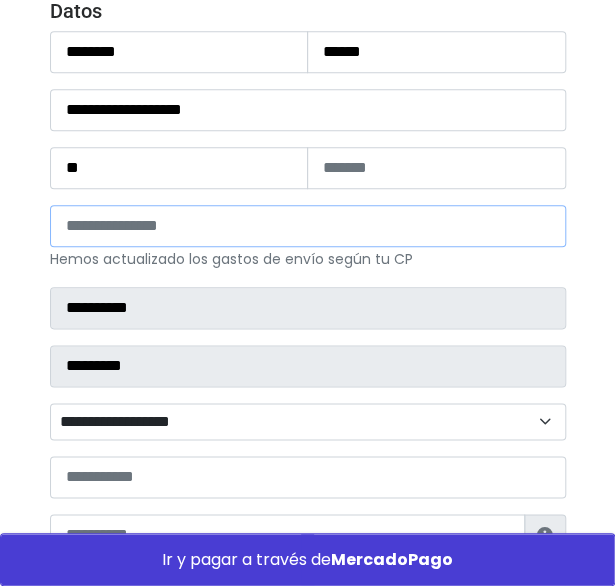 scroll, scrollTop: 366, scrollLeft: 0, axis: vertical 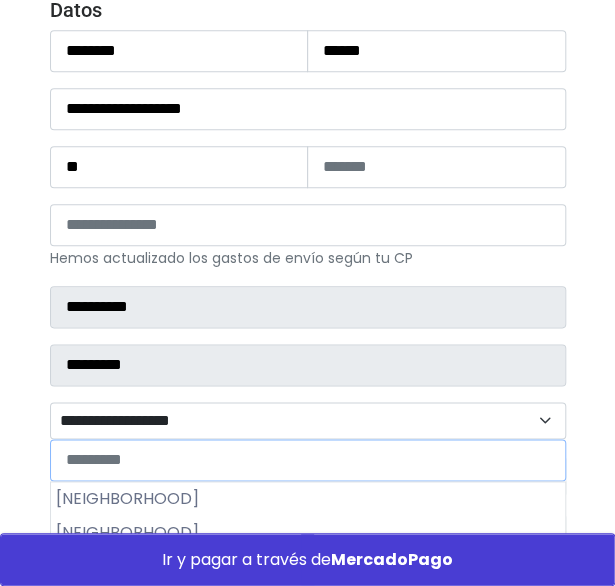 click on "**********" at bounding box center [308, 420] 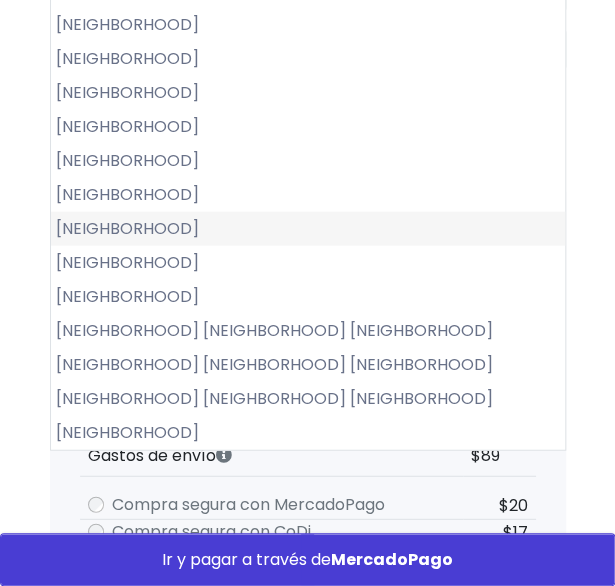scroll, scrollTop: 908, scrollLeft: 0, axis: vertical 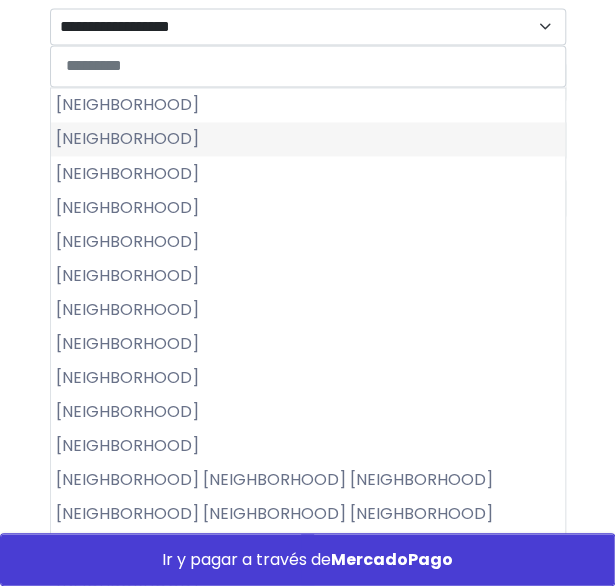 click on "Bosquencinos" at bounding box center [308, 139] 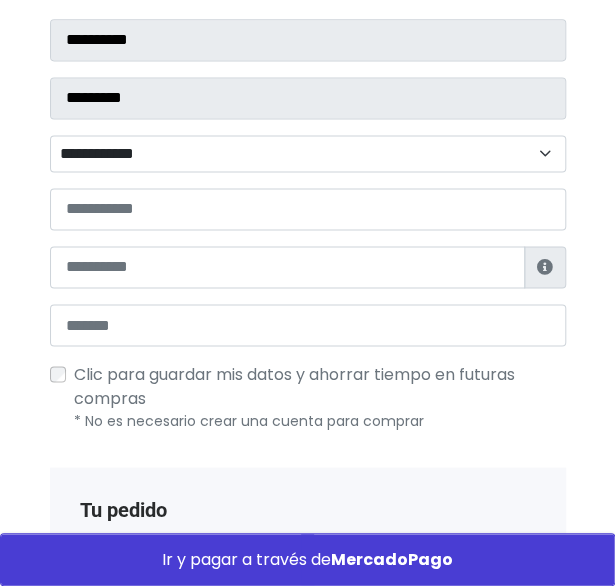 scroll, scrollTop: 625, scrollLeft: 0, axis: vertical 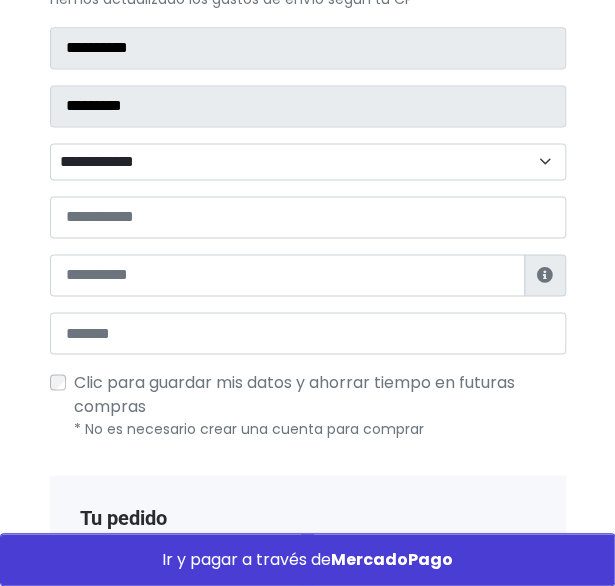 click on "**********" at bounding box center (308, 161) 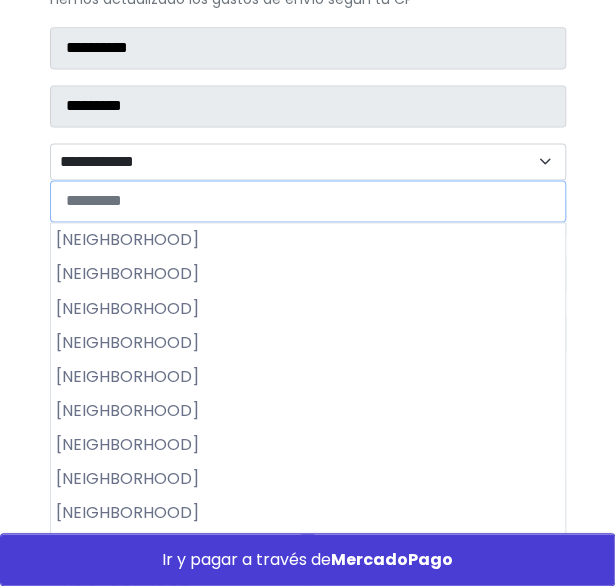 click on "Bosquencinos" at bounding box center [308, 274] 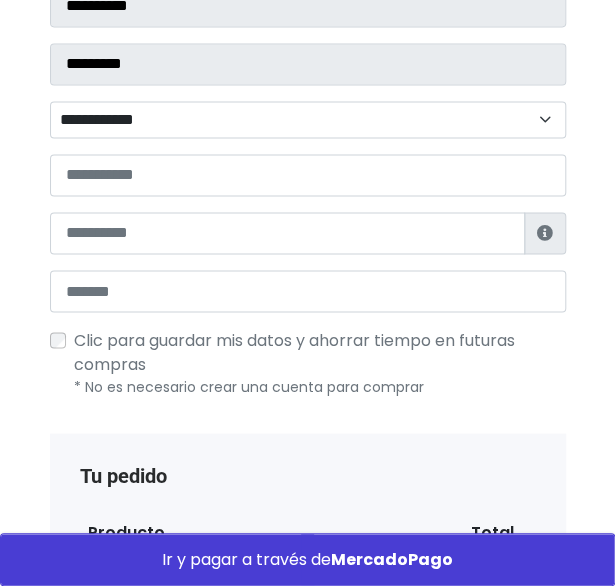 scroll, scrollTop: 668, scrollLeft: 0, axis: vertical 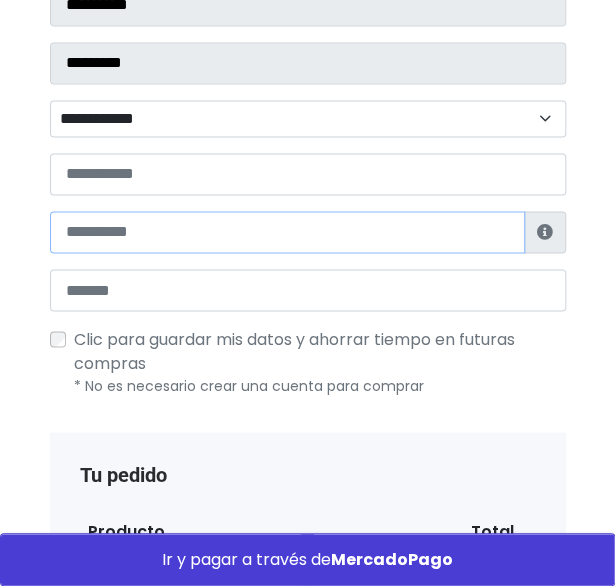 click at bounding box center [287, 232] 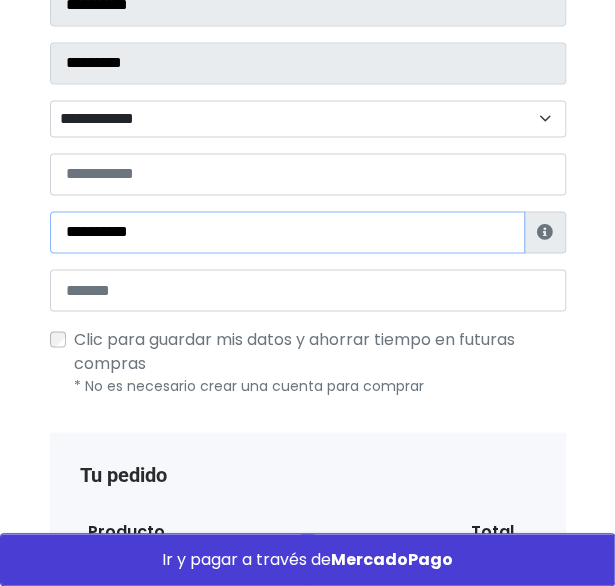 type on "**********" 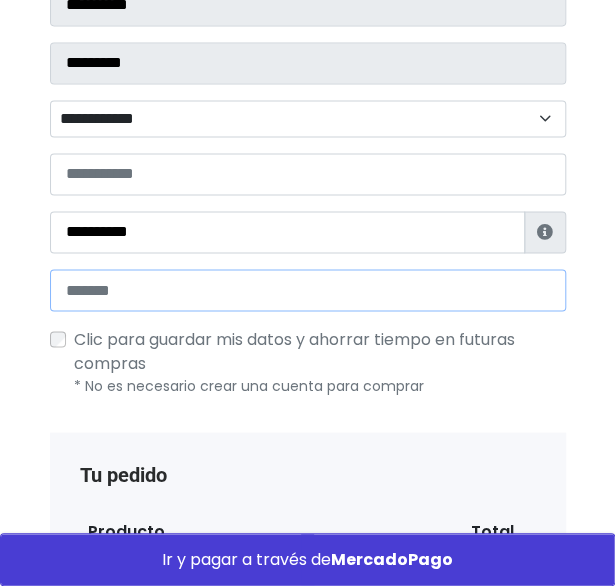 click at bounding box center [308, 290] 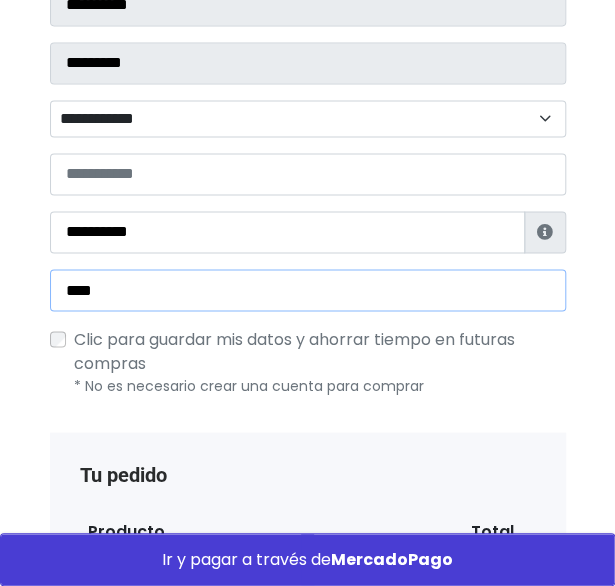 type on "**********" 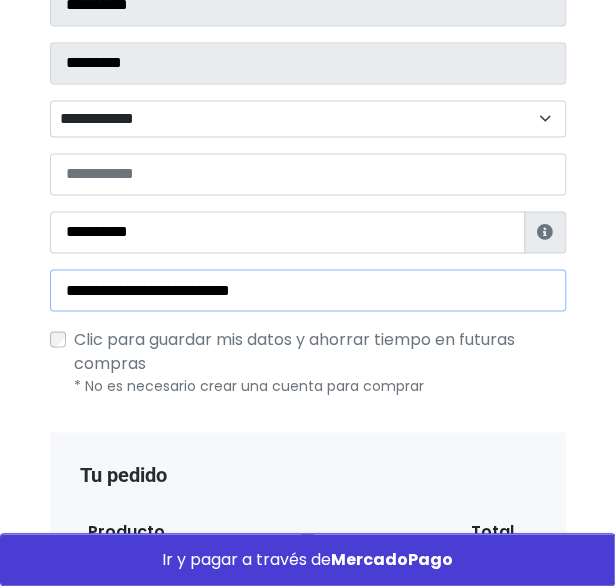 type on "**********" 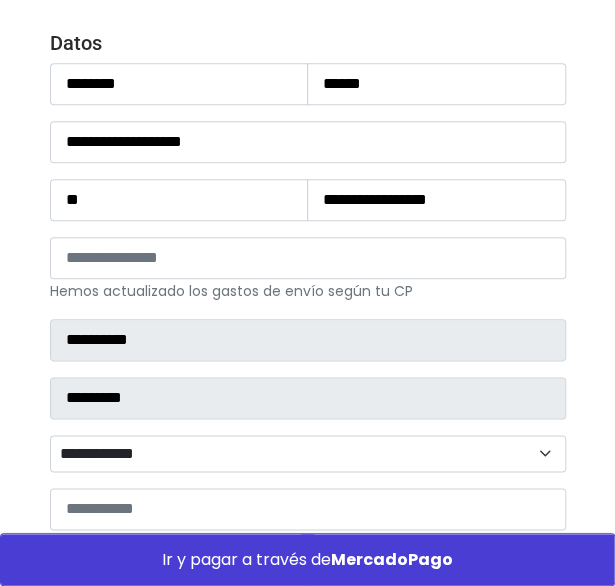 scroll, scrollTop: 332, scrollLeft: 0, axis: vertical 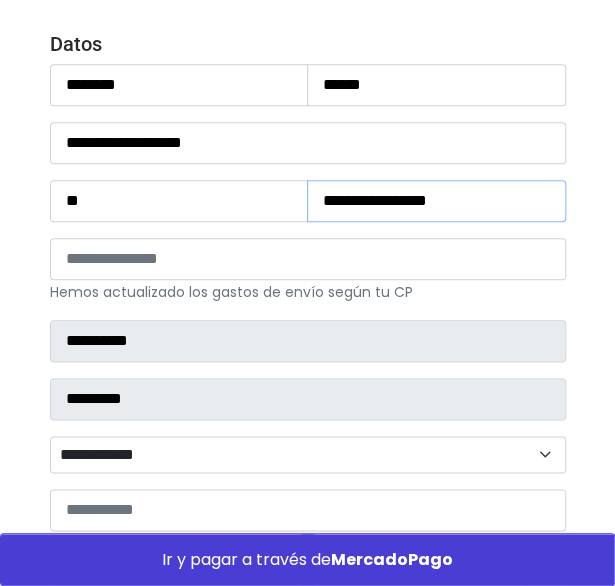 drag, startPoint x: 467, startPoint y: 207, endPoint x: 285, endPoint y: 199, distance: 182.17574 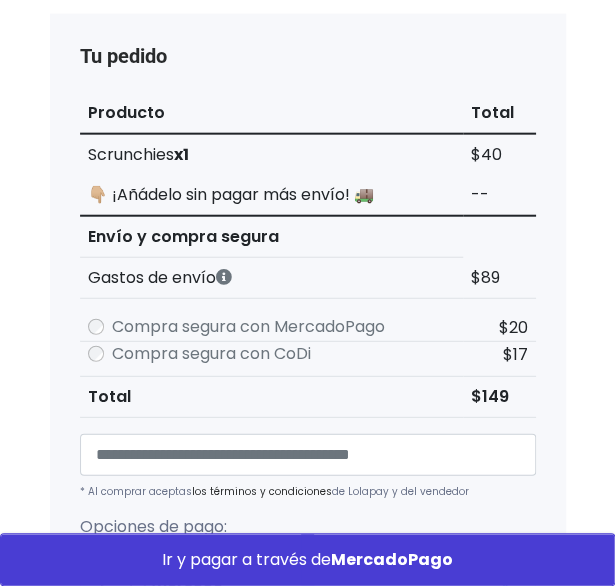 scroll, scrollTop: 1087, scrollLeft: 0, axis: vertical 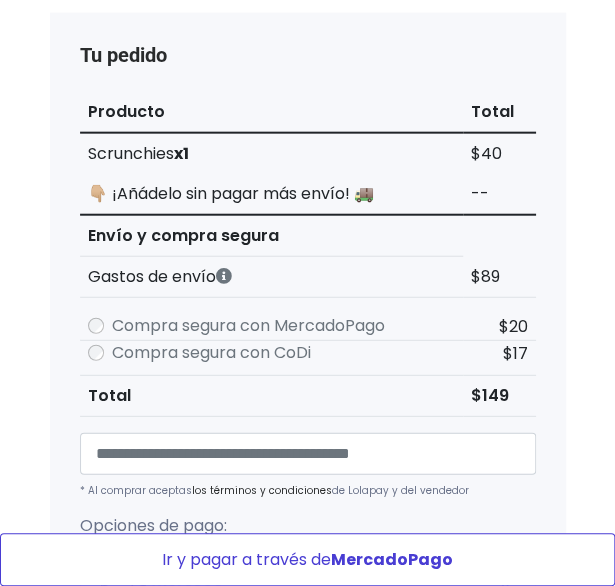 type 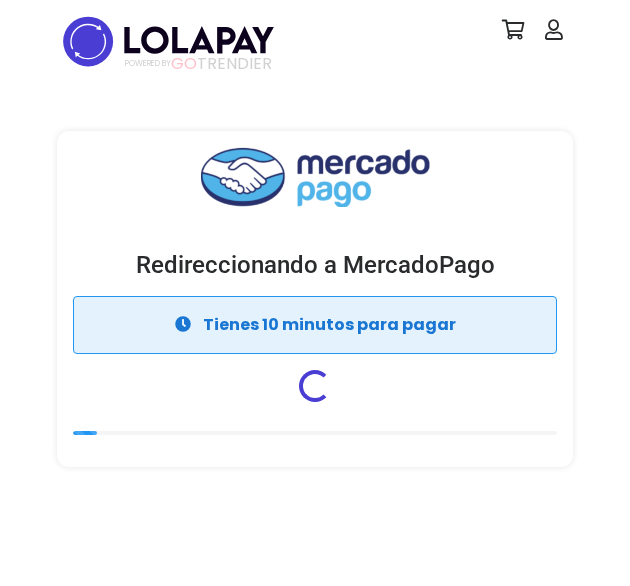 scroll, scrollTop: 0, scrollLeft: 0, axis: both 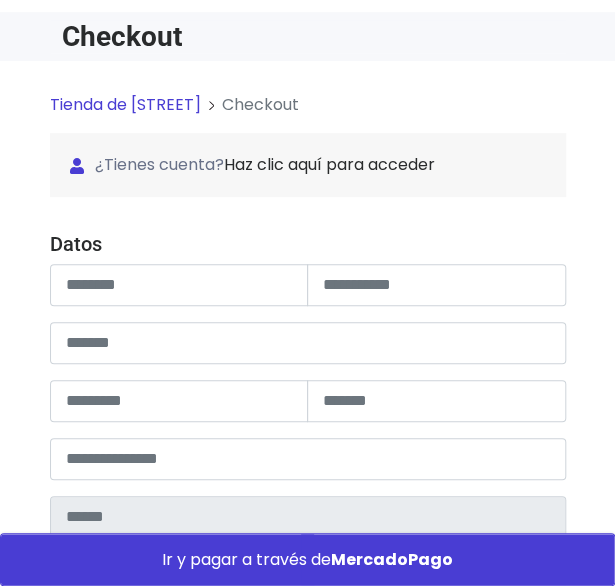 click at bounding box center [179, 285] 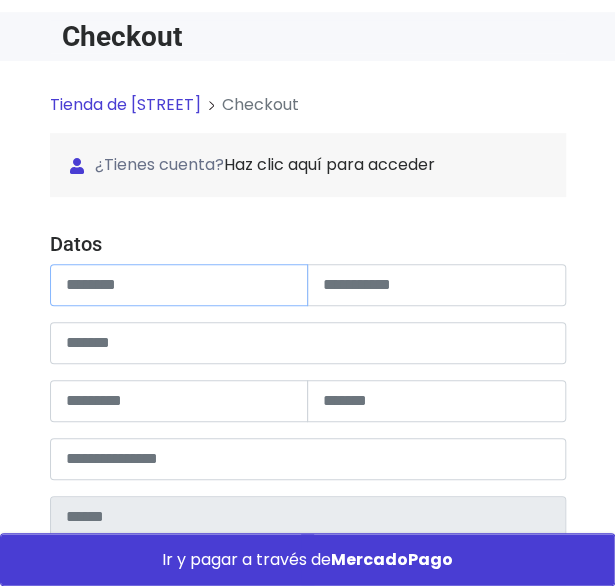 type on "********" 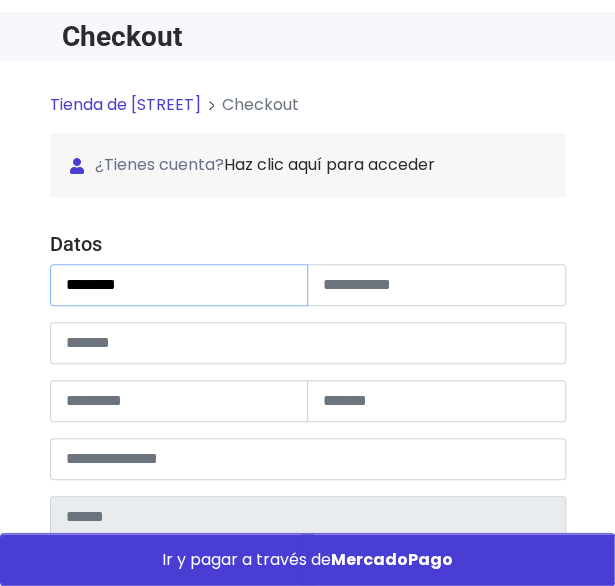 type on "******" 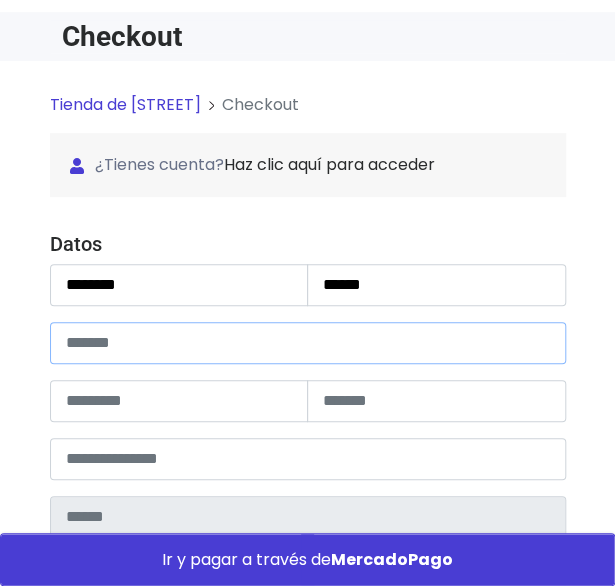 type on "**********" 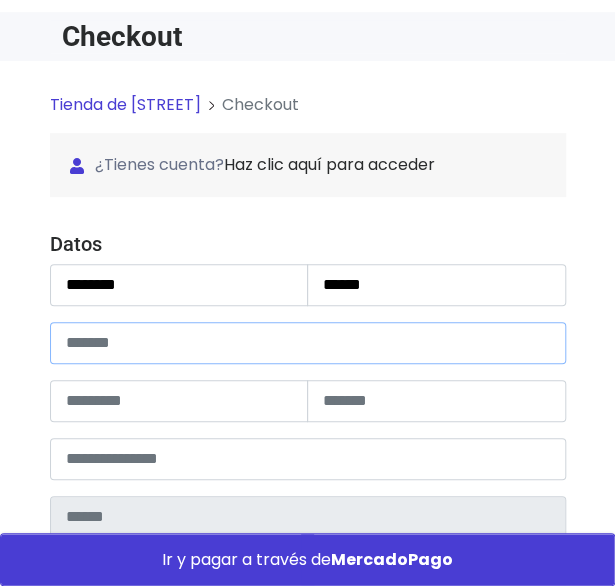type on "**" 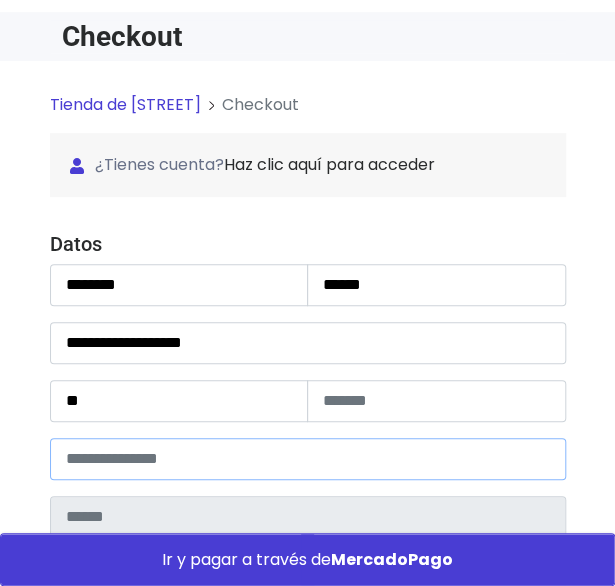 type on "*****" 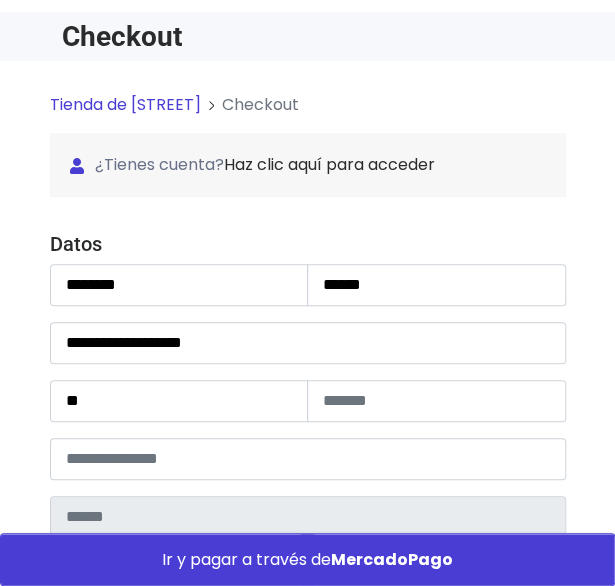 type on "**********" 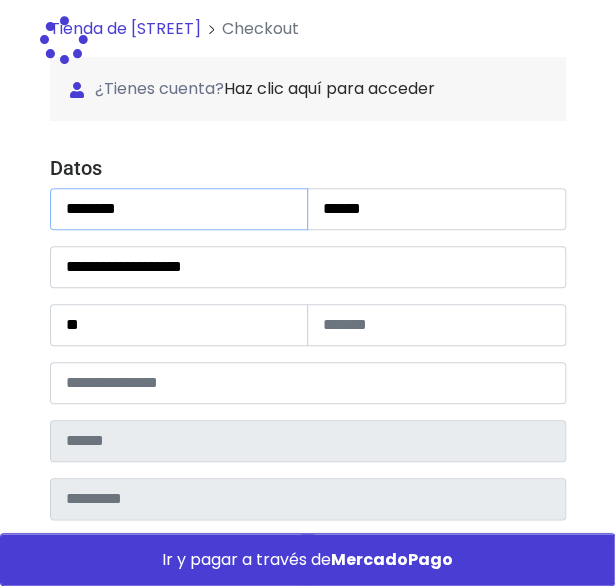 type on "**********" 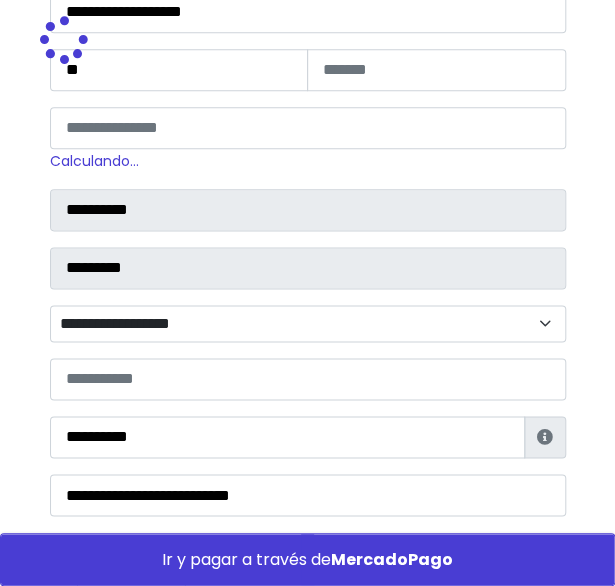 scroll, scrollTop: 472, scrollLeft: 0, axis: vertical 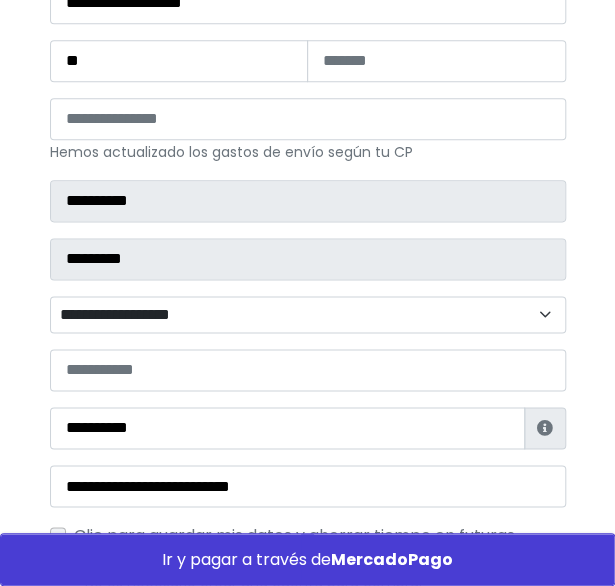 click on "**********" at bounding box center (308, 314) 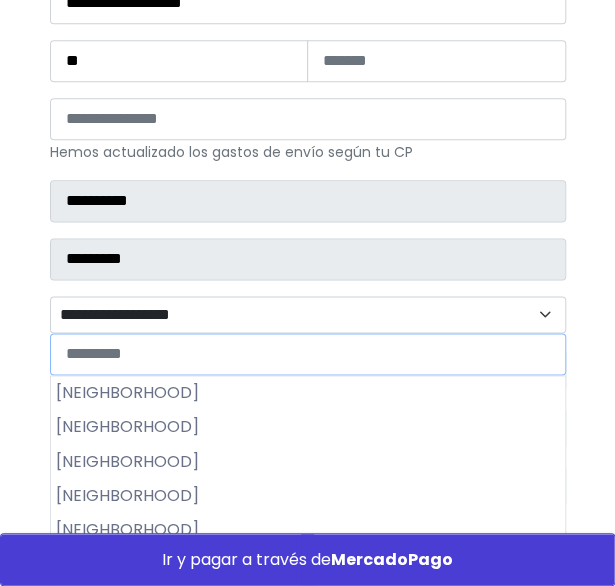 click on "Bosquencinos" at bounding box center (308, 427) 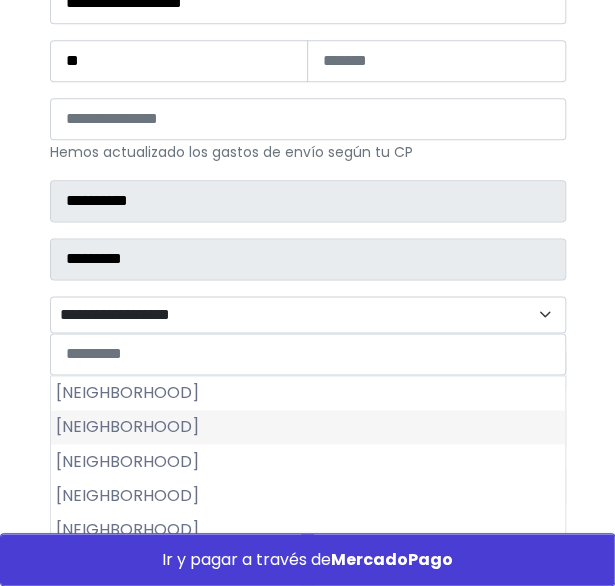 select on "**********" 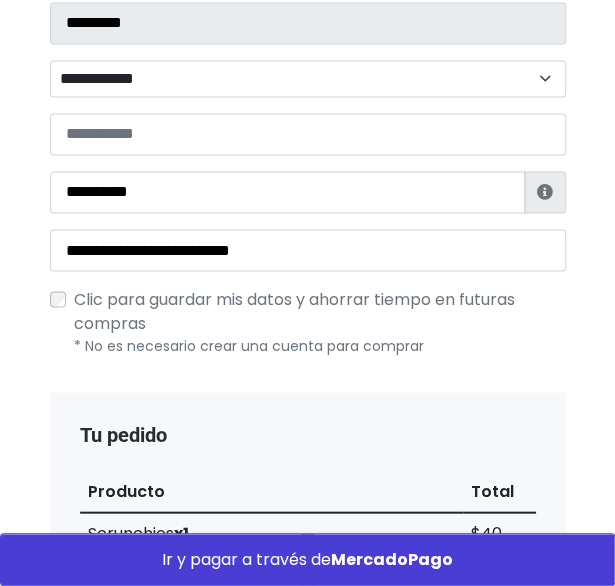 scroll, scrollTop: 784, scrollLeft: 0, axis: vertical 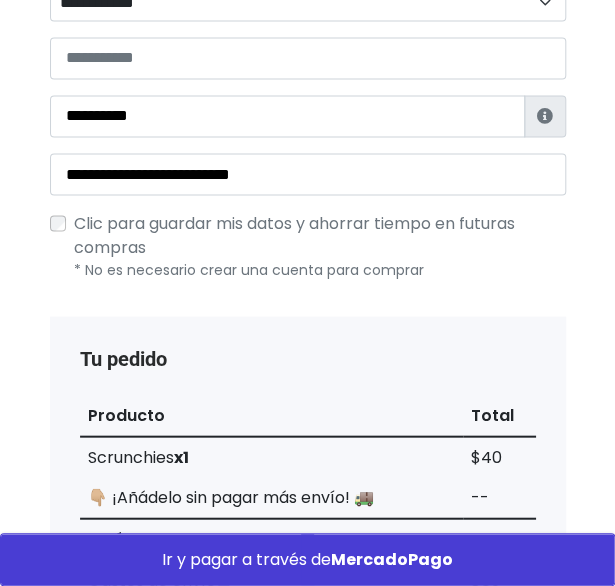 click on "Ir y pagar a través de  MercadoPago" at bounding box center [307, 559] 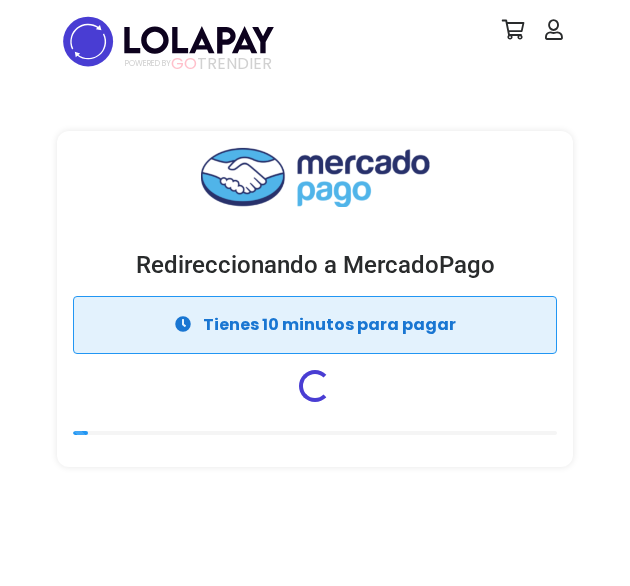 scroll, scrollTop: 0, scrollLeft: 0, axis: both 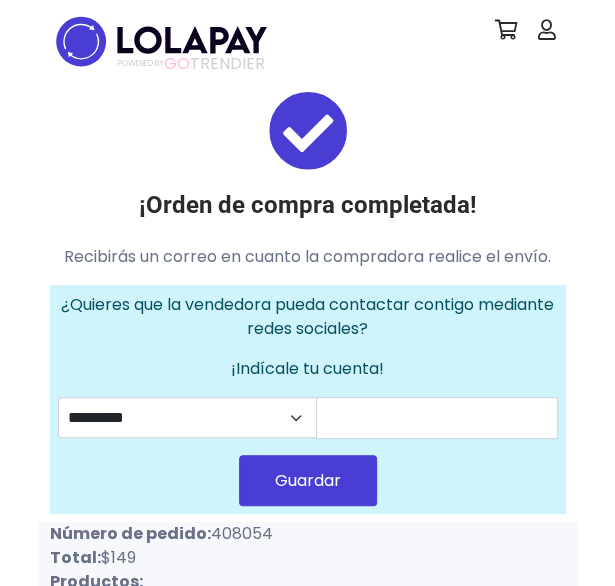 drag, startPoint x: 208, startPoint y: 533, endPoint x: 276, endPoint y: 533, distance: 68 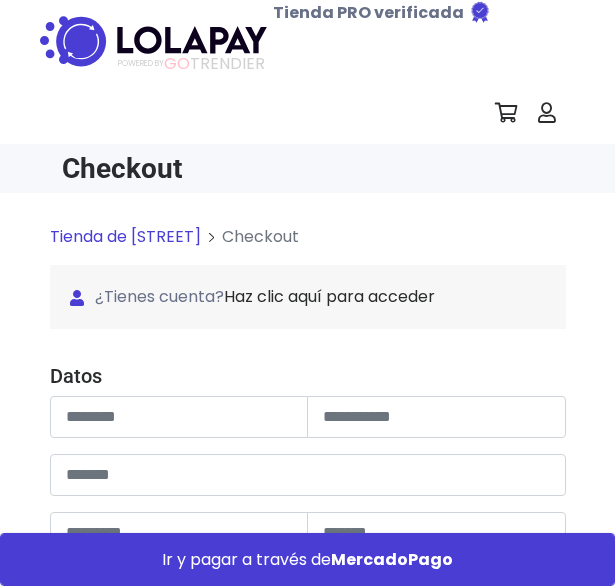scroll, scrollTop: 0, scrollLeft: 0, axis: both 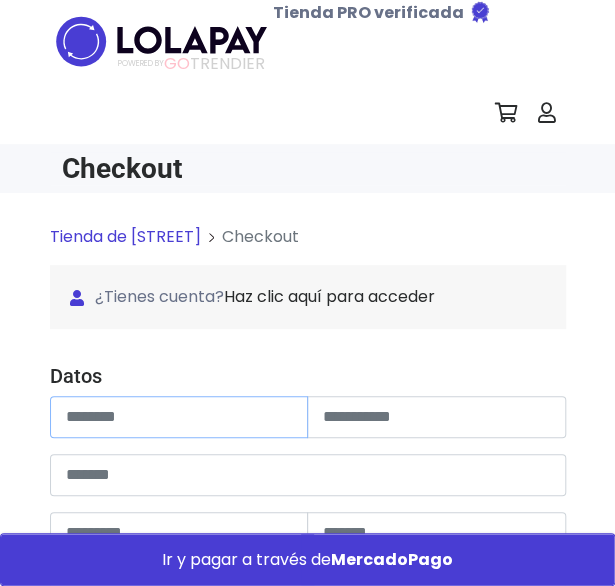 click at bounding box center (179, 417) 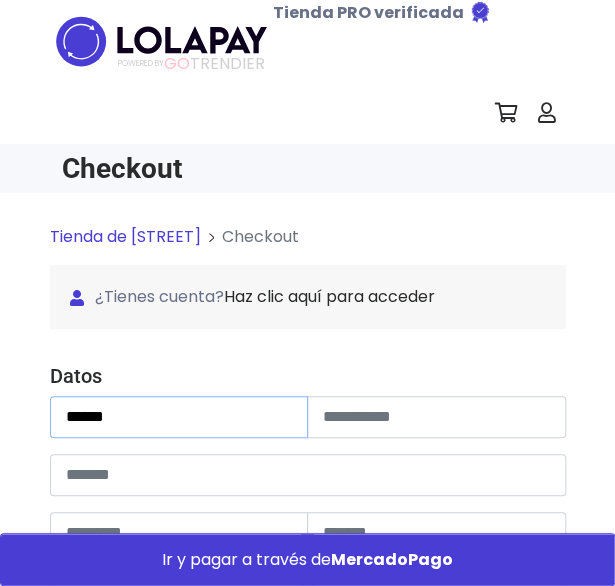 type on "******" 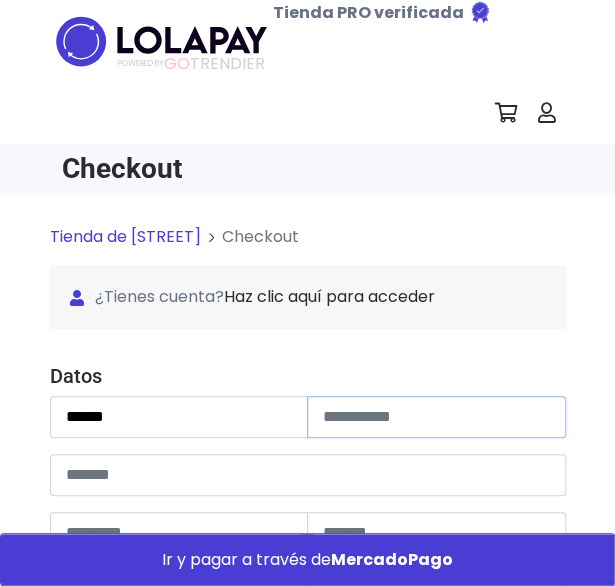 click at bounding box center [436, 417] 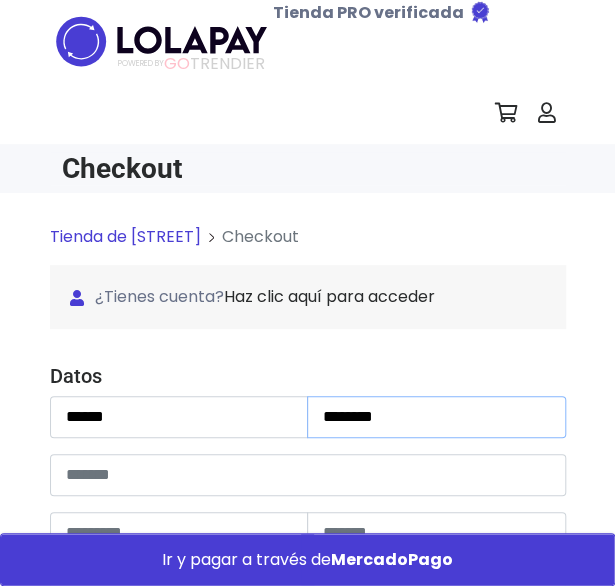 type on "********" 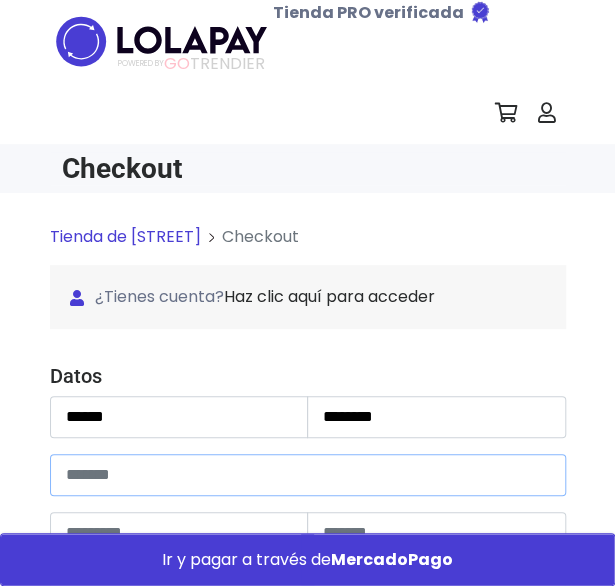click at bounding box center [308, 475] 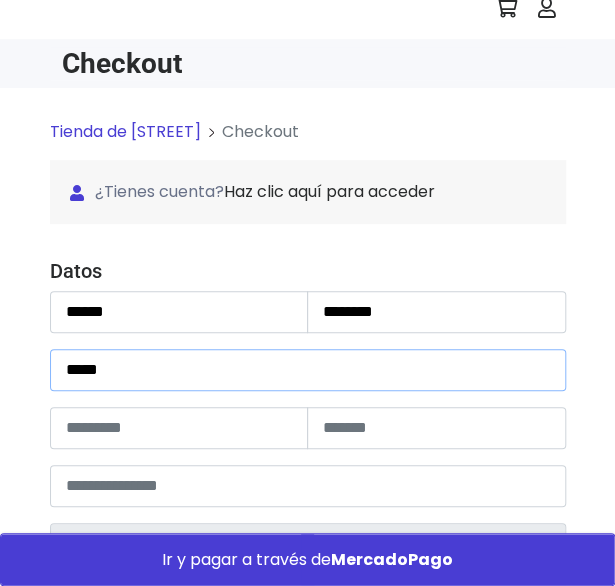 scroll, scrollTop: 108, scrollLeft: 0, axis: vertical 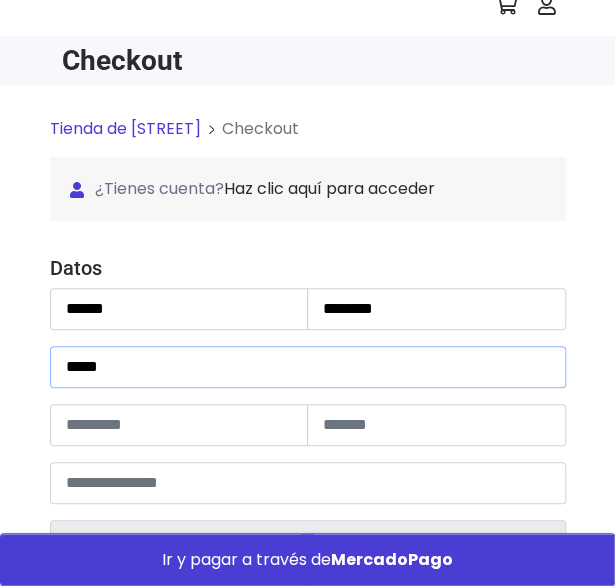 type on "*****" 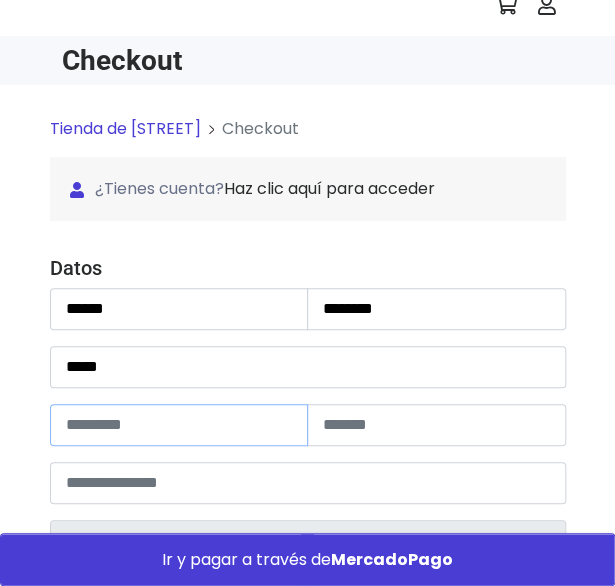 click at bounding box center [179, 425] 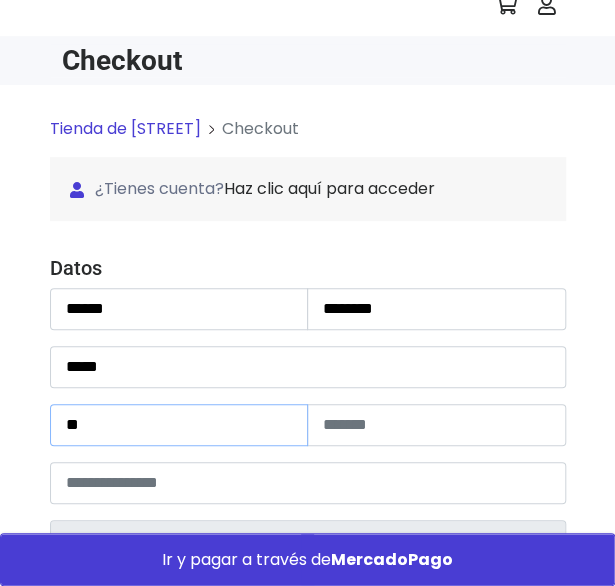 type on "**" 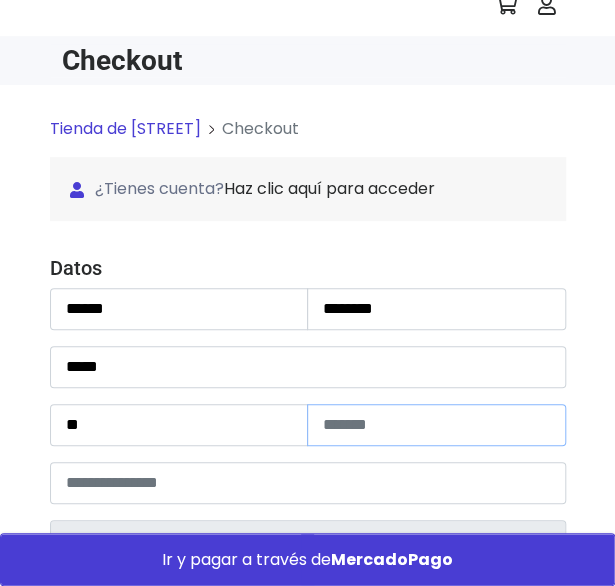 click at bounding box center [436, 425] 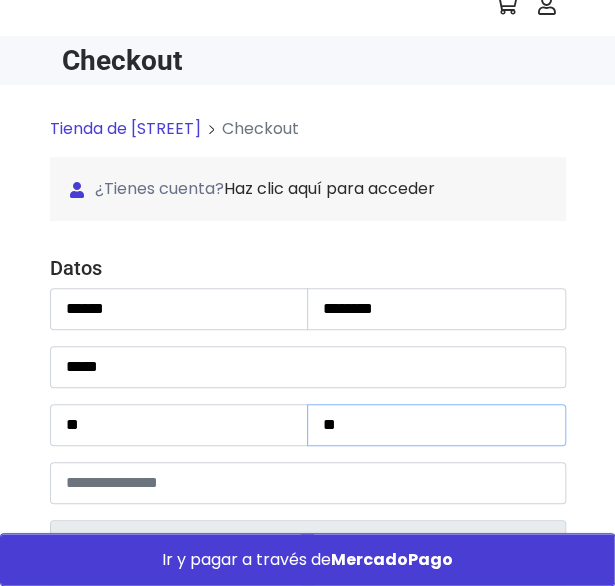 type on "*" 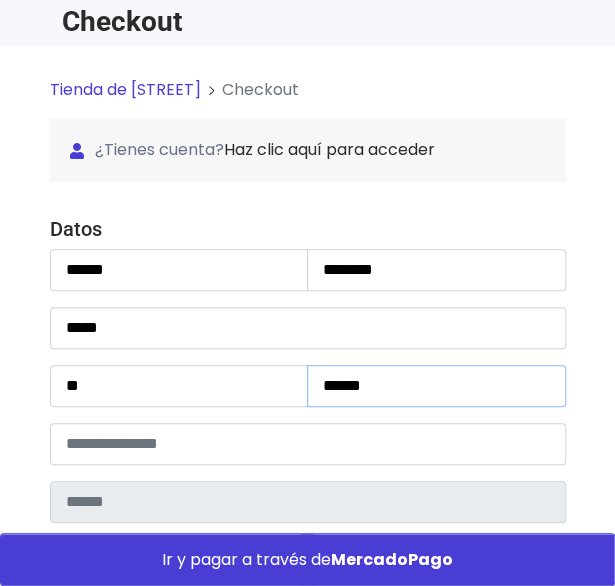 scroll, scrollTop: 158, scrollLeft: 0, axis: vertical 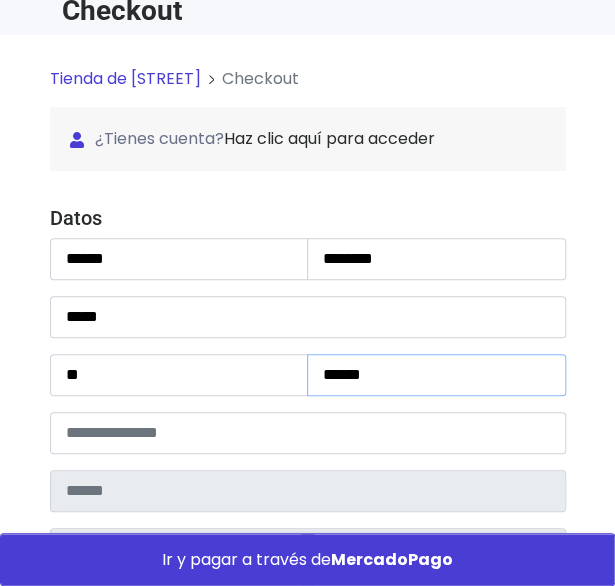 type on "******" 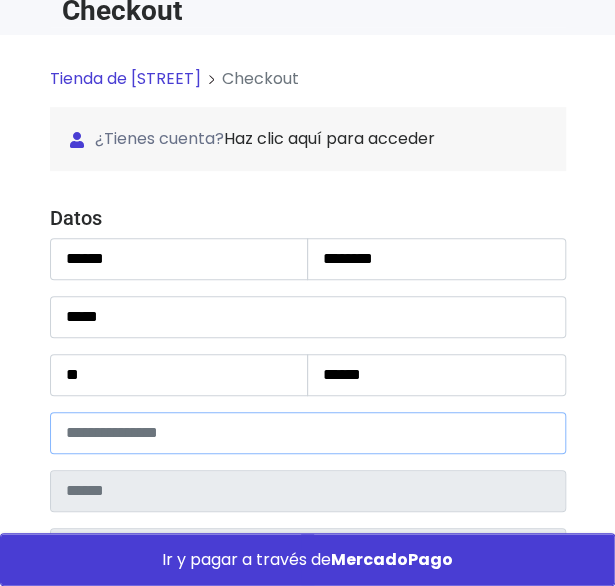 click at bounding box center (308, 433) 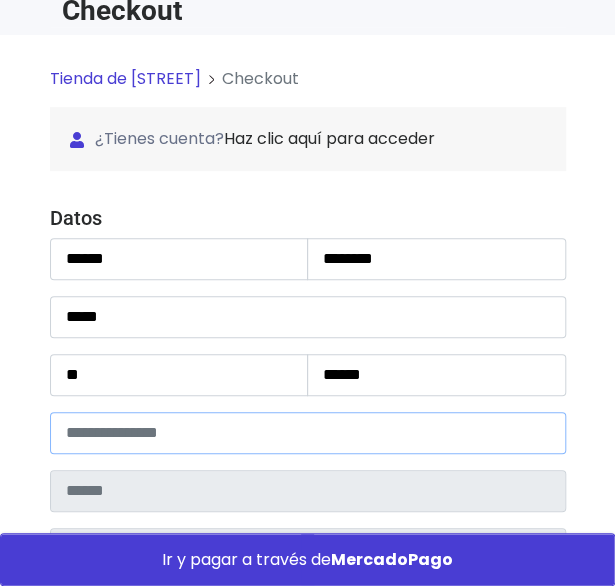 type on "*****" 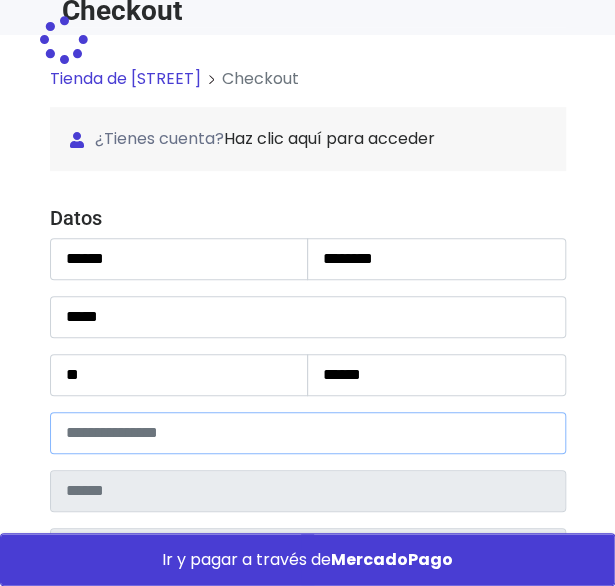 type on "*******" 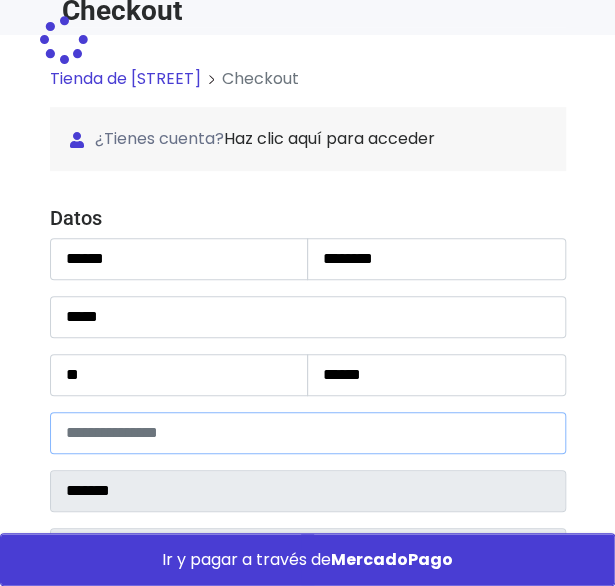 select 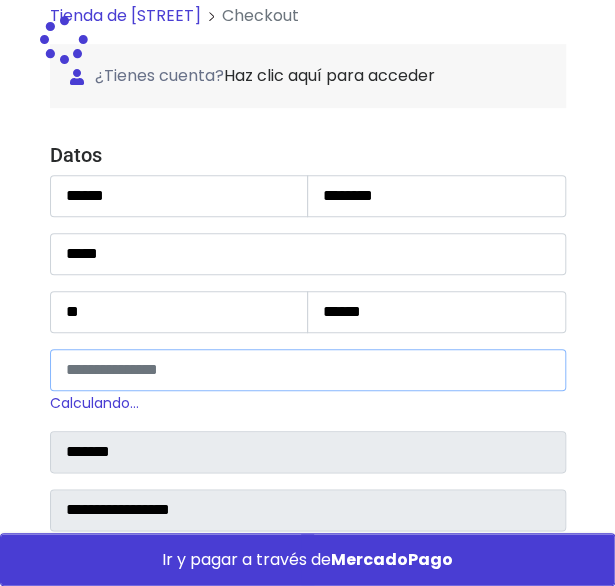scroll, scrollTop: 229, scrollLeft: 0, axis: vertical 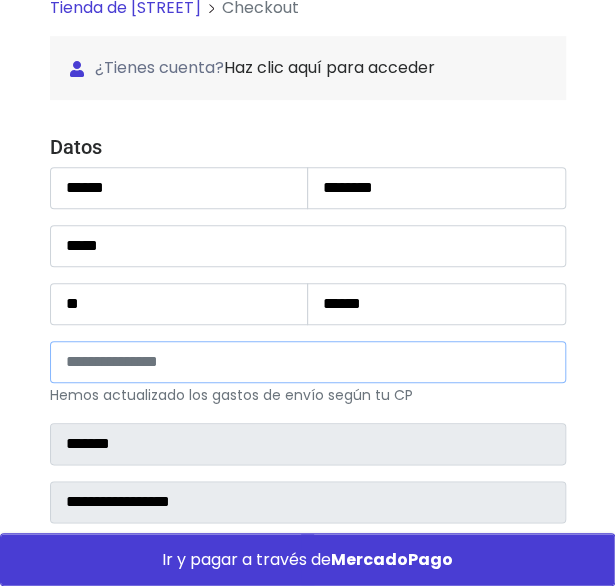 type on "*****" 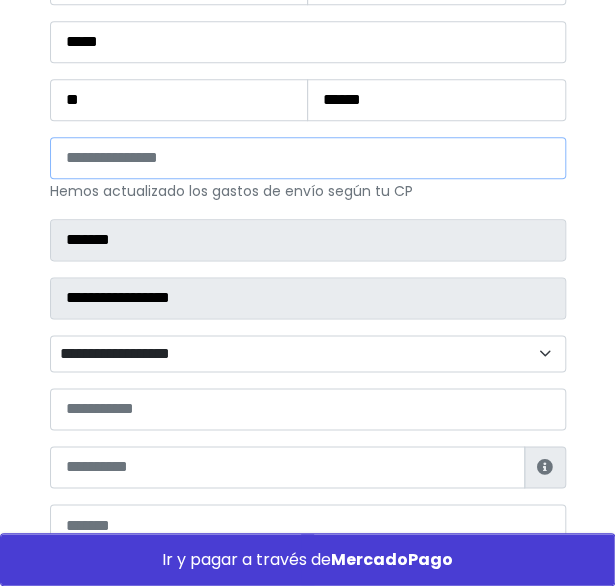 scroll, scrollTop: 431, scrollLeft: 0, axis: vertical 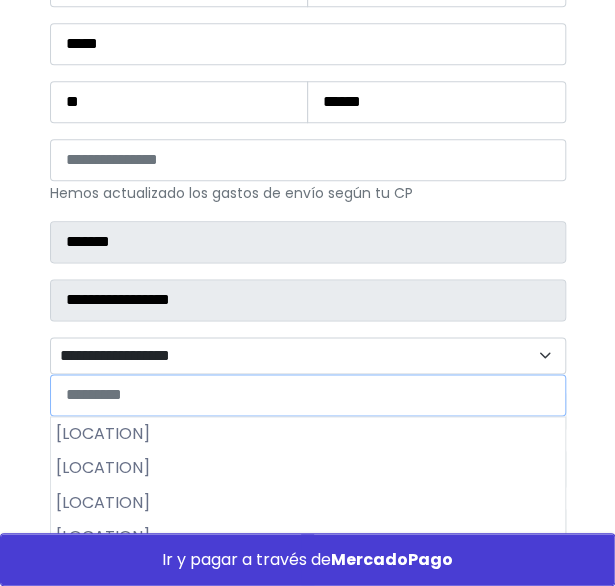 click on "**********" at bounding box center [308, 355] 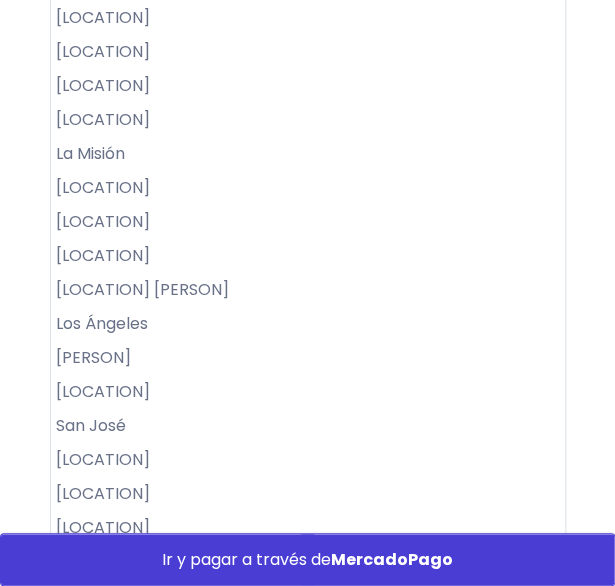 scroll, scrollTop: 1222, scrollLeft: 0, axis: vertical 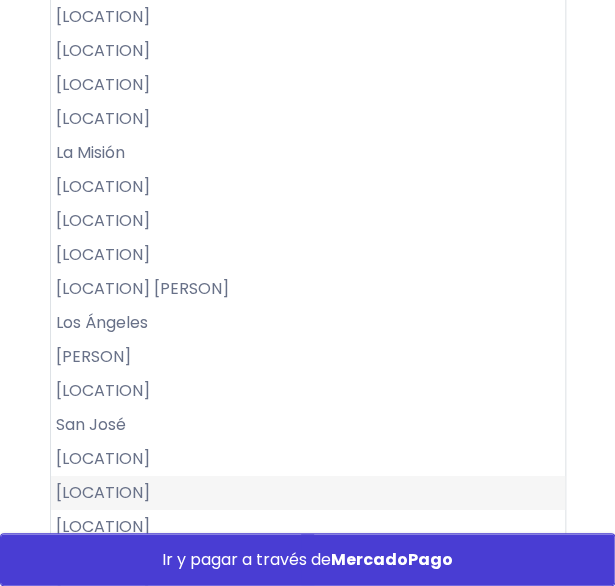 click on "[LOCATION]" at bounding box center (308, 493) 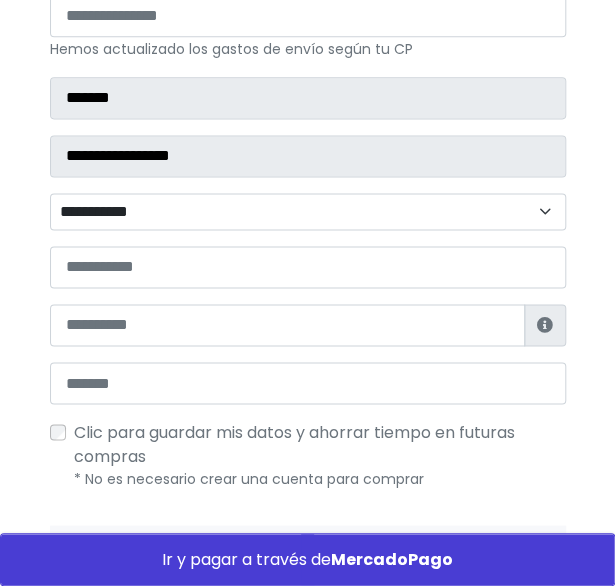 scroll, scrollTop: 543, scrollLeft: 0, axis: vertical 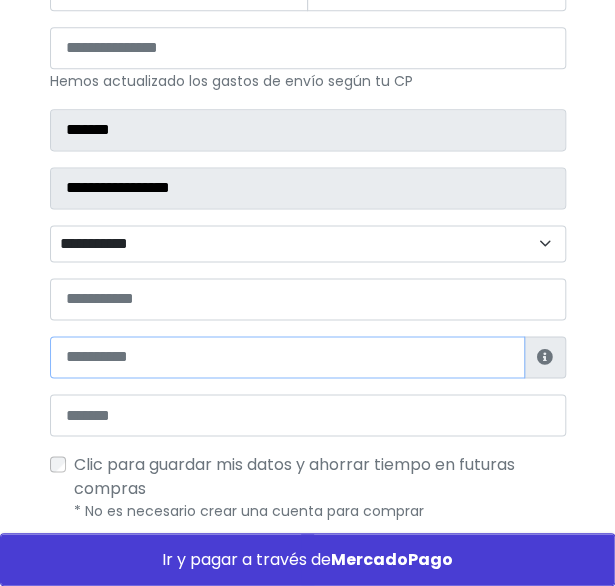 click at bounding box center [287, 357] 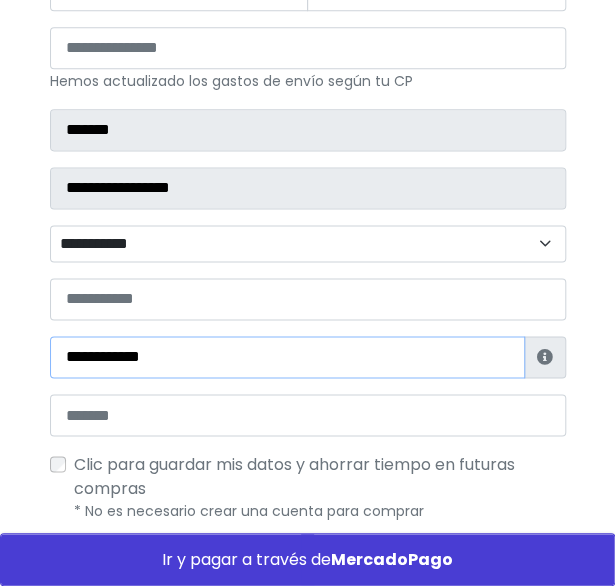 click on "**********" at bounding box center [287, 357] 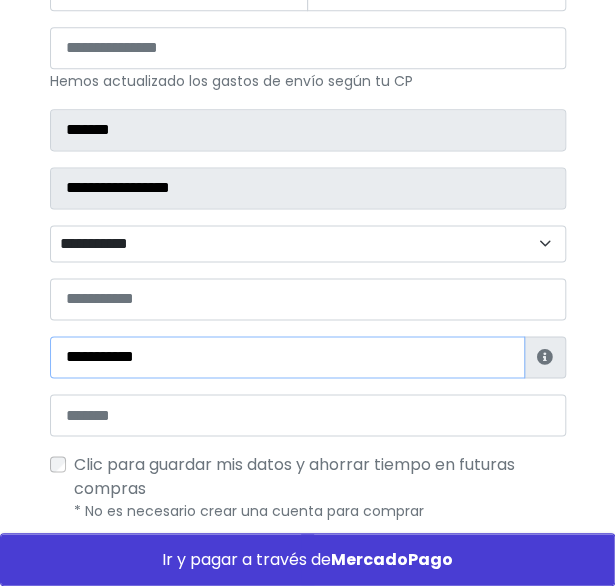 click on "**********" at bounding box center [287, 357] 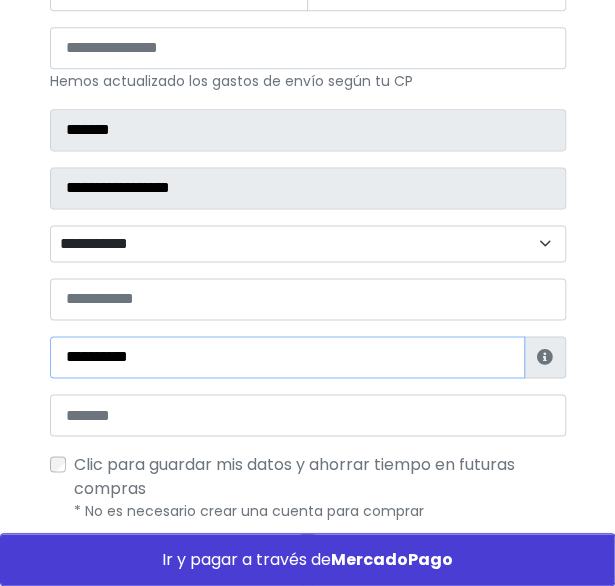 type on "**********" 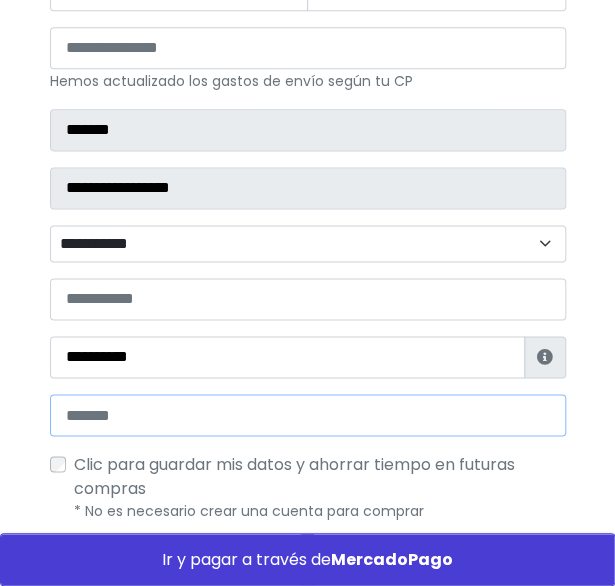 click at bounding box center (308, 415) 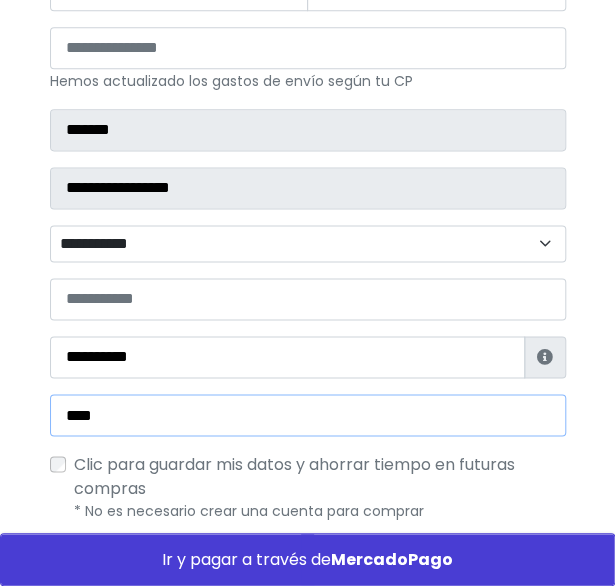 type on "**********" 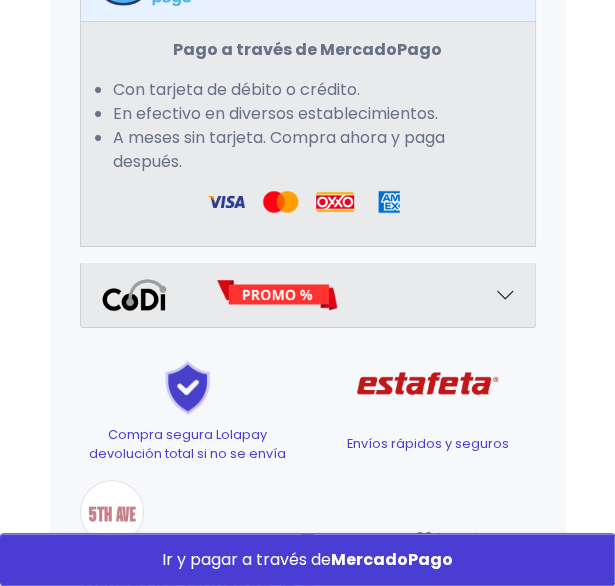 scroll, scrollTop: 1685, scrollLeft: 0, axis: vertical 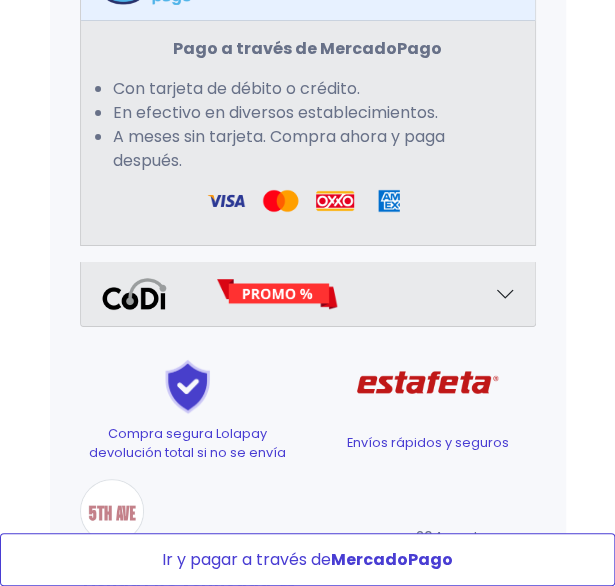 click on "Ir y pagar a través de  MercadoPago" at bounding box center [307, 559] 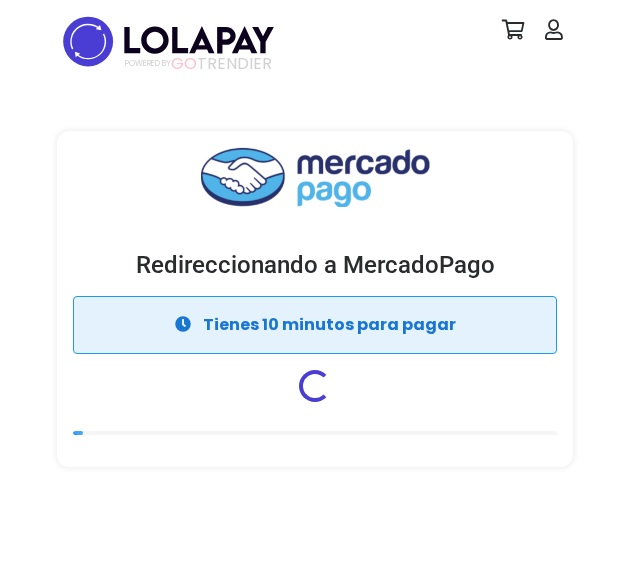 scroll, scrollTop: 0, scrollLeft: 0, axis: both 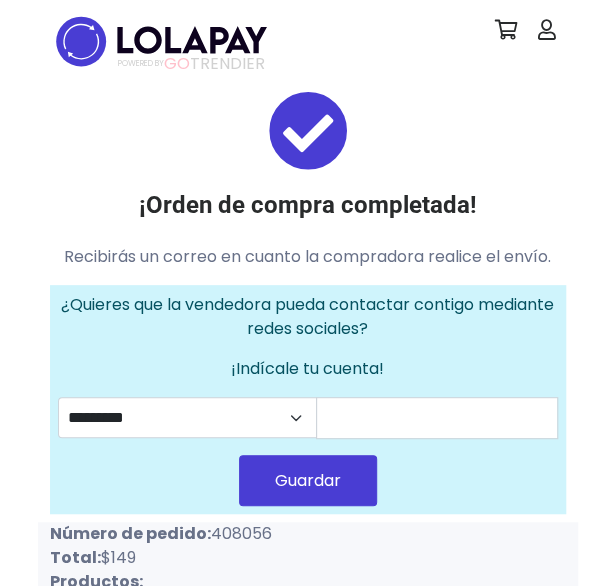 drag, startPoint x: 210, startPoint y: 532, endPoint x: 301, endPoint y: 529, distance: 91.04944 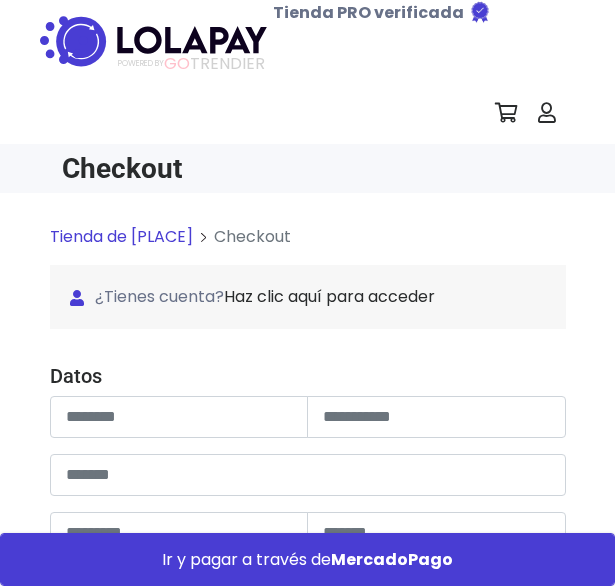scroll, scrollTop: 0, scrollLeft: 0, axis: both 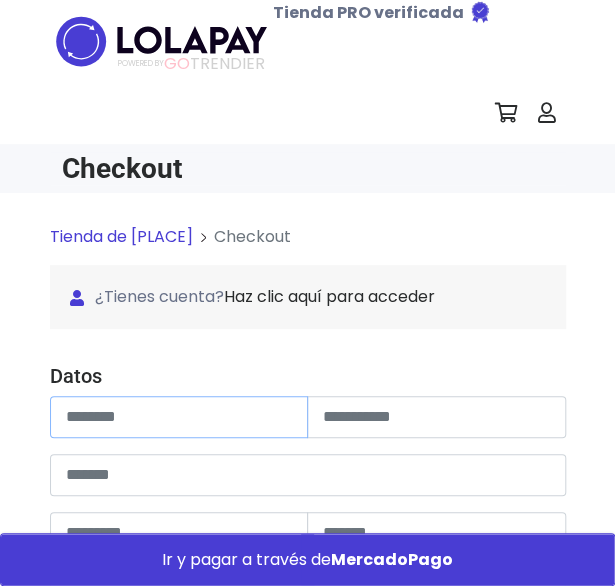 click at bounding box center [179, 417] 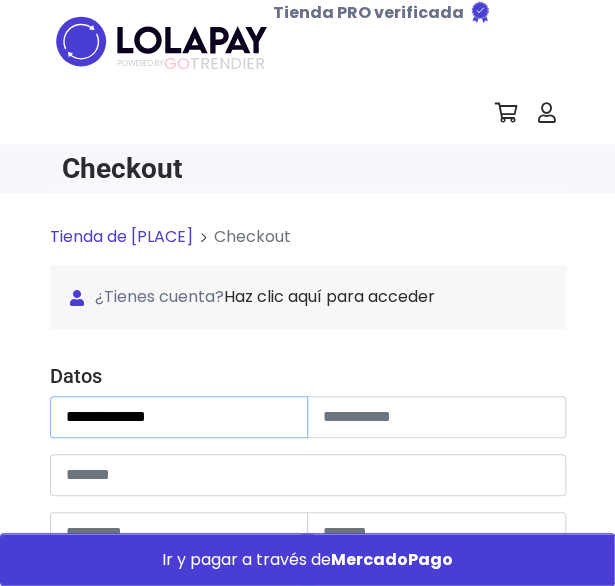 type on "**********" 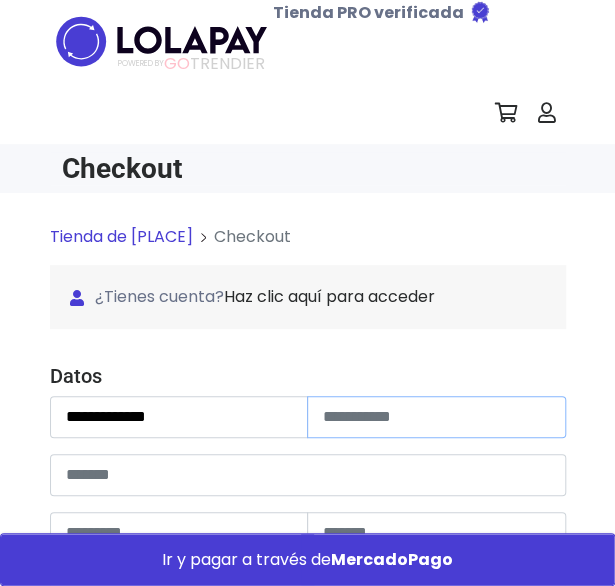click at bounding box center [436, 417] 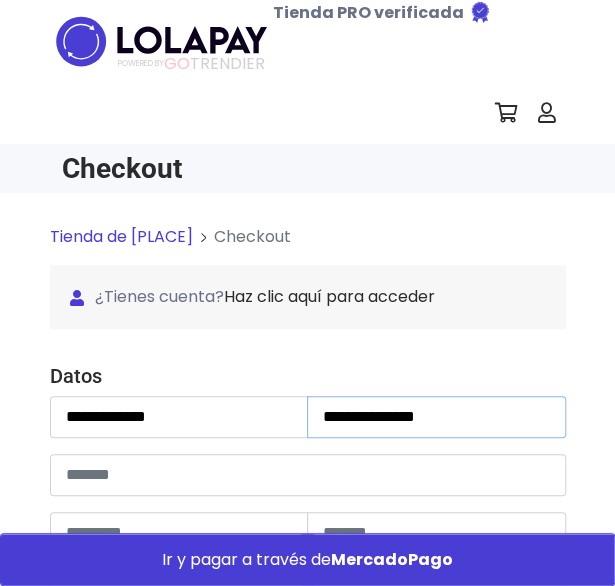type on "**********" 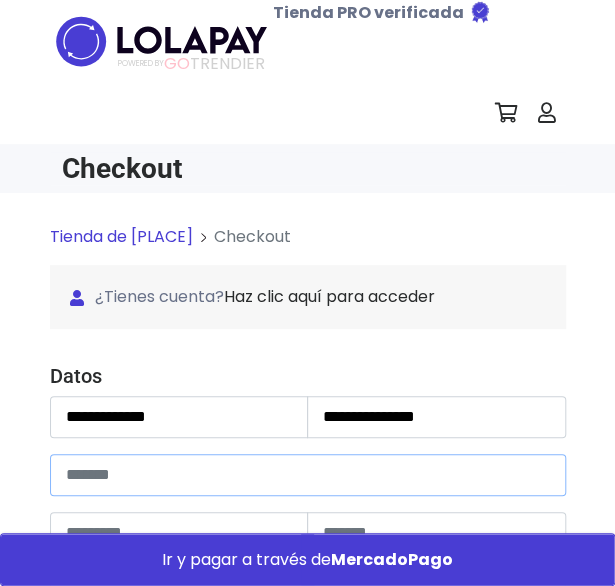 click at bounding box center [308, 475] 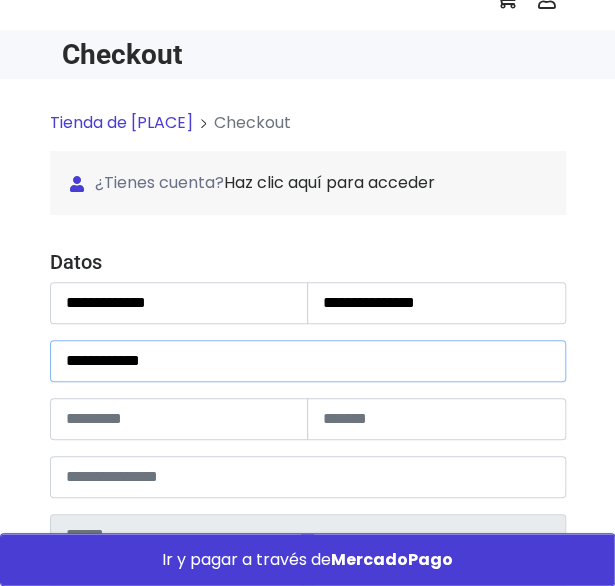 scroll, scrollTop: 119, scrollLeft: 0, axis: vertical 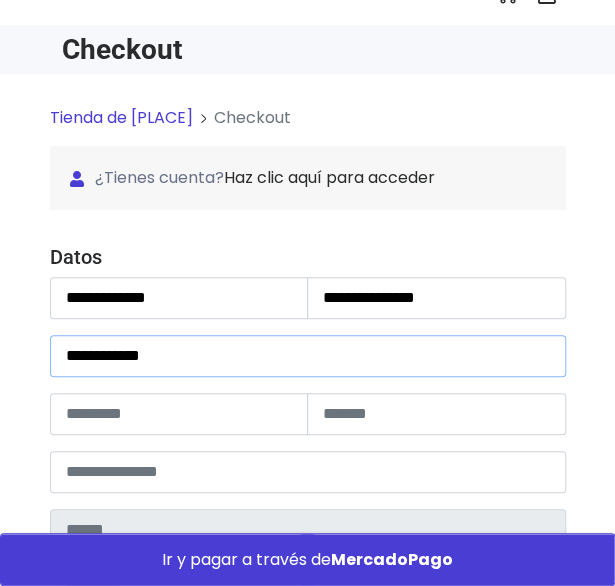 type on "**********" 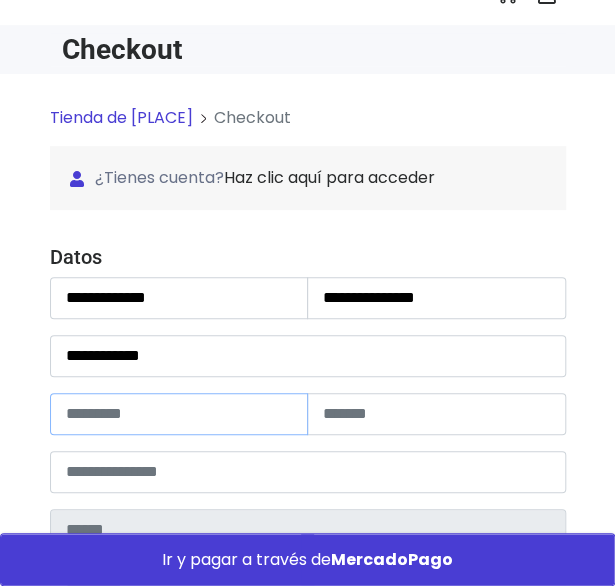 click at bounding box center [179, 414] 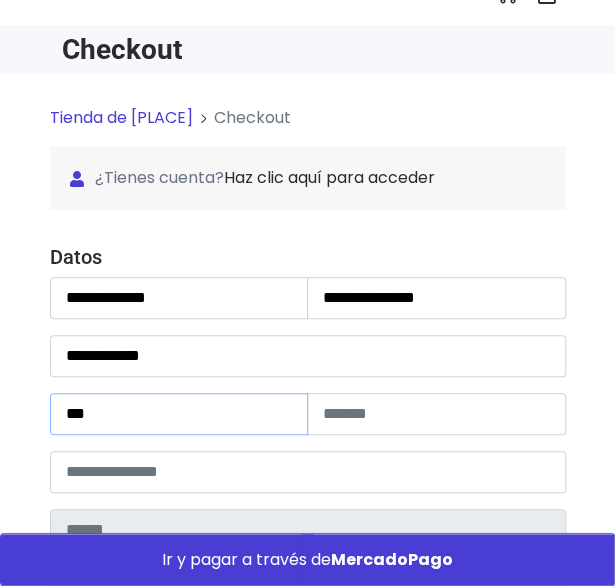type on "***" 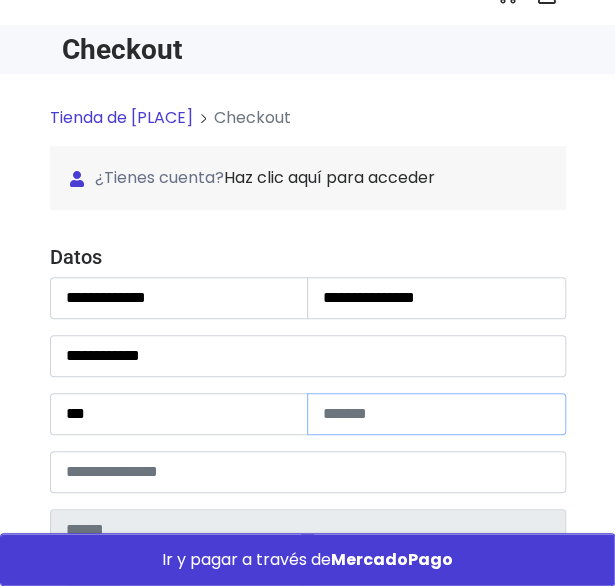 click at bounding box center (436, 414) 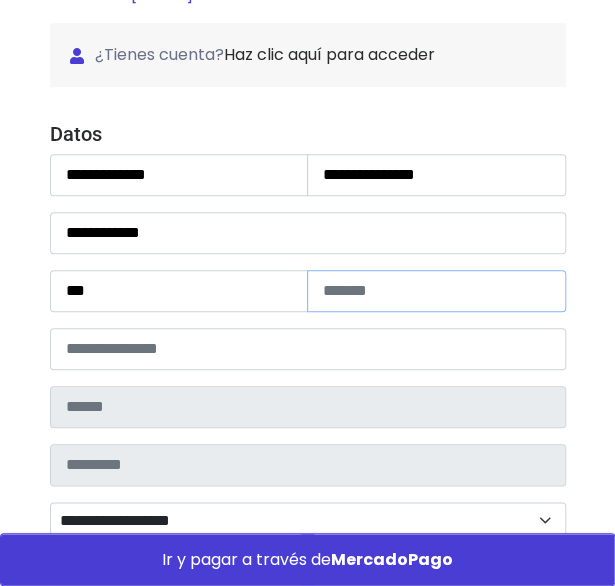 scroll, scrollTop: 251, scrollLeft: 0, axis: vertical 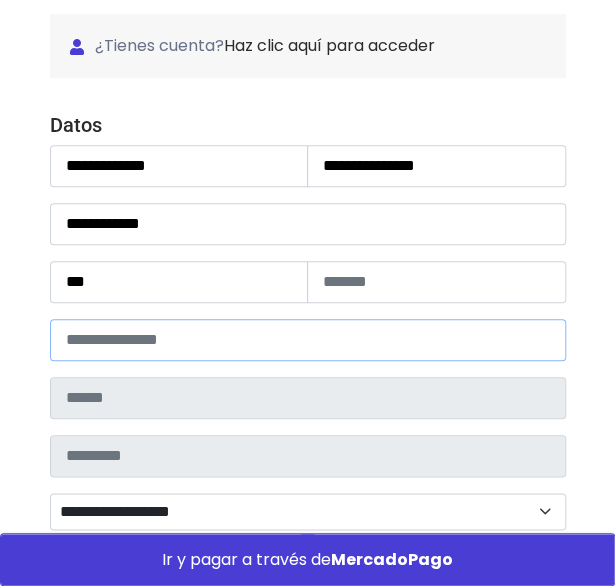 click at bounding box center (308, 340) 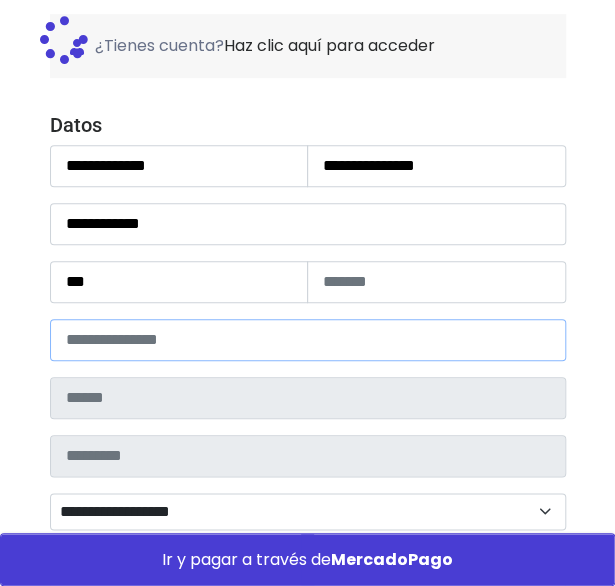 type on "*****" 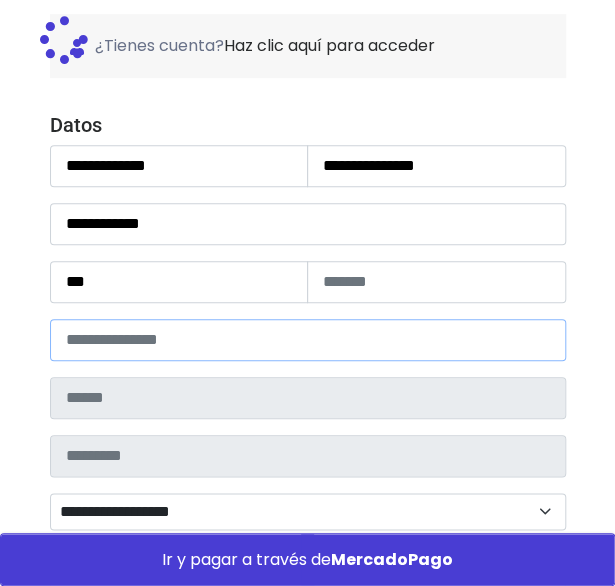 type on "**********" 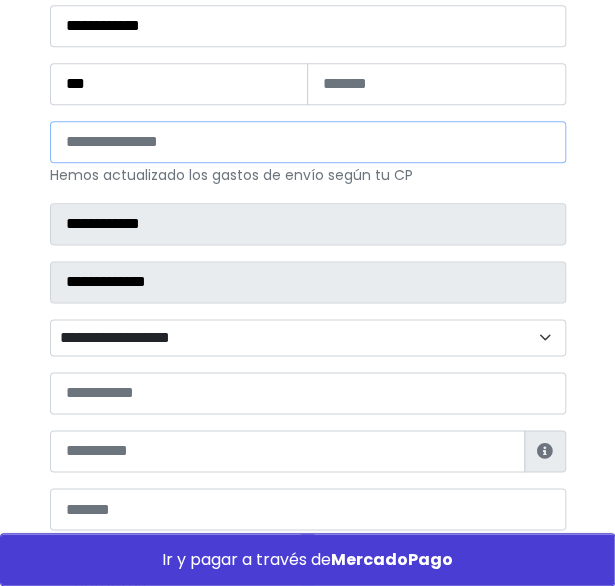 scroll, scrollTop: 359, scrollLeft: 0, axis: vertical 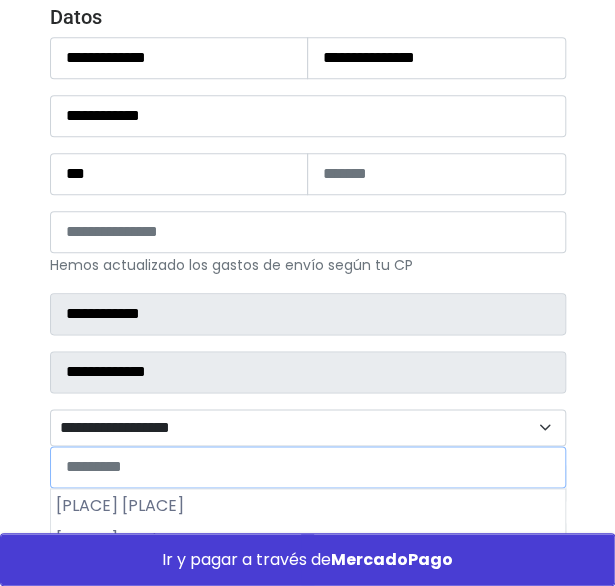 click on "**********" at bounding box center (308, 427) 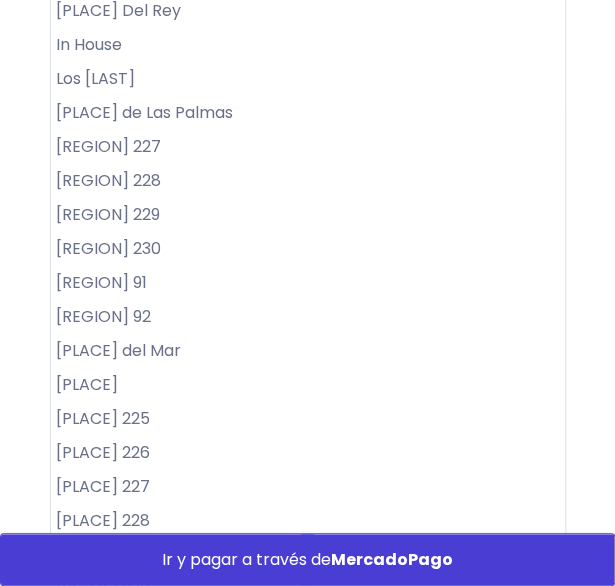 scroll, scrollTop: 1005, scrollLeft: 0, axis: vertical 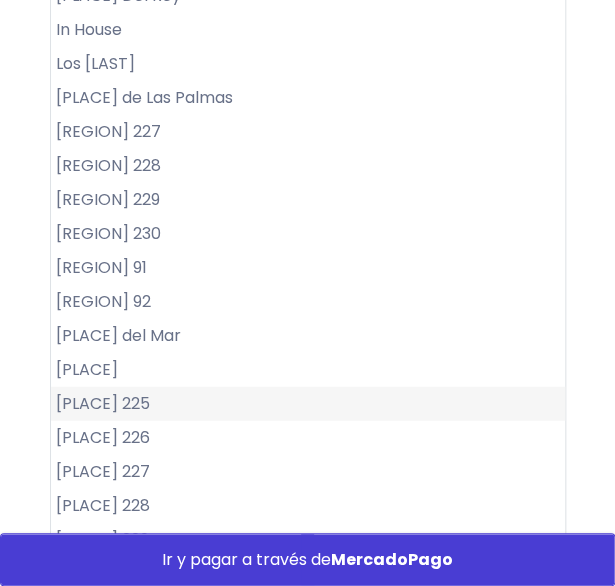 click on "Supermanzana 225" at bounding box center (308, 404) 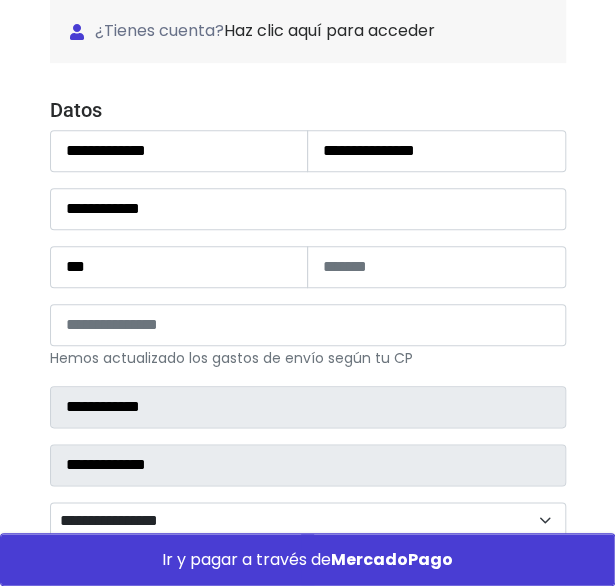 scroll, scrollTop: 265, scrollLeft: 0, axis: vertical 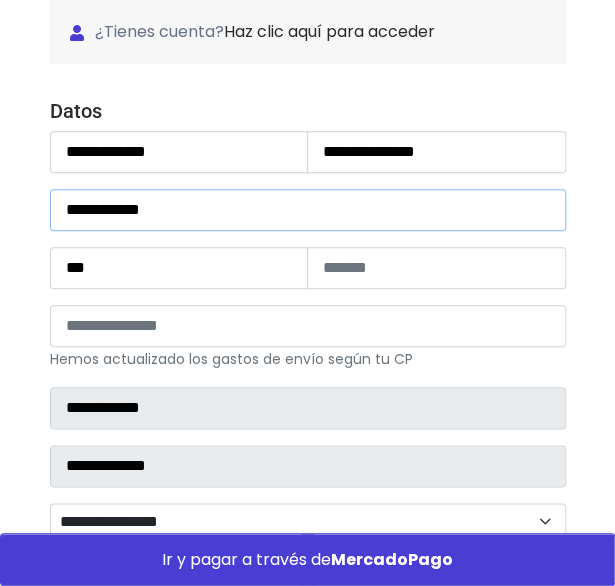 click on "**********" at bounding box center [308, 210] 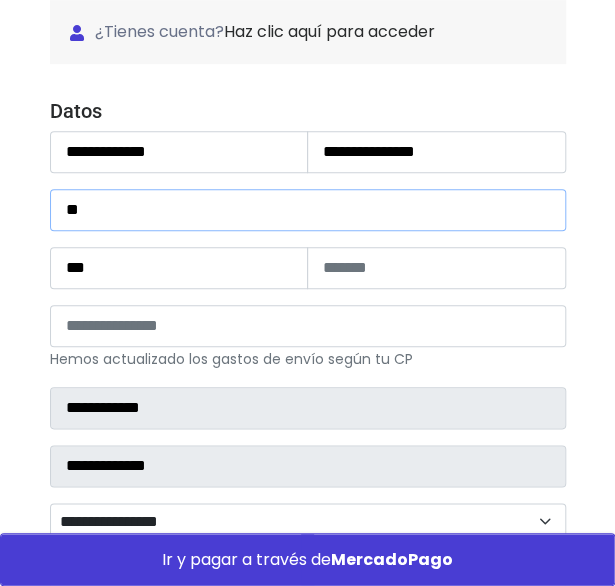 type on "*" 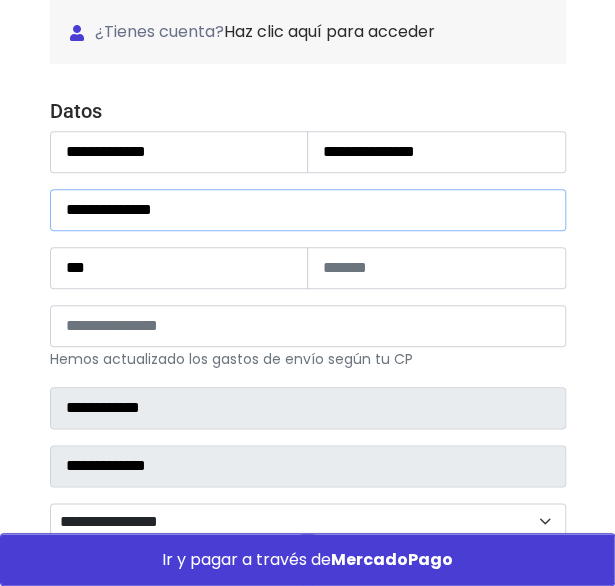 type on "**********" 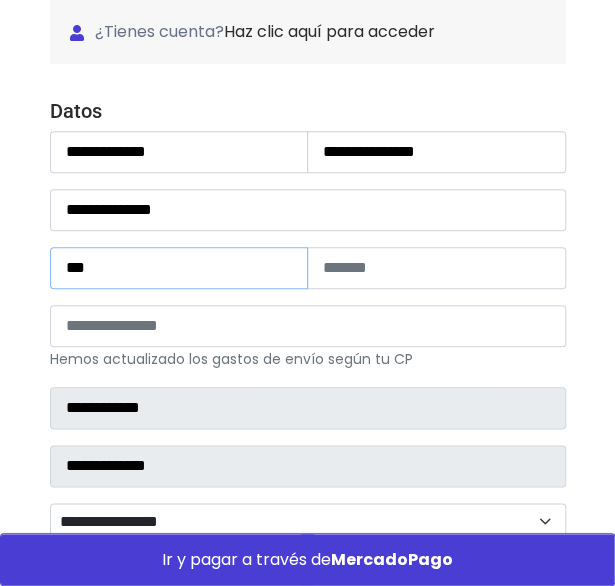 click on "***" at bounding box center (179, 268) 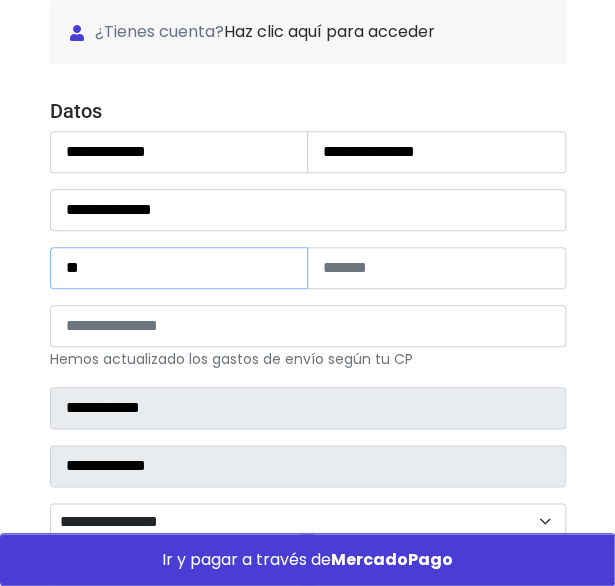type on "*" 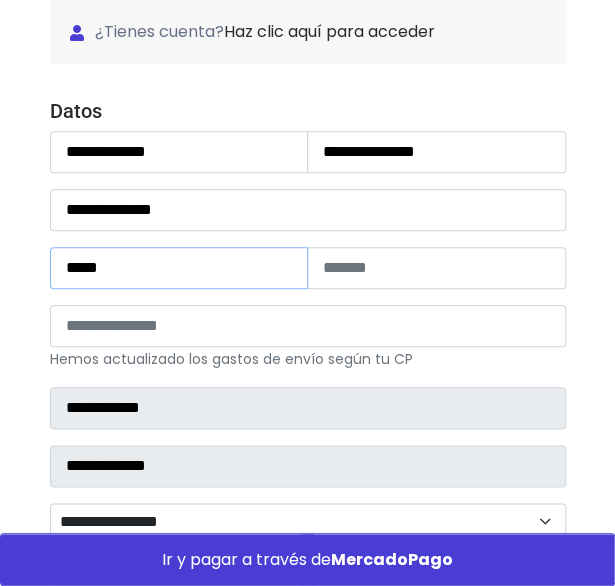 type on "*****" 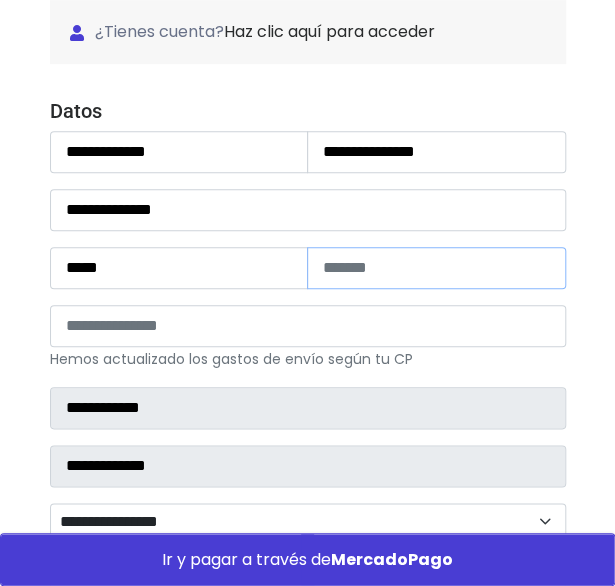click at bounding box center [436, 268] 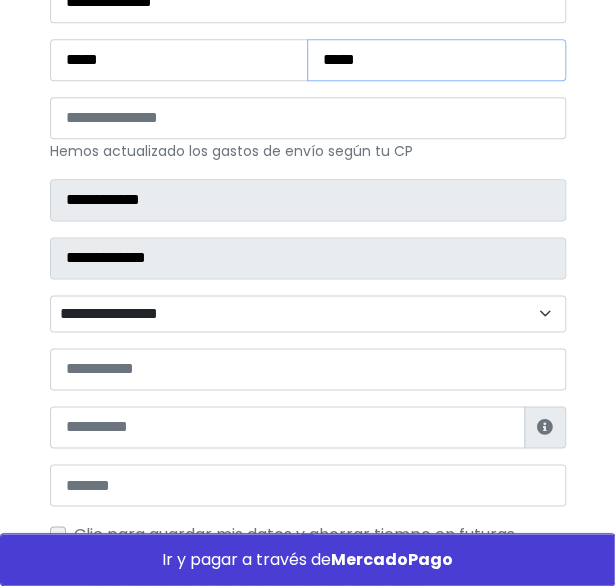 scroll, scrollTop: 525, scrollLeft: 0, axis: vertical 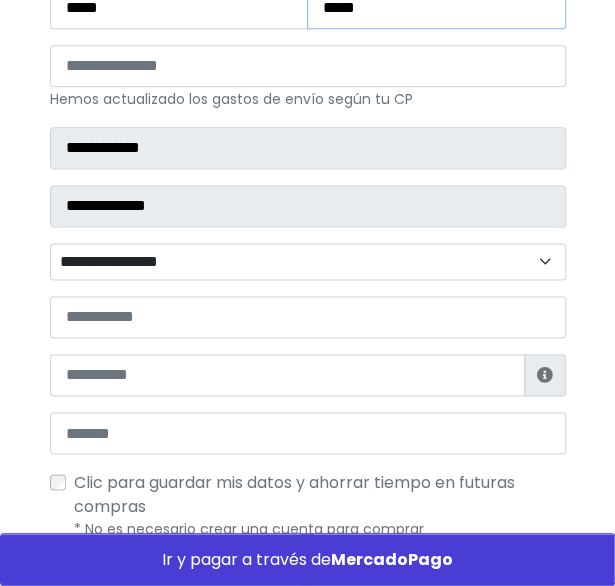 type on "*****" 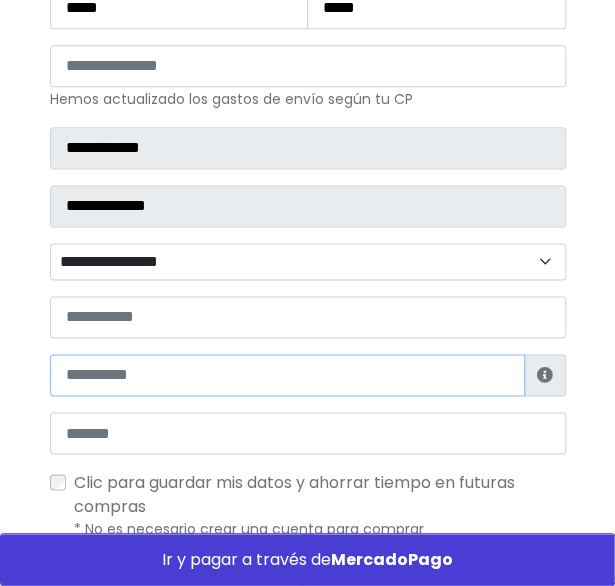click at bounding box center (287, 375) 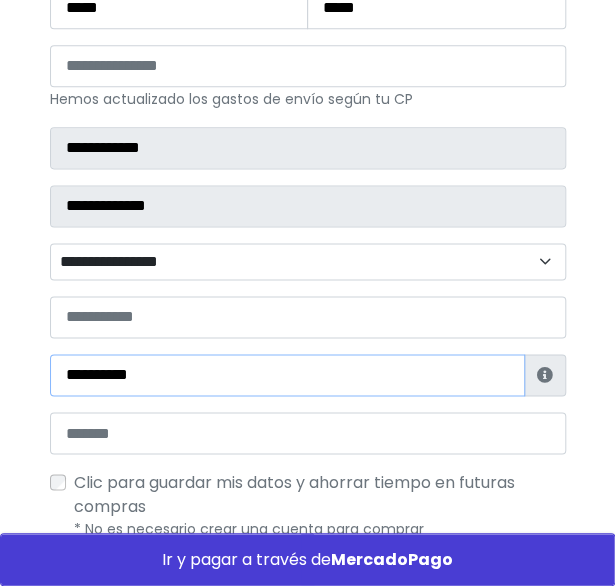 type on "**********" 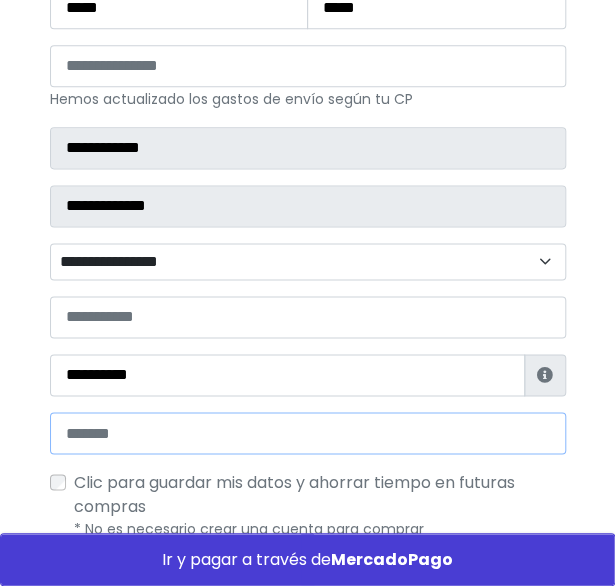 click at bounding box center (308, 433) 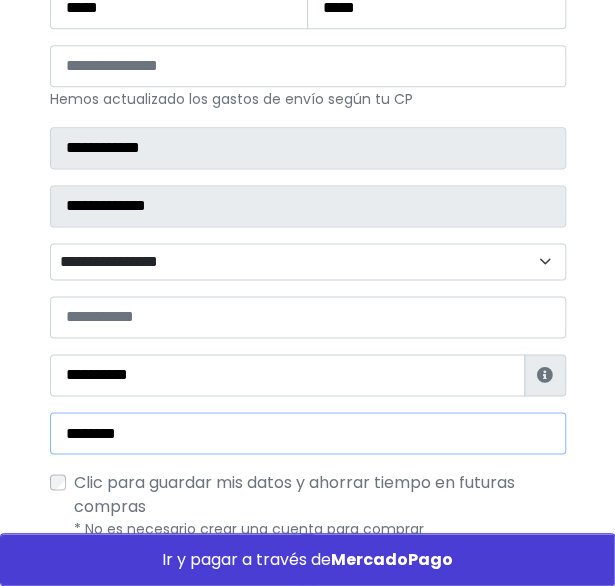 type on "**********" 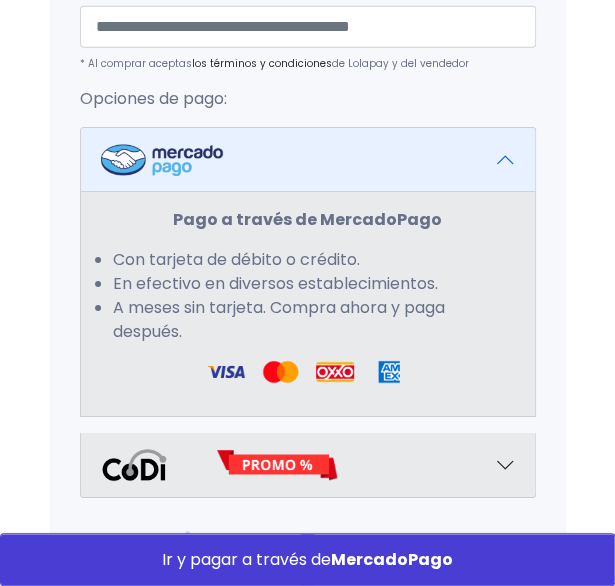 scroll, scrollTop: 1518, scrollLeft: 0, axis: vertical 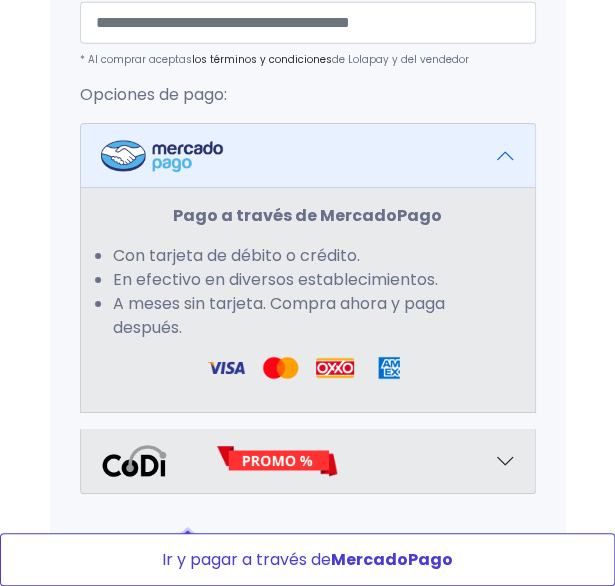 click on "Ir y pagar a través de  MercadoPago" at bounding box center (307, 559) 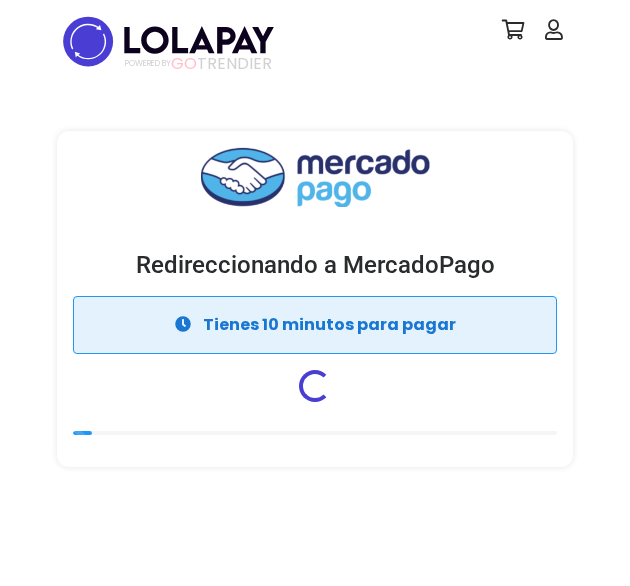 scroll, scrollTop: 0, scrollLeft: 0, axis: both 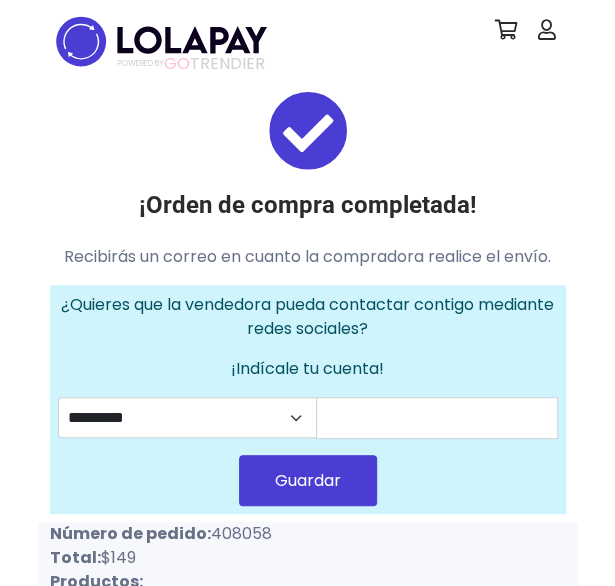 drag, startPoint x: 211, startPoint y: 529, endPoint x: 273, endPoint y: 534, distance: 62.201286 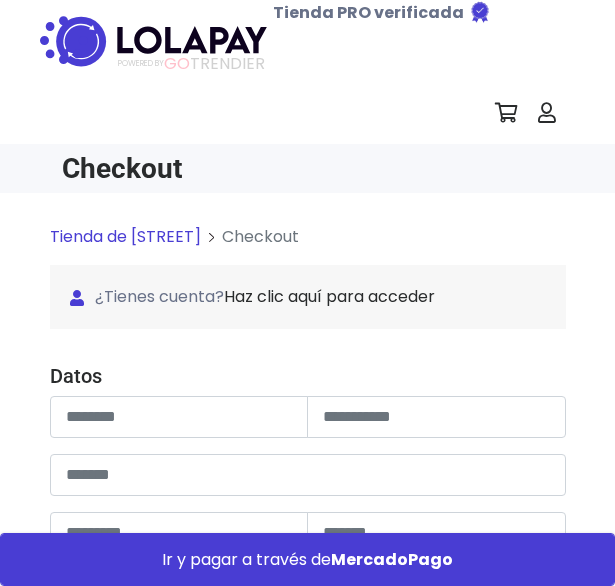 scroll, scrollTop: 0, scrollLeft: 0, axis: both 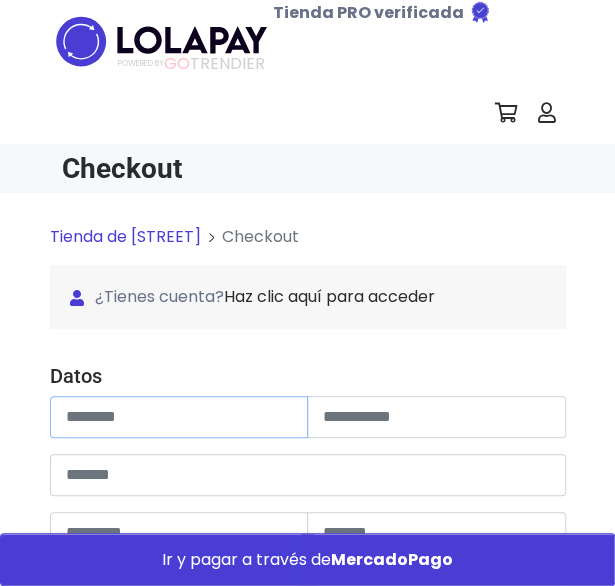click at bounding box center [179, 417] 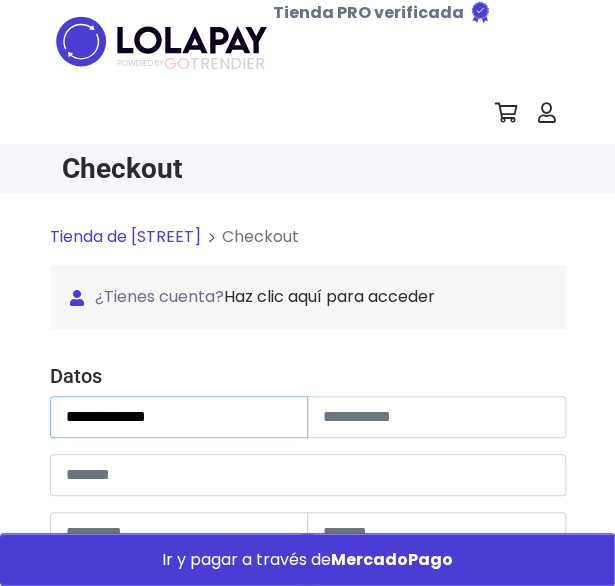 type on "**********" 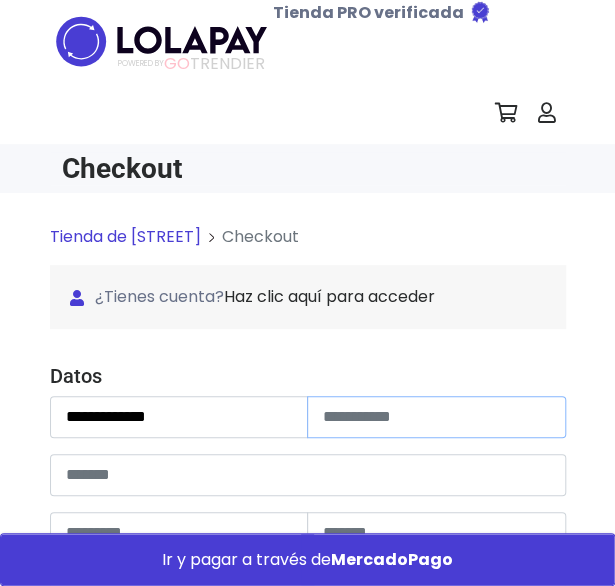 click at bounding box center (436, 417) 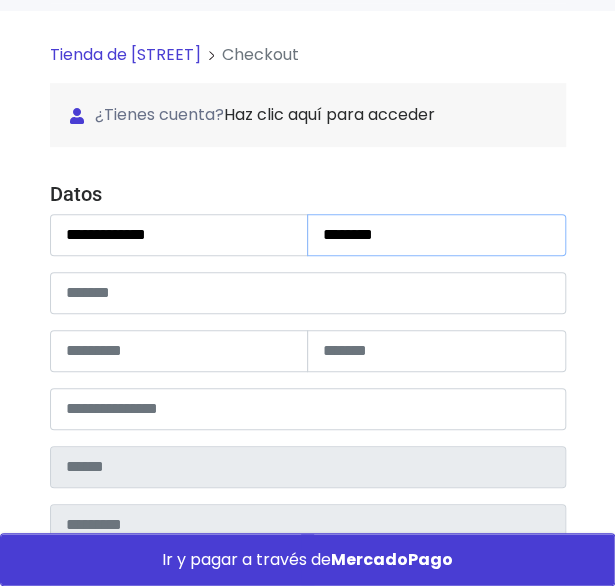 scroll, scrollTop: 166, scrollLeft: 0, axis: vertical 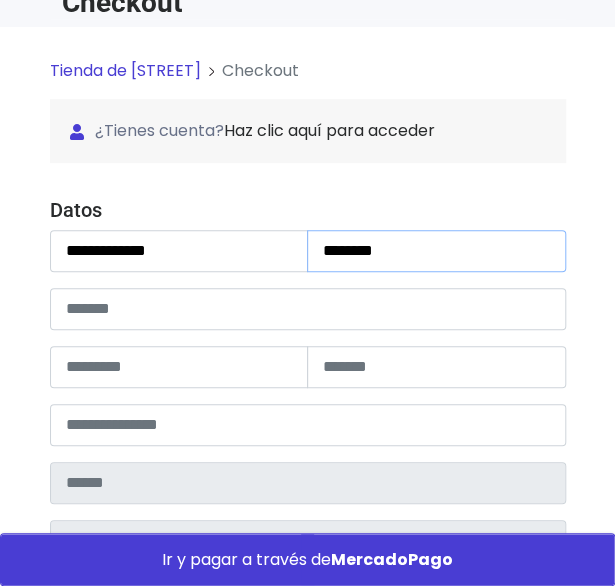 type on "********" 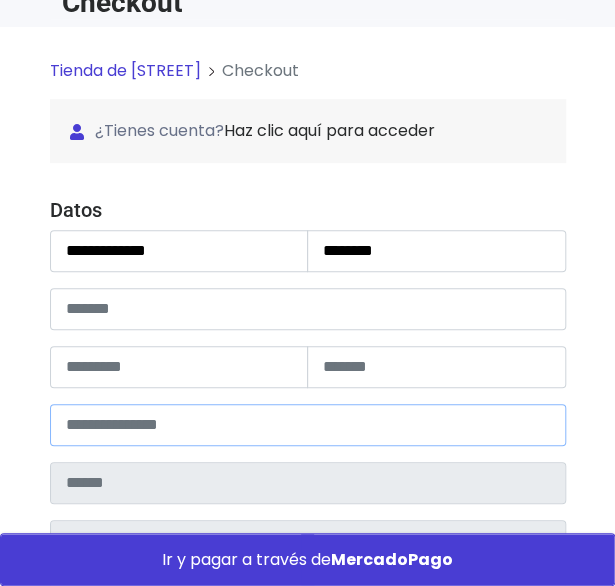click at bounding box center [308, 425] 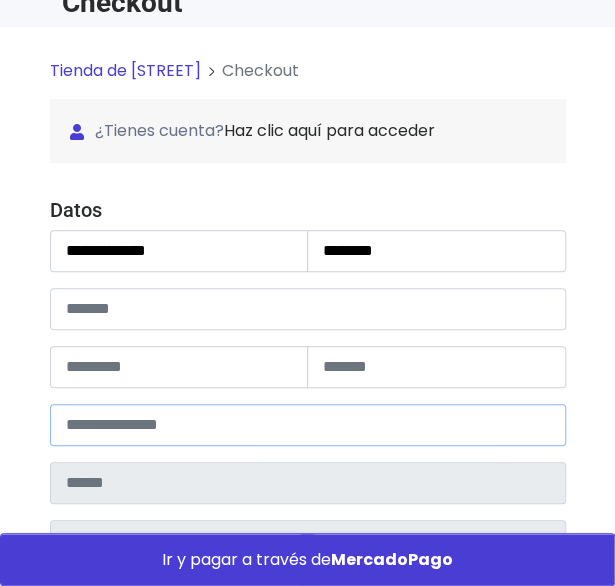 type on "*****" 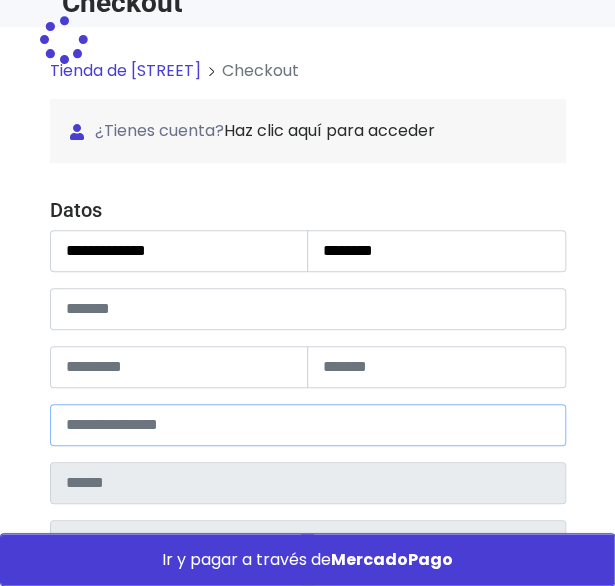 type on "******" 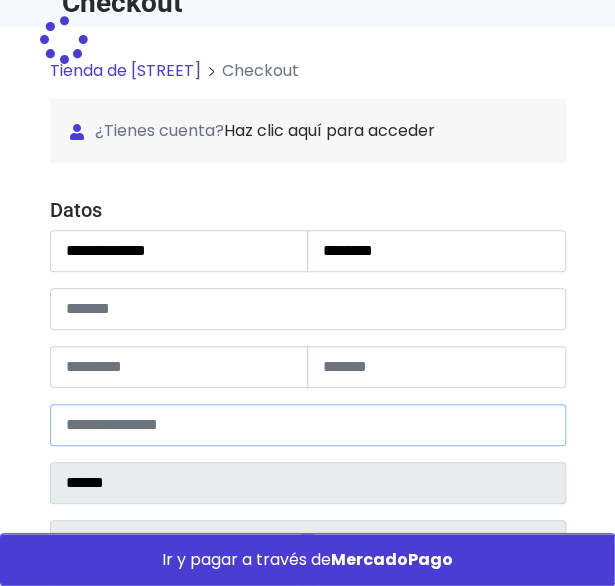 select 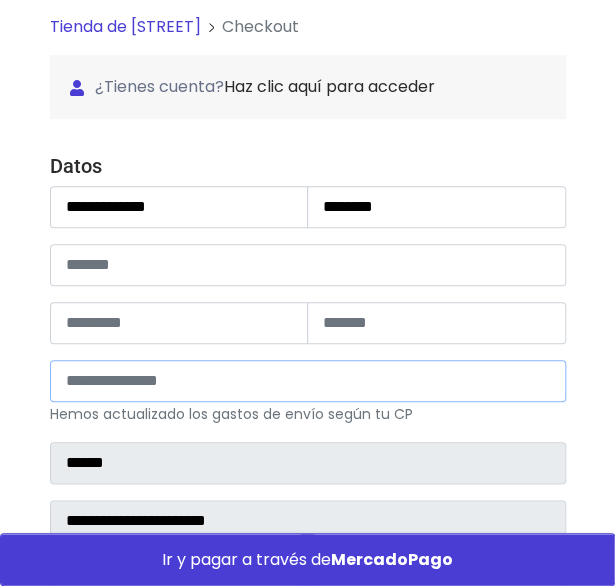 scroll, scrollTop: 238, scrollLeft: 0, axis: vertical 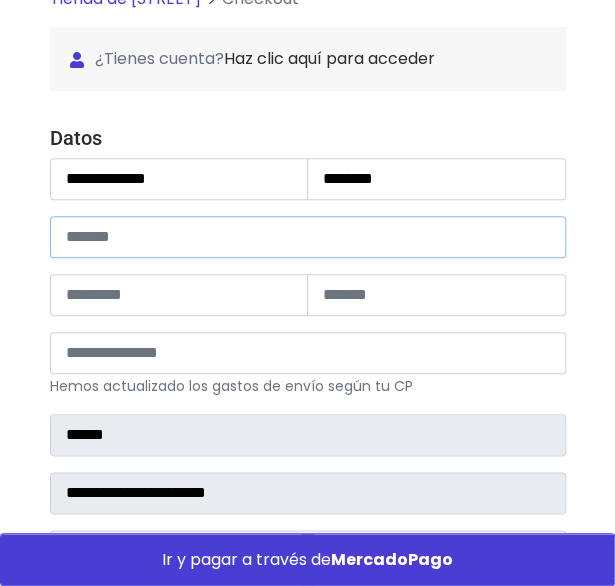 click at bounding box center [308, 237] 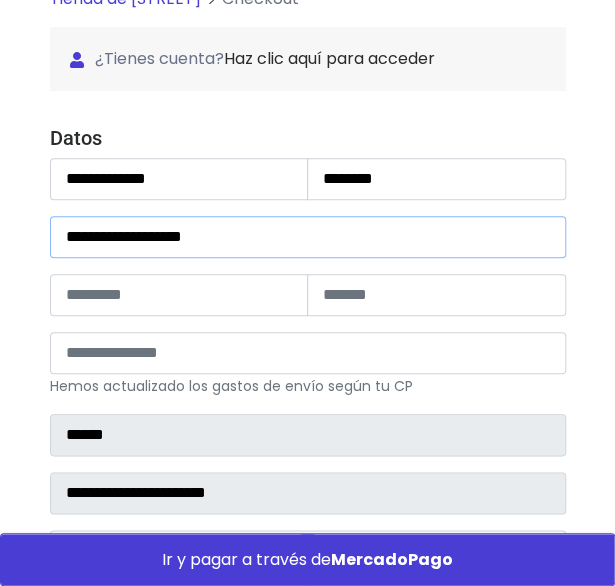 type on "**********" 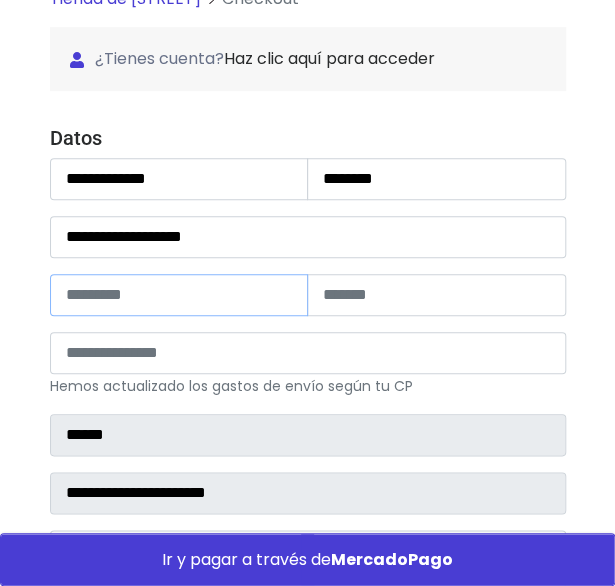 click at bounding box center (179, 295) 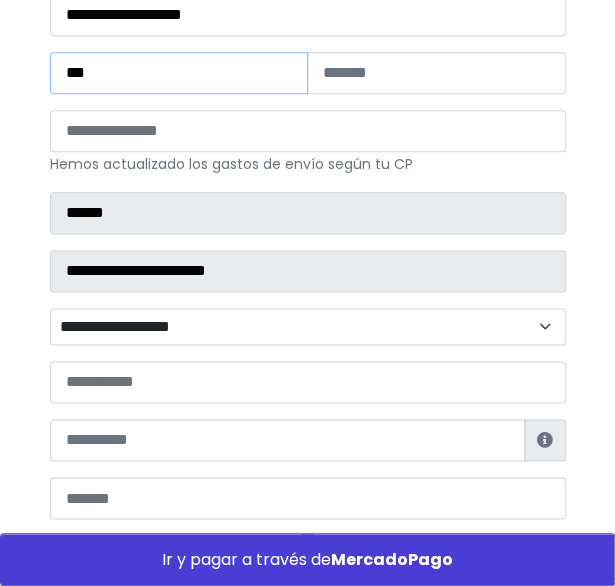 scroll, scrollTop: 467, scrollLeft: 0, axis: vertical 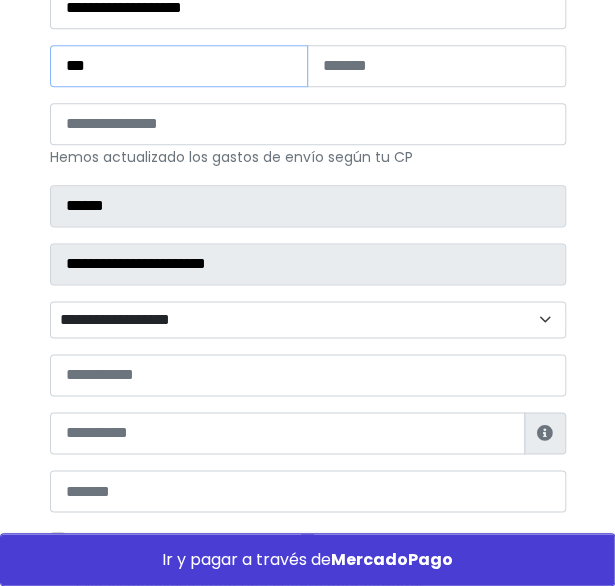 type on "***" 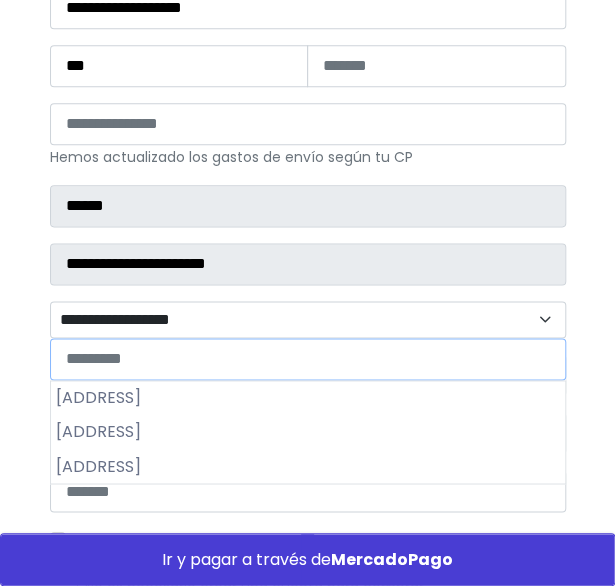 click on "**********" at bounding box center [308, 319] 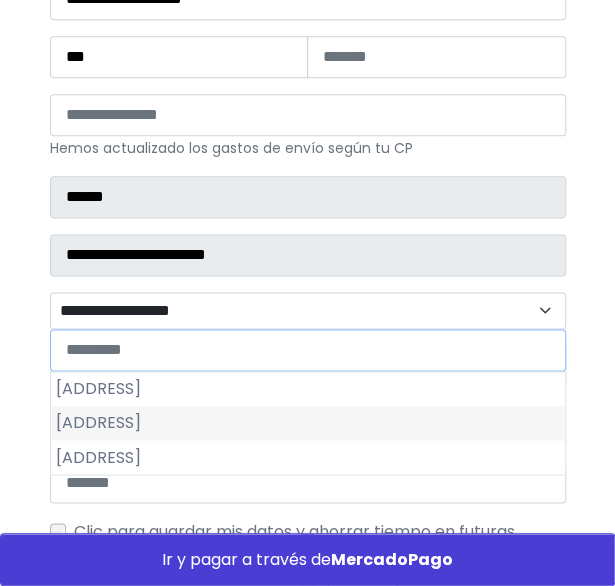 scroll, scrollTop: 460, scrollLeft: 0, axis: vertical 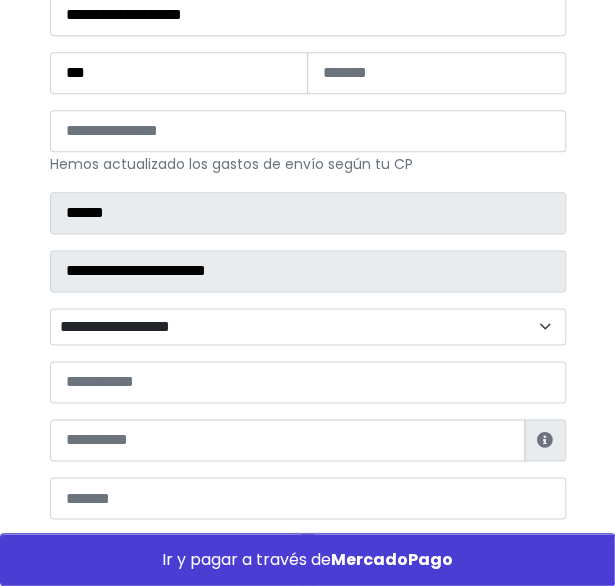 click on "**********" at bounding box center [308, 326] 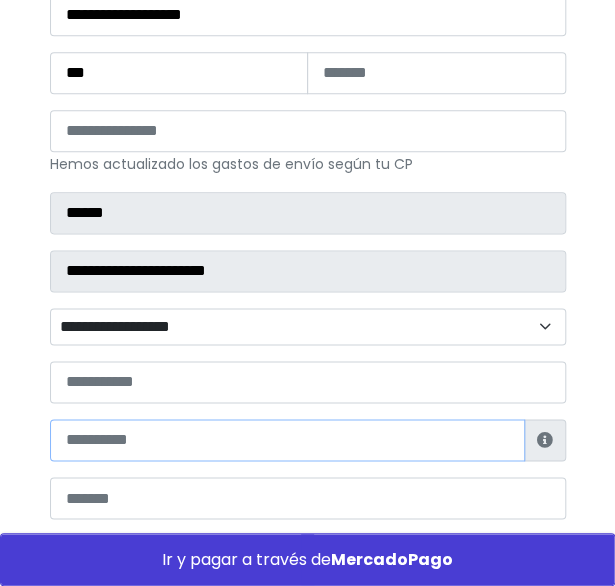 click at bounding box center [287, 440] 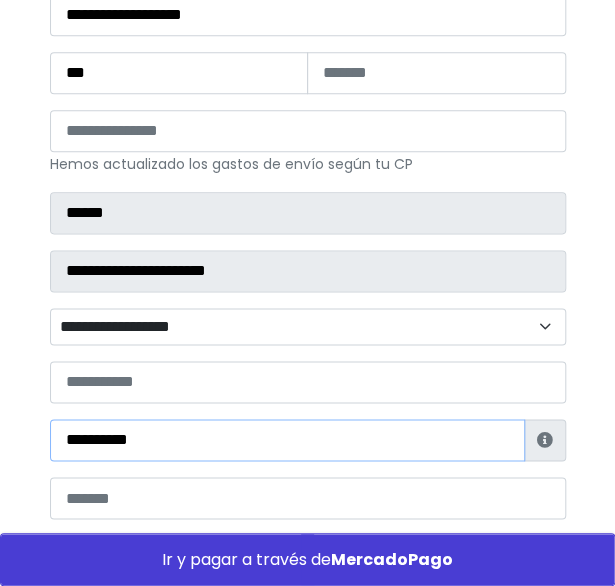 type on "**********" 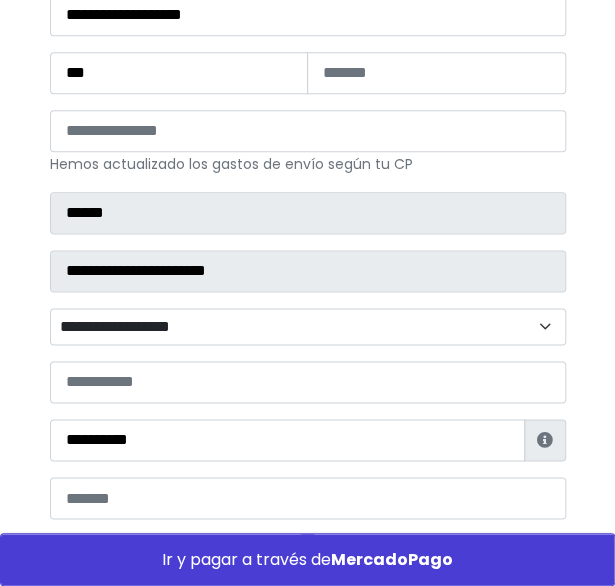 click on "**********" at bounding box center [308, 326] 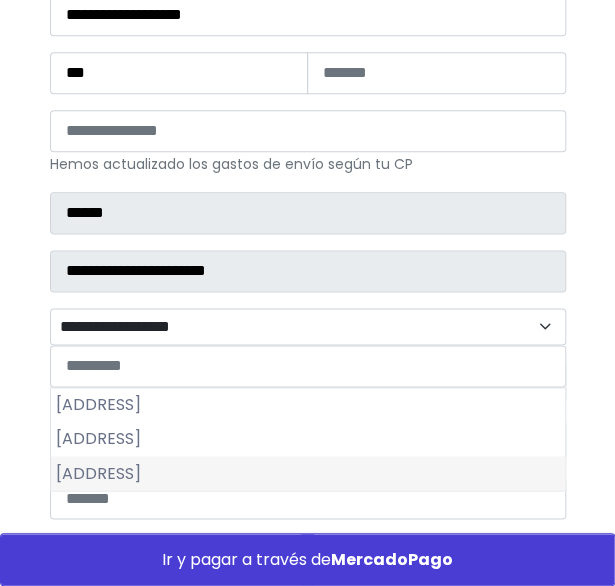 click on "Parque Residencial Coacalco 3a Sección" at bounding box center [308, 473] 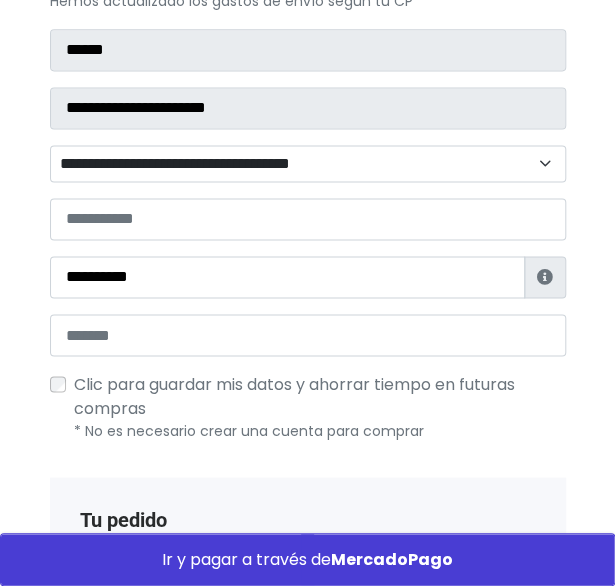 scroll, scrollTop: 625, scrollLeft: 0, axis: vertical 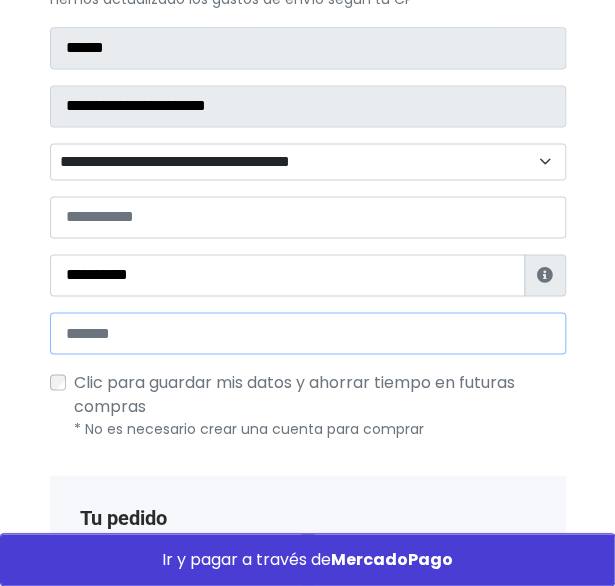 click at bounding box center (308, 333) 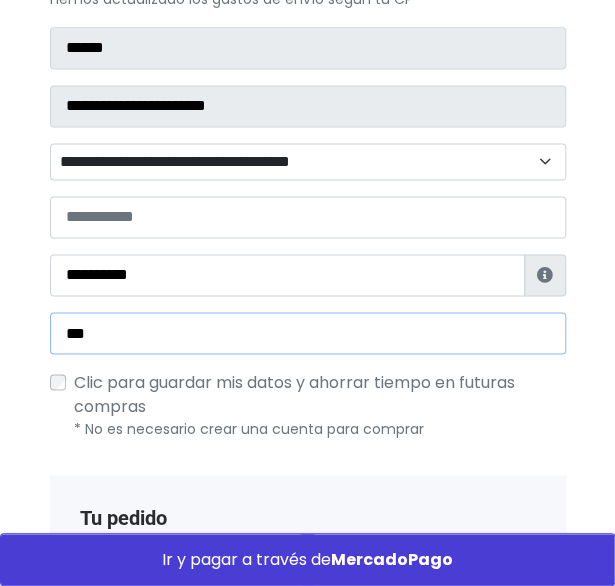 type on "**********" 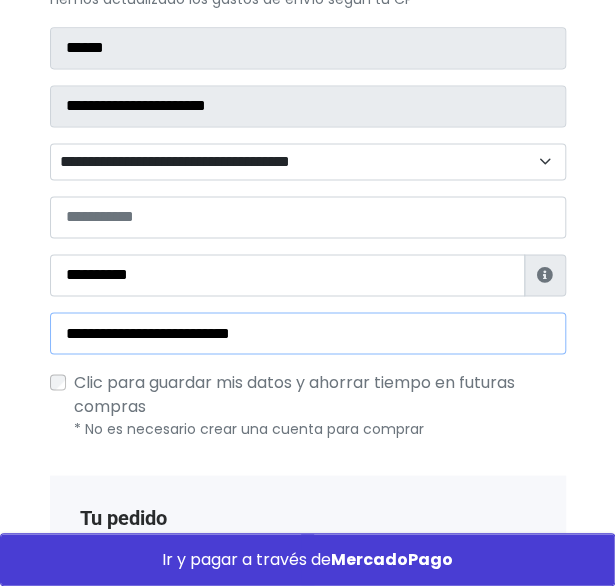 type on "**********" 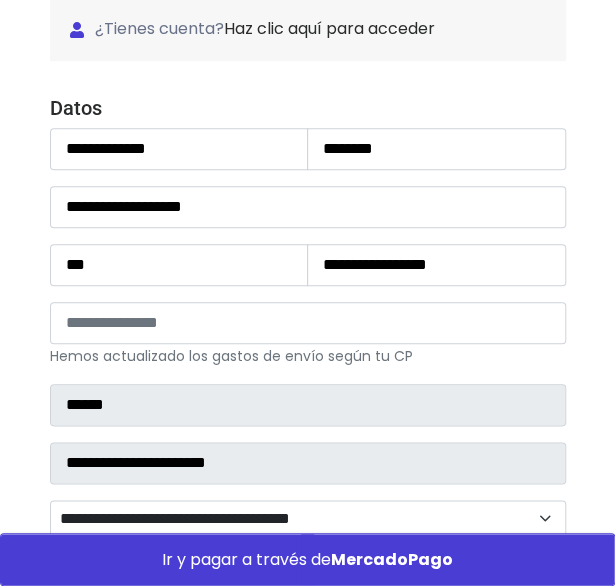 scroll, scrollTop: 267, scrollLeft: 0, axis: vertical 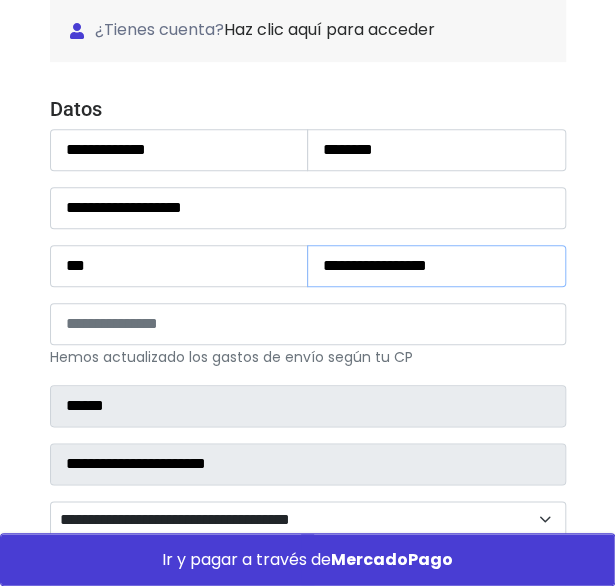 drag, startPoint x: 444, startPoint y: 264, endPoint x: 308, endPoint y: 267, distance: 136.03308 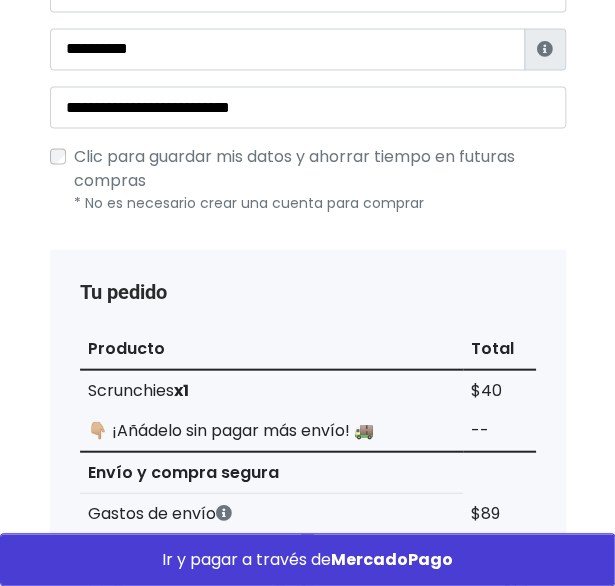 scroll, scrollTop: 857, scrollLeft: 0, axis: vertical 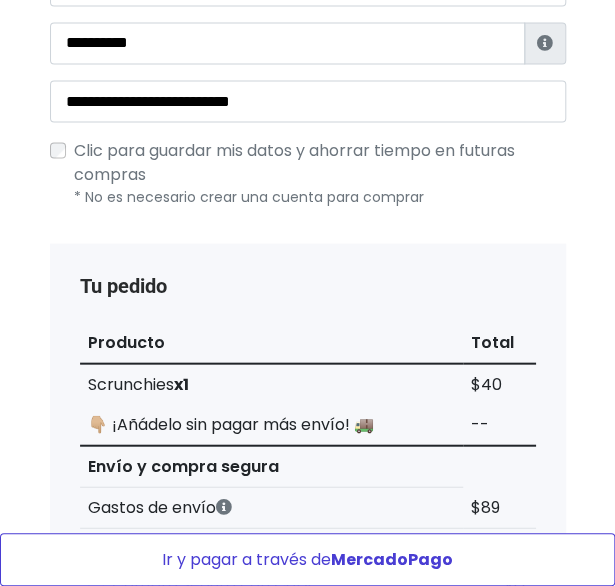 type 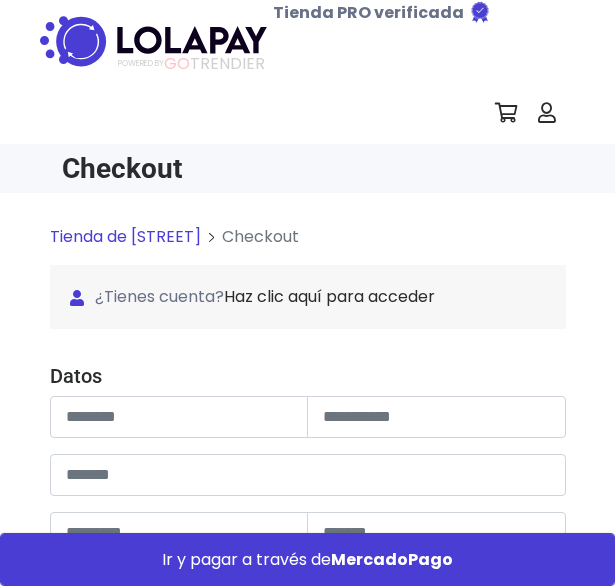 scroll, scrollTop: 0, scrollLeft: 0, axis: both 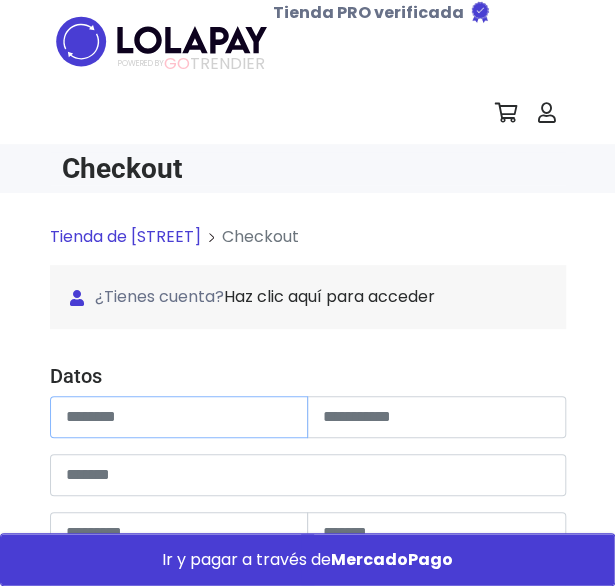 click at bounding box center [179, 417] 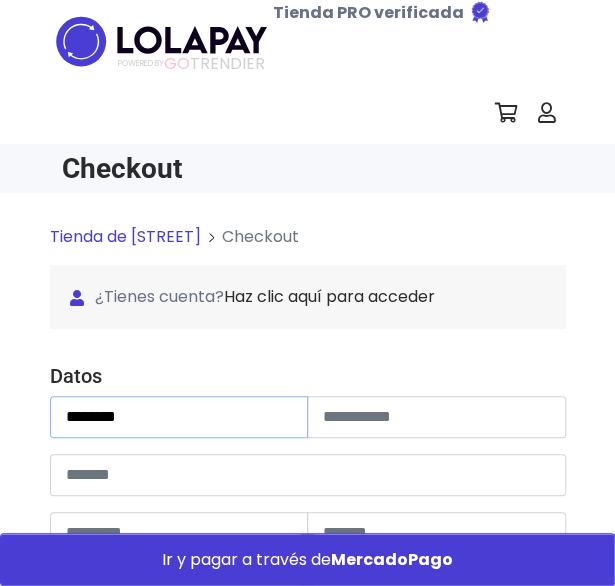 type on "********" 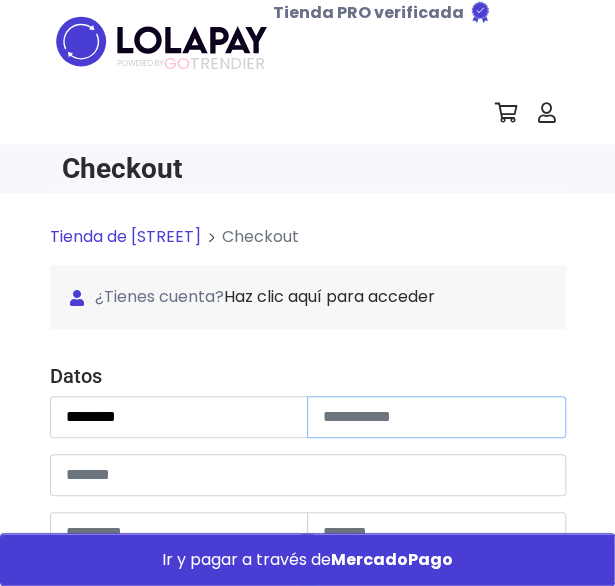 click at bounding box center (436, 417) 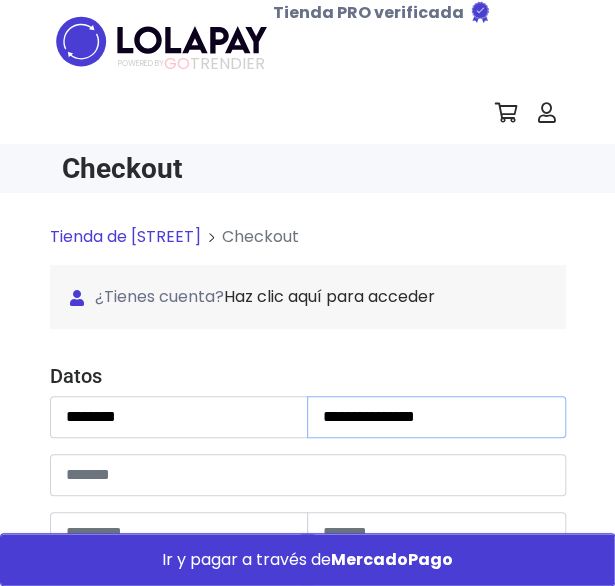 type on "**********" 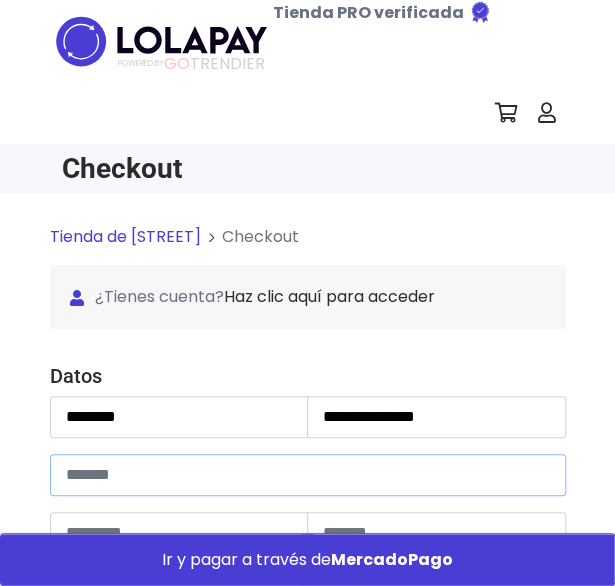 click at bounding box center [308, 475] 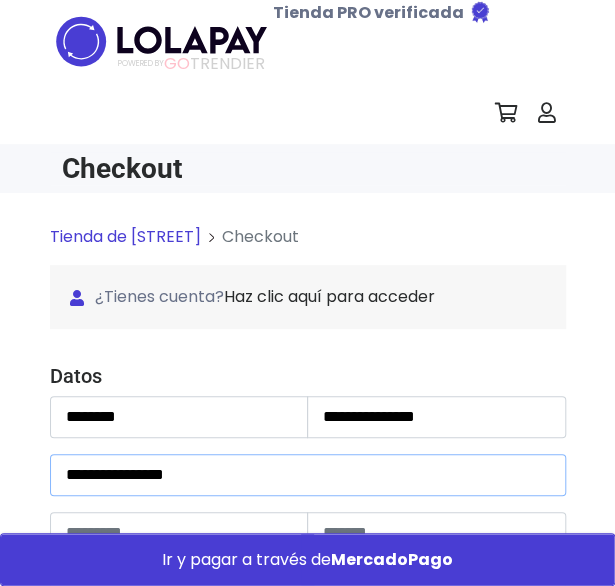 type on "**********" 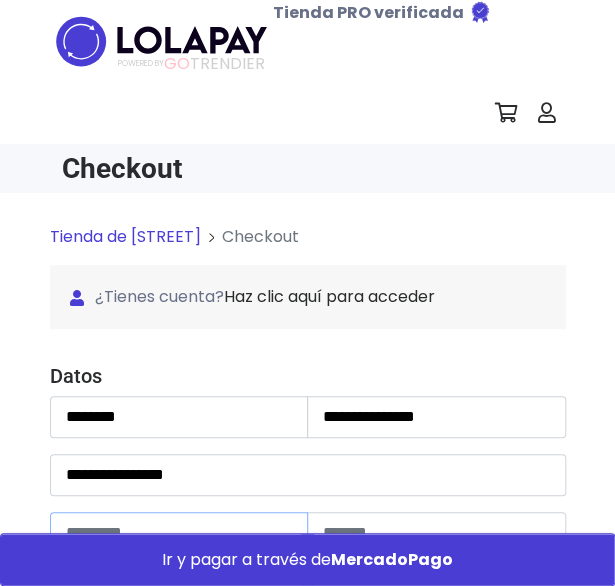 click at bounding box center [179, 533] 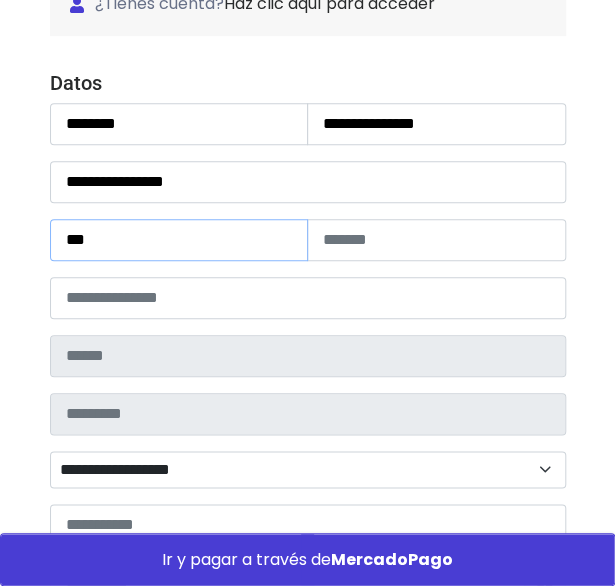 scroll, scrollTop: 294, scrollLeft: 0, axis: vertical 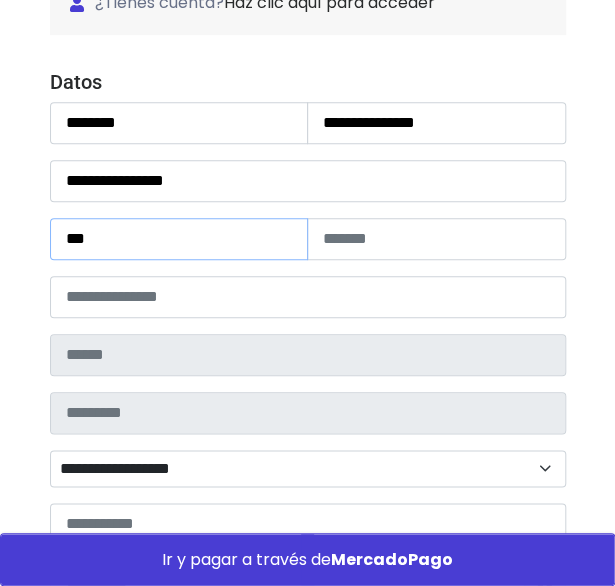 type on "***" 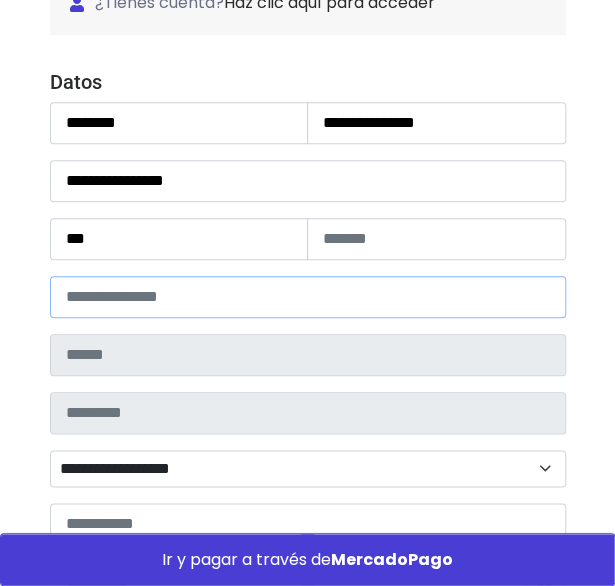 click at bounding box center (308, 297) 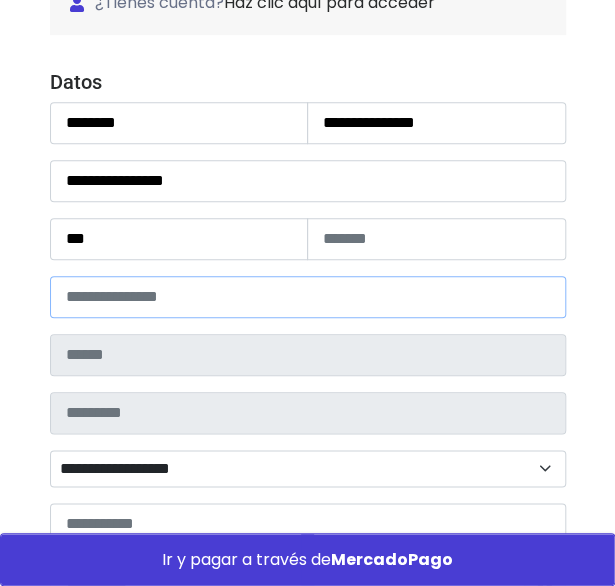 type on "*****" 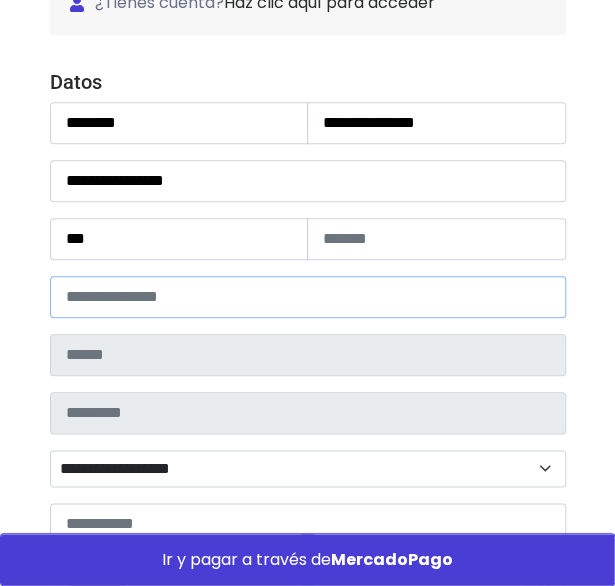 type on "**********" 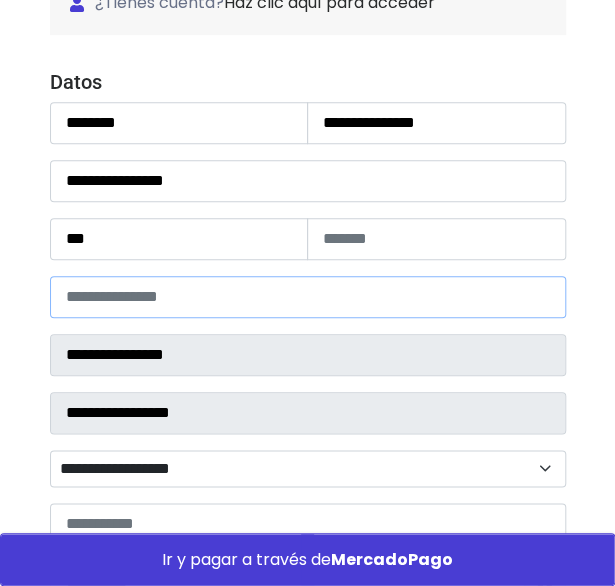 select 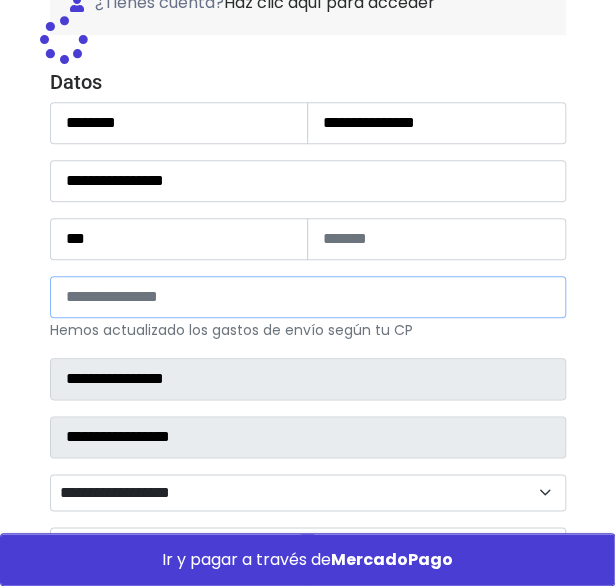 type on "*****" 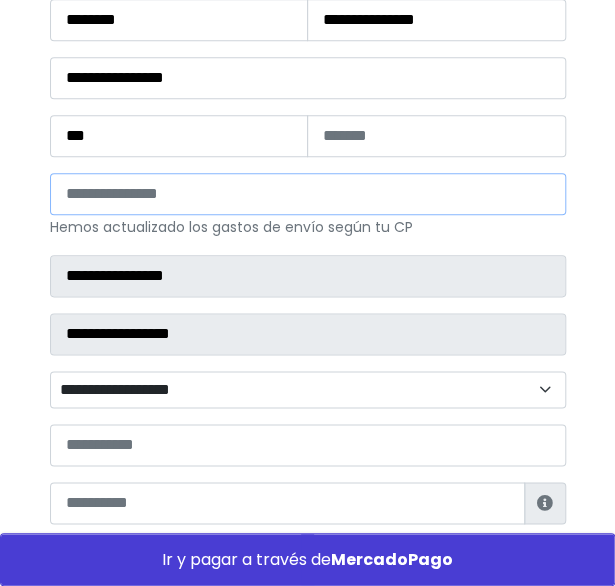 scroll, scrollTop: 398, scrollLeft: 0, axis: vertical 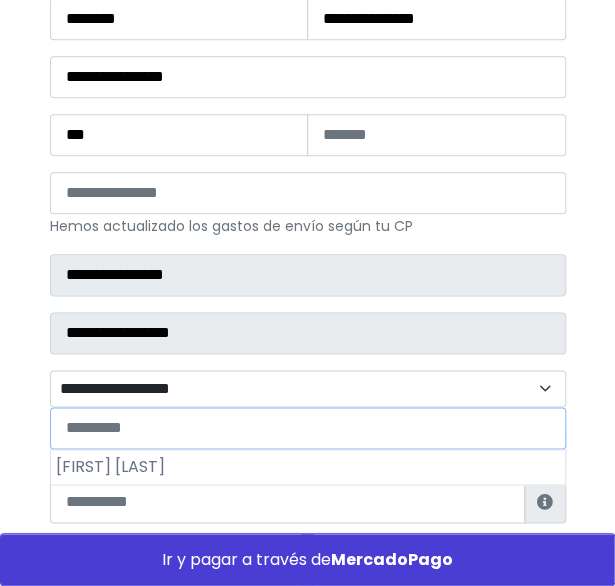 click on "**********" at bounding box center [308, 388] 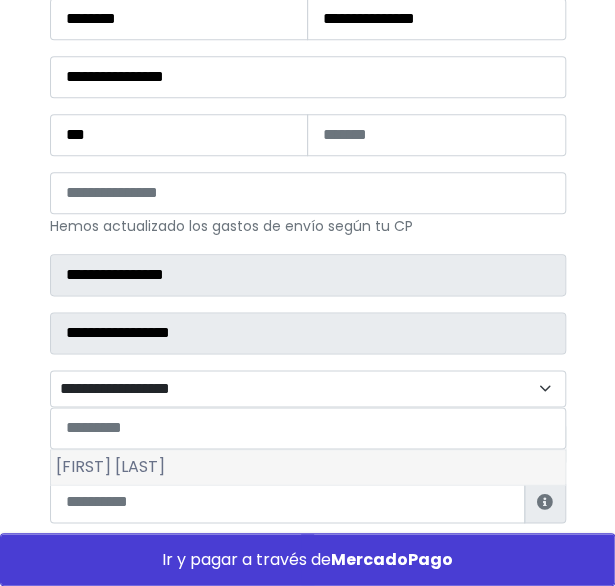 click on "[FIRST] [LAST]" at bounding box center (308, 467) 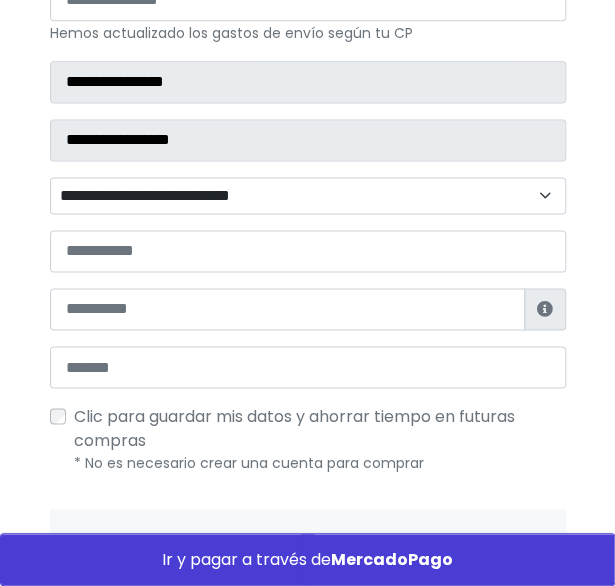 scroll, scrollTop: 593, scrollLeft: 0, axis: vertical 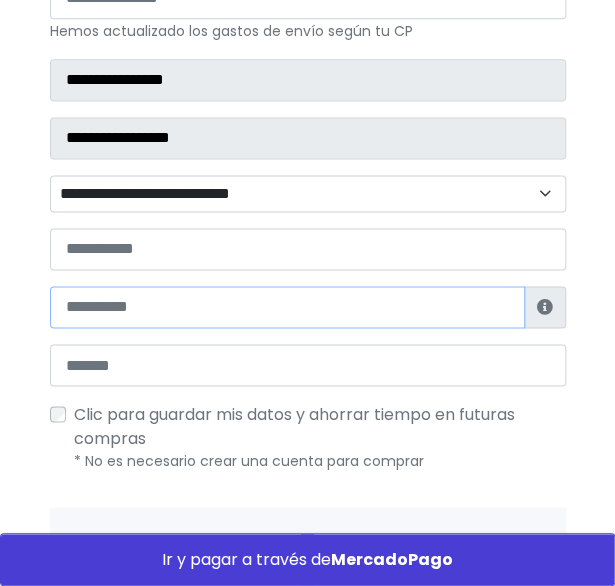 click at bounding box center (287, 307) 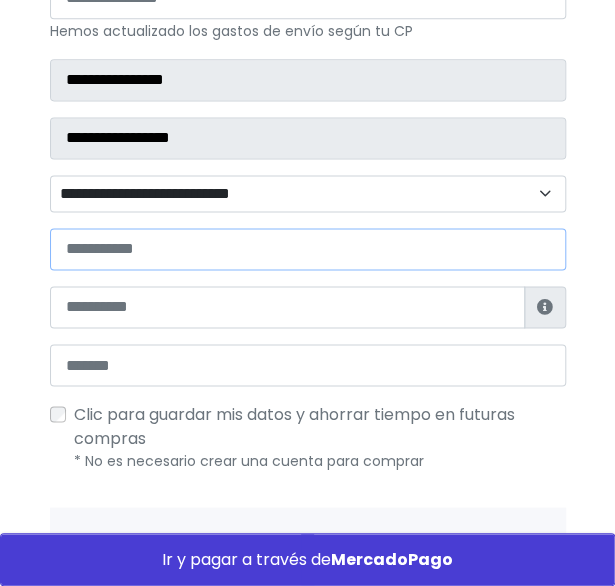 click at bounding box center (308, 249) 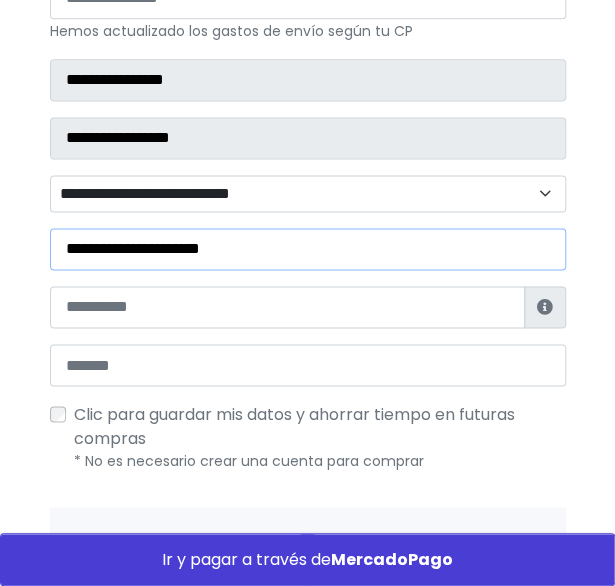 type on "**********" 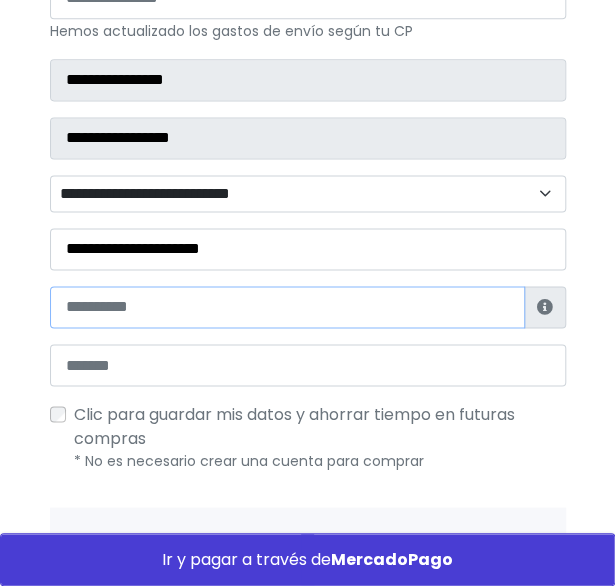 click at bounding box center (287, 307) 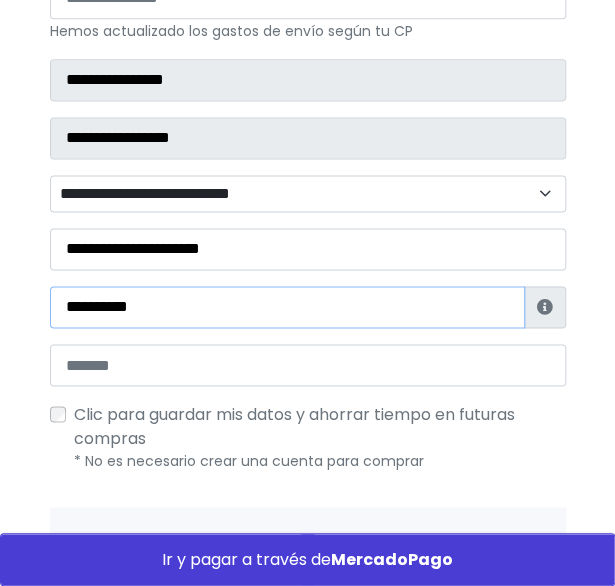 type on "**********" 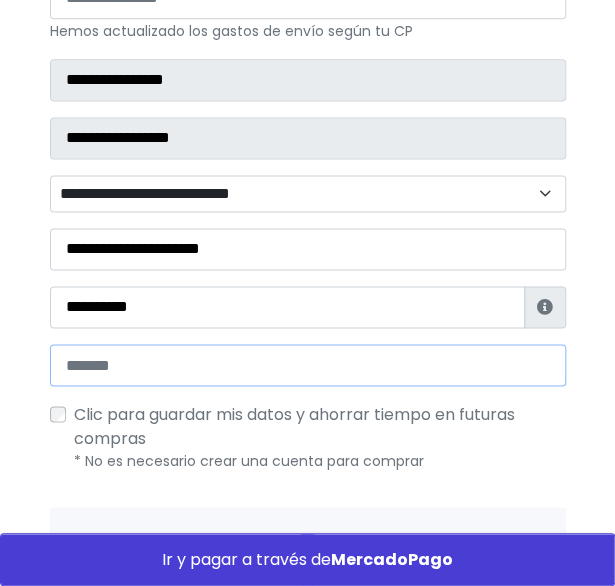 click at bounding box center (308, 365) 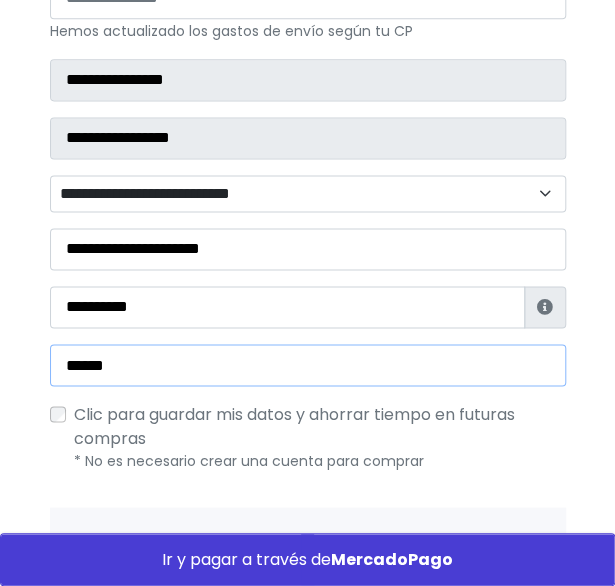 type on "**********" 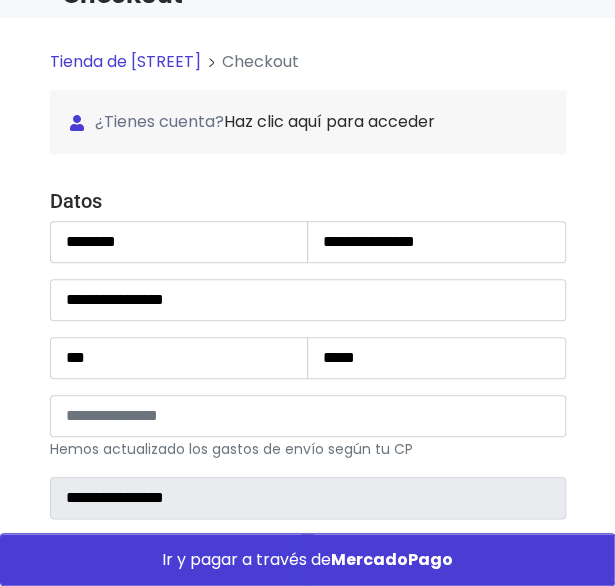 scroll, scrollTop: 174, scrollLeft: 0, axis: vertical 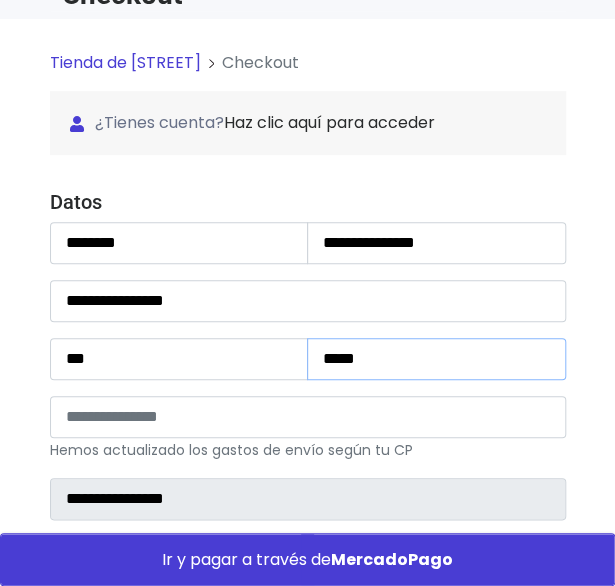 click on "*****" at bounding box center (436, 359) 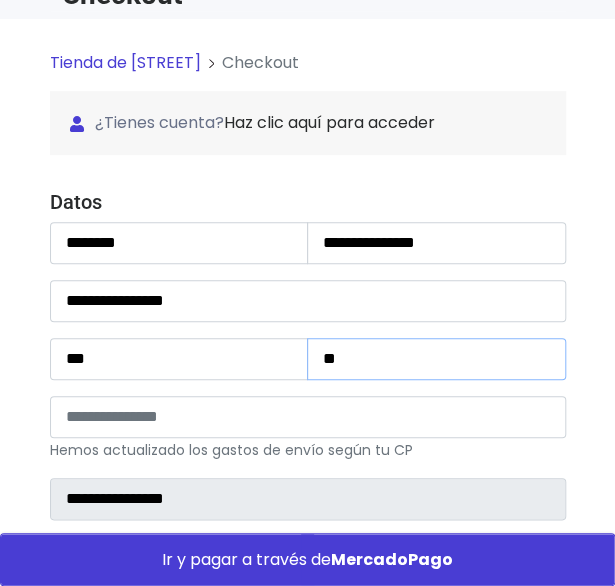 type on "*" 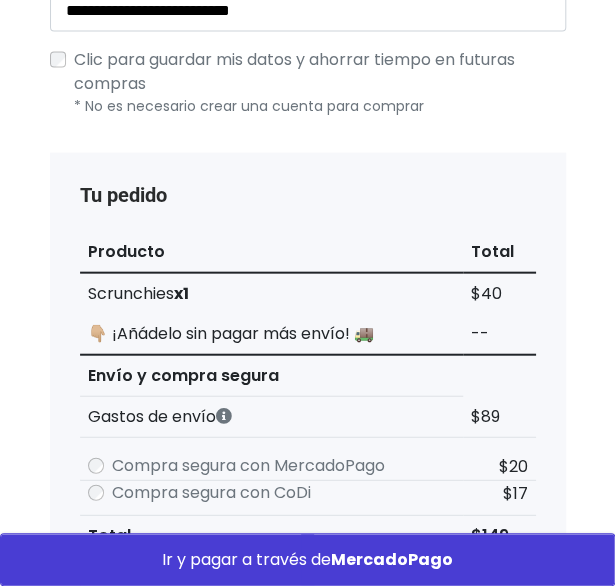 scroll, scrollTop: 949, scrollLeft: 0, axis: vertical 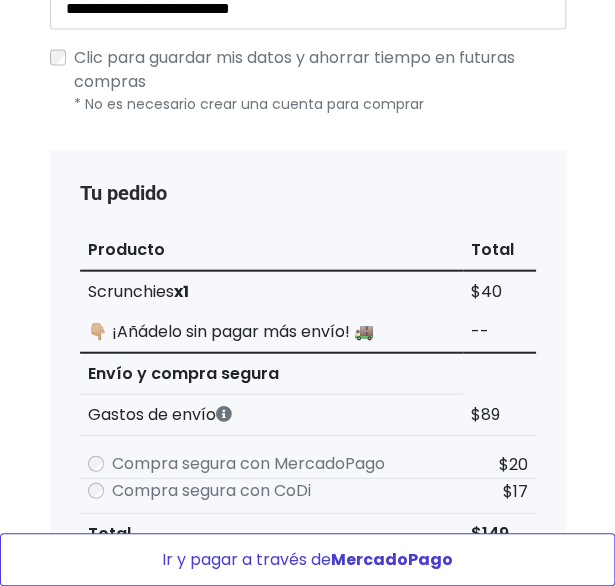 type 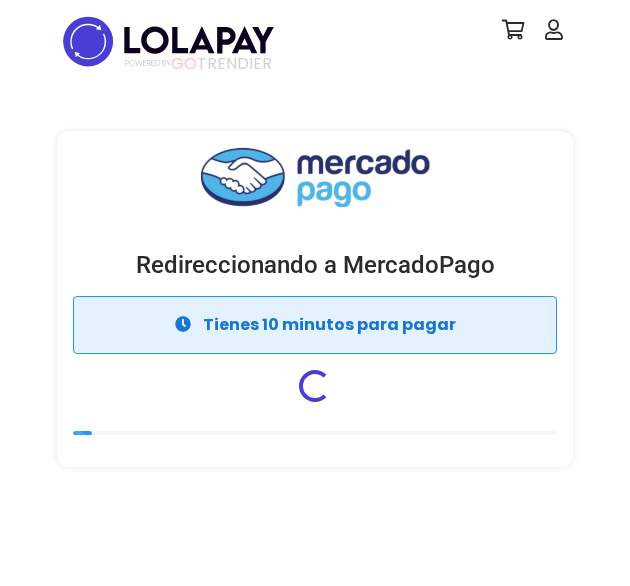 scroll, scrollTop: 0, scrollLeft: 0, axis: both 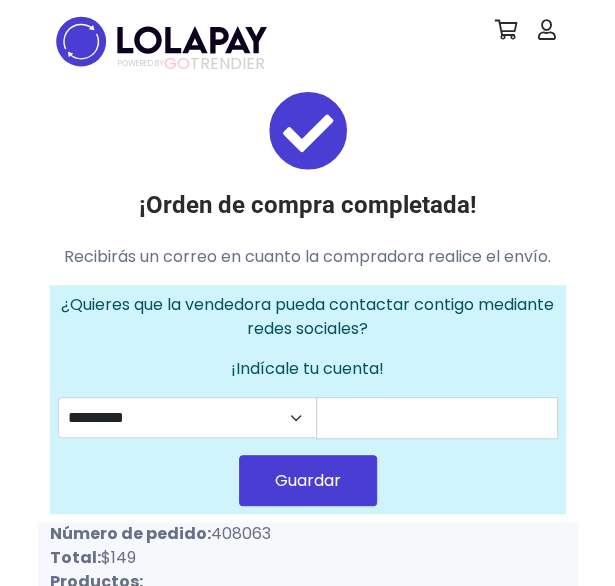 drag, startPoint x: 208, startPoint y: 528, endPoint x: 278, endPoint y: 528, distance: 70 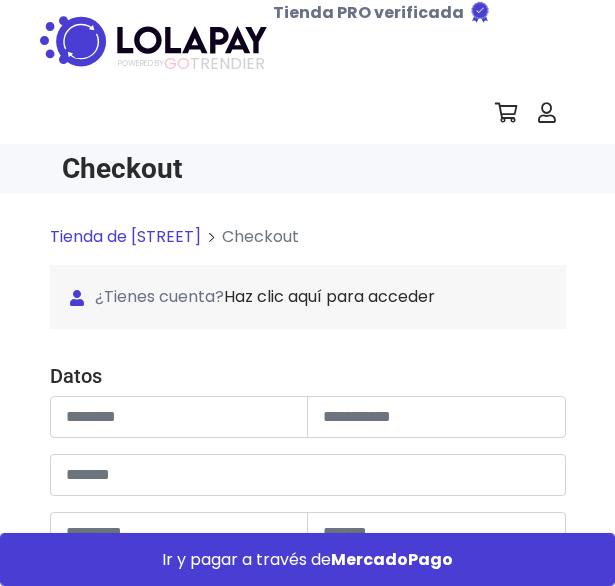 scroll, scrollTop: 0, scrollLeft: 0, axis: both 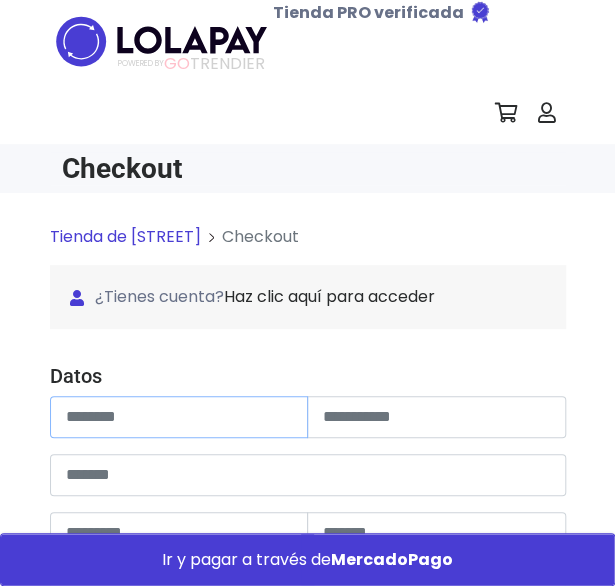 click at bounding box center (179, 417) 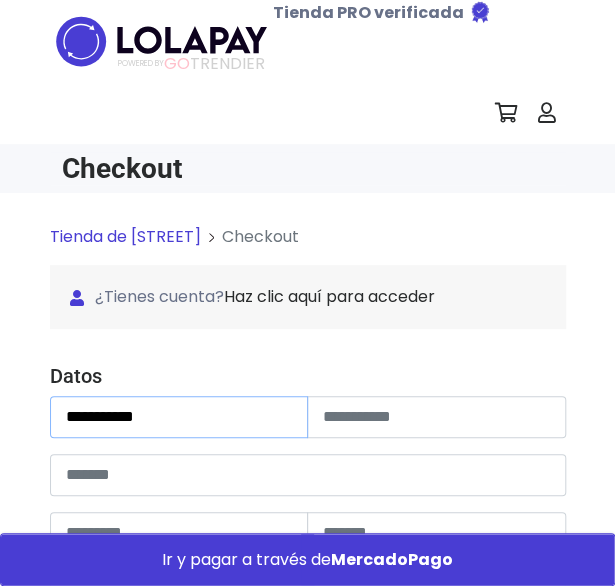 type on "**********" 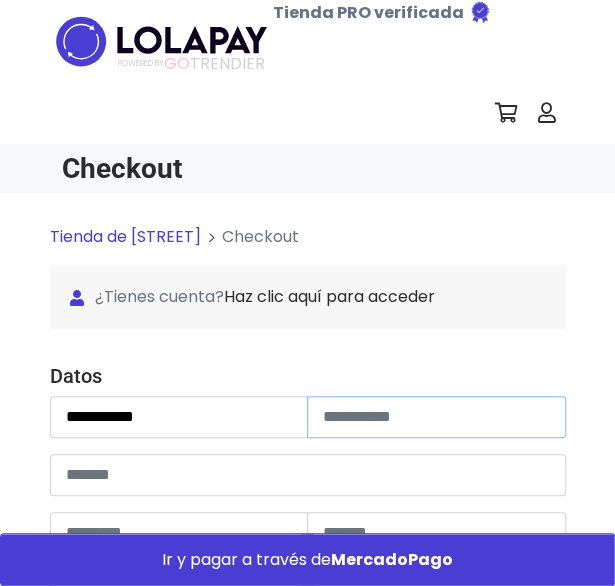 click at bounding box center (436, 417) 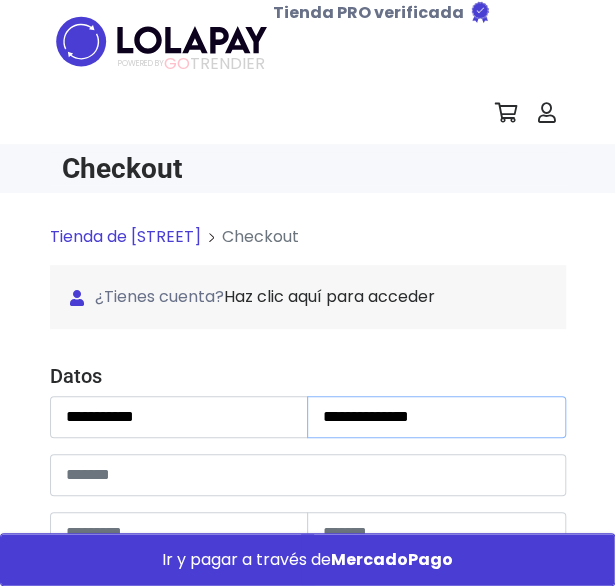 type on "**********" 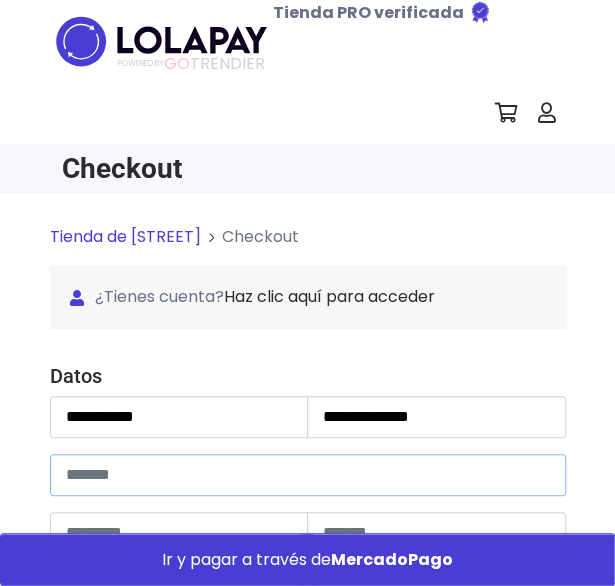 click at bounding box center (308, 475) 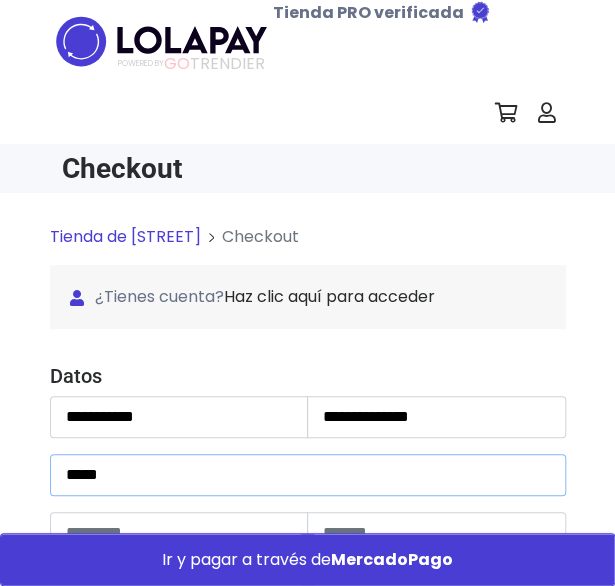 type on "*****" 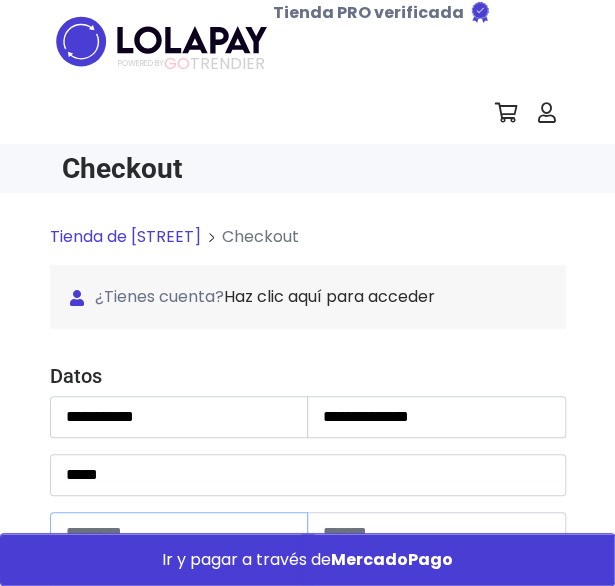 click at bounding box center [179, 533] 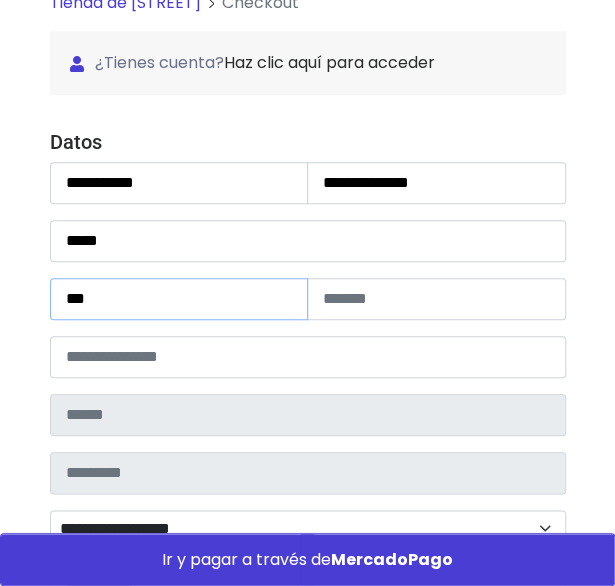 scroll, scrollTop: 236, scrollLeft: 0, axis: vertical 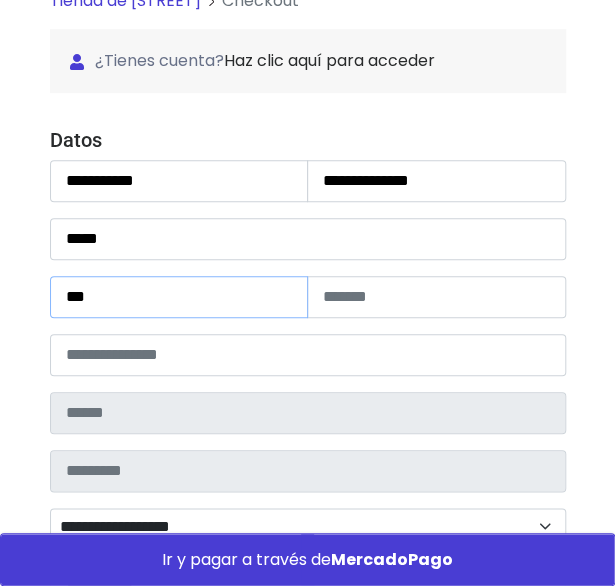 type on "***" 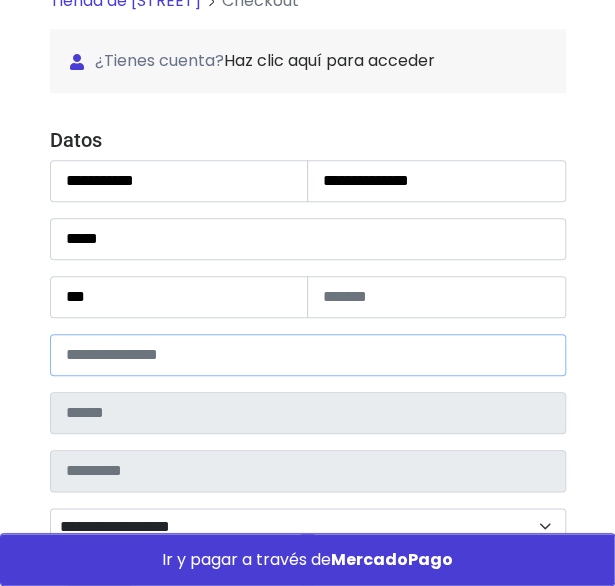 click at bounding box center [308, 355] 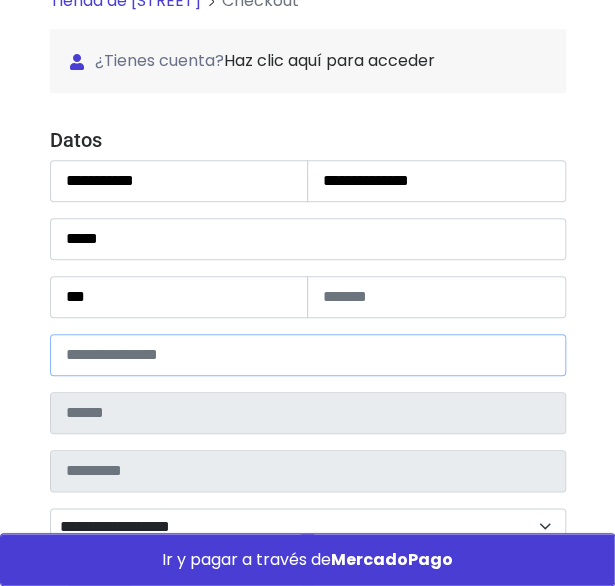 type on "*****" 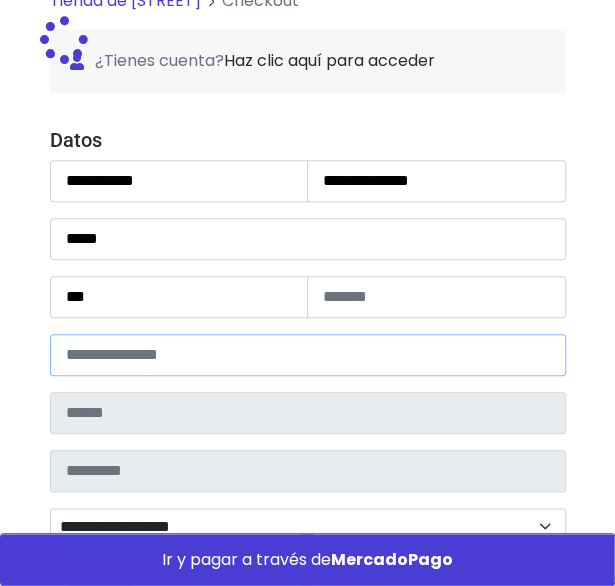 type on "**********" 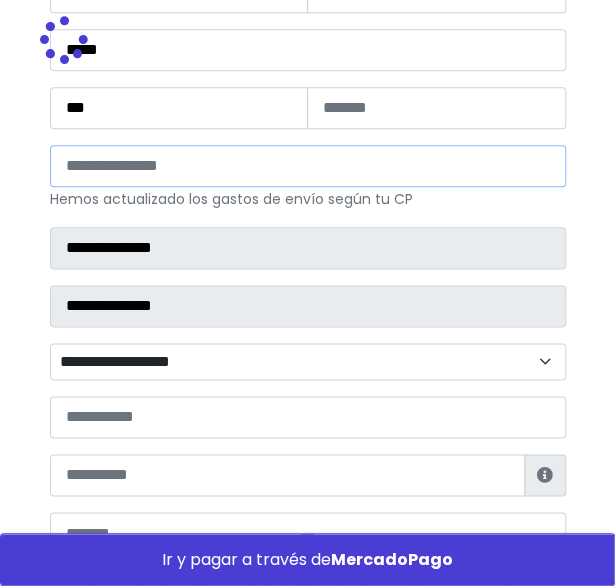 scroll, scrollTop: 426, scrollLeft: 0, axis: vertical 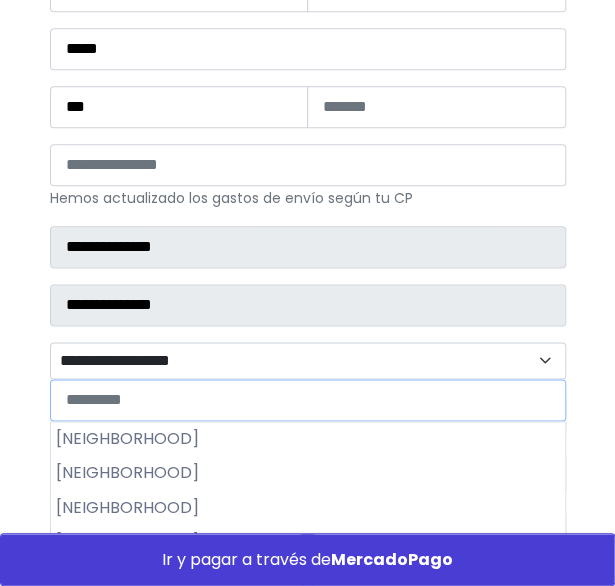 click on "**********" at bounding box center [308, 360] 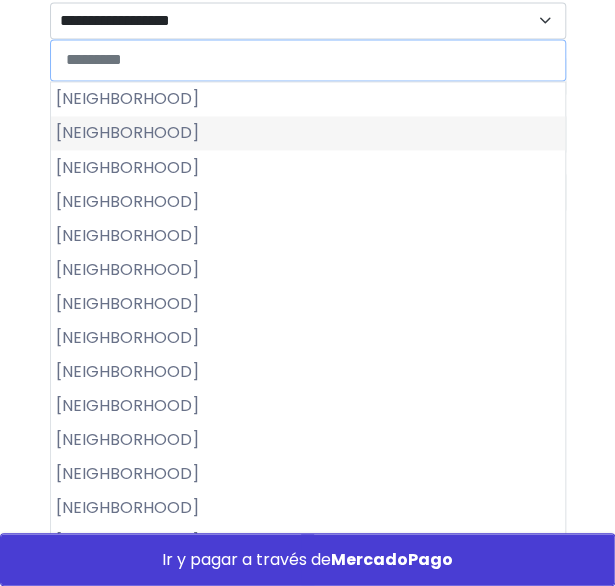 scroll, scrollTop: 776, scrollLeft: 0, axis: vertical 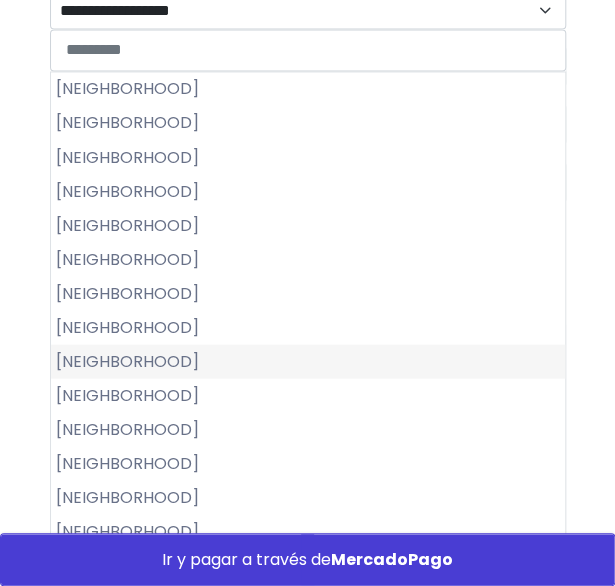 click on "Lomas del Chapulín" at bounding box center (308, 361) 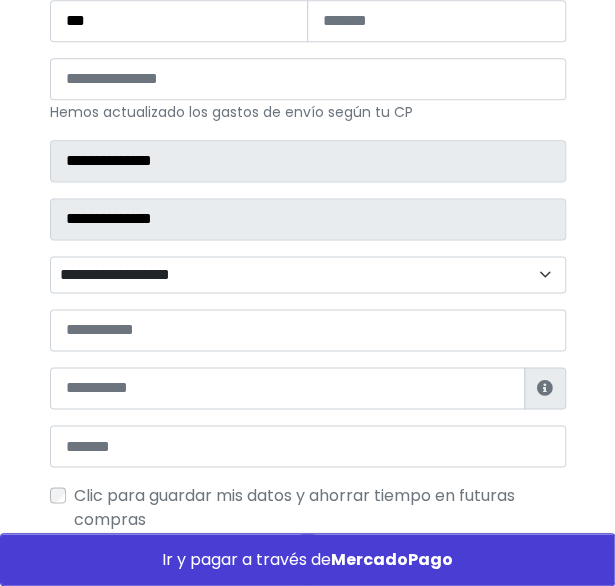 scroll, scrollTop: 511, scrollLeft: 0, axis: vertical 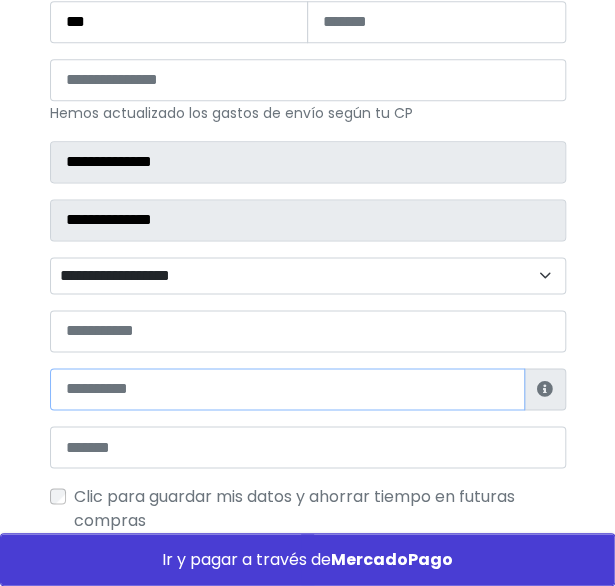click at bounding box center (287, 389) 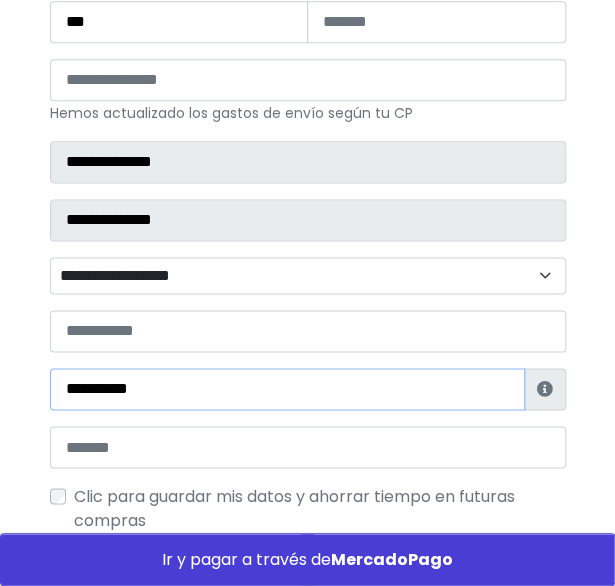 type on "**********" 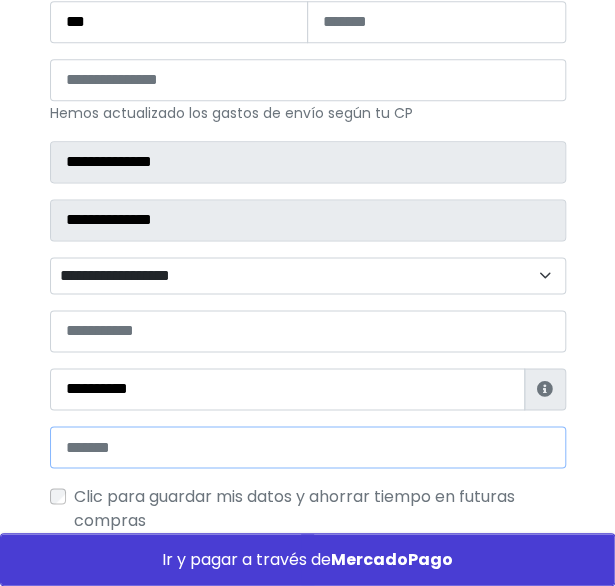 click at bounding box center (308, 447) 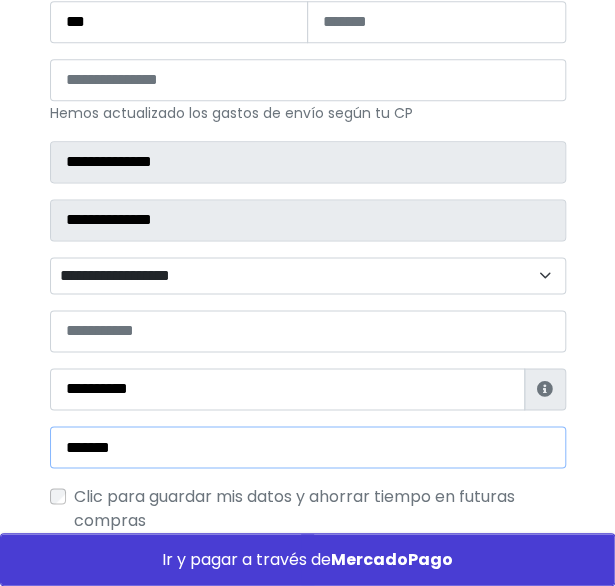 type on "**********" 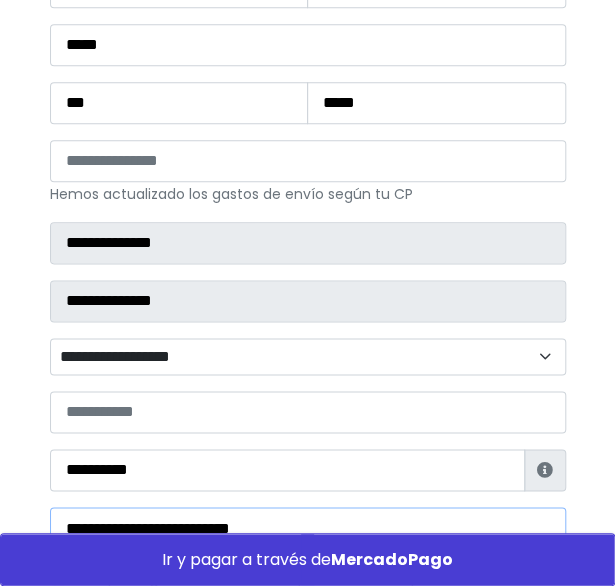 scroll, scrollTop: 359, scrollLeft: 0, axis: vertical 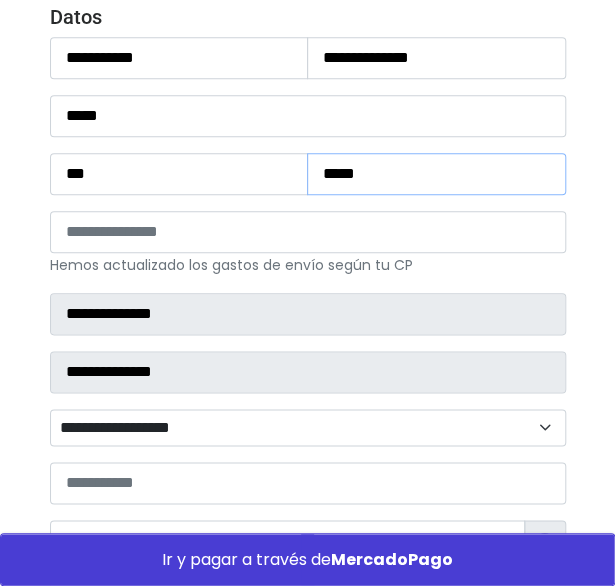 click on "*****" at bounding box center (436, 174) 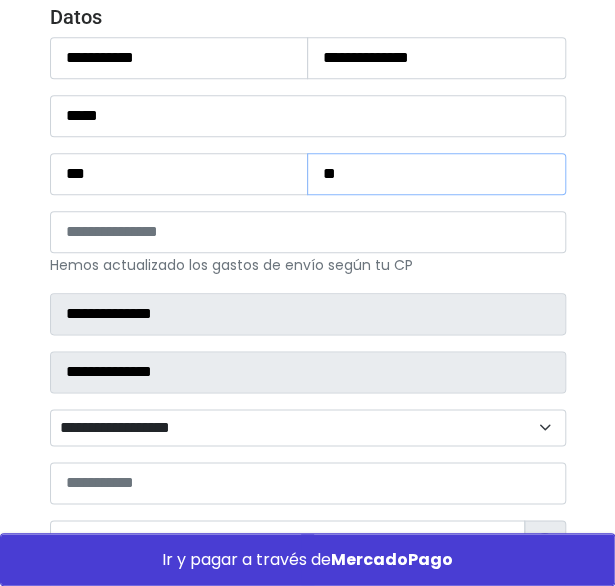 type on "*" 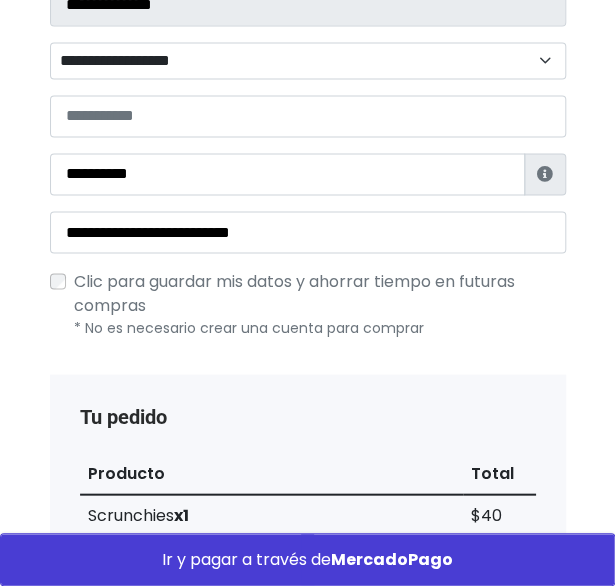scroll, scrollTop: 746, scrollLeft: 0, axis: vertical 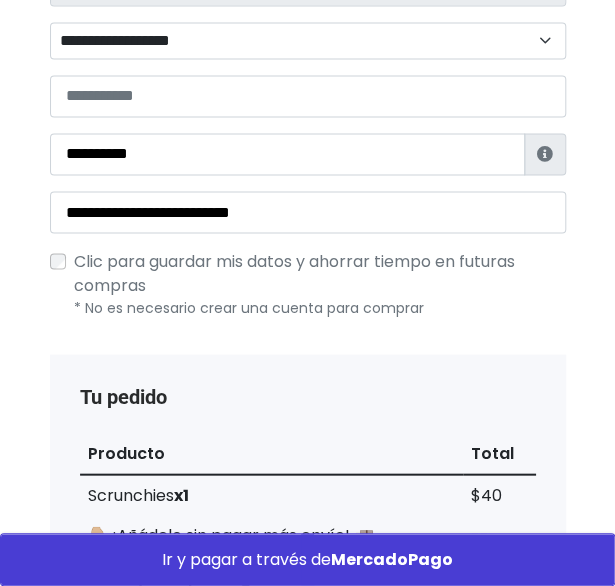 type 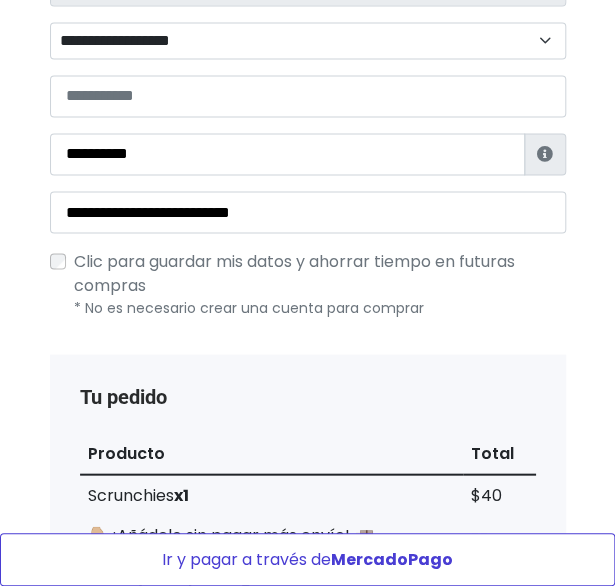 click on "Ir y pagar a través de  MercadoPago" at bounding box center (307, 559) 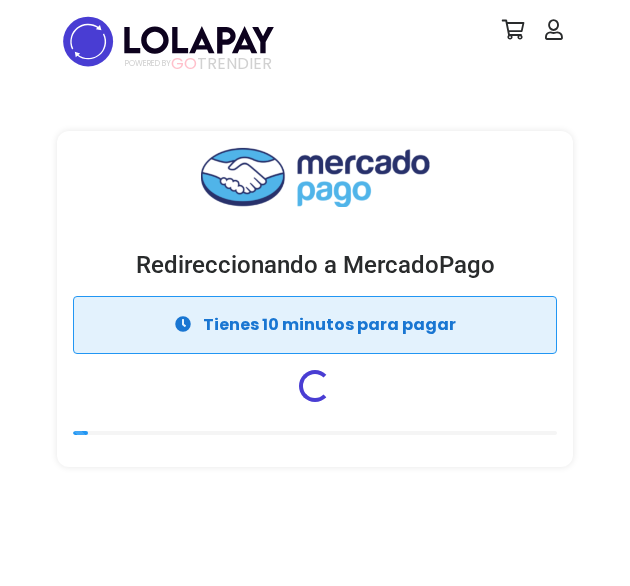 scroll, scrollTop: 0, scrollLeft: 0, axis: both 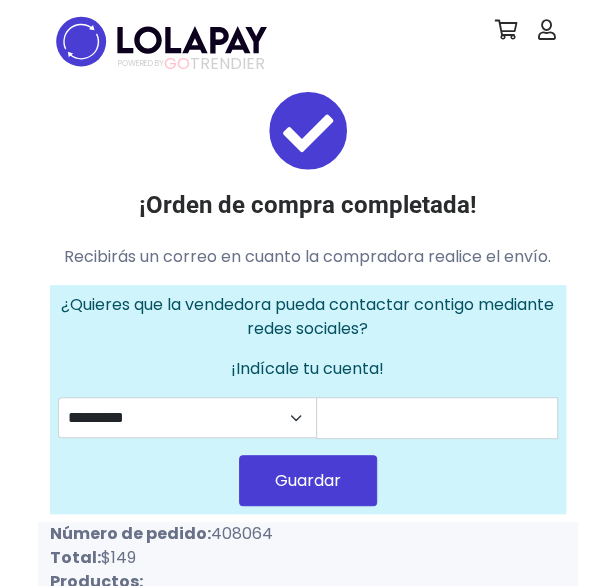 drag, startPoint x: 213, startPoint y: 534, endPoint x: 278, endPoint y: 541, distance: 65.37584 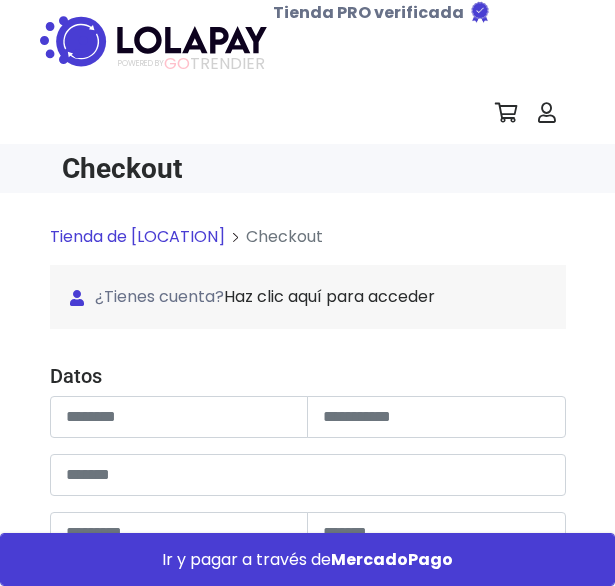 scroll, scrollTop: 0, scrollLeft: 0, axis: both 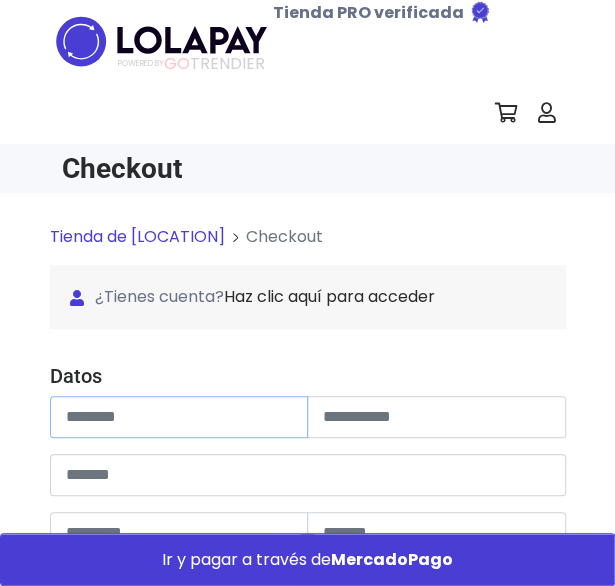 click at bounding box center [179, 417] 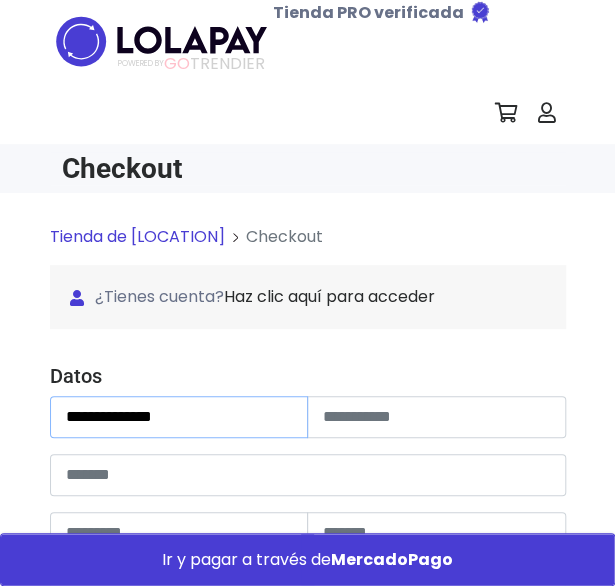 type on "**********" 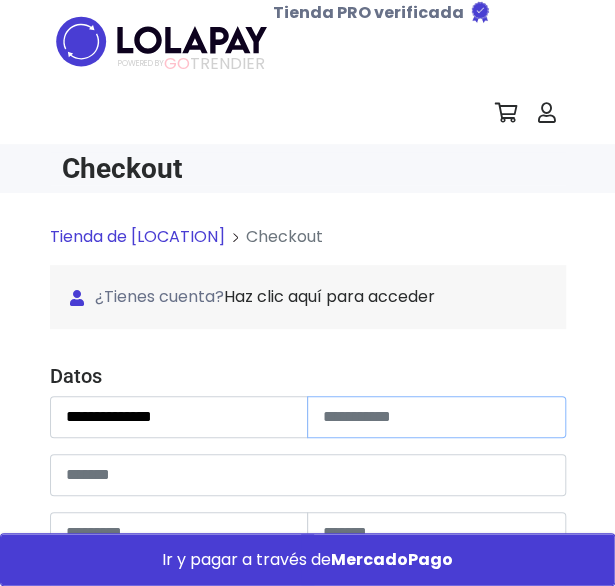 click at bounding box center (436, 417) 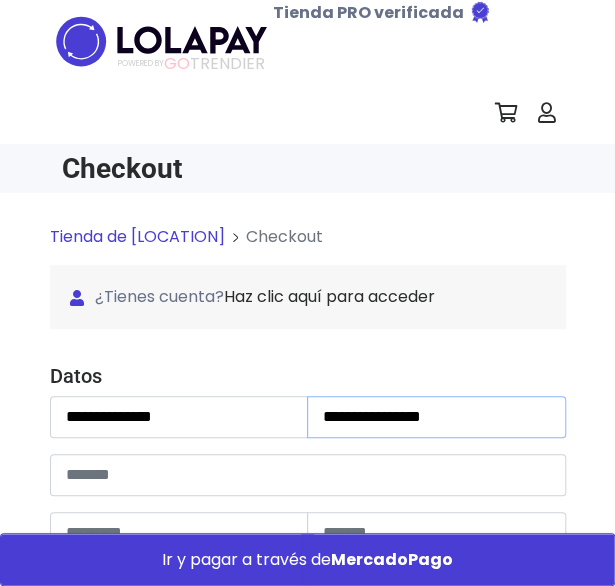 type on "**********" 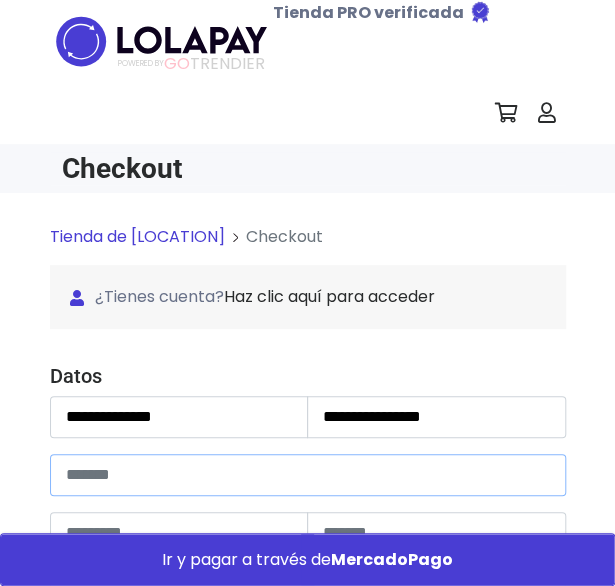 click at bounding box center (308, 475) 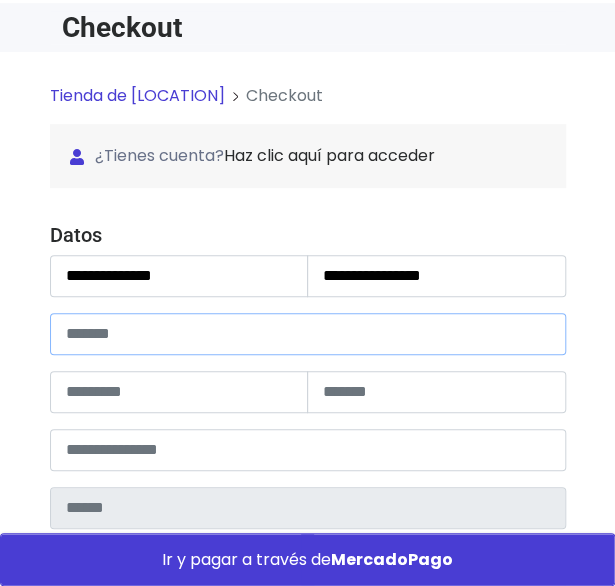 scroll, scrollTop: 142, scrollLeft: 0, axis: vertical 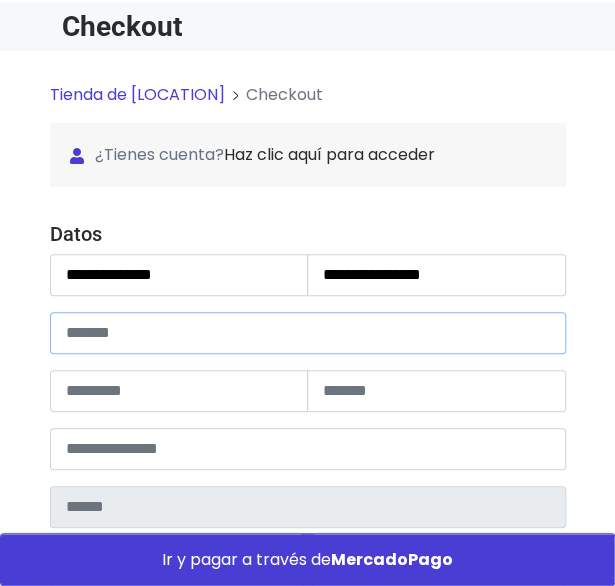 click at bounding box center (308, 333) 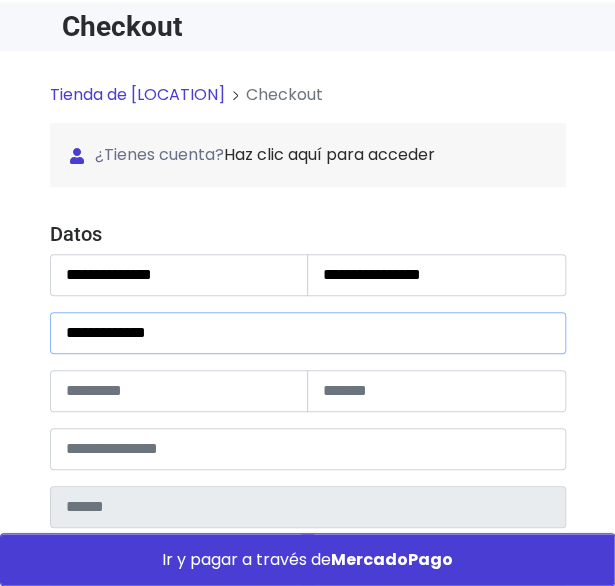 type on "**********" 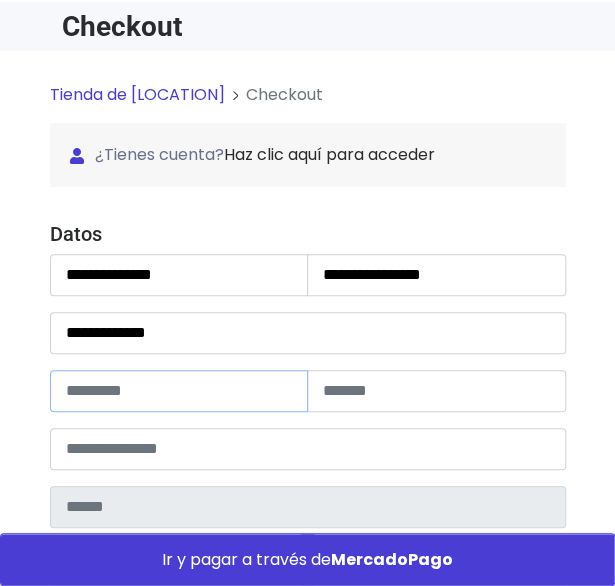 click at bounding box center (179, 391) 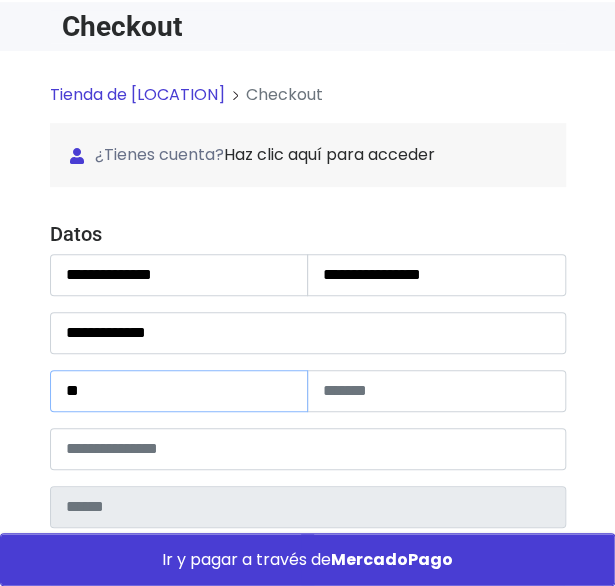 type on "**" 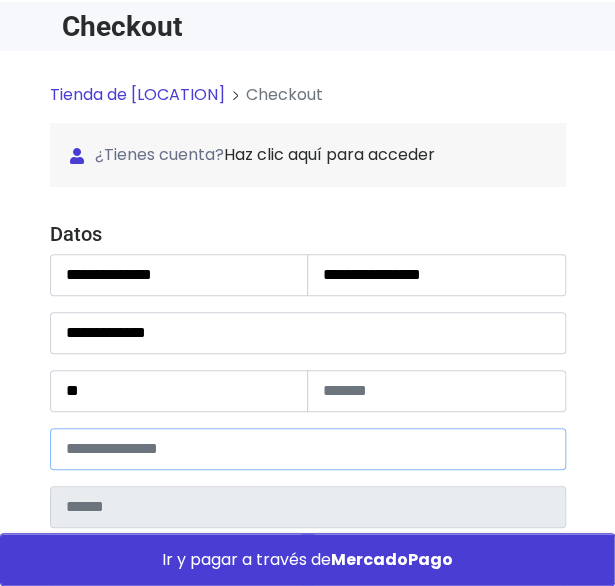 click at bounding box center (308, 449) 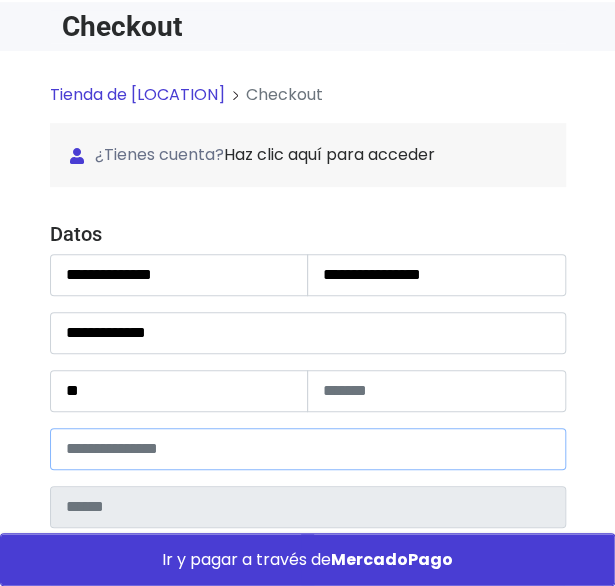 type on "*****" 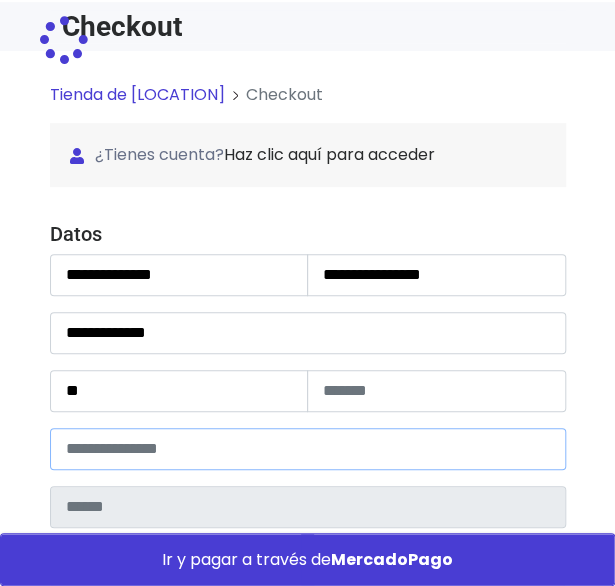 type on "**********" 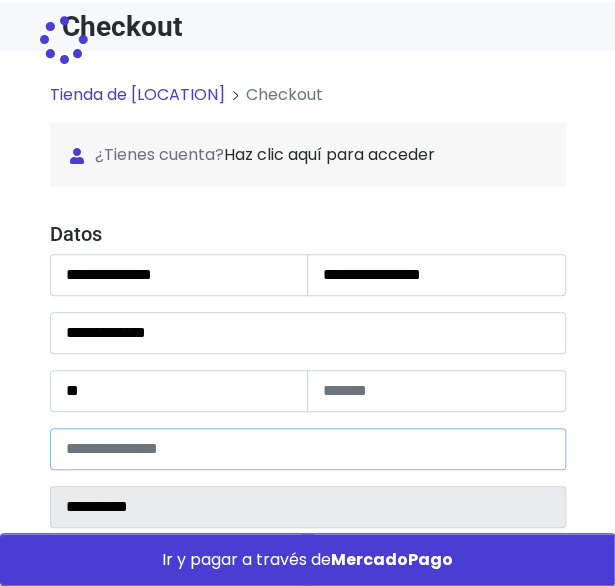 select 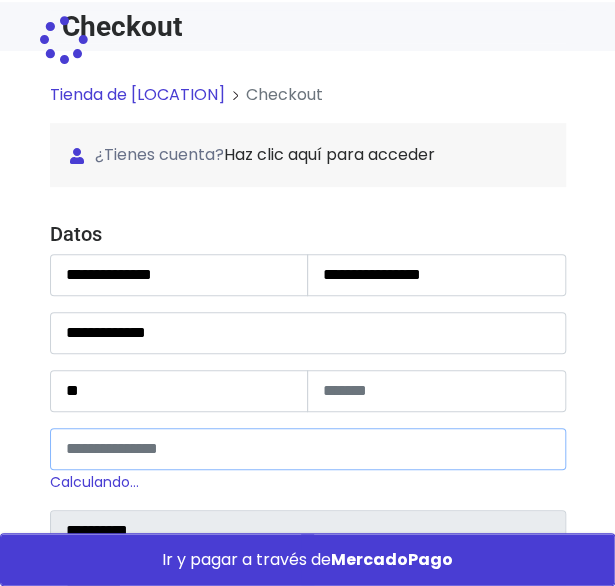 type on "*****" 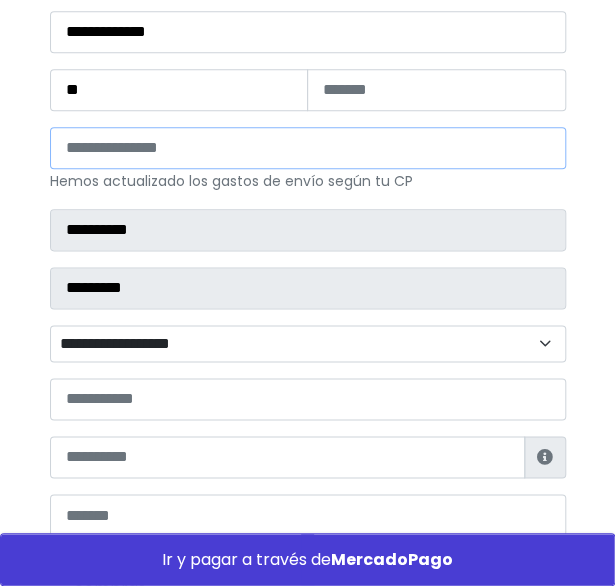 scroll, scrollTop: 445, scrollLeft: 0, axis: vertical 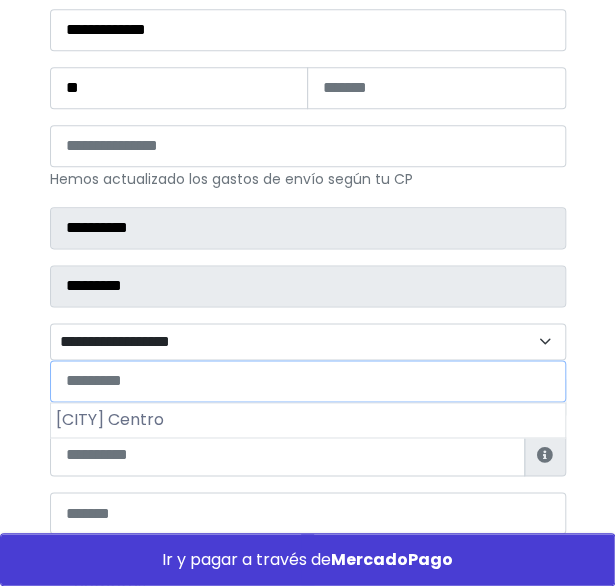 click on "**********" at bounding box center [308, 341] 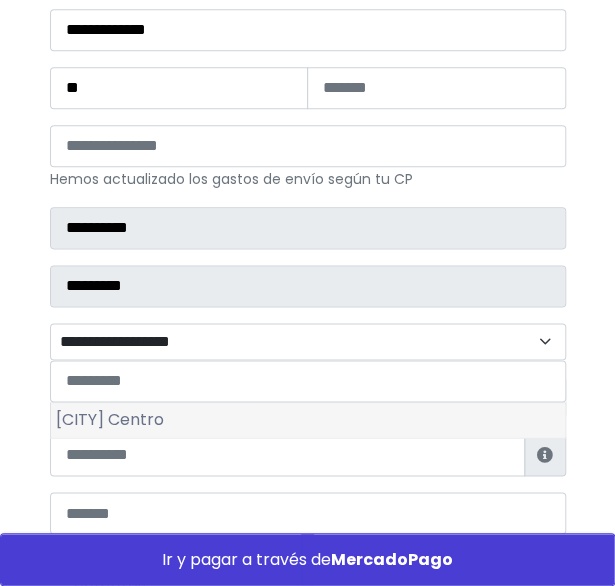 click on "Jerécuaro Centro" at bounding box center [308, 420] 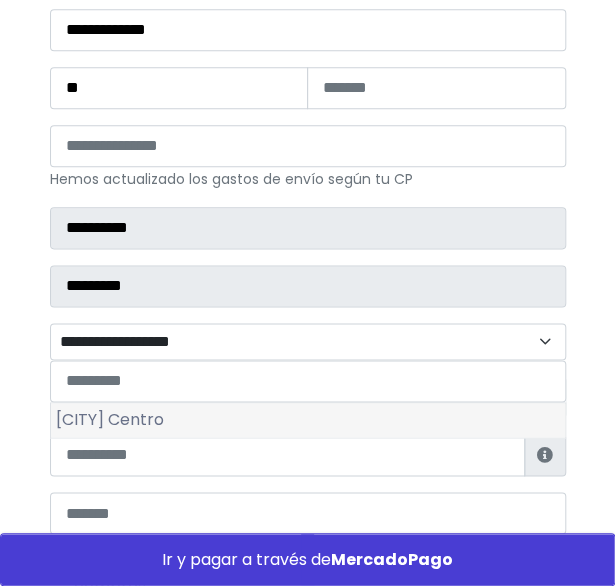 select on "**********" 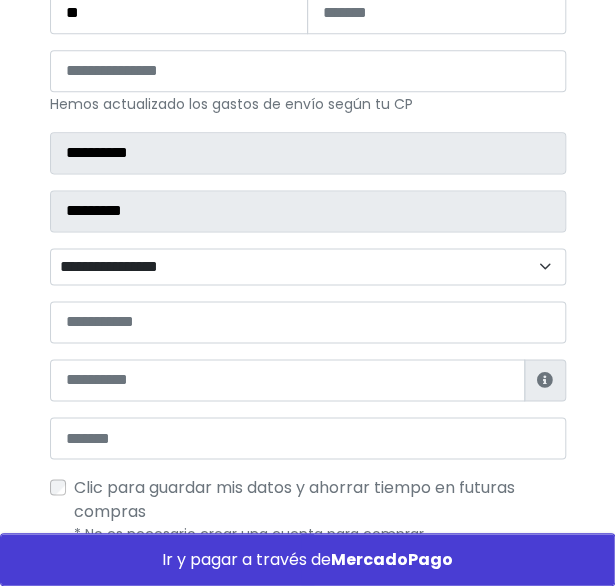 scroll, scrollTop: 541, scrollLeft: 0, axis: vertical 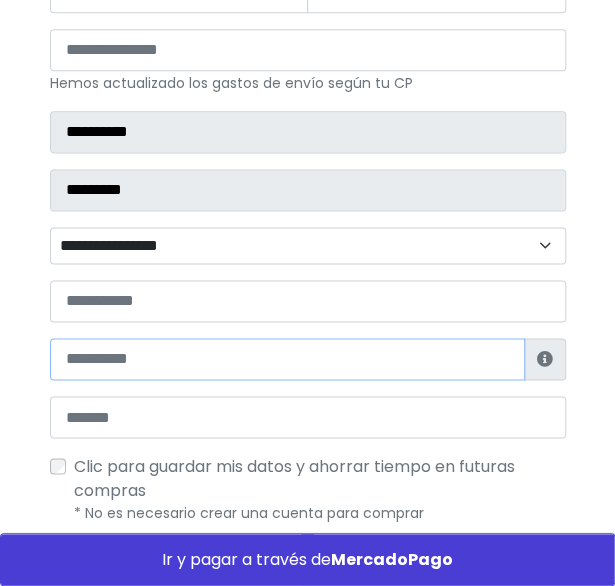 click at bounding box center (287, 359) 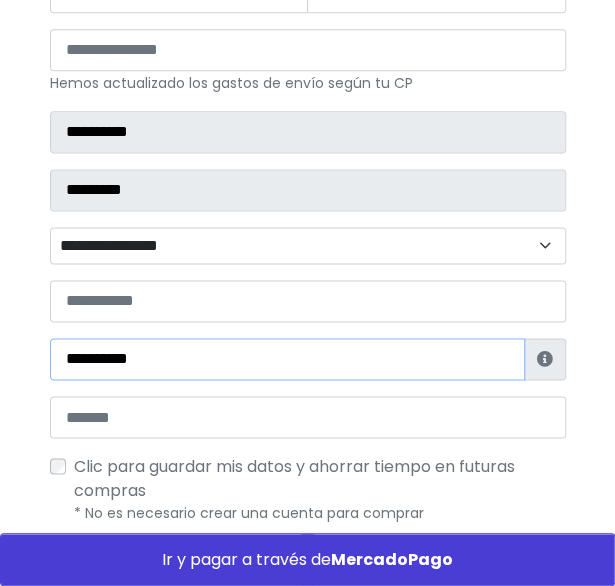 type on "**********" 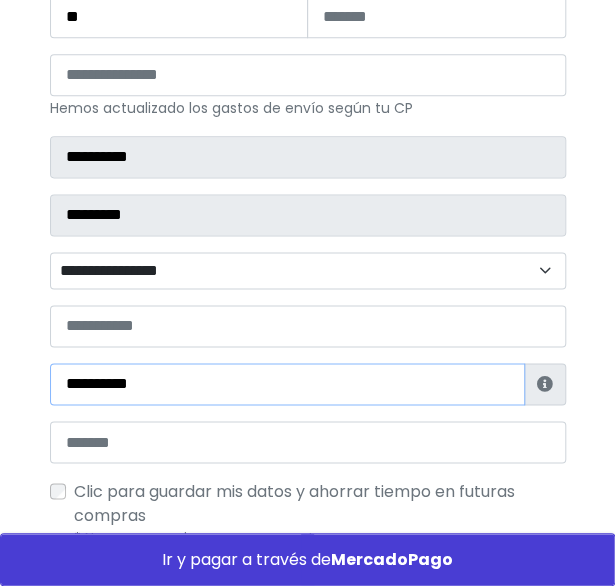 scroll, scrollTop: 517, scrollLeft: 0, axis: vertical 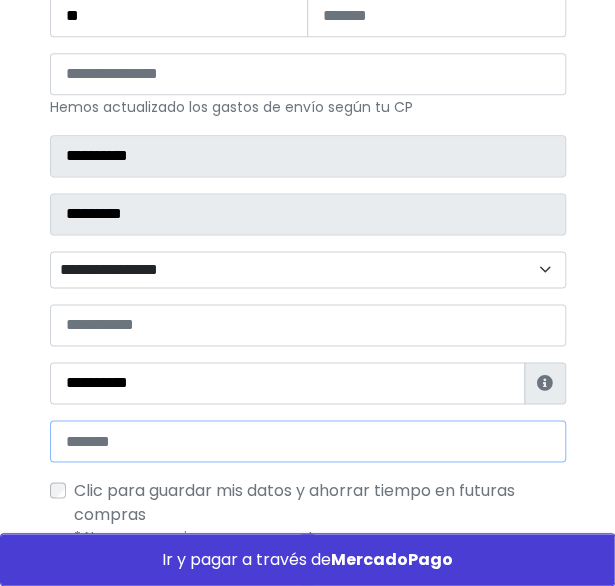click at bounding box center [308, 441] 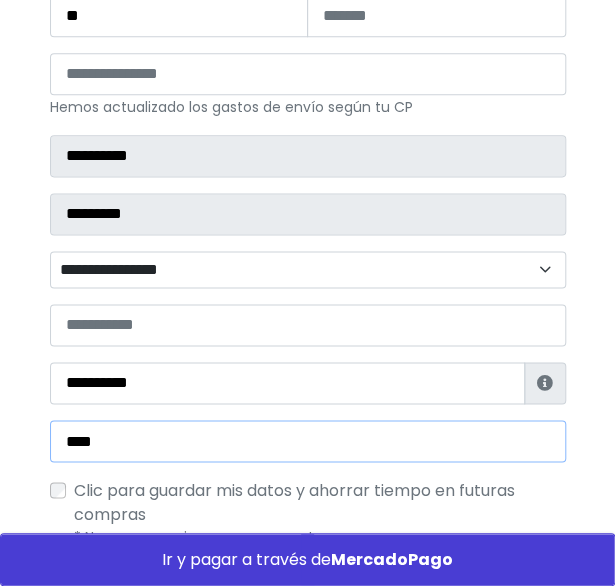 type on "**********" 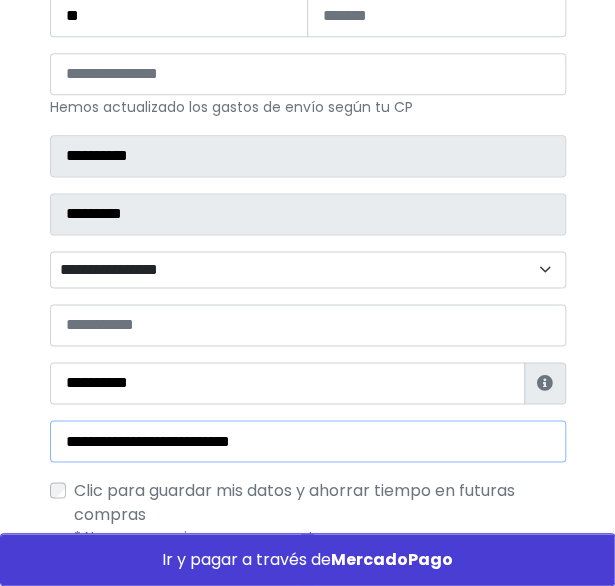 type on "*****" 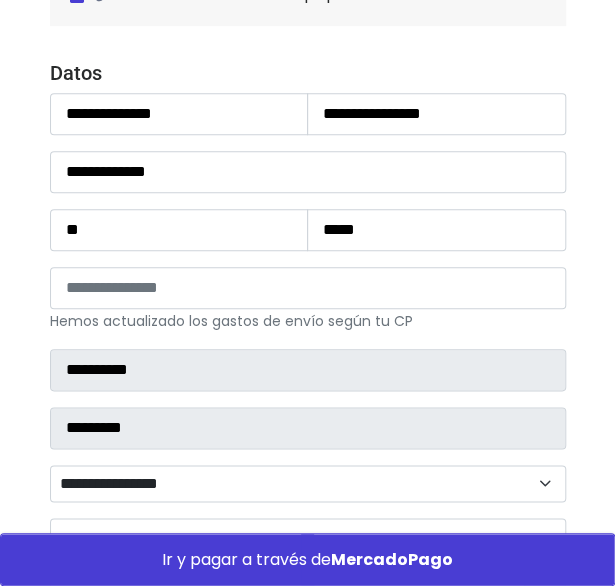 scroll, scrollTop: 273, scrollLeft: 0, axis: vertical 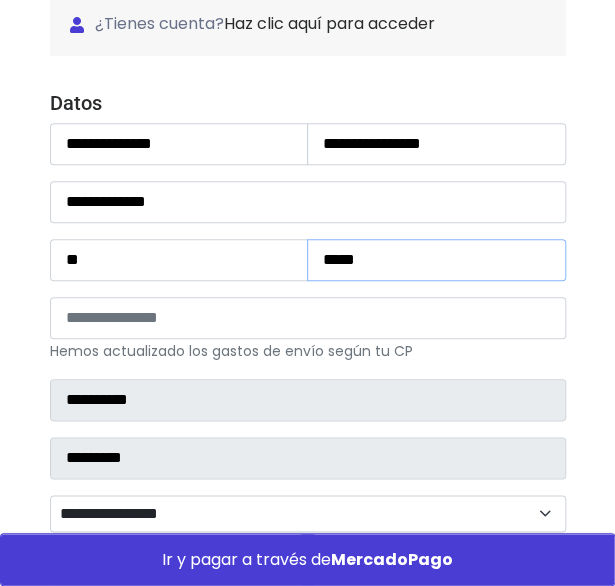 drag, startPoint x: 389, startPoint y: 250, endPoint x: 299, endPoint y: 259, distance: 90.44888 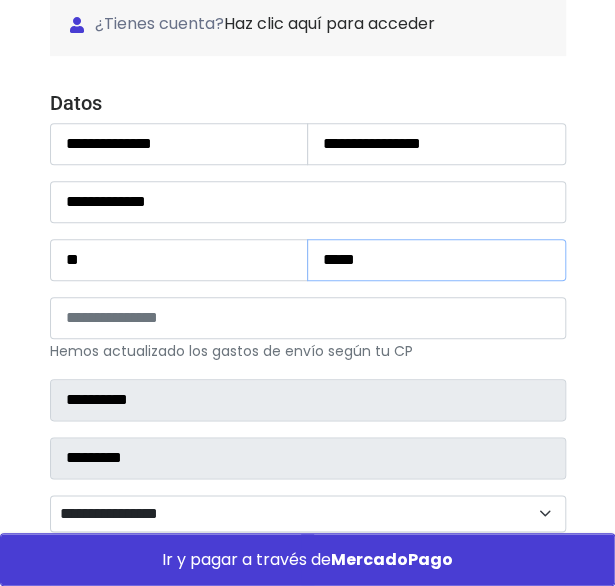 click on "**
*****" at bounding box center [308, 260] 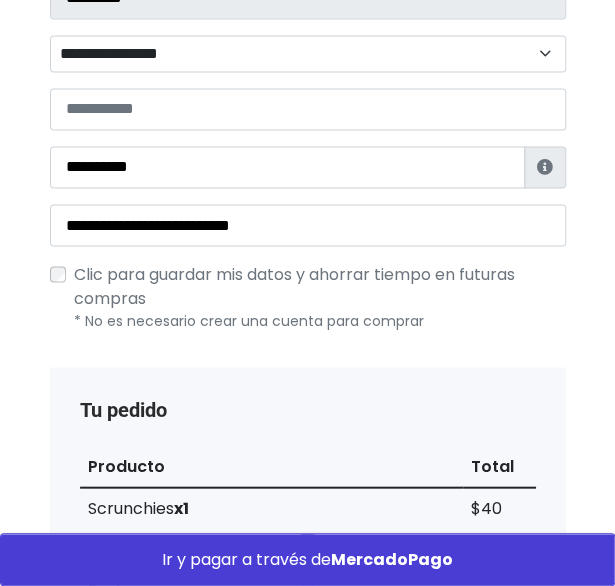 scroll, scrollTop: 734, scrollLeft: 0, axis: vertical 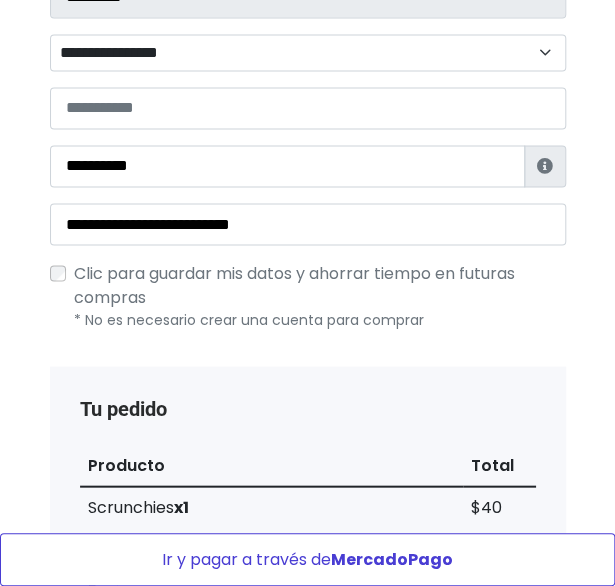 type 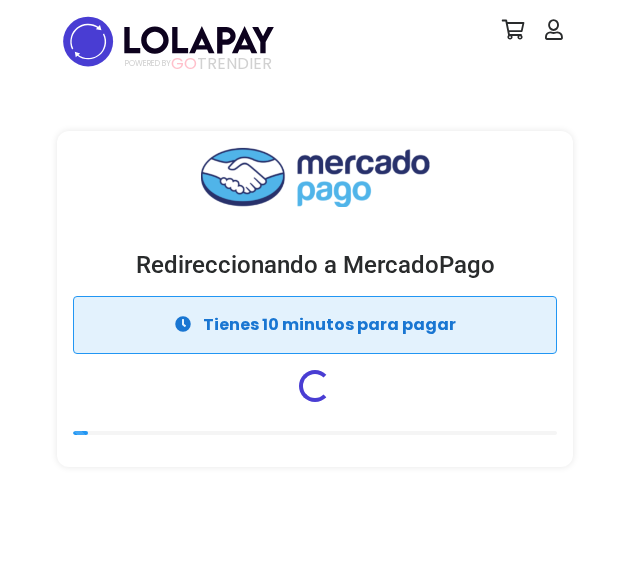 scroll, scrollTop: 0, scrollLeft: 0, axis: both 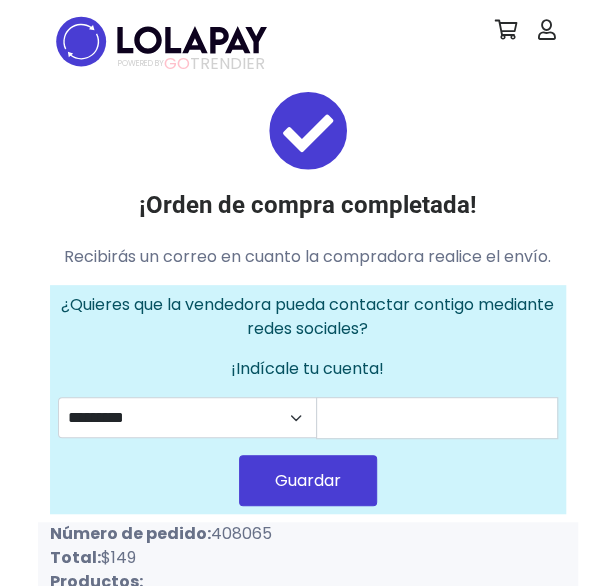 drag, startPoint x: 207, startPoint y: 533, endPoint x: 279, endPoint y: 539, distance: 72.249565 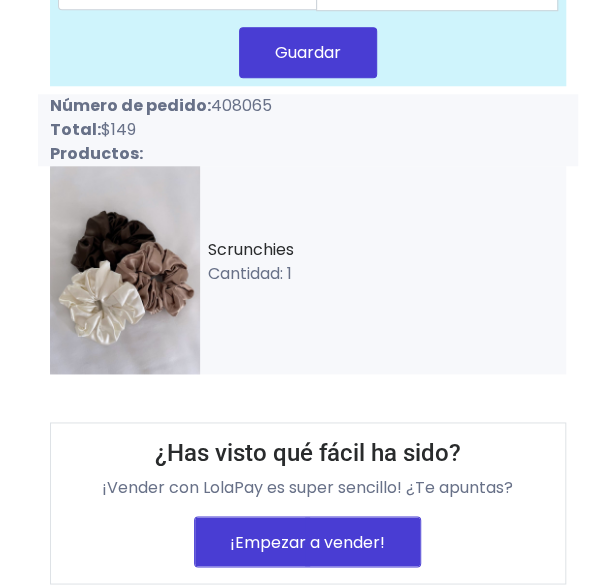 scroll, scrollTop: 0, scrollLeft: 0, axis: both 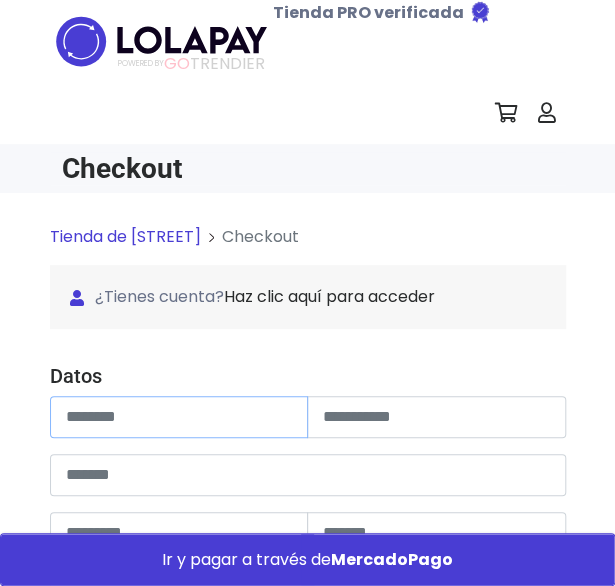 click at bounding box center [179, 417] 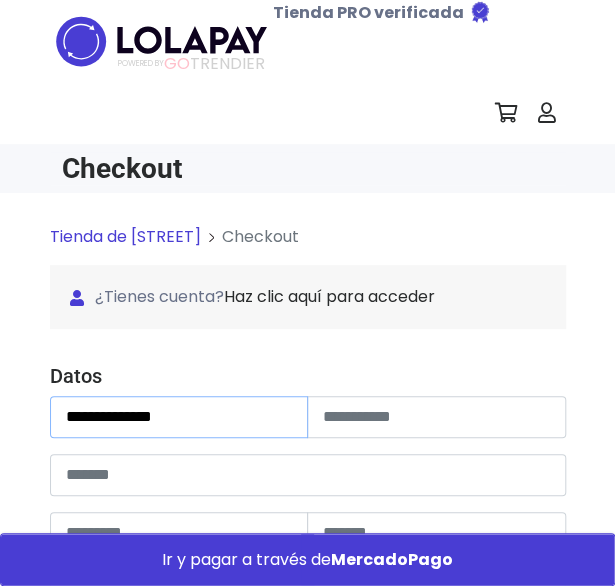 type on "**********" 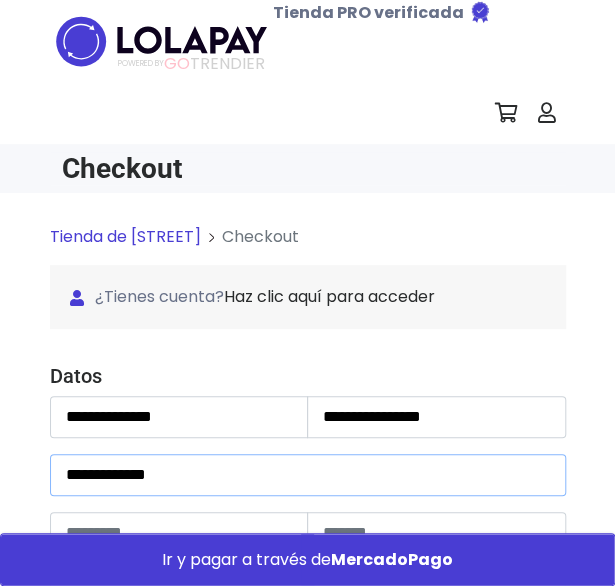 type on "**" 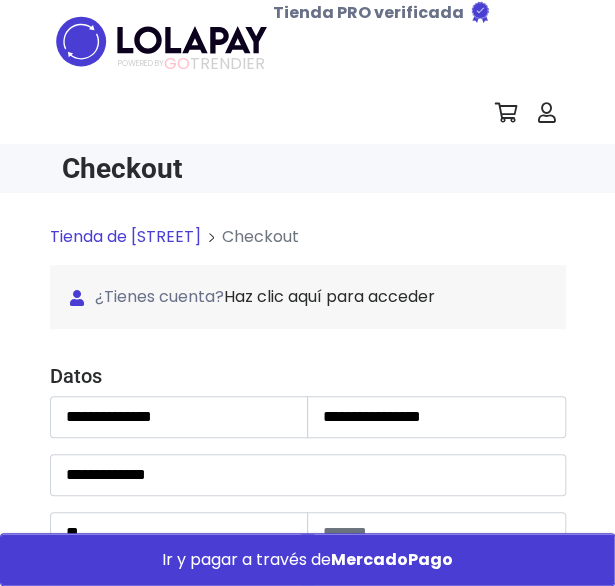 type on "**********" 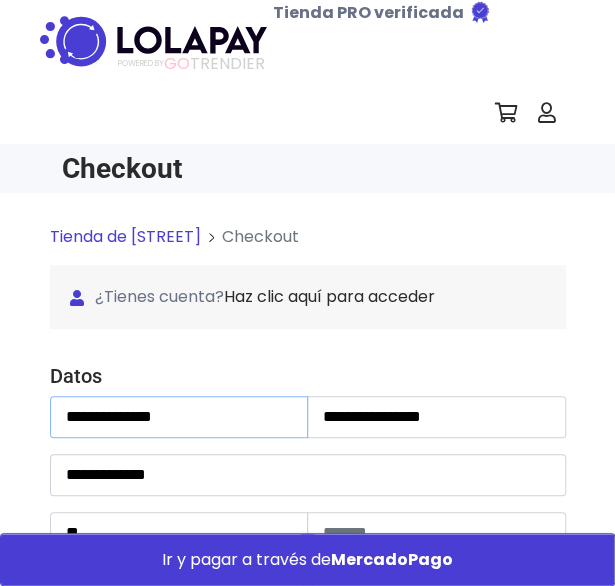 type on "**********" 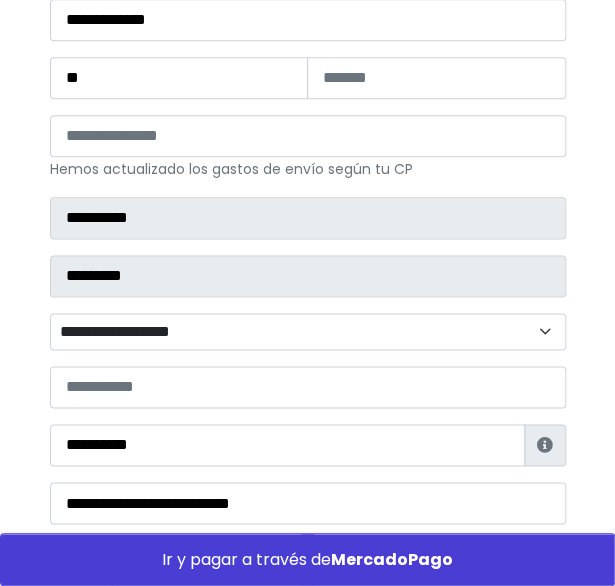 scroll, scrollTop: 499, scrollLeft: 0, axis: vertical 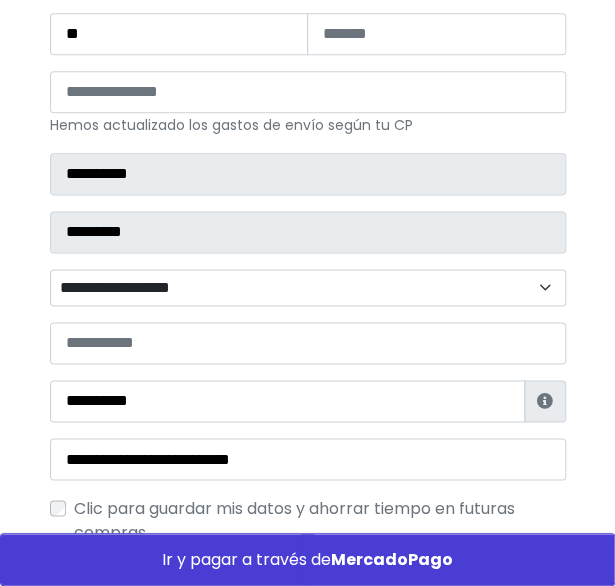 click on "**********" at bounding box center [308, 287] 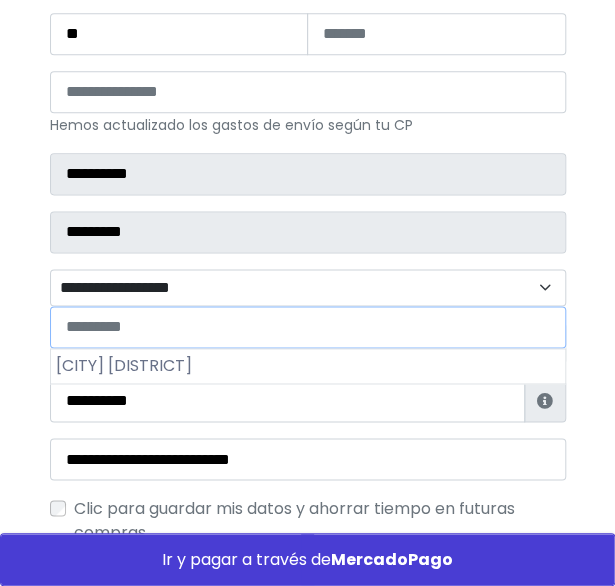 click on "Jerécuaro Centro" at bounding box center (308, 366) 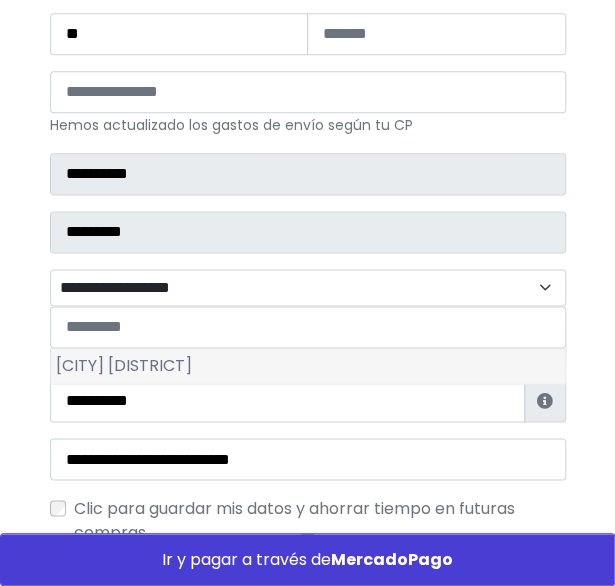 select on "**********" 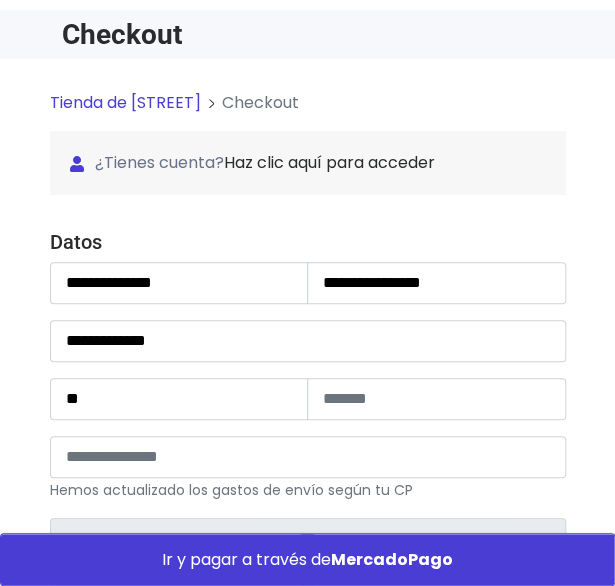 scroll, scrollTop: 133, scrollLeft: 0, axis: vertical 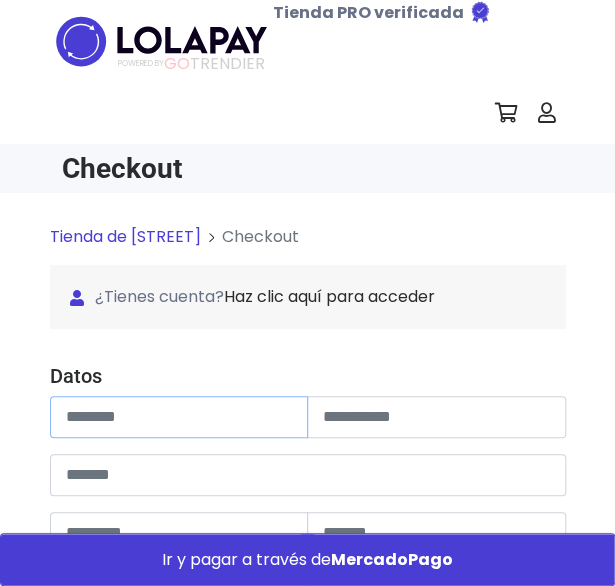click at bounding box center (179, 417) 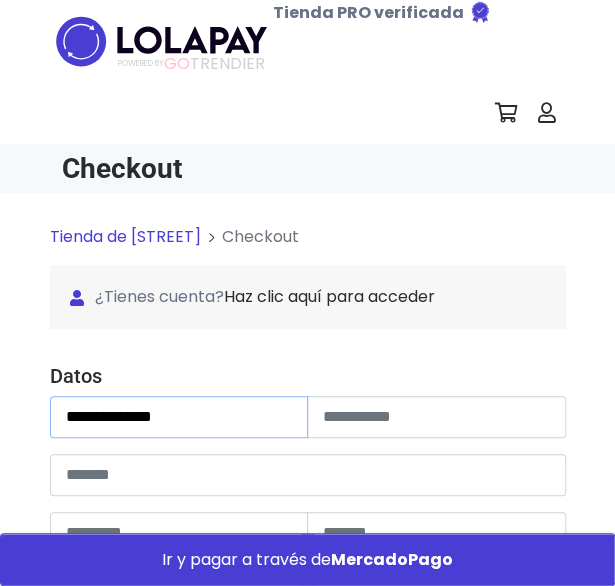 type on "**********" 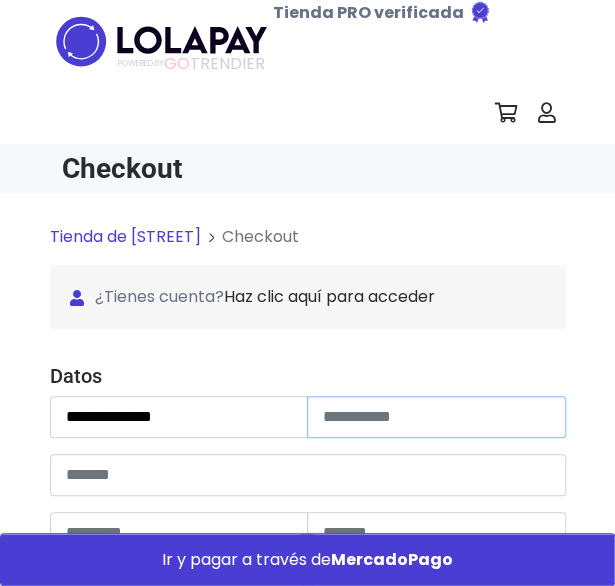 click at bounding box center (436, 417) 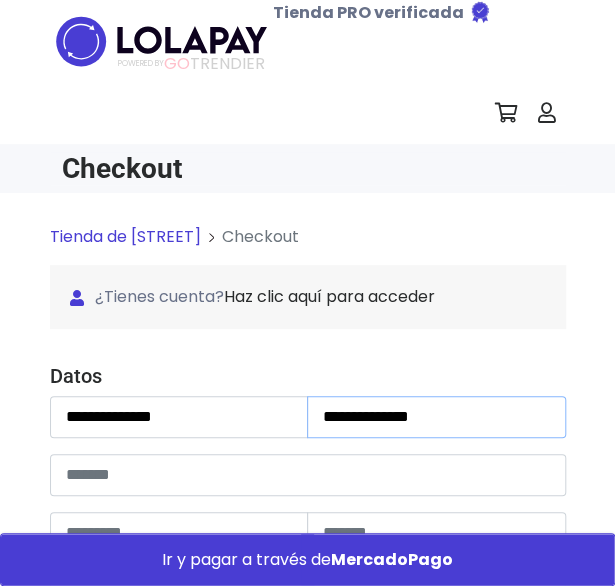 type on "**********" 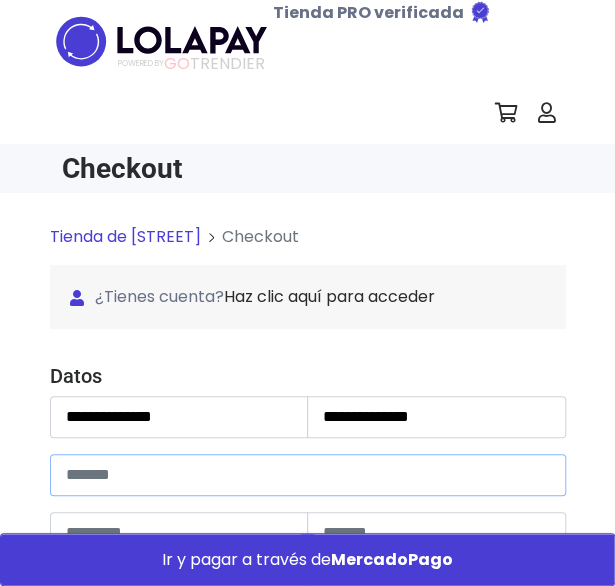 click at bounding box center [308, 475] 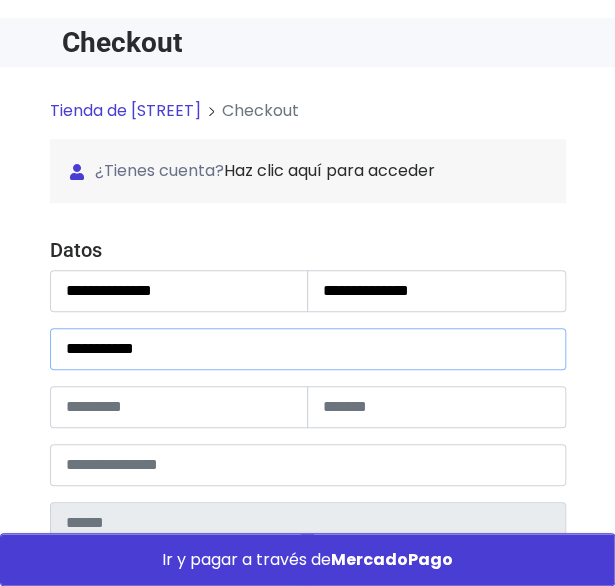 scroll, scrollTop: 128, scrollLeft: 0, axis: vertical 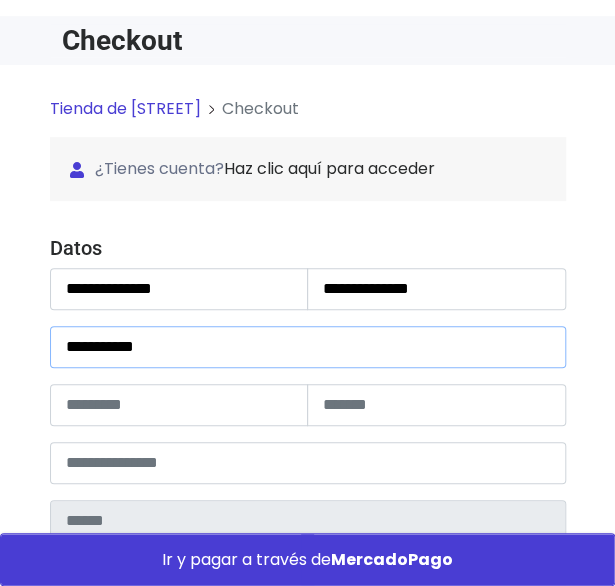 type on "**********" 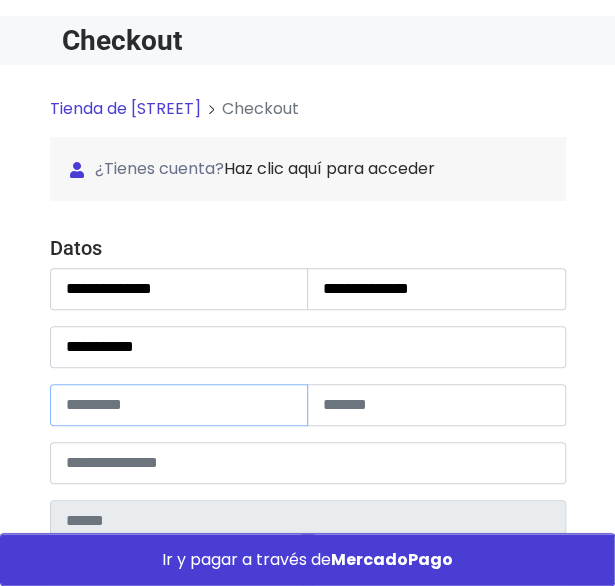 click at bounding box center [179, 405] 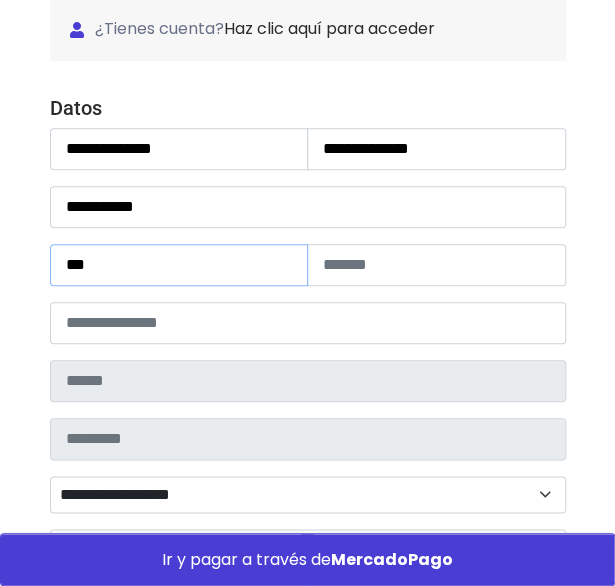 scroll, scrollTop: 278, scrollLeft: 0, axis: vertical 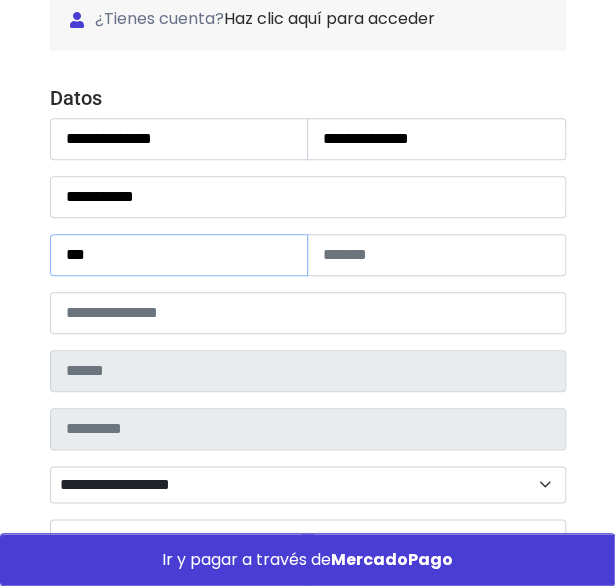 type on "***" 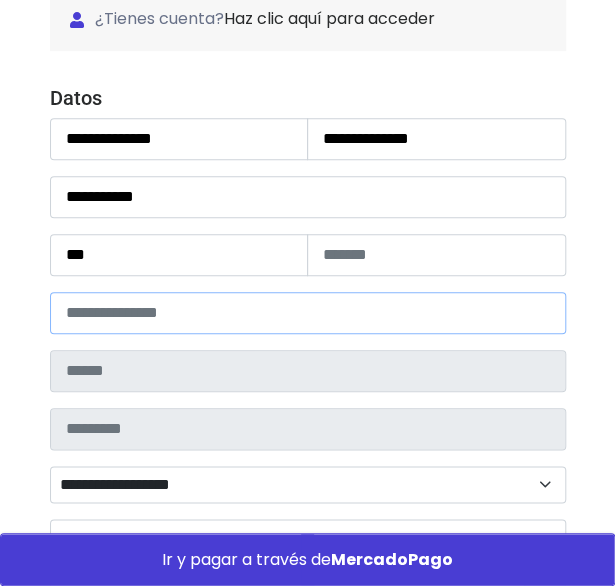 click at bounding box center (308, 313) 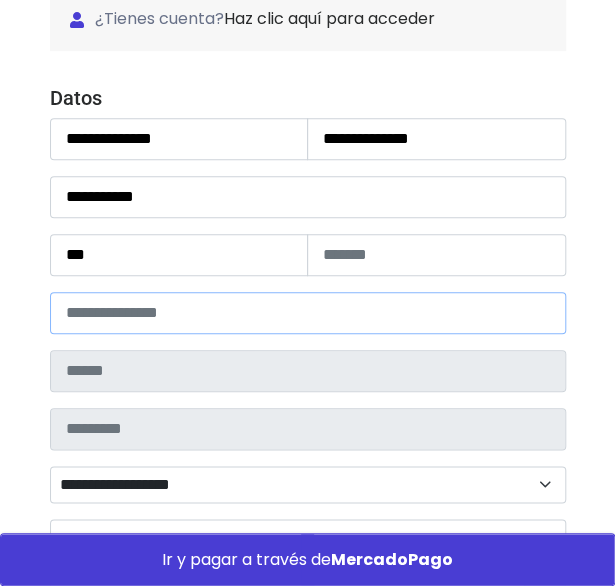 type on "*****" 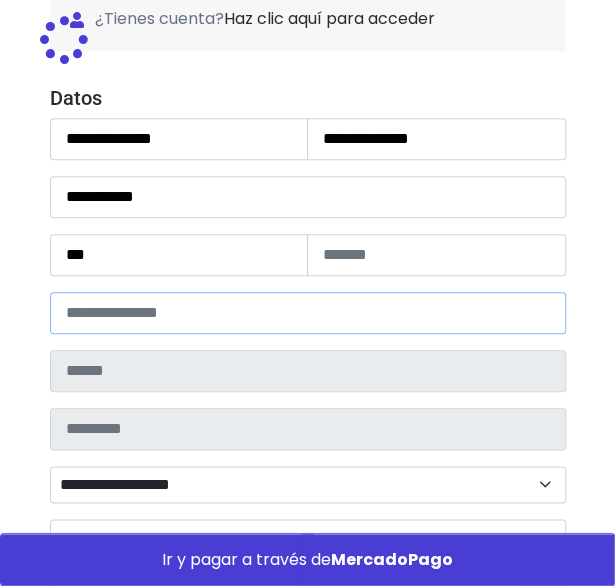 type on "*******" 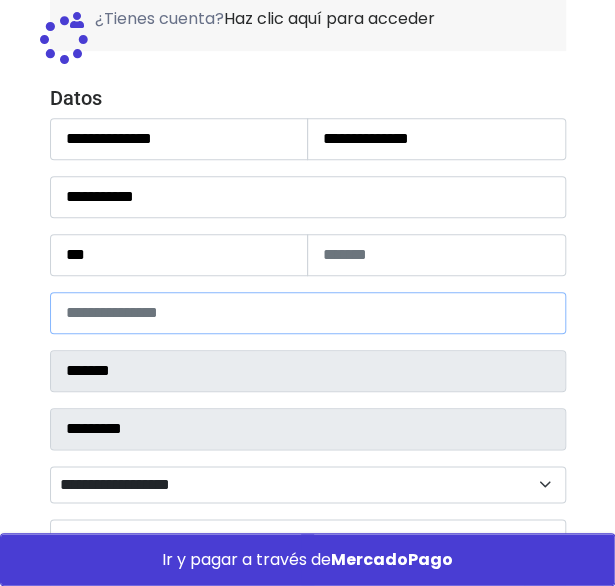 select 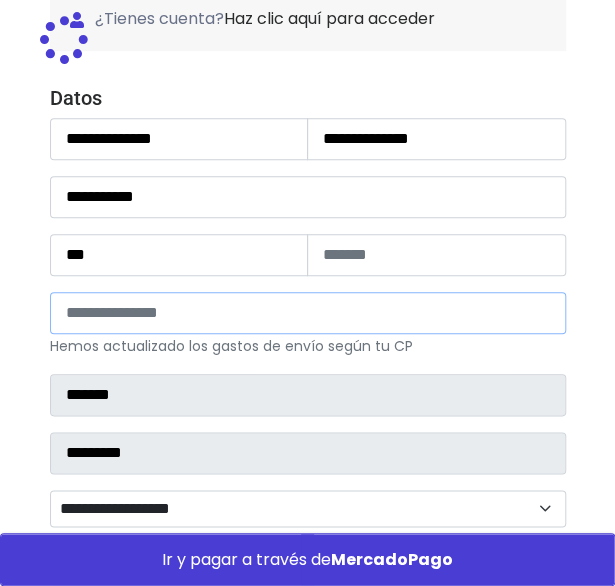 type on "*****" 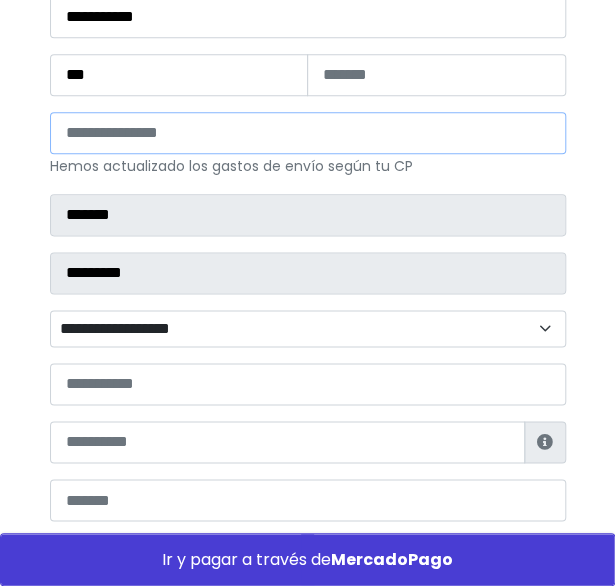 scroll, scrollTop: 460, scrollLeft: 0, axis: vertical 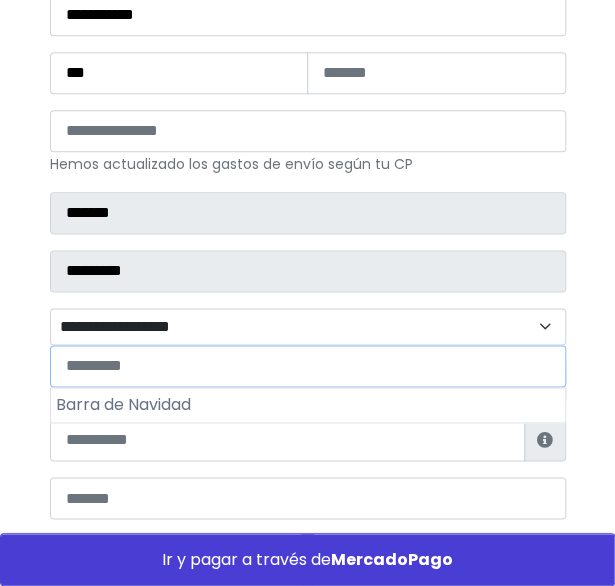 click on "**********" at bounding box center (308, 326) 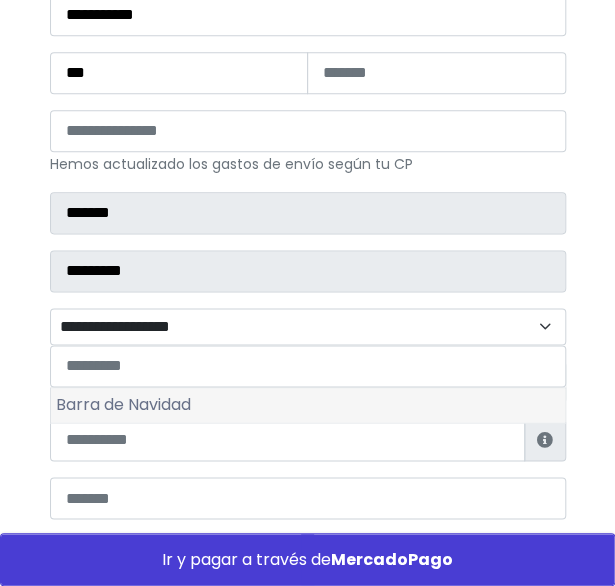 click on "Barra de Navidad" at bounding box center [308, 405] 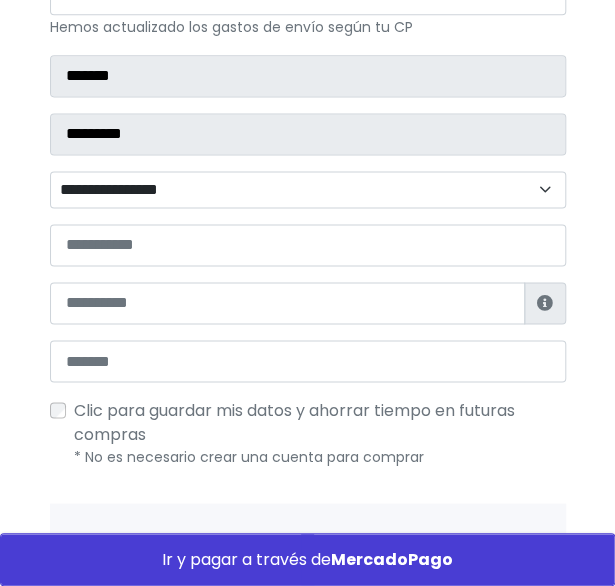 scroll, scrollTop: 605, scrollLeft: 0, axis: vertical 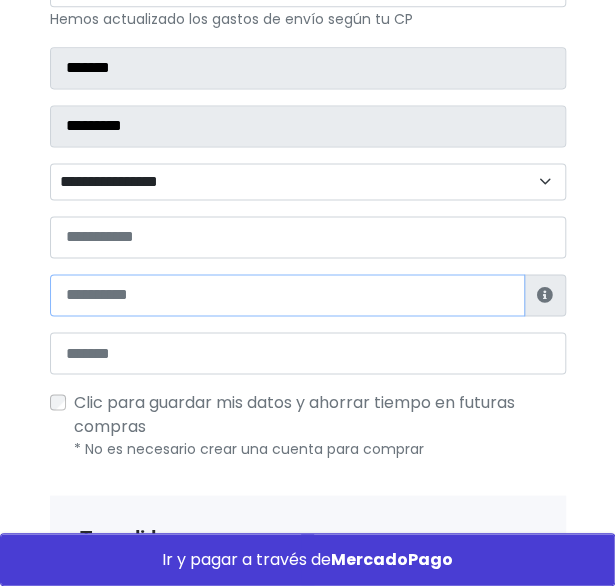 click at bounding box center (287, 295) 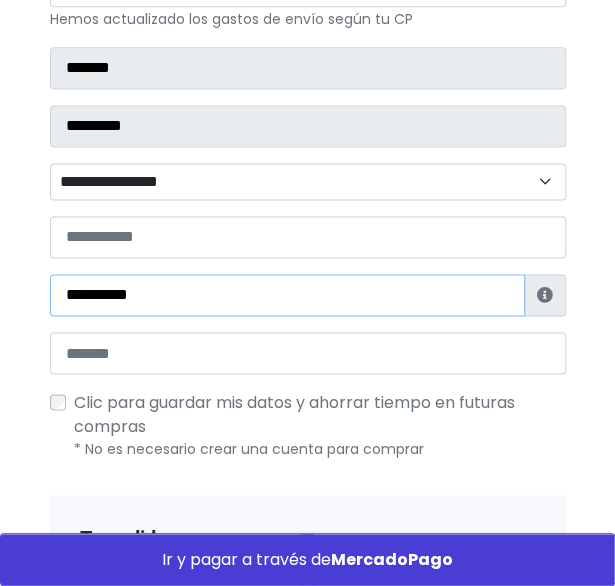 type on "**********" 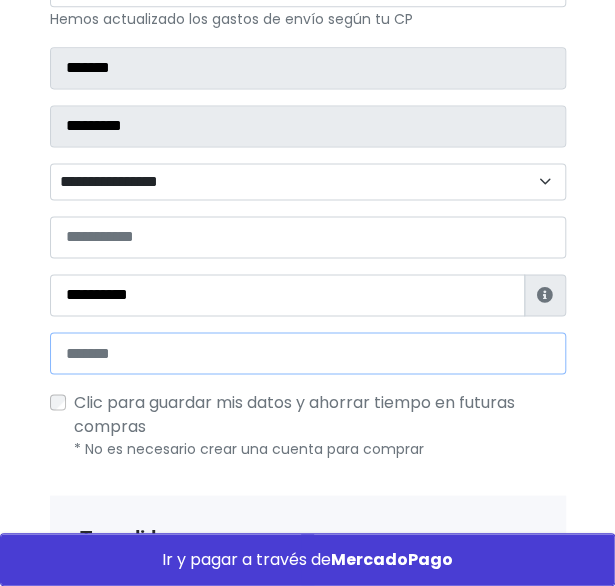 click at bounding box center (308, 353) 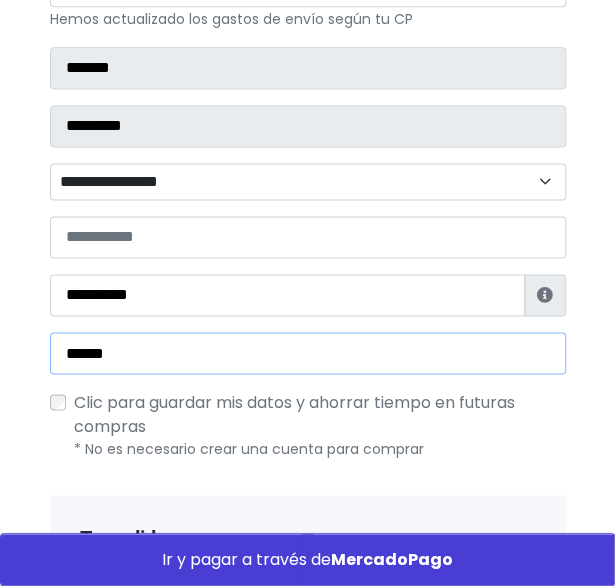 type on "**********" 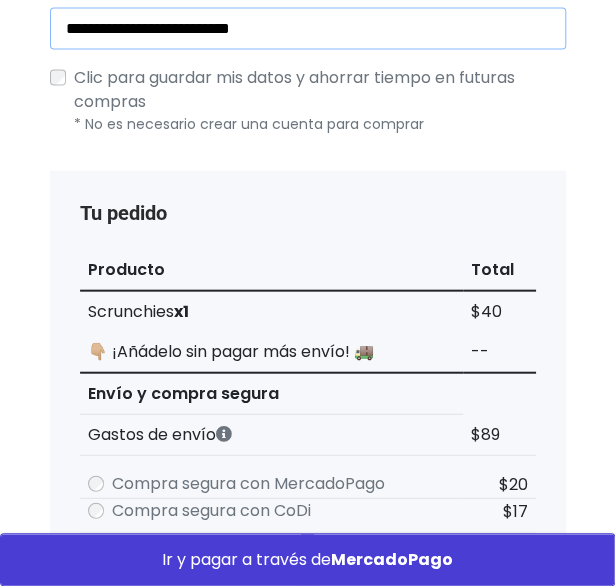 scroll, scrollTop: 932, scrollLeft: 0, axis: vertical 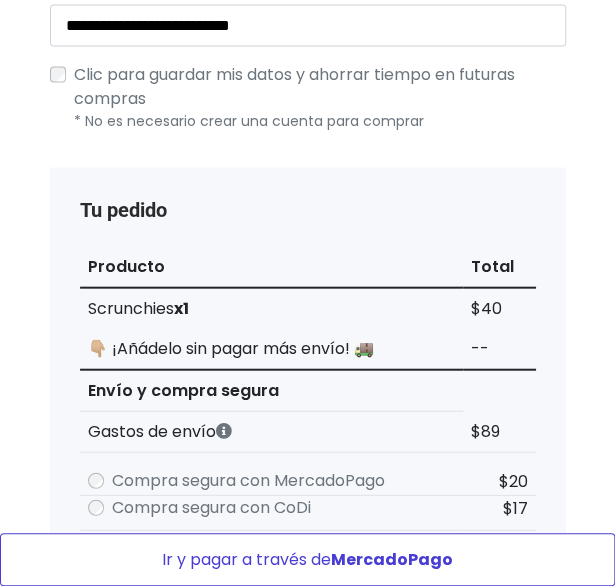 click on "Ir y pagar a través de  MercadoPago" at bounding box center [307, 559] 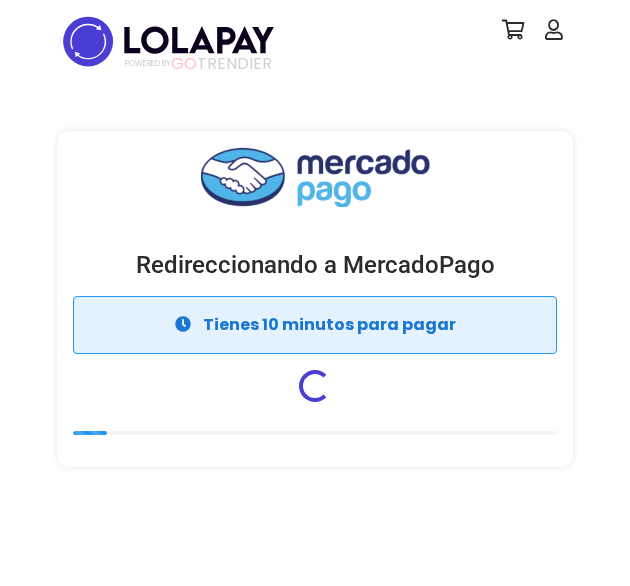 scroll, scrollTop: 0, scrollLeft: 0, axis: both 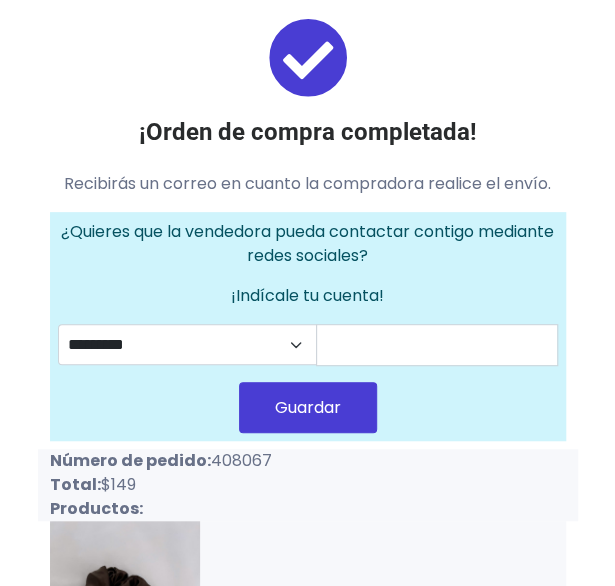 drag, startPoint x: 213, startPoint y: 459, endPoint x: 268, endPoint y: 460, distance: 55.00909 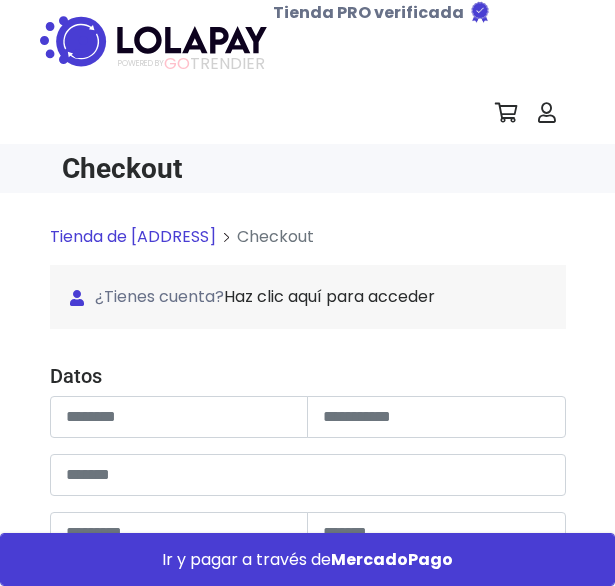 scroll, scrollTop: 0, scrollLeft: 0, axis: both 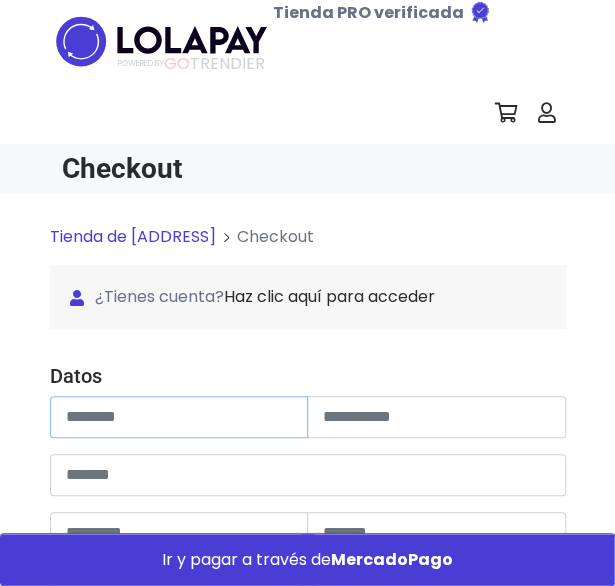 click at bounding box center (179, 417) 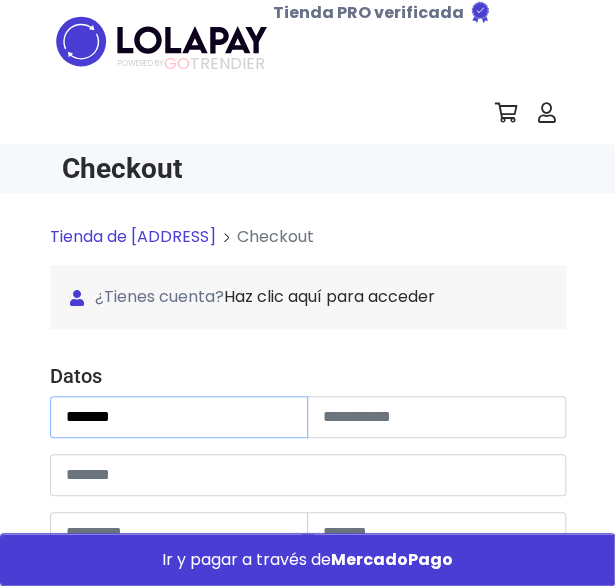 type on "*******" 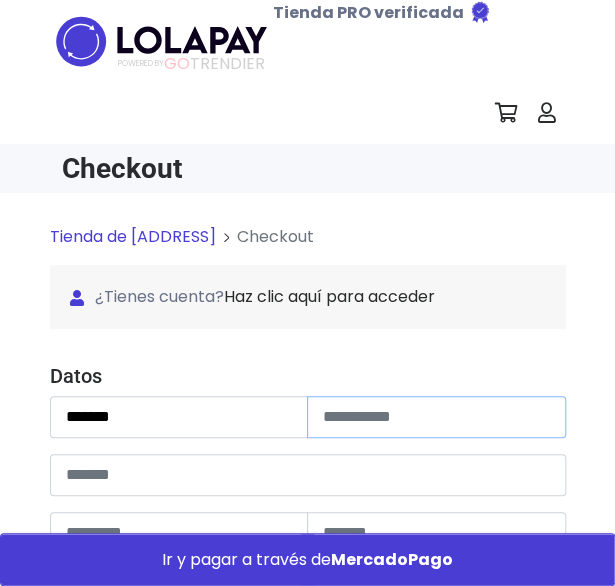 click at bounding box center (436, 417) 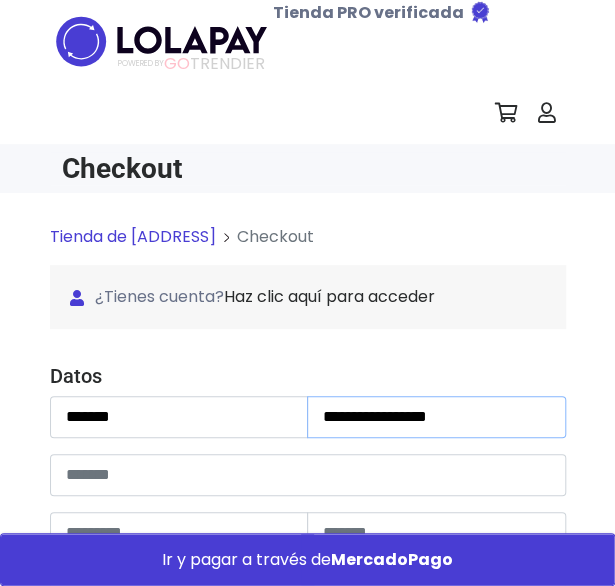 type on "**********" 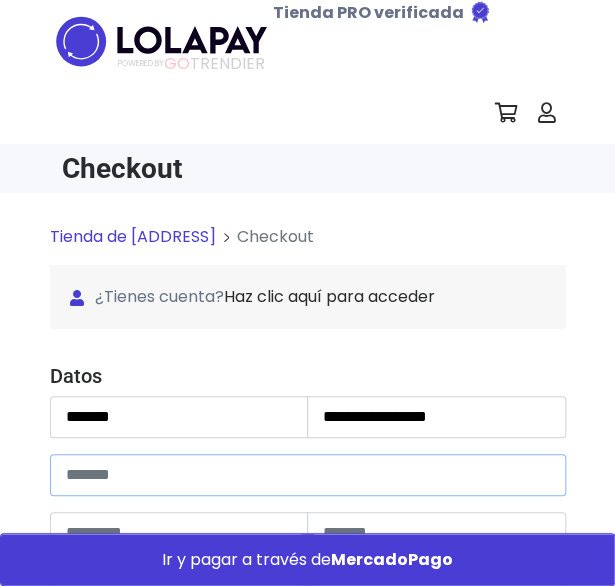 click at bounding box center (308, 475) 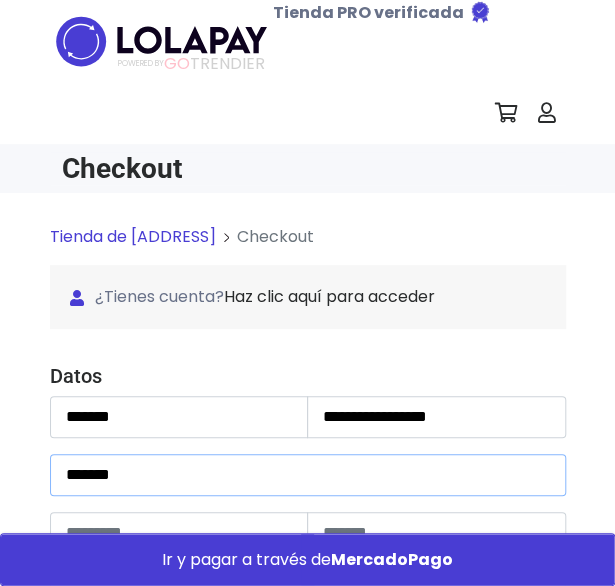 type on "******" 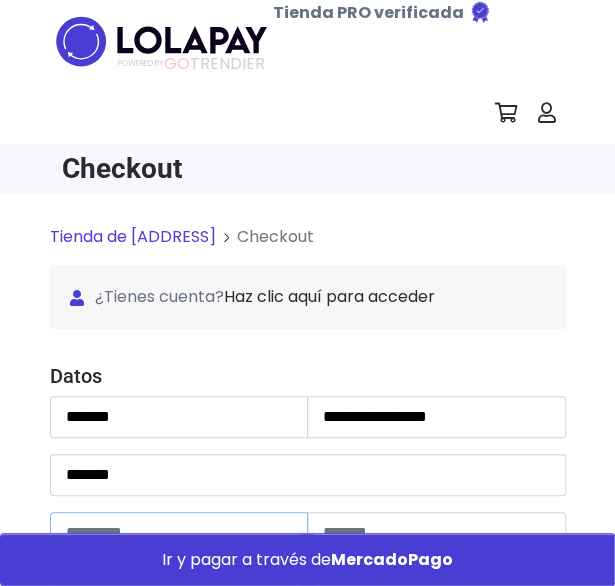 click at bounding box center [179, 533] 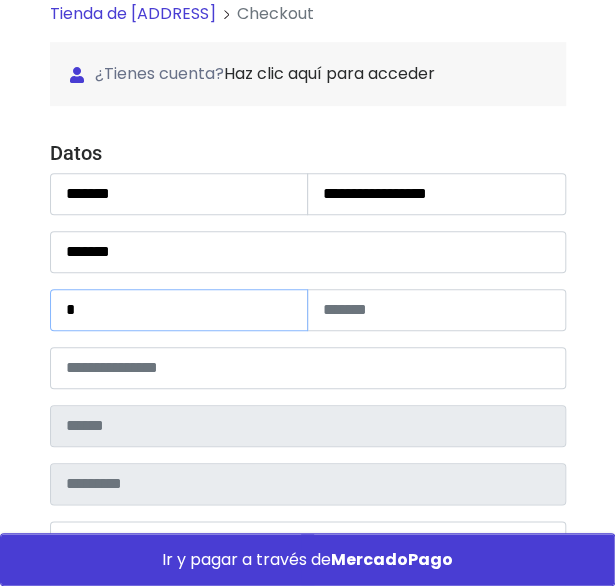 scroll, scrollTop: 242, scrollLeft: 0, axis: vertical 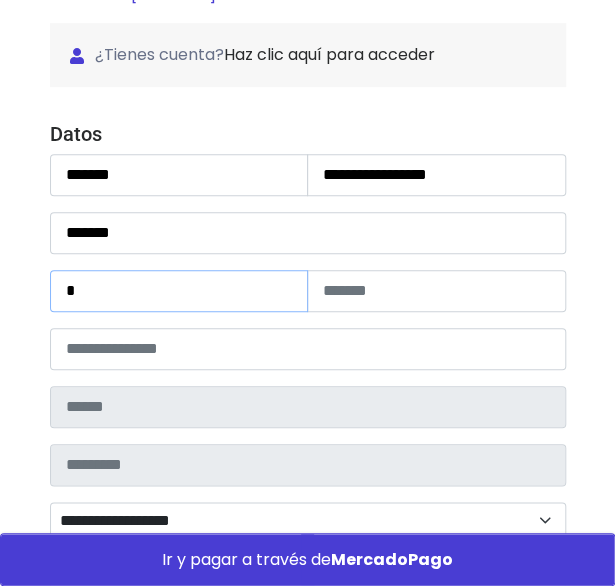 type on "*" 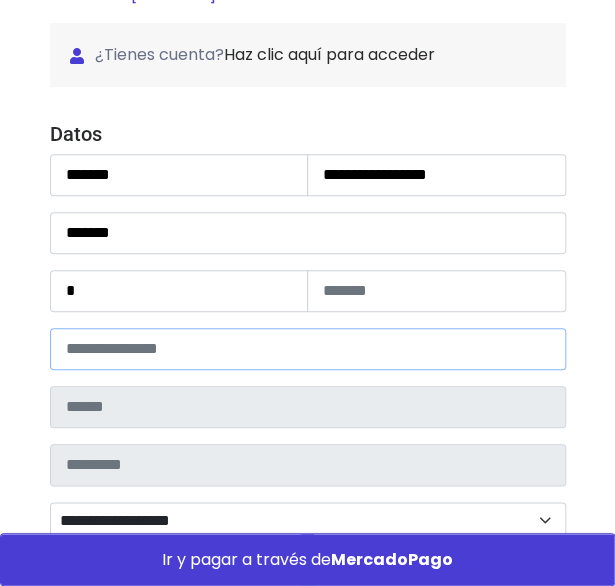 click at bounding box center [308, 349] 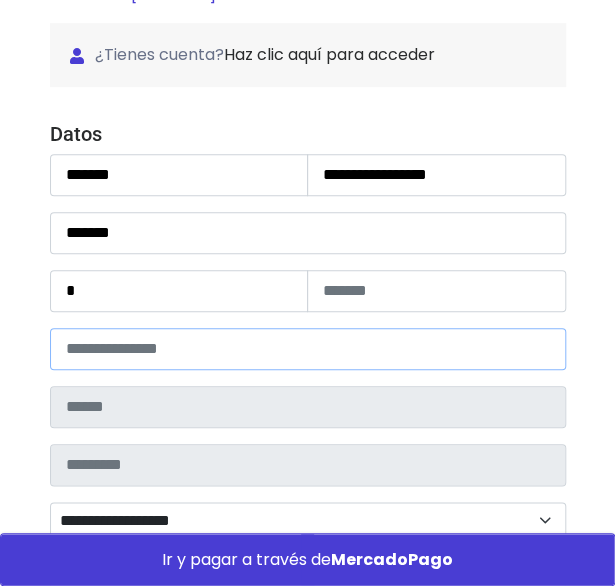type on "*****" 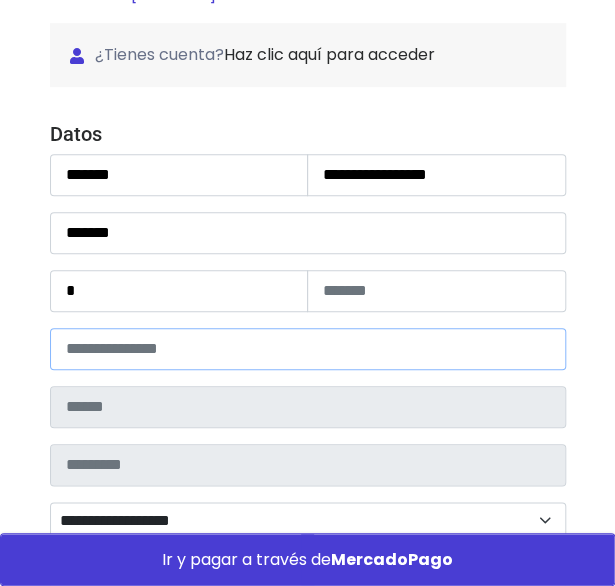 type on "*******" 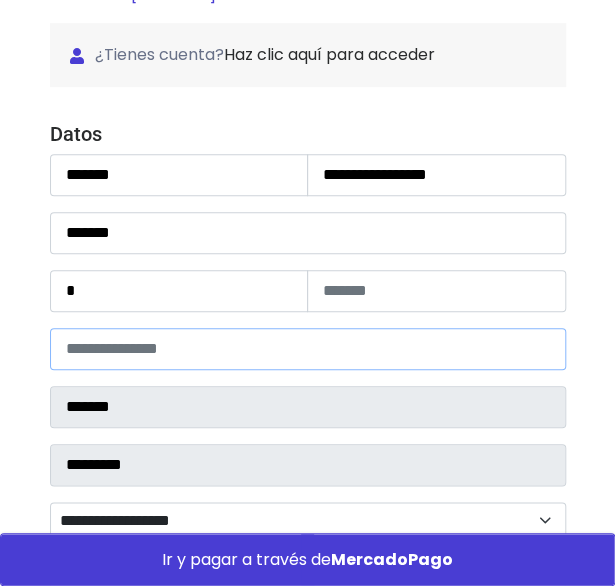 select 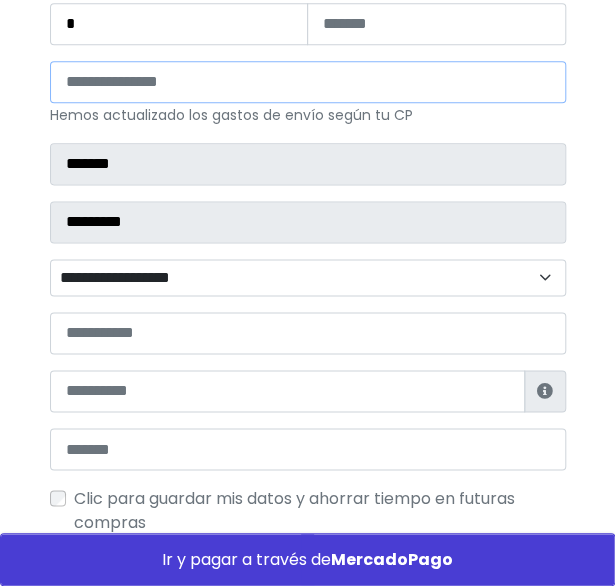 scroll, scrollTop: 510, scrollLeft: 0, axis: vertical 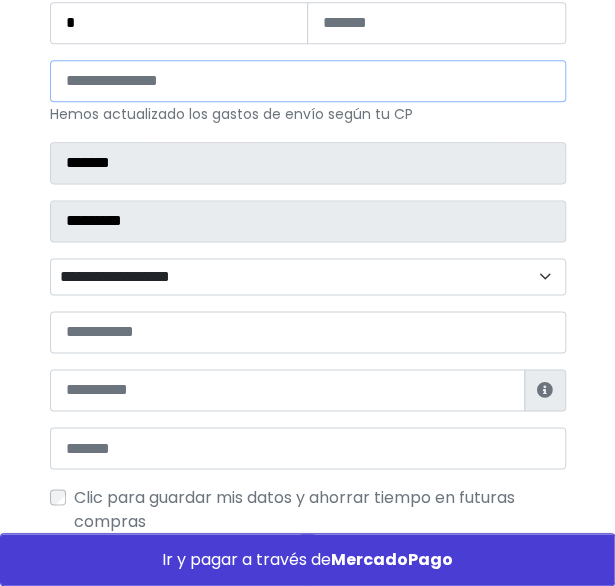 type on "*****" 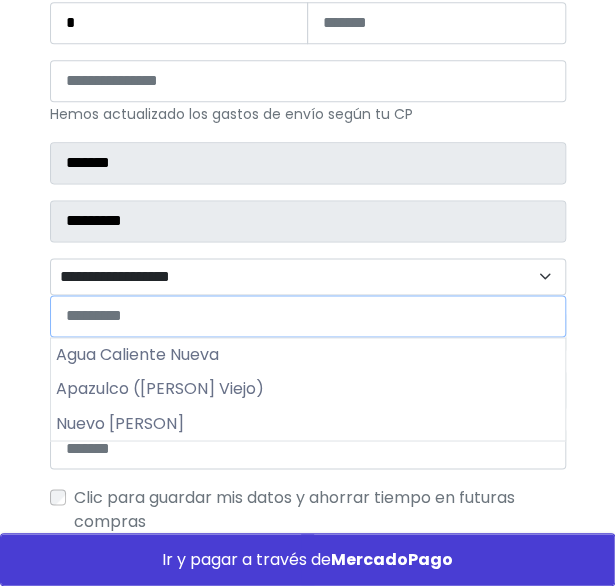 click on "**********" at bounding box center (308, 276) 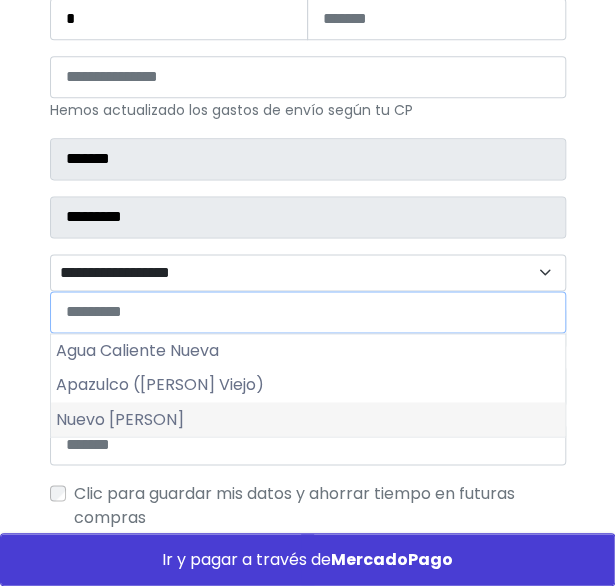 scroll, scrollTop: 506, scrollLeft: 0, axis: vertical 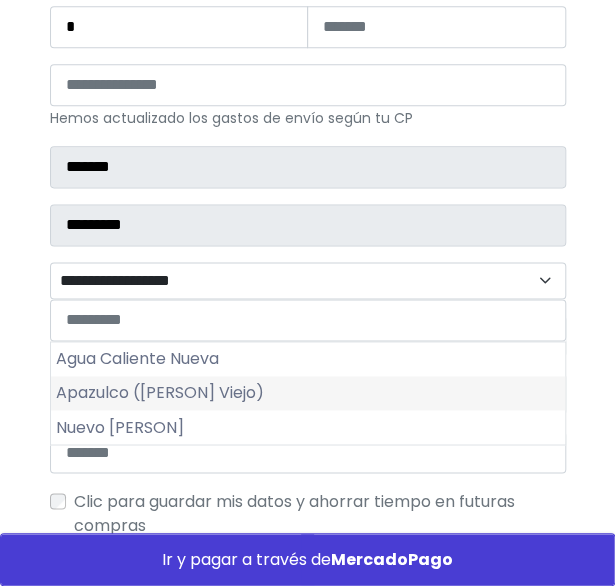 click on "Apazulco (Miguel Hidalgo Viejo)" at bounding box center (308, 393) 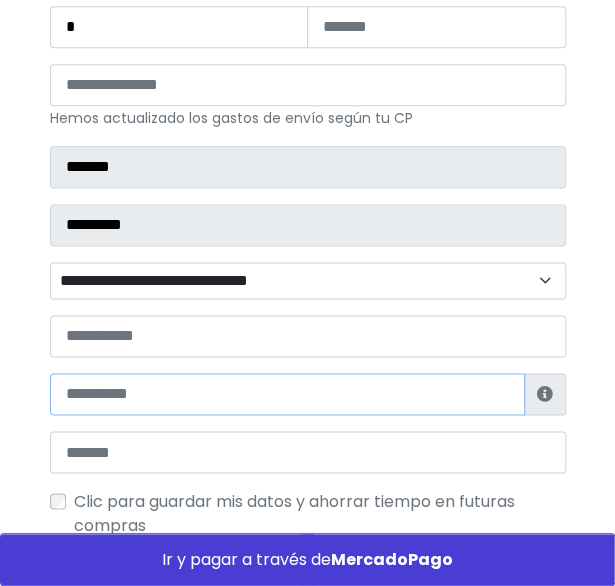 click at bounding box center [287, 394] 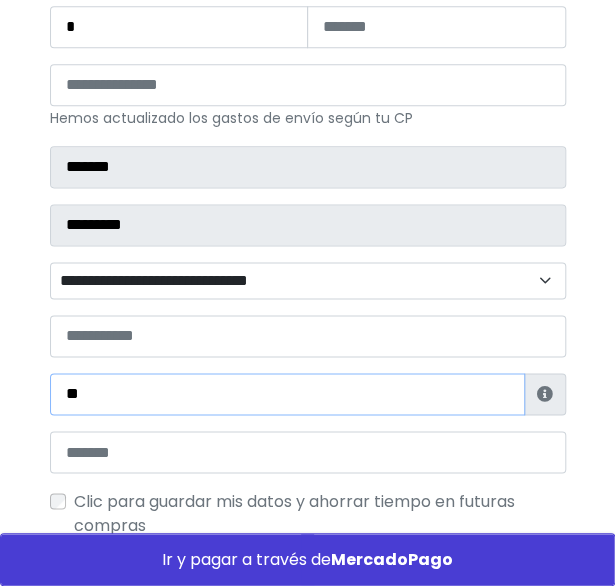 type on "*" 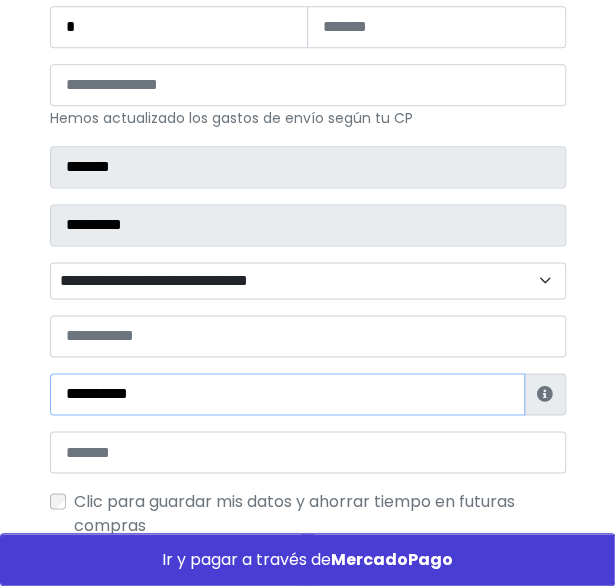 type on "**********" 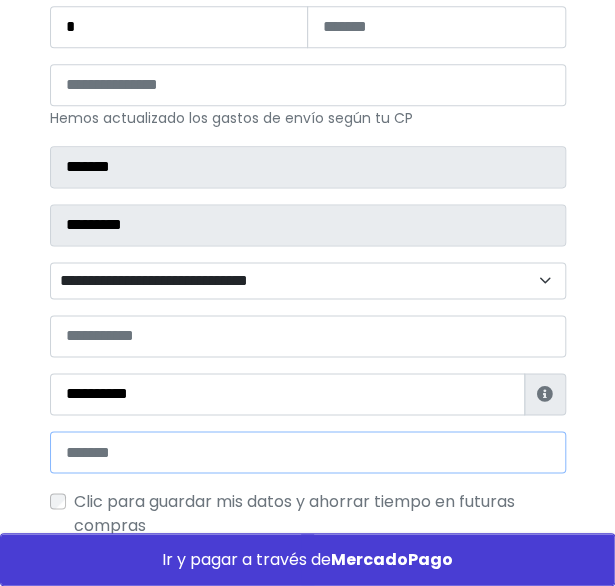 click at bounding box center [308, 452] 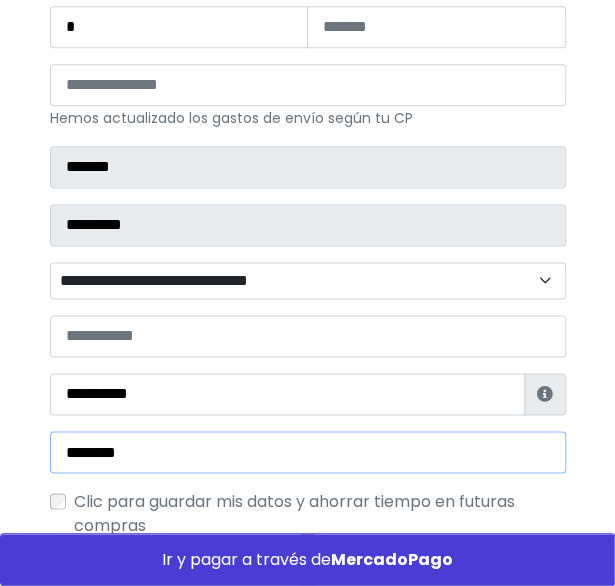 type on "**********" 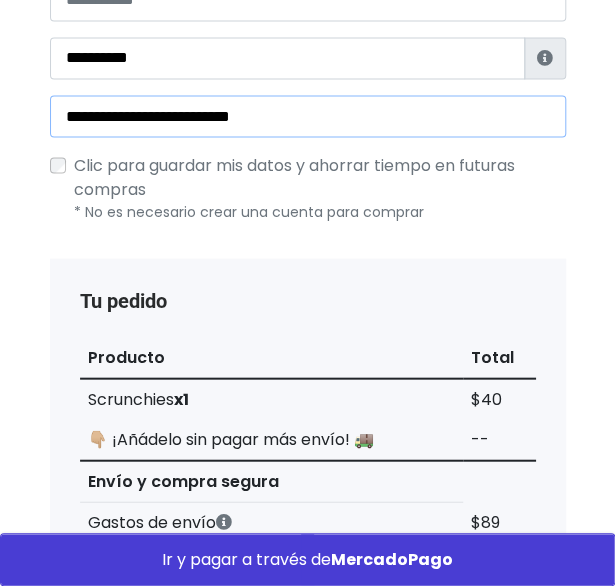 scroll, scrollTop: 843, scrollLeft: 0, axis: vertical 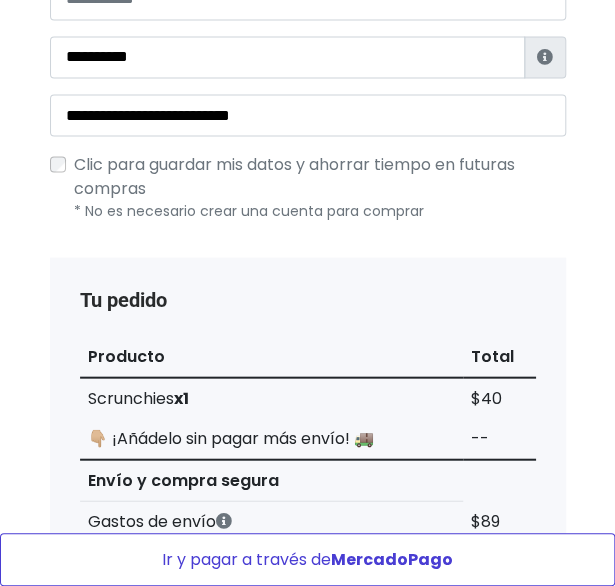 click on "MercadoPago" at bounding box center (392, 559) 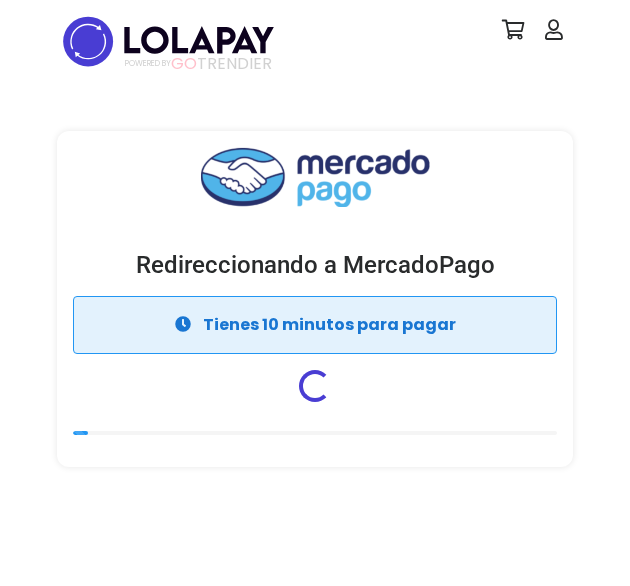 scroll, scrollTop: 0, scrollLeft: 0, axis: both 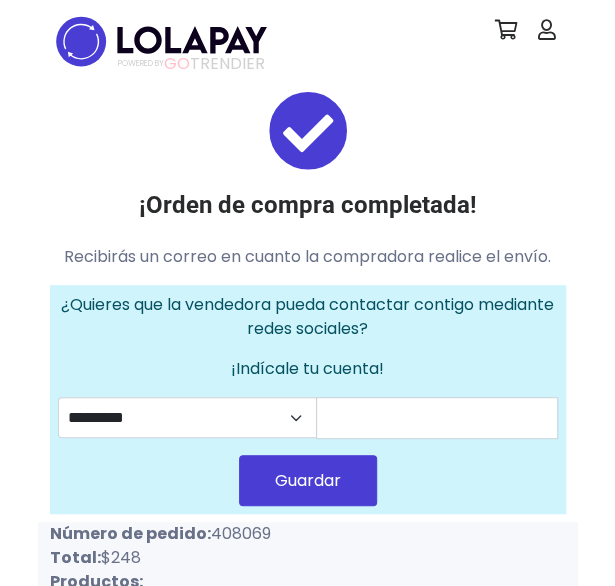 drag, startPoint x: 210, startPoint y: 532, endPoint x: 278, endPoint y: 531, distance: 68.007355 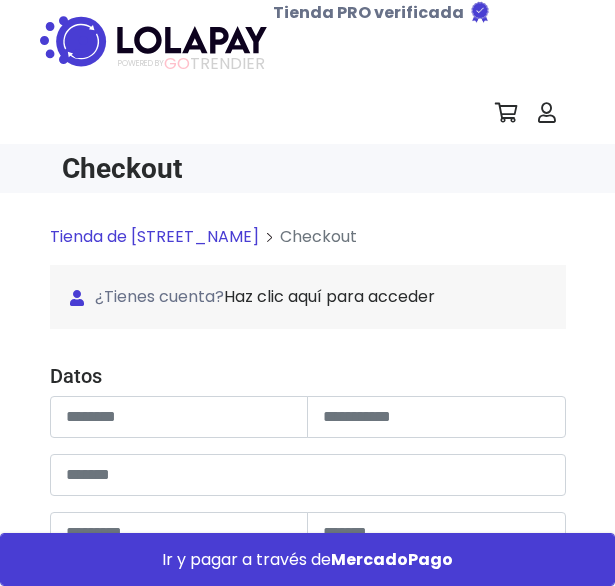 scroll, scrollTop: 0, scrollLeft: 0, axis: both 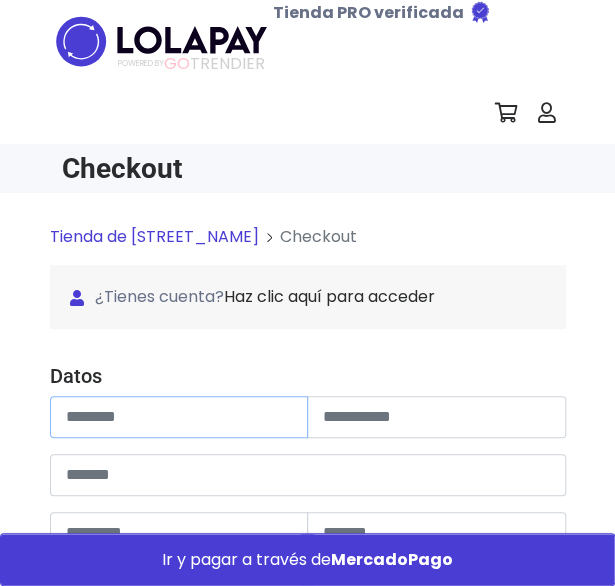 click at bounding box center [179, 417] 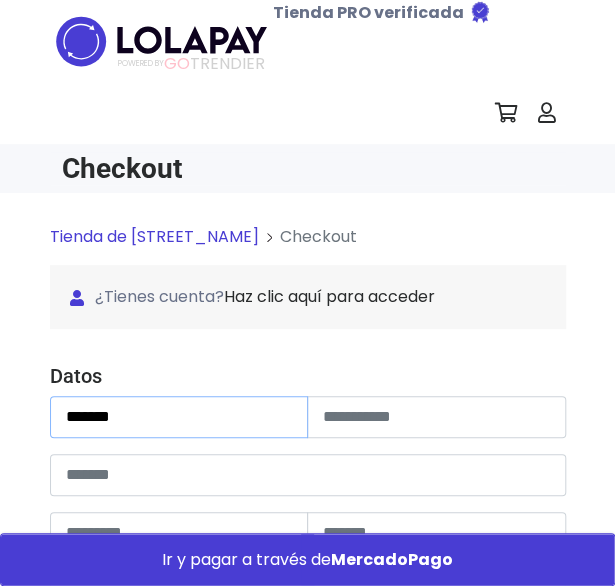 type on "*******" 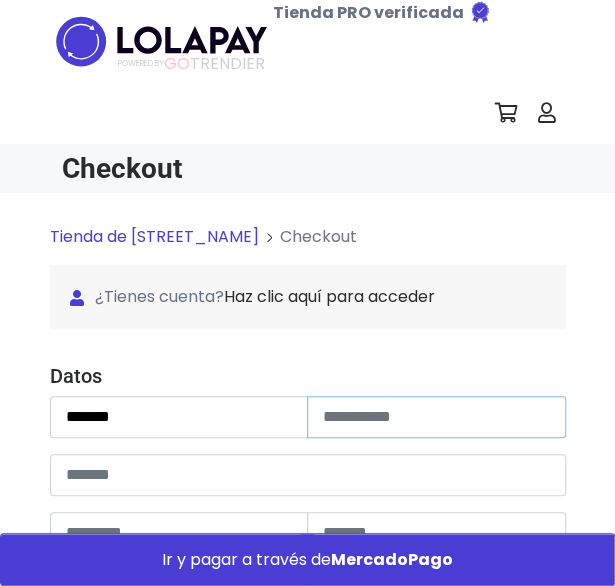 click at bounding box center (436, 417) 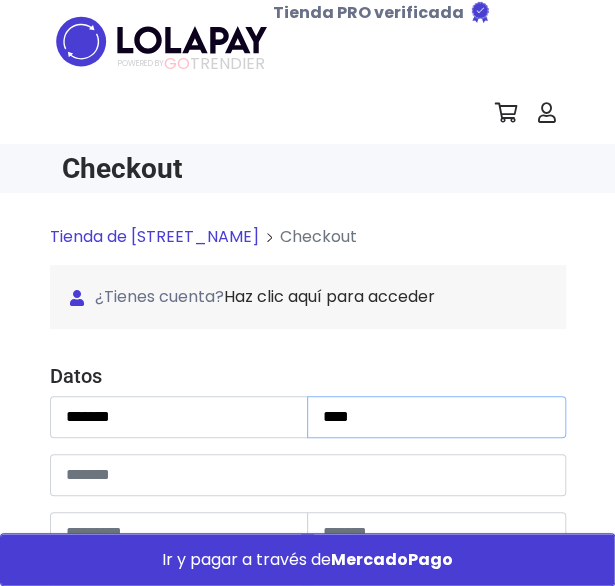 type on "****" 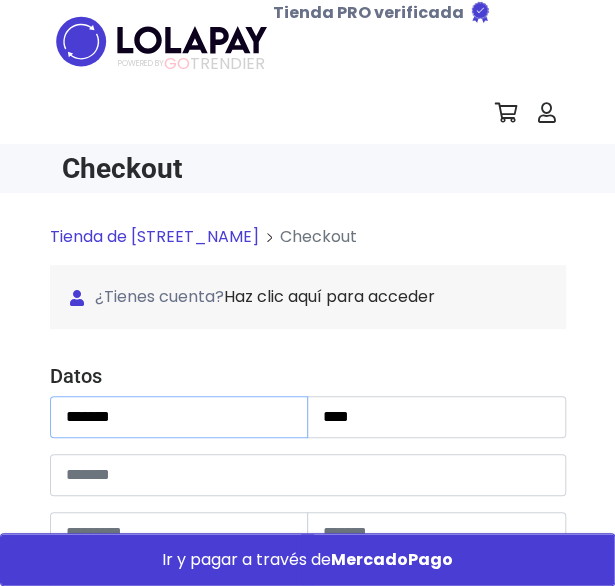 click on "*******" at bounding box center [179, 417] 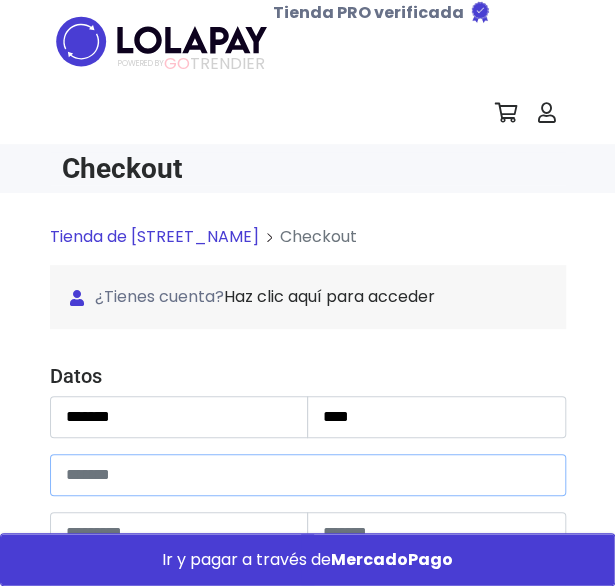 click at bounding box center (308, 475) 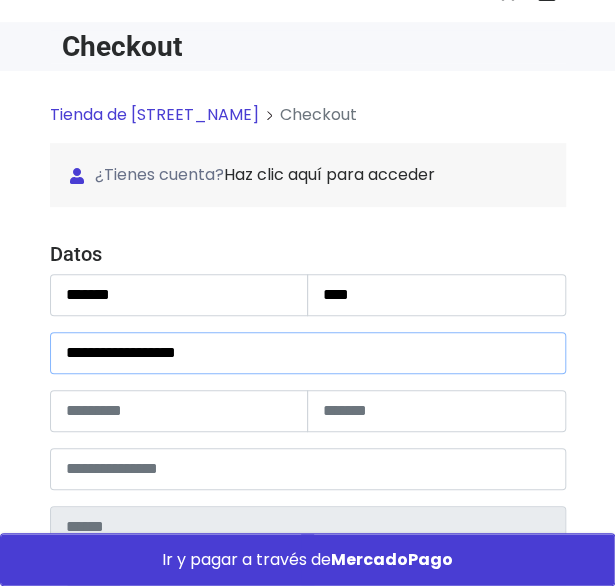 scroll, scrollTop: 123, scrollLeft: 0, axis: vertical 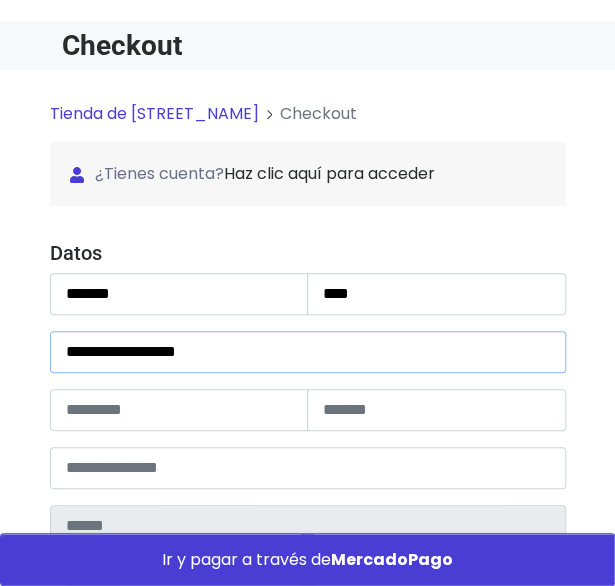 type on "**********" 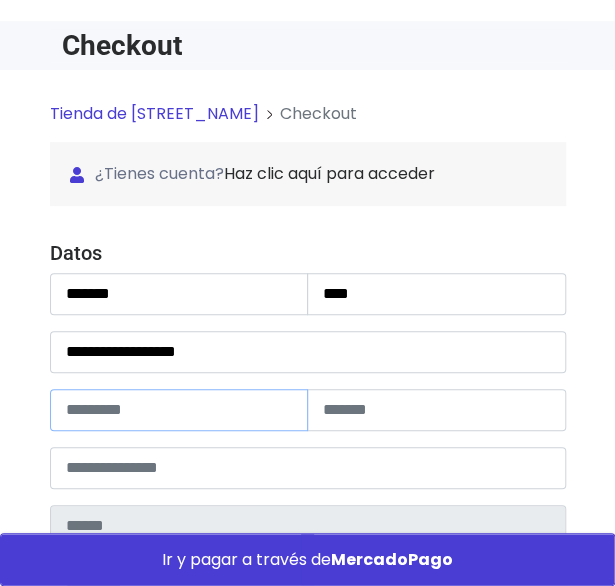 click at bounding box center (179, 410) 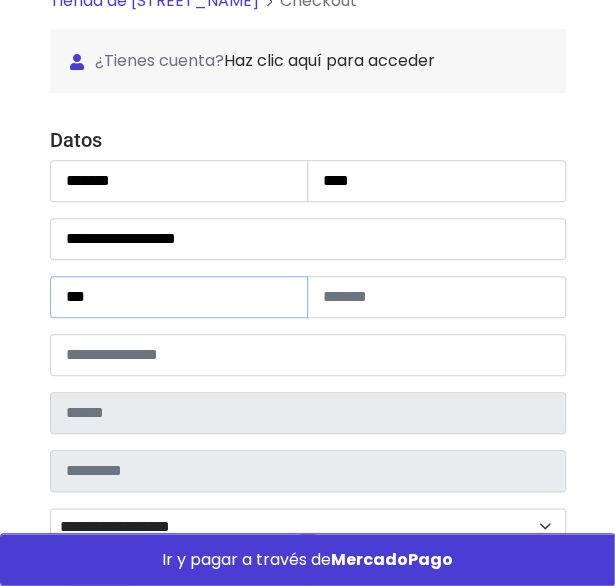 scroll, scrollTop: 237, scrollLeft: 0, axis: vertical 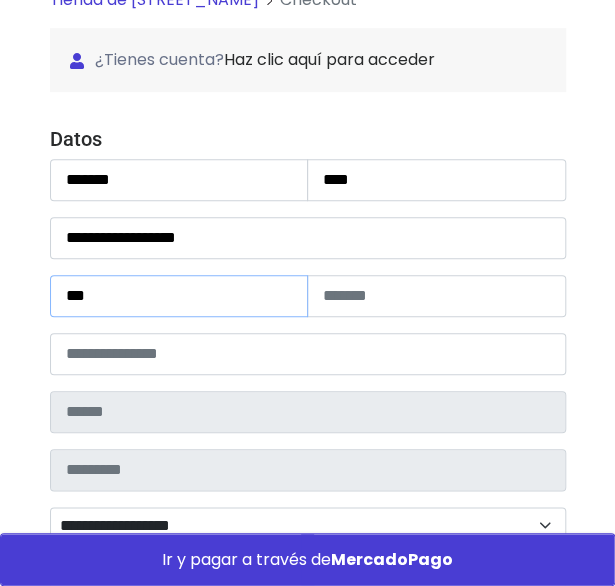 type on "***" 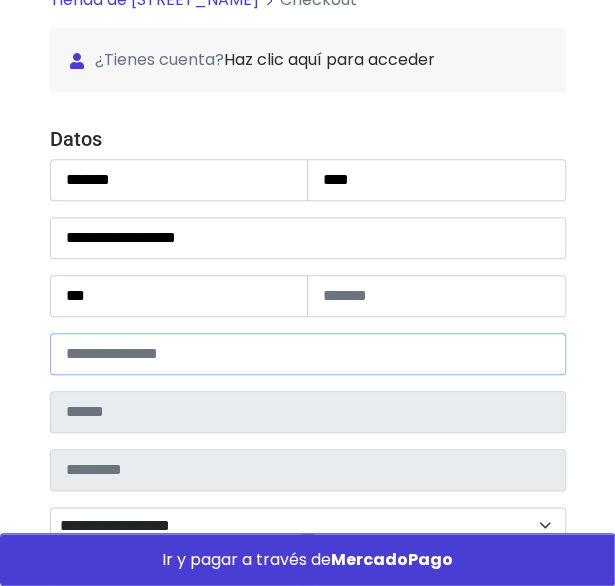 click at bounding box center [308, 354] 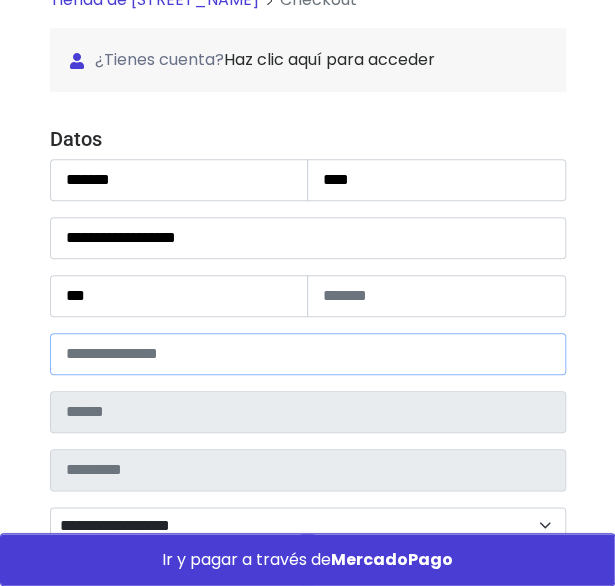 type on "*****" 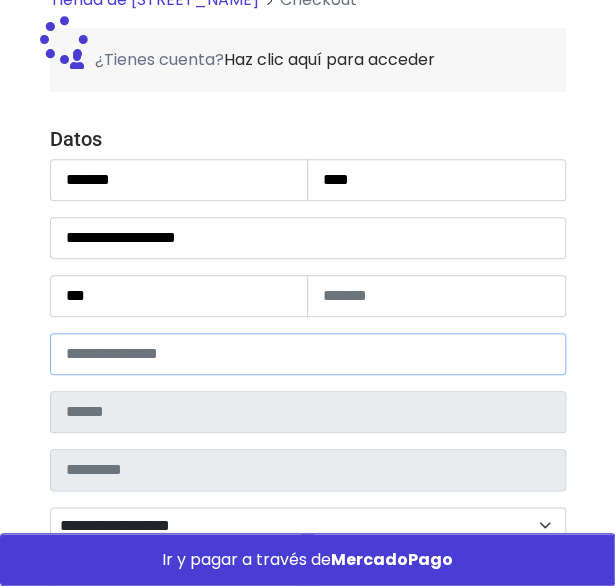 type on "**********" 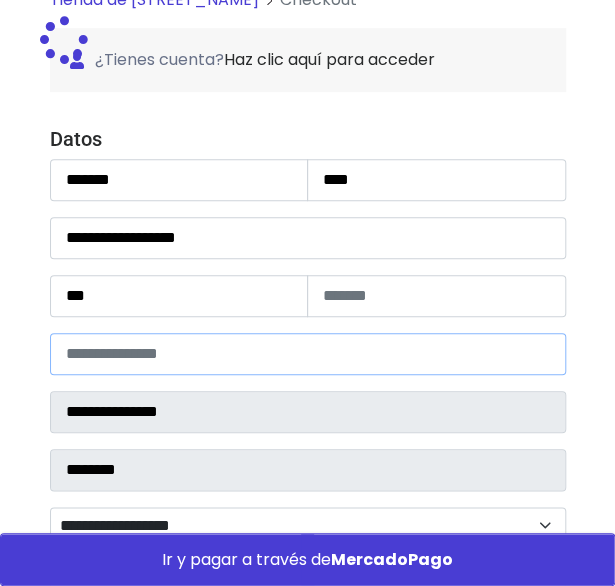 select 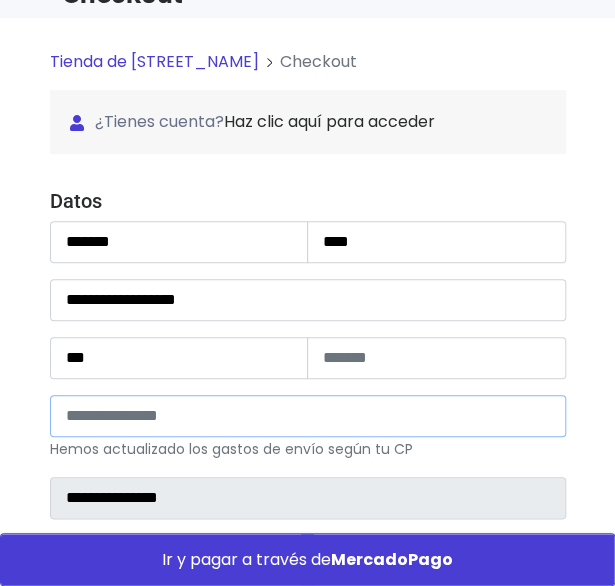 scroll, scrollTop: 174, scrollLeft: 0, axis: vertical 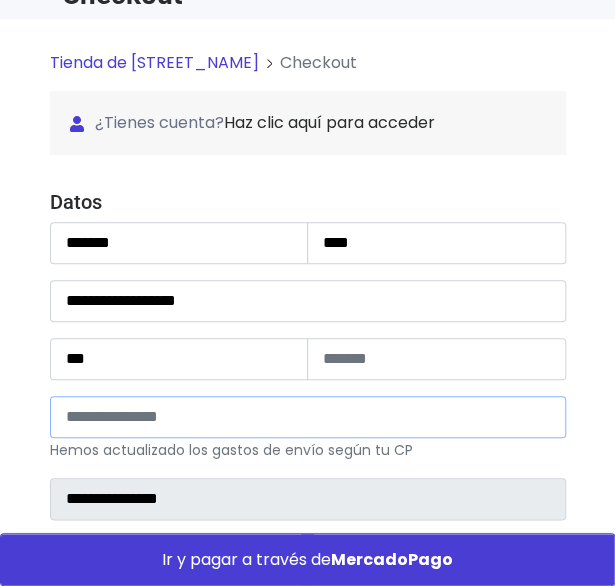 type on "*****" 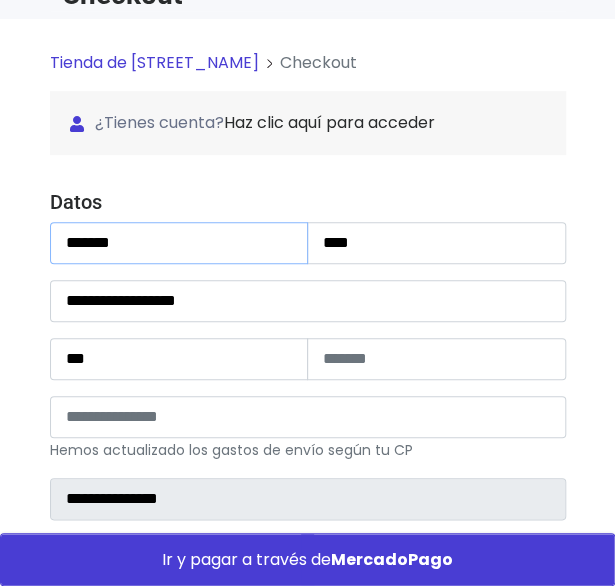 click on "*******" at bounding box center (179, 243) 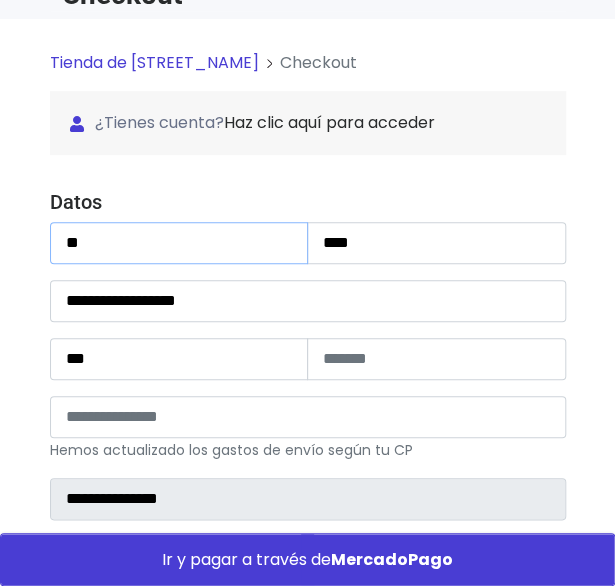 type on "*" 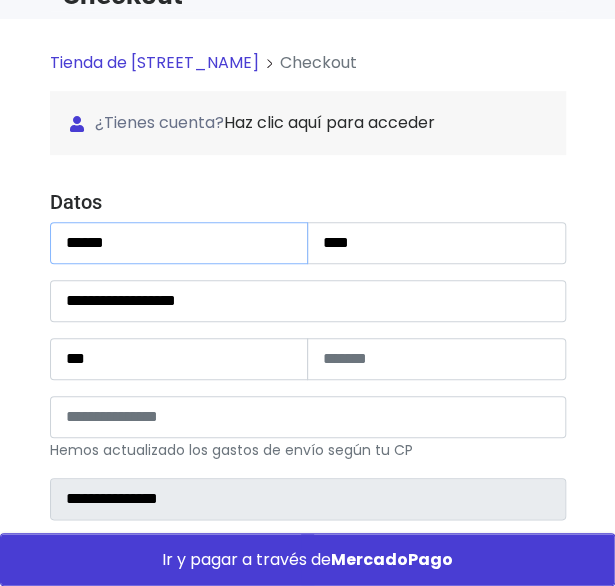 type on "******" 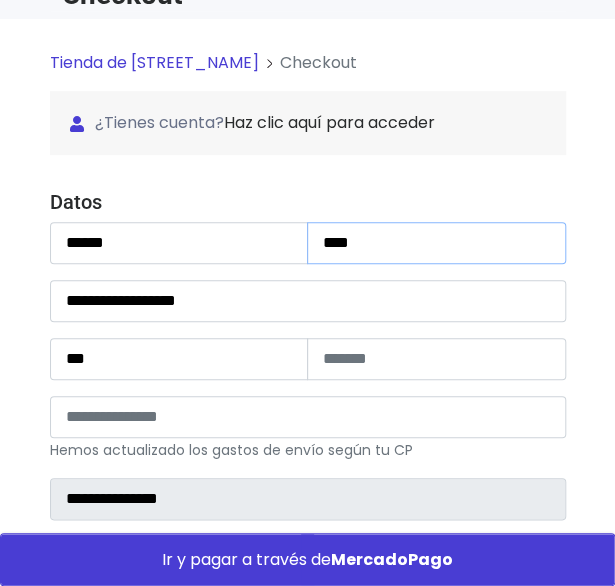 click on "****" at bounding box center (436, 243) 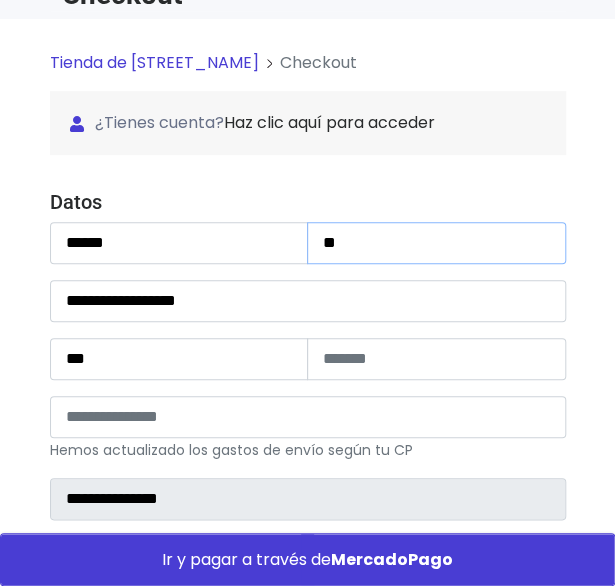 type on "*" 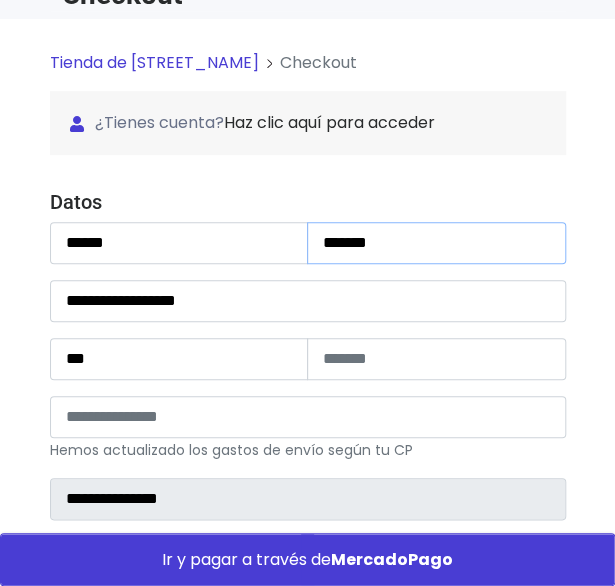 type on "*******" 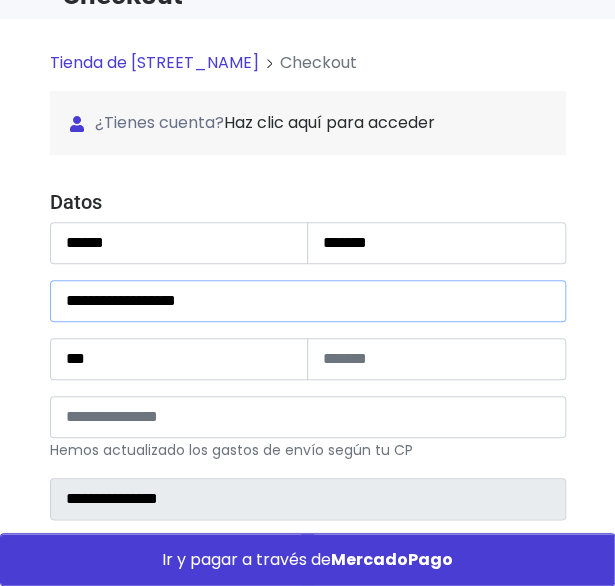 click on "**********" at bounding box center [308, 301] 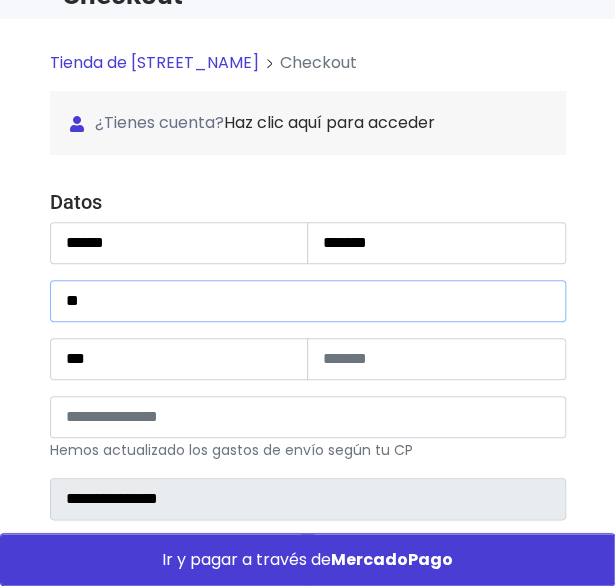 type on "*" 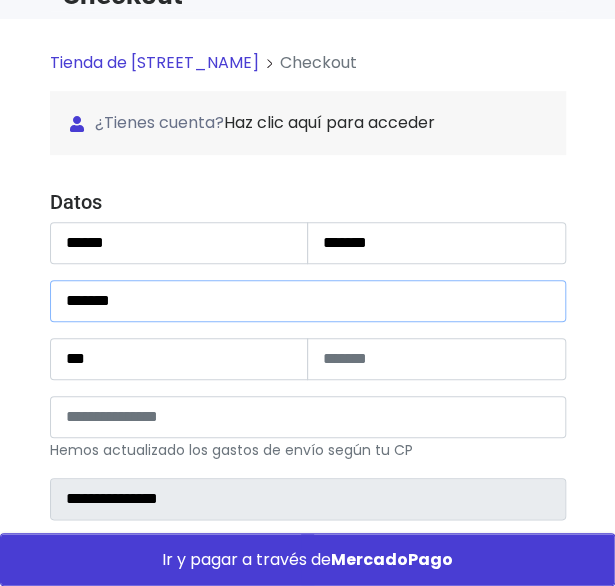 type on "*******" 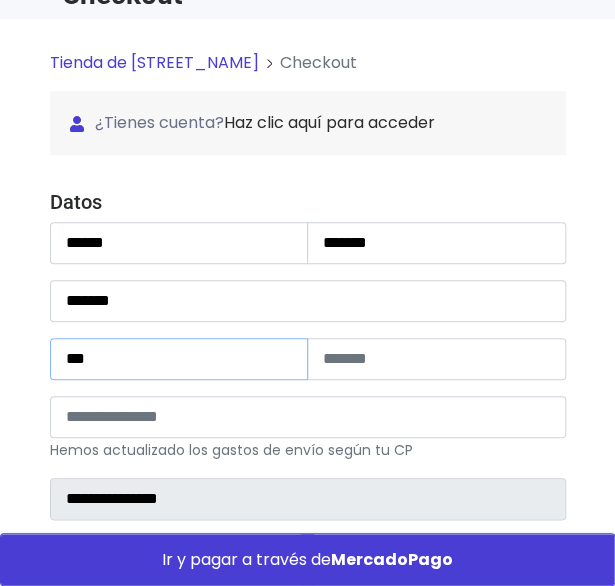 click on "***" at bounding box center [179, 359] 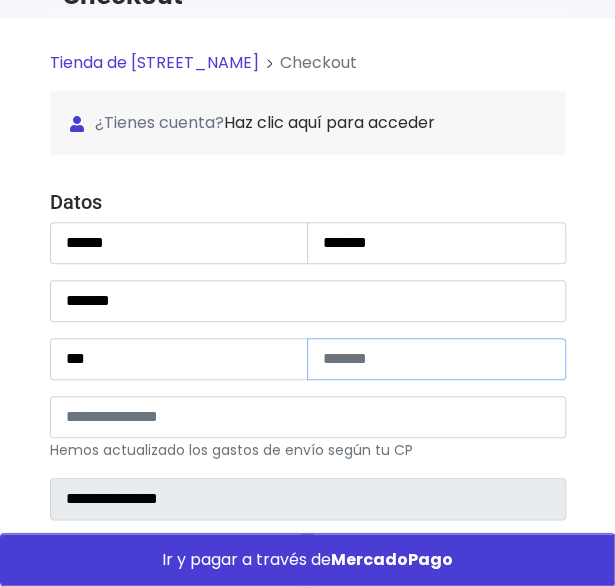 click at bounding box center [436, 359] 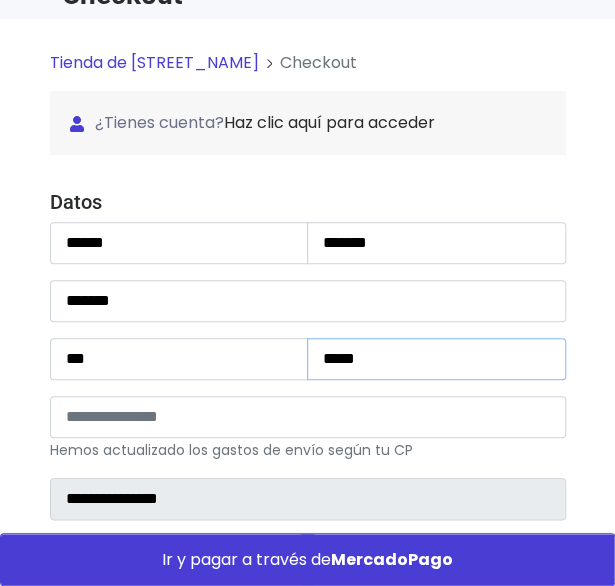 type on "*****" 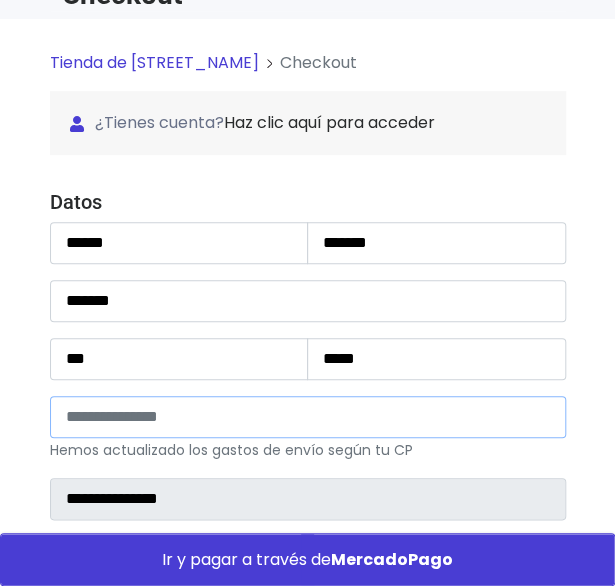 click on "*****" at bounding box center (308, 417) 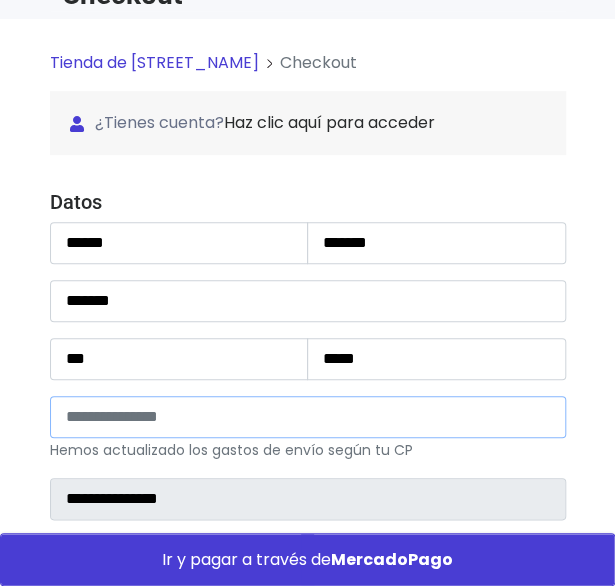 type on "*****" 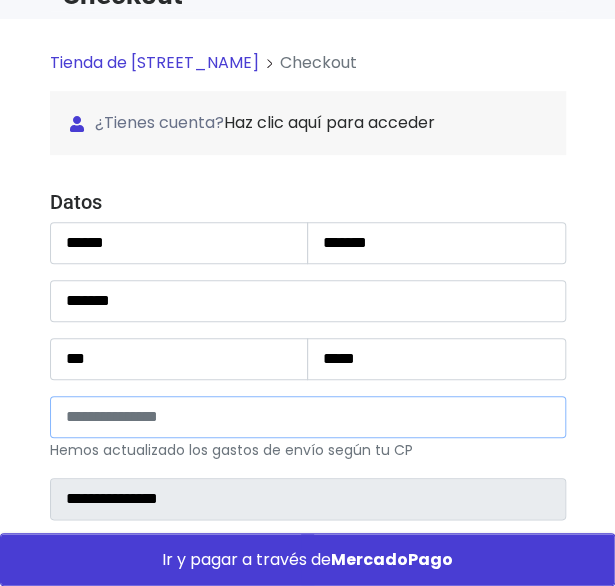 type on "*******" 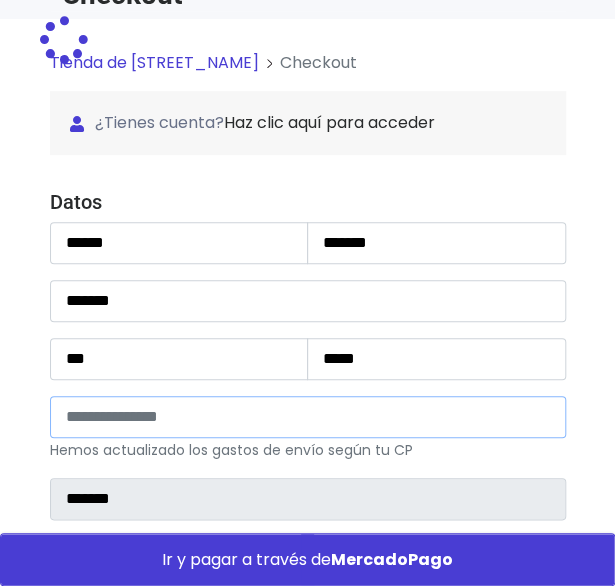 select 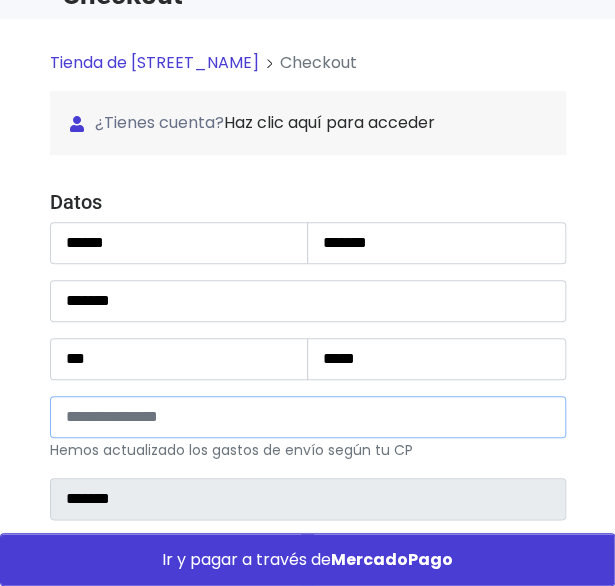 type on "*****" 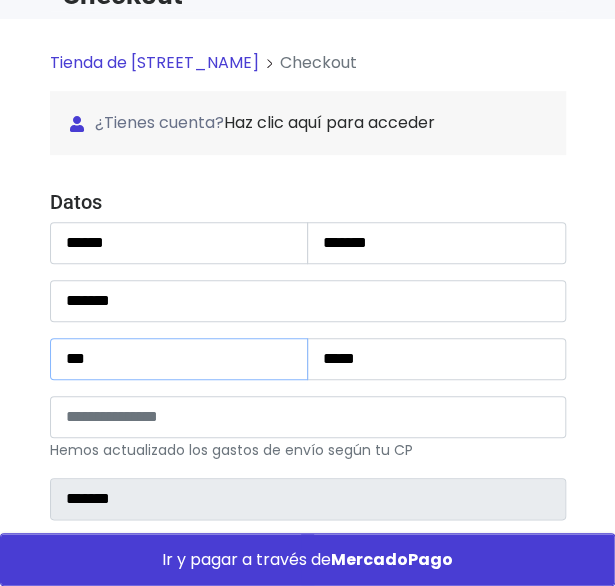 click on "***" at bounding box center [179, 359] 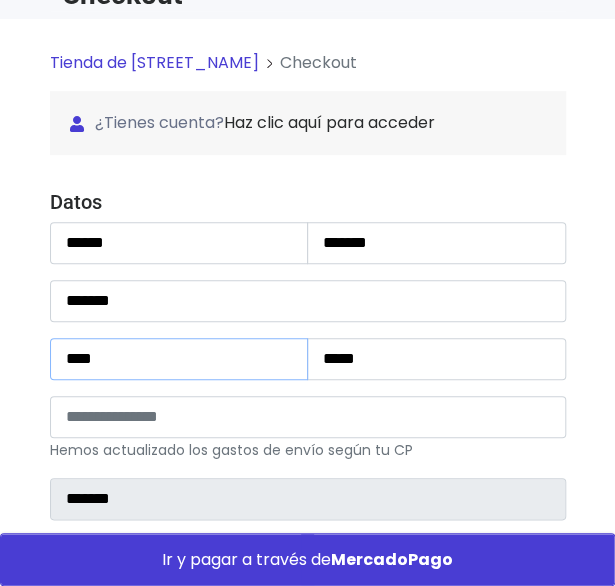 type on "****" 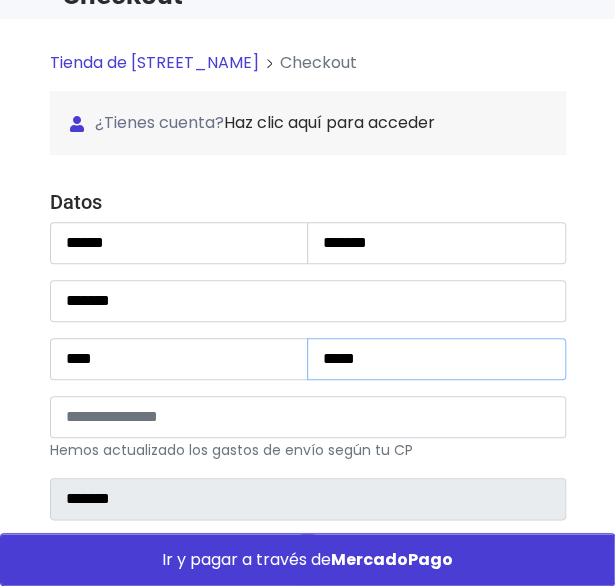 click on "*****" at bounding box center [436, 359] 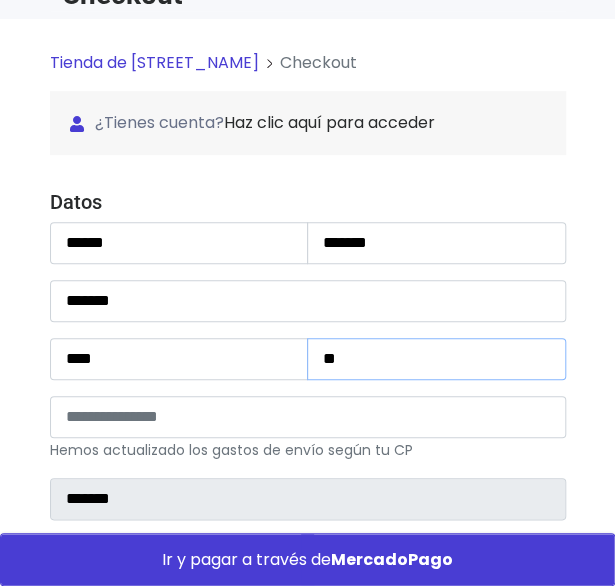 type on "*" 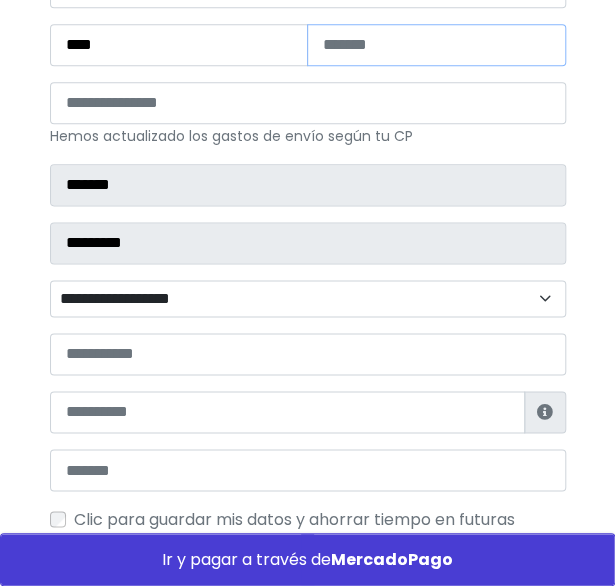 scroll, scrollTop: 489, scrollLeft: 0, axis: vertical 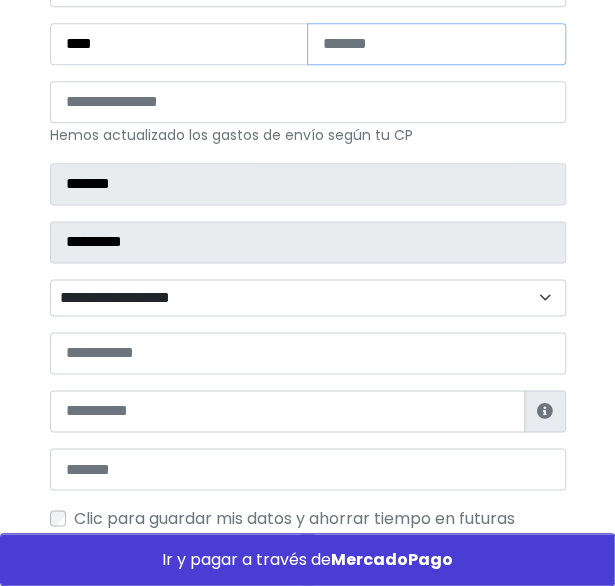 type 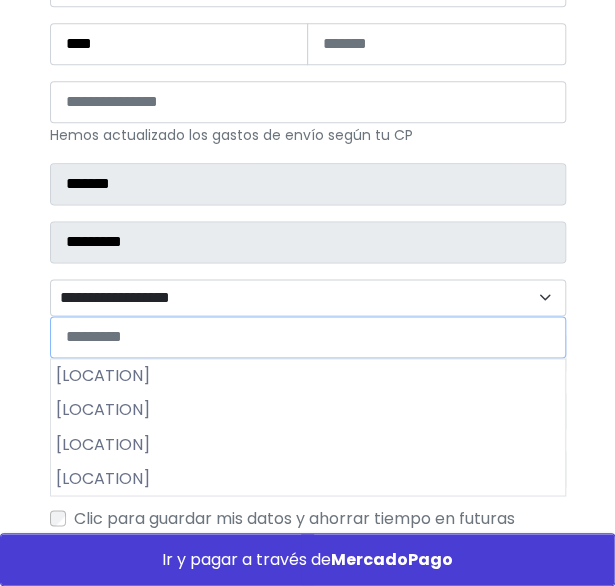 click on "**********" at bounding box center [308, 297] 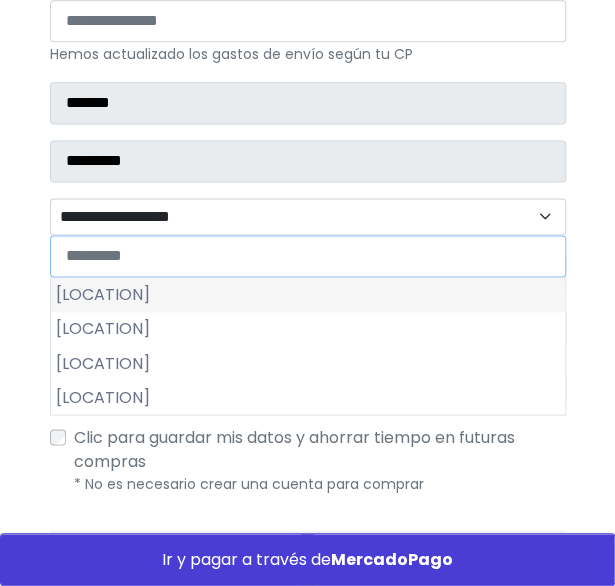 scroll, scrollTop: 570, scrollLeft: 0, axis: vertical 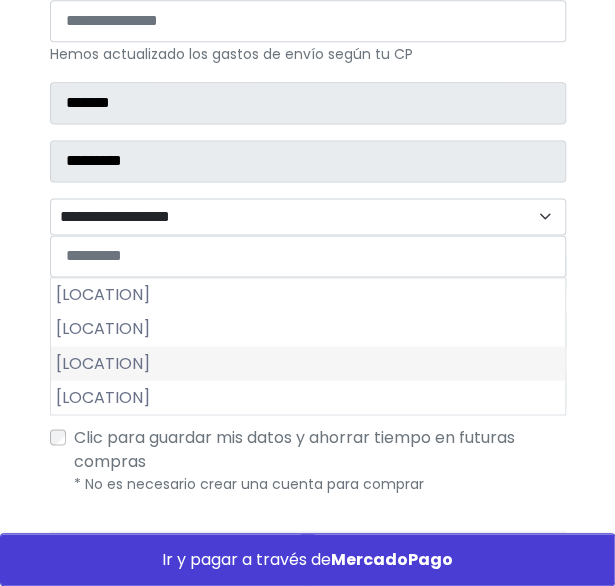 click on "[CITY]" at bounding box center (308, 363) 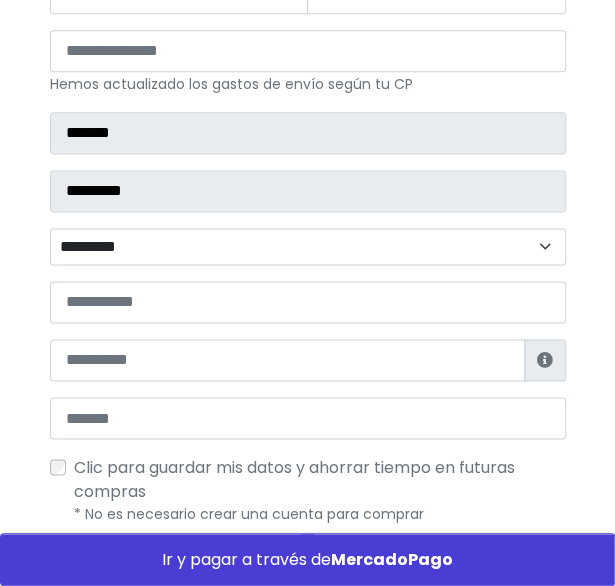 scroll, scrollTop: 542, scrollLeft: 0, axis: vertical 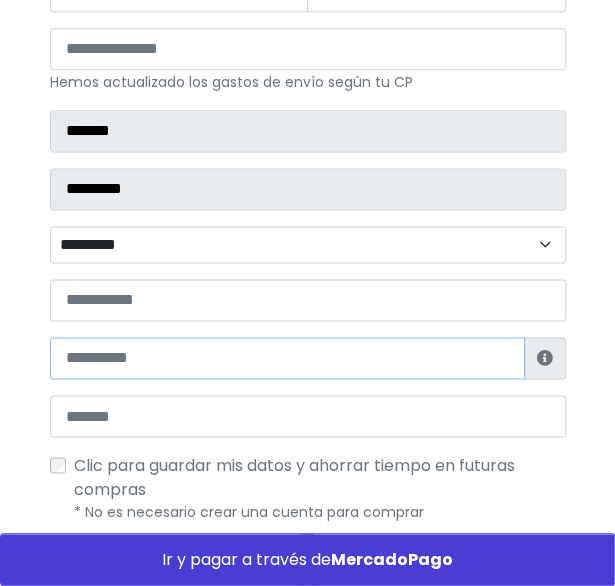 click at bounding box center [287, 358] 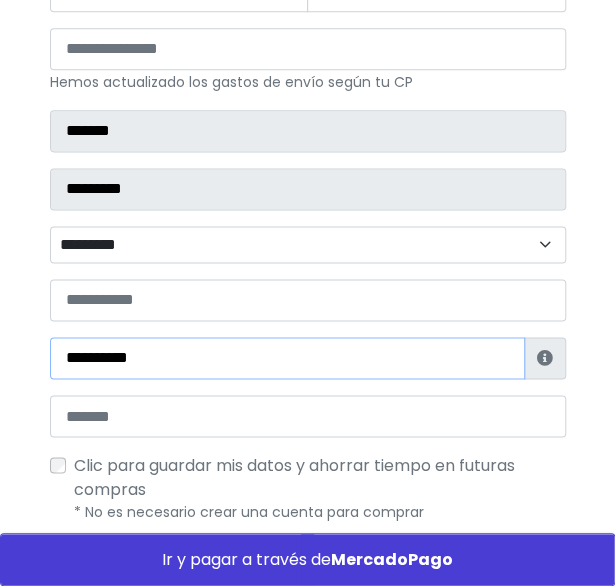 type on "**********" 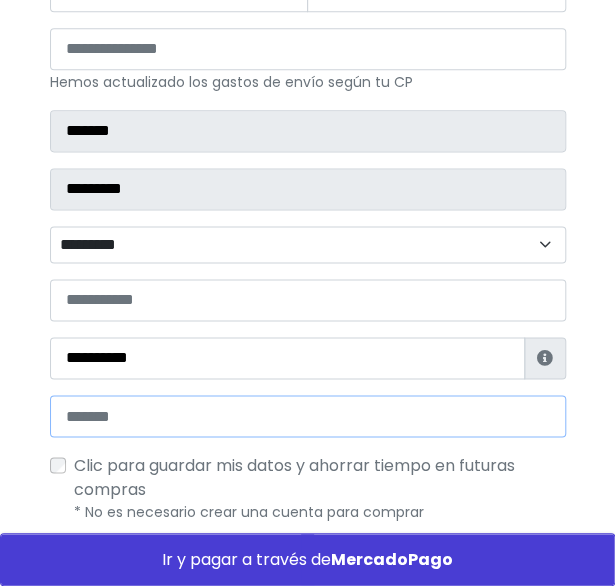 click at bounding box center [308, 416] 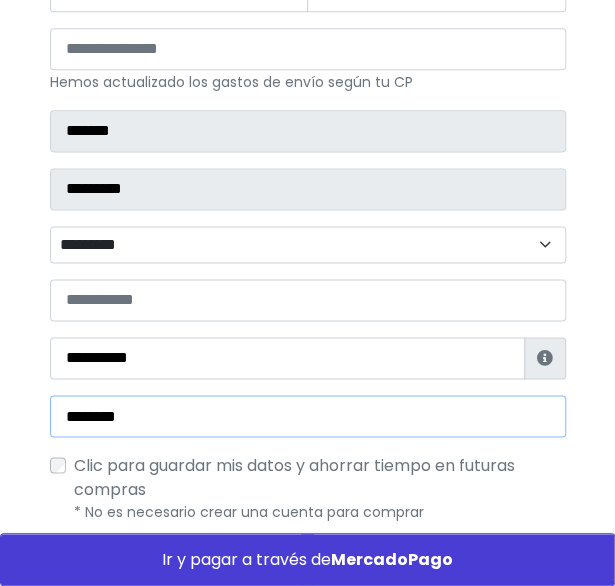 type on "**********" 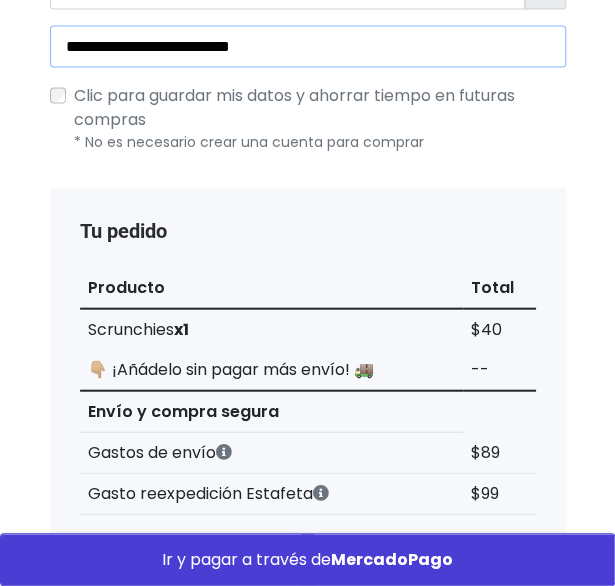 scroll, scrollTop: 922, scrollLeft: 0, axis: vertical 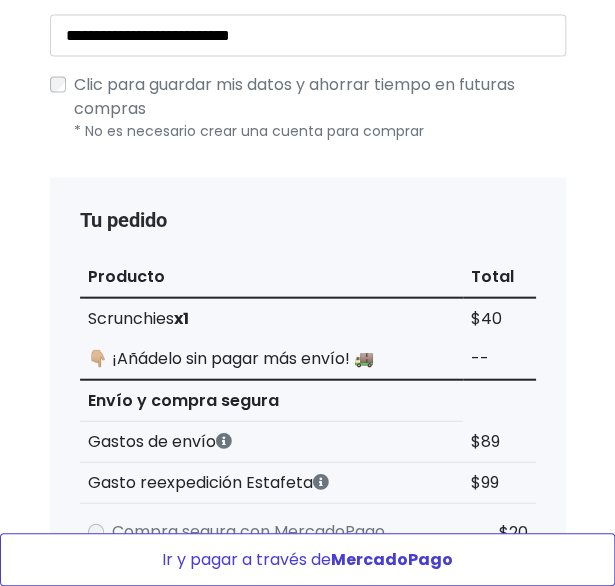 click on "Ir y pagar a través de  MercadoPago" at bounding box center (307, 559) 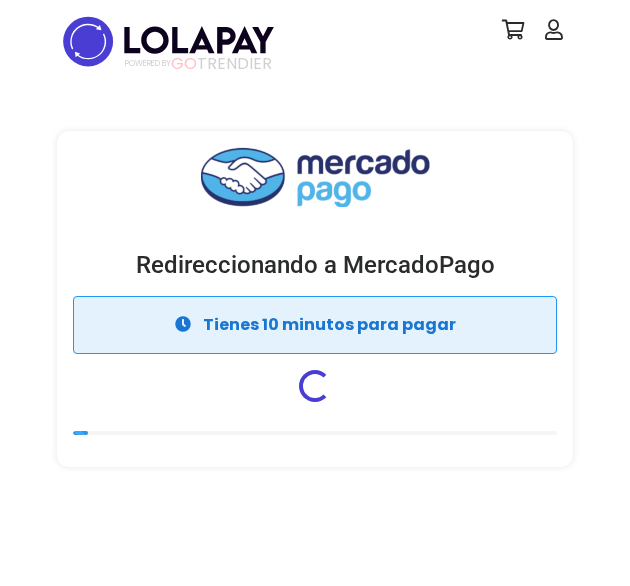 scroll, scrollTop: 0, scrollLeft: 0, axis: both 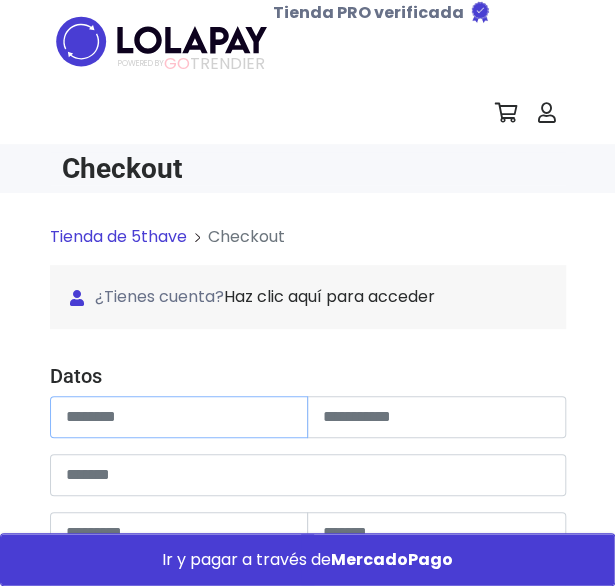 click at bounding box center (179, 417) 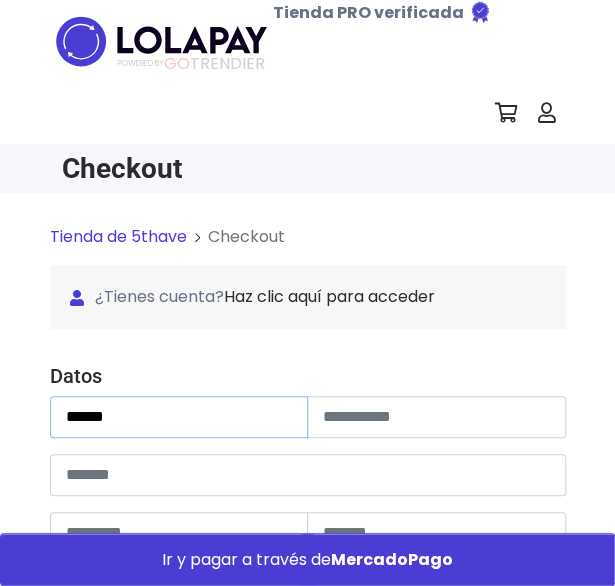 type on "*******" 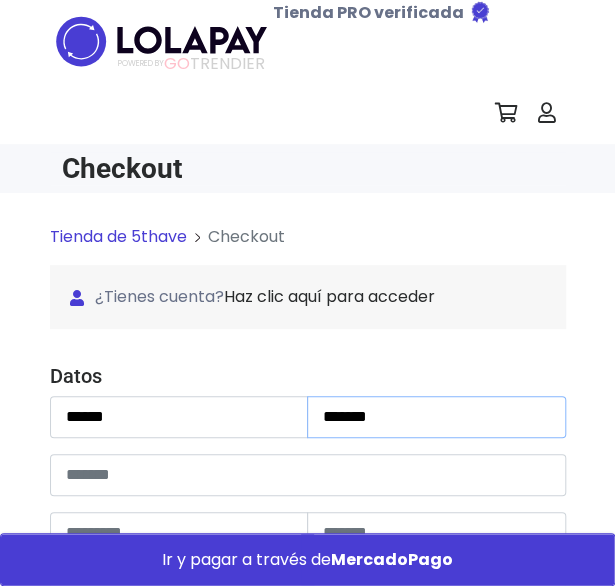 type on "*******" 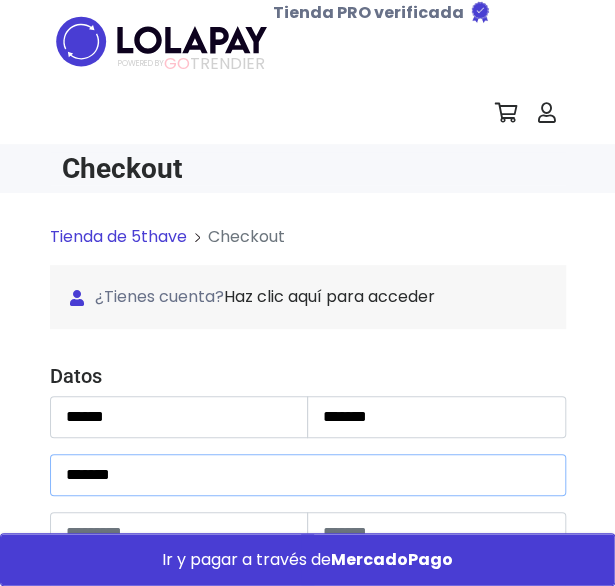 type on "****" 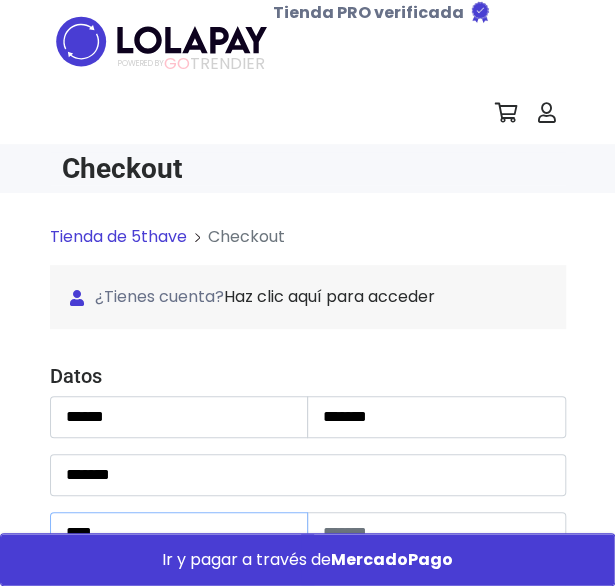 type on "*****" 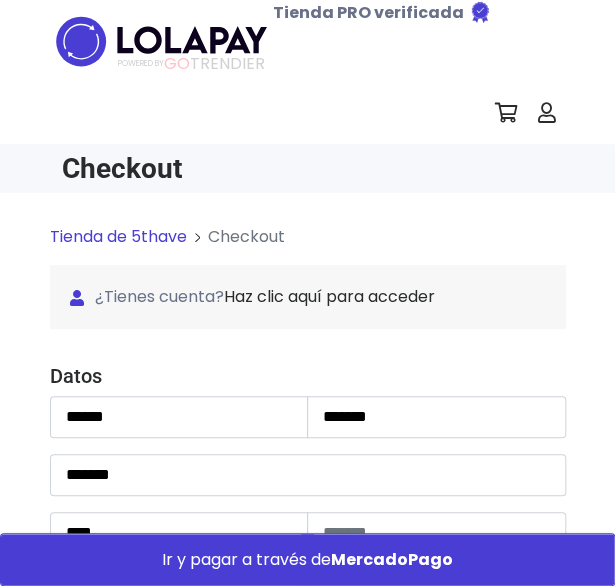 type on "**********" 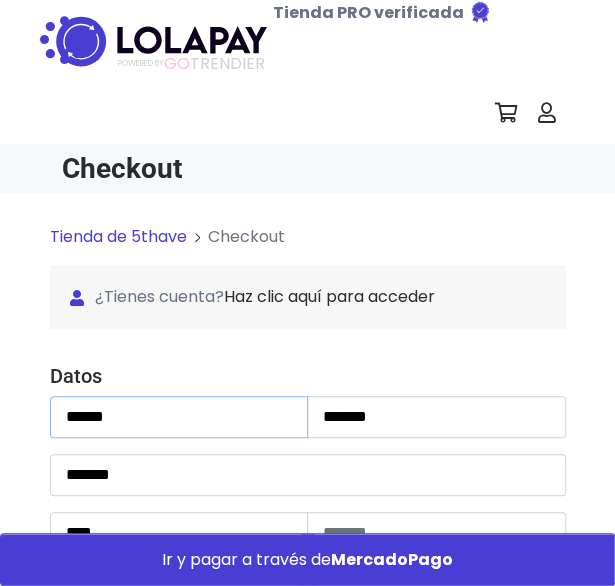 type on "*******" 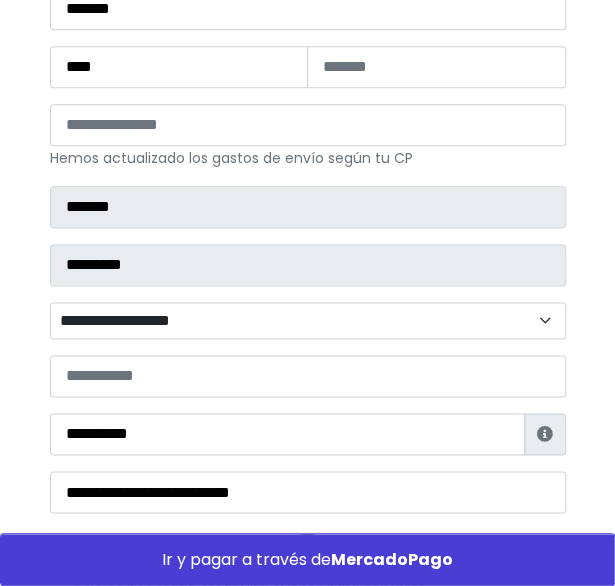 scroll, scrollTop: 466, scrollLeft: 0, axis: vertical 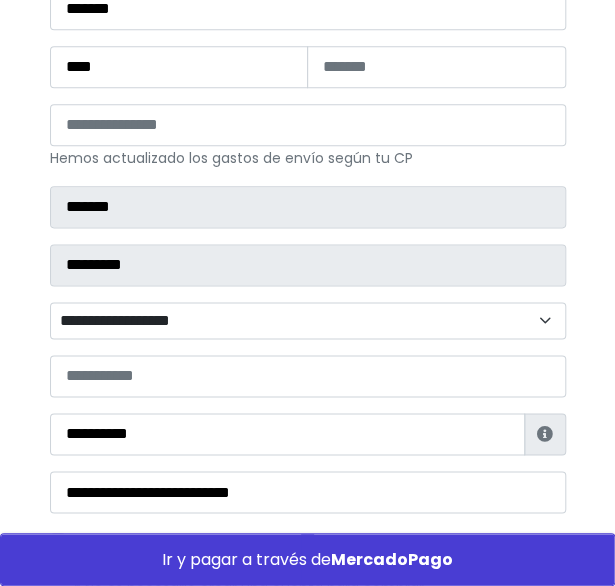click on "[CARD_NUMBER]
[CARD_NUMBER] [CARD_NUMBER] [CARD_NUMBER] [CARD_NUMBER]" at bounding box center [308, 320] 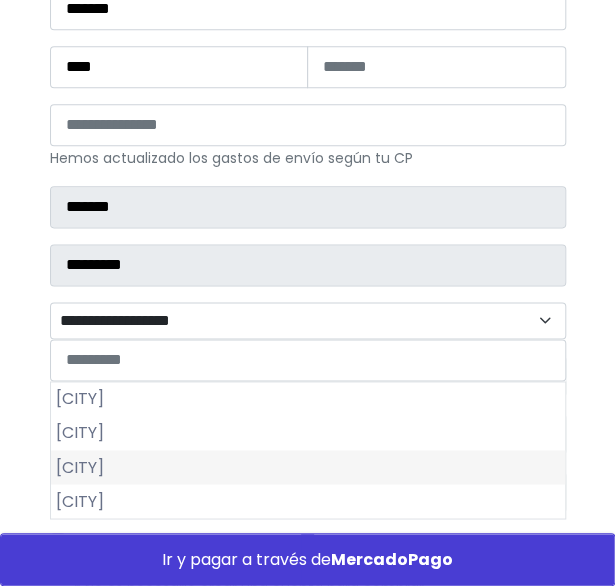 click on "[CITY]" at bounding box center [308, 467] 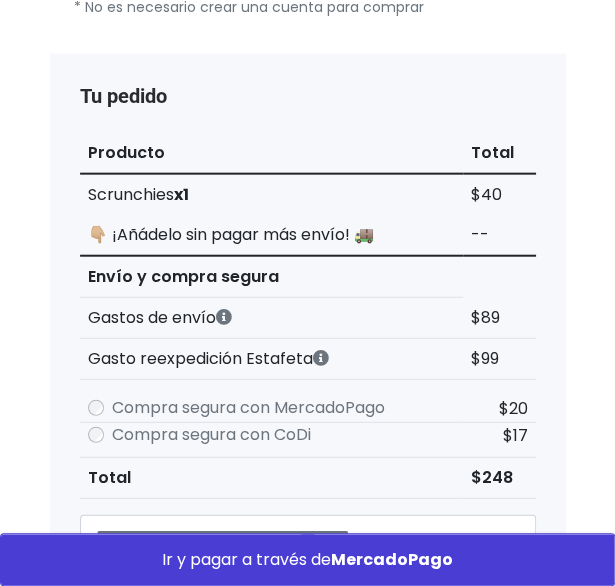 scroll, scrollTop: 1048, scrollLeft: 0, axis: vertical 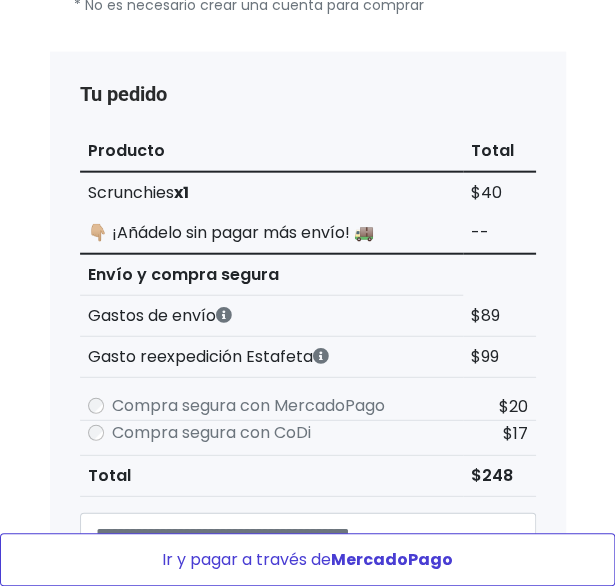 click on "Ir y pagar a través de  MercadoPago" at bounding box center [307, 559] 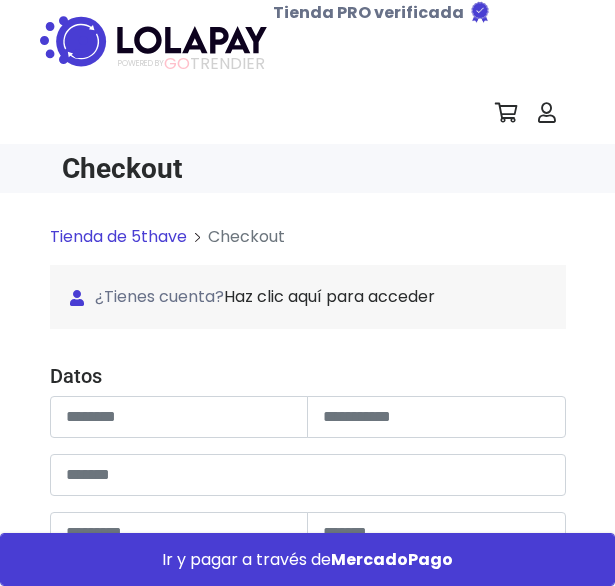 scroll, scrollTop: 0, scrollLeft: 0, axis: both 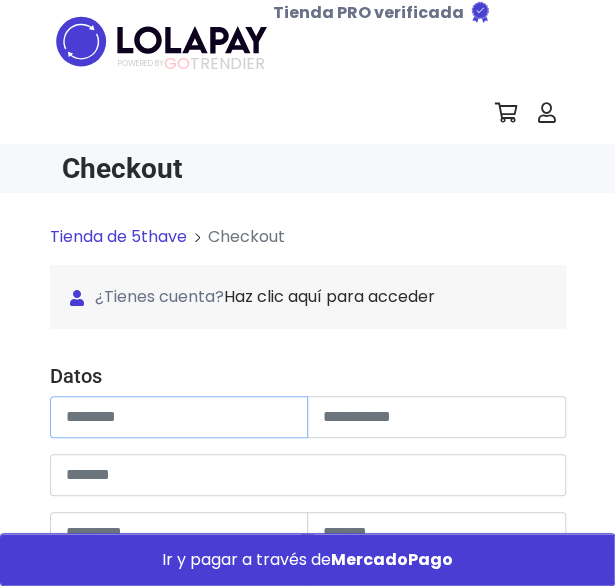 click at bounding box center (179, 417) 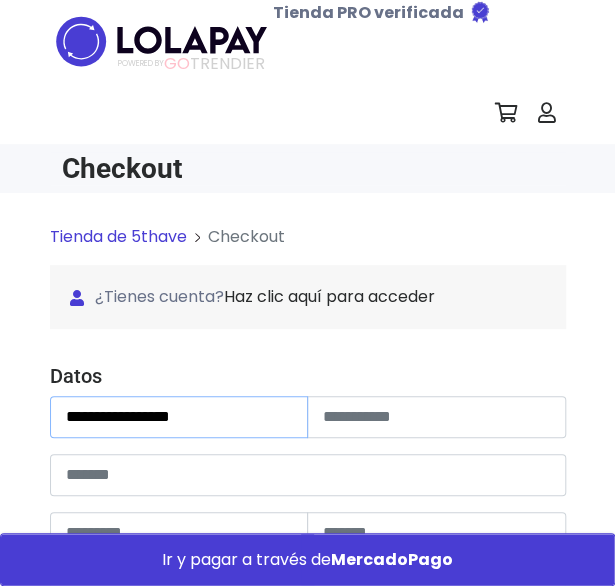 type on "**********" 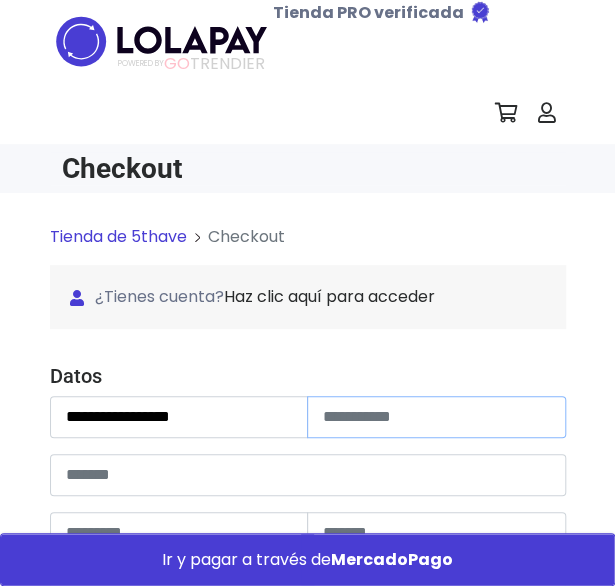click at bounding box center (436, 417) 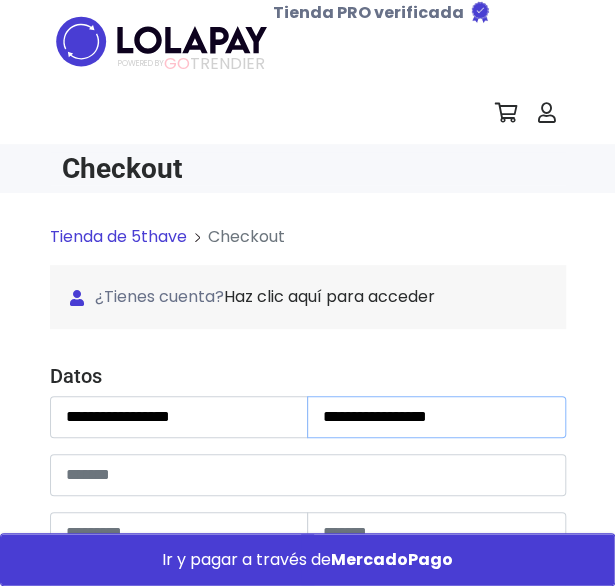 type on "**********" 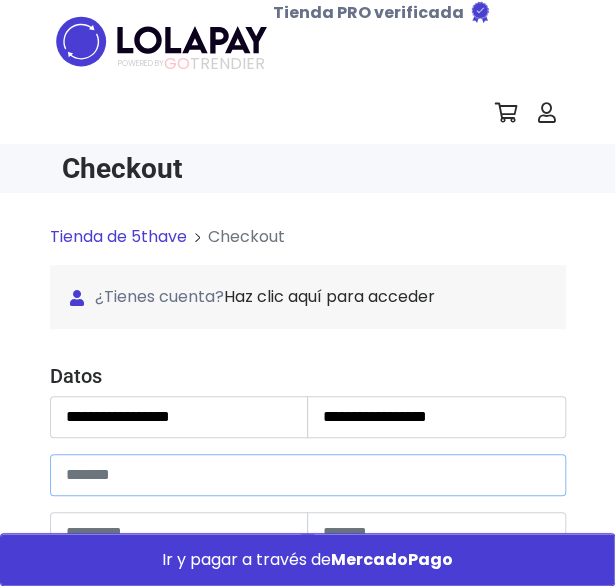 click at bounding box center [308, 475] 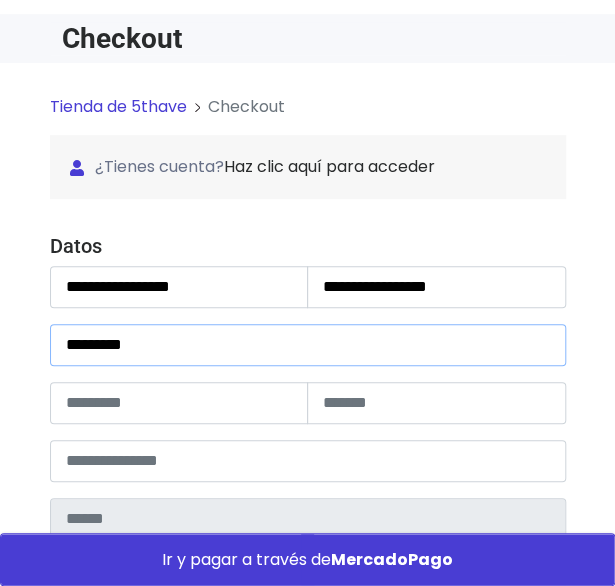 scroll, scrollTop: 136, scrollLeft: 0, axis: vertical 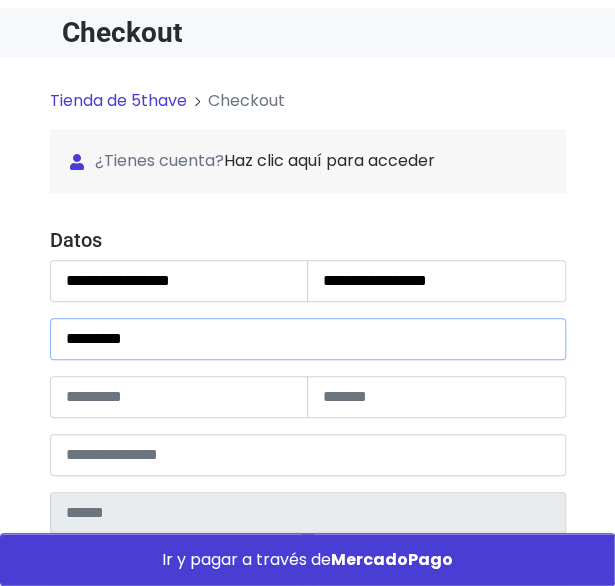 type on "*********" 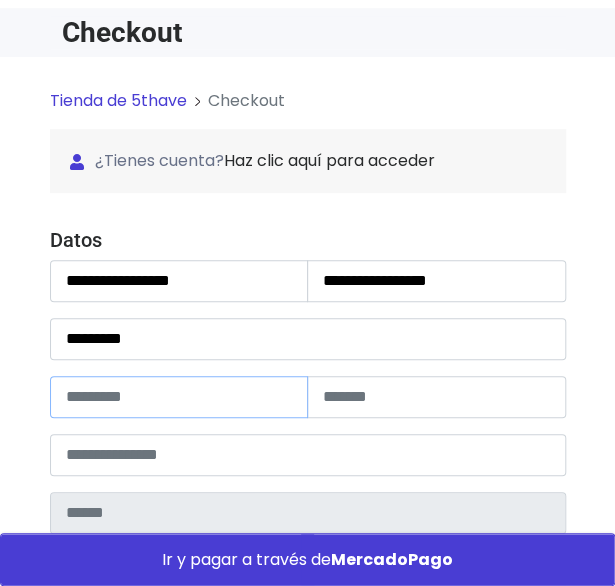click at bounding box center [179, 397] 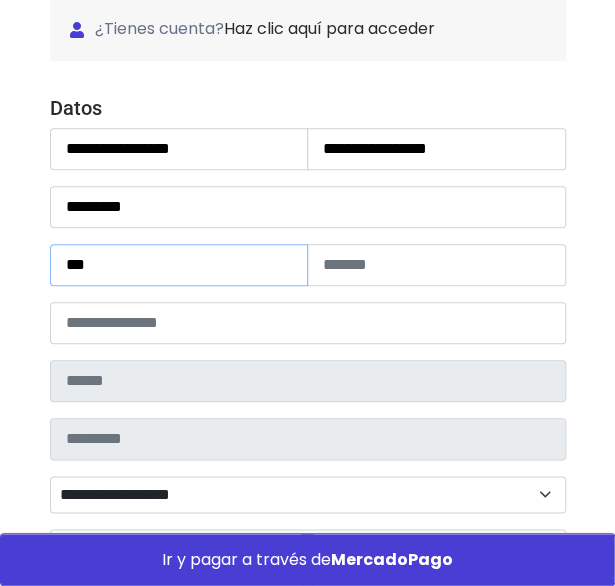 scroll, scrollTop: 274, scrollLeft: 0, axis: vertical 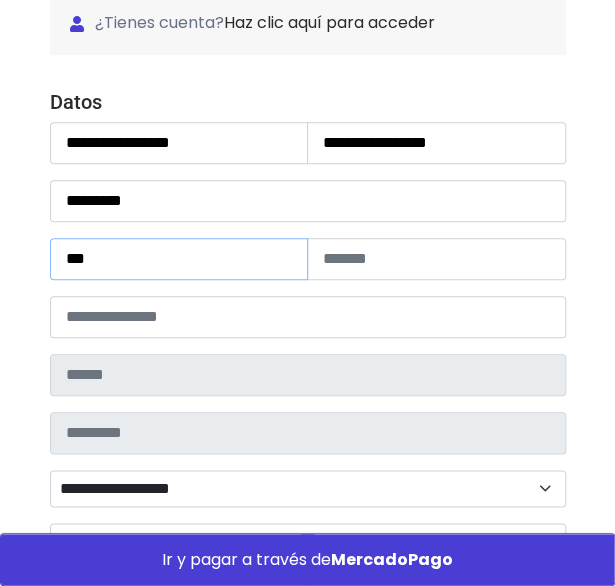 type on "***" 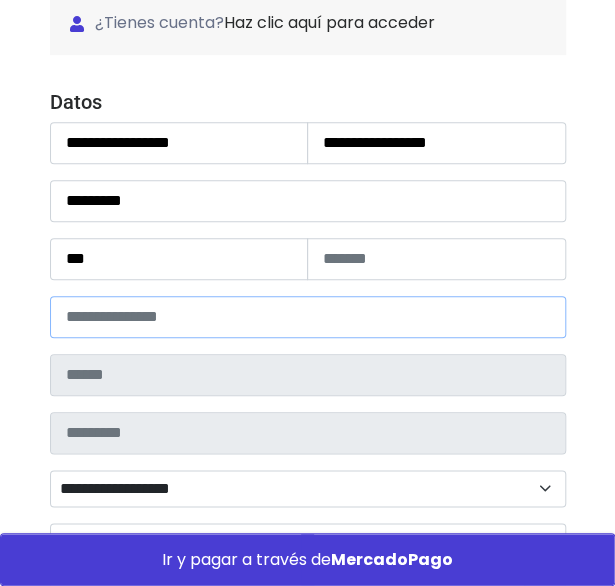 click at bounding box center [308, 317] 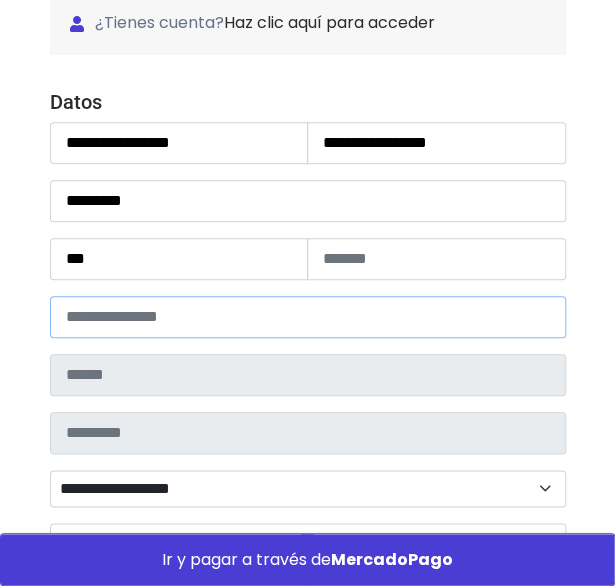 type on "*****" 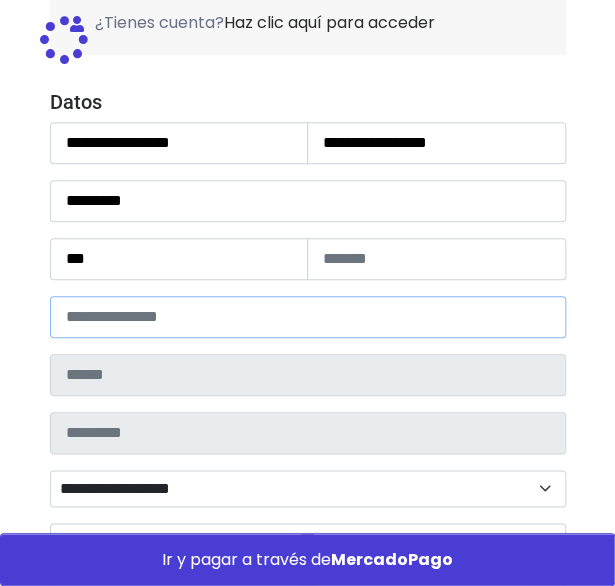 type on "**********" 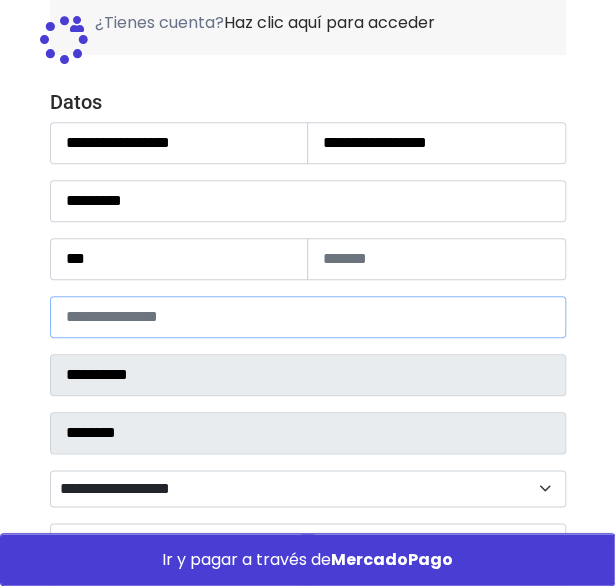 select 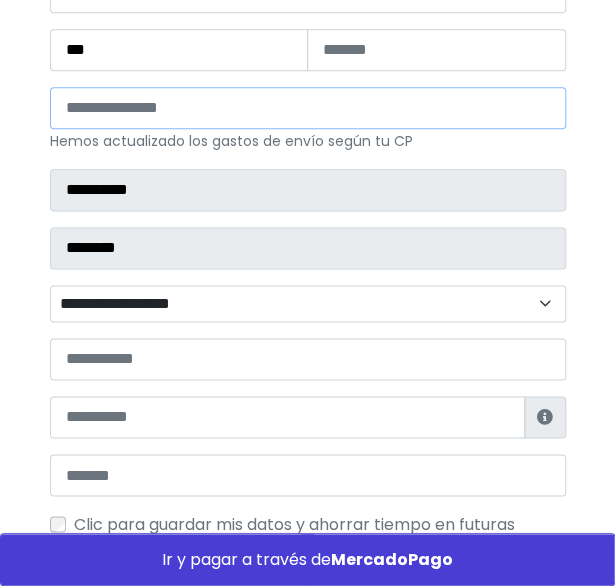scroll, scrollTop: 484, scrollLeft: 0, axis: vertical 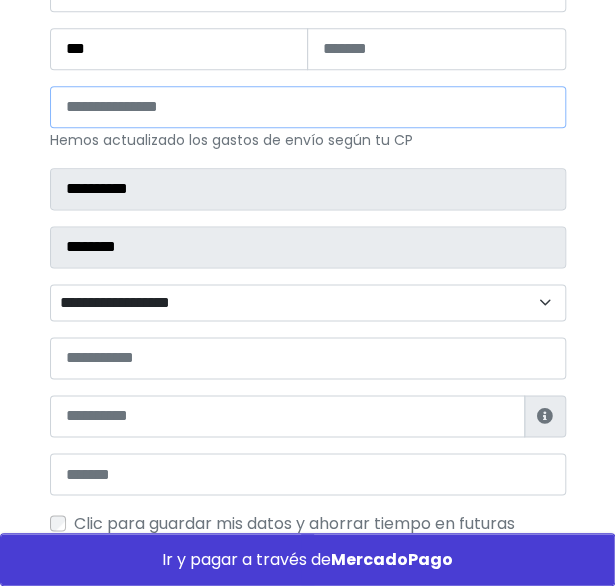 type on "*****" 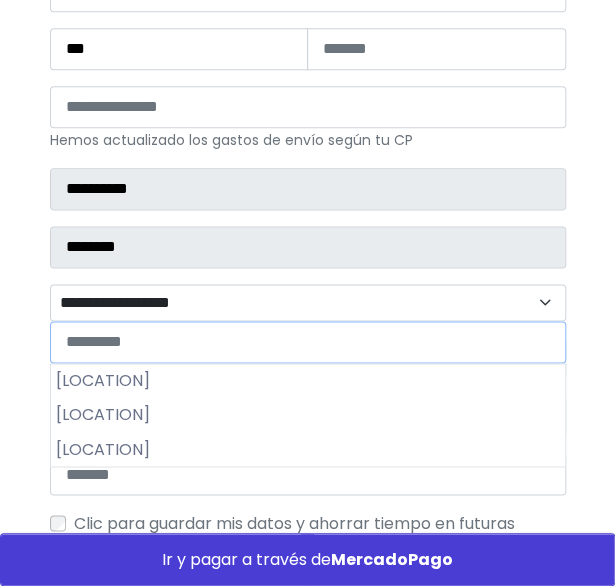 click on "**********" at bounding box center (308, 302) 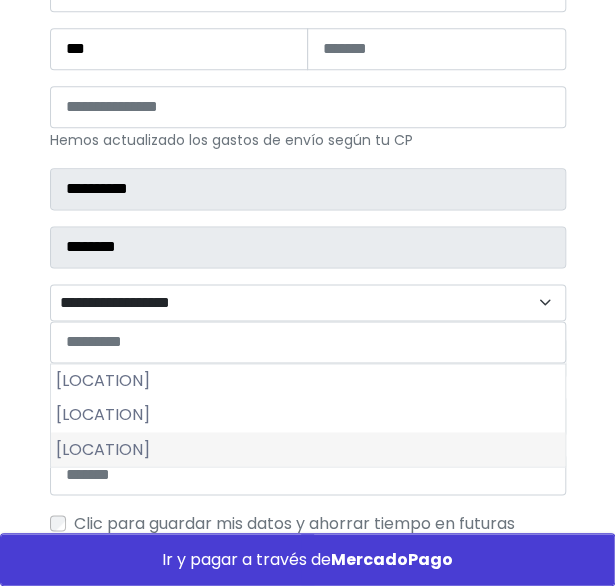 click on "Moroleón Centro" at bounding box center (308, 449) 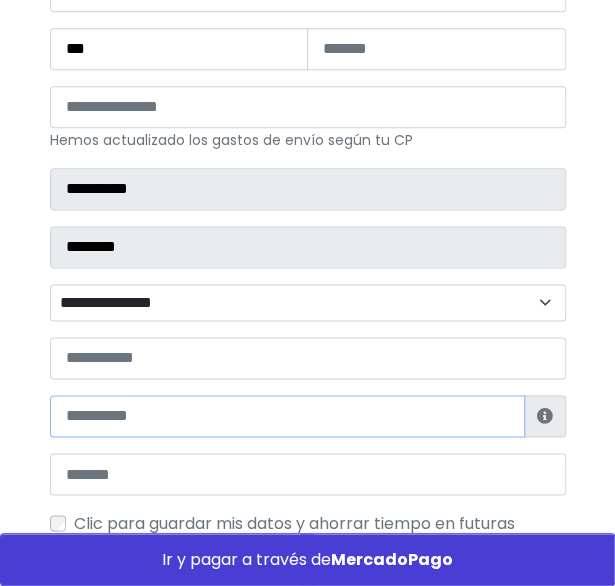 click at bounding box center [287, 416] 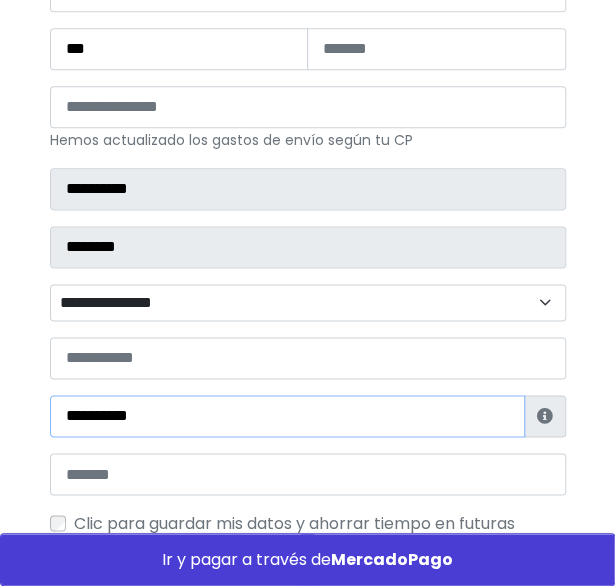 type on "**********" 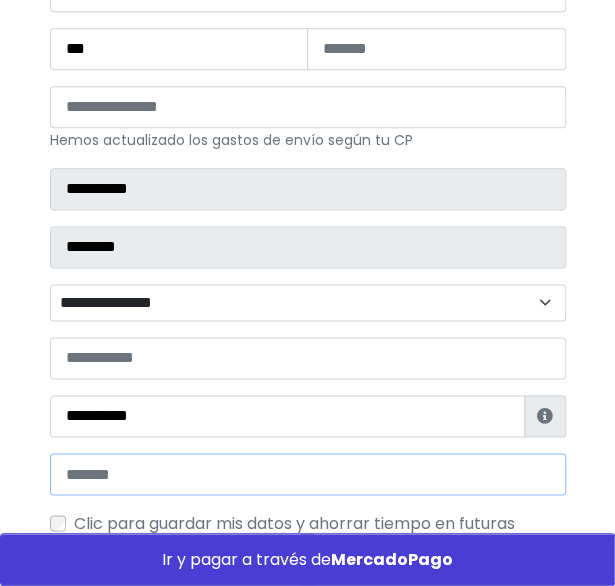 click at bounding box center [308, 474] 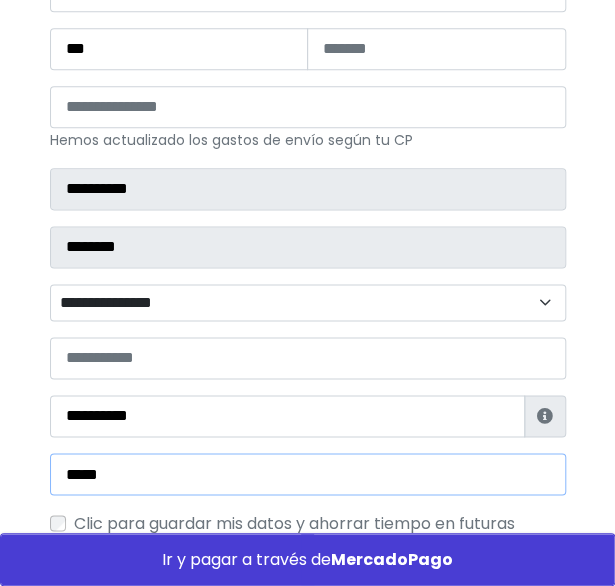 type on "**********" 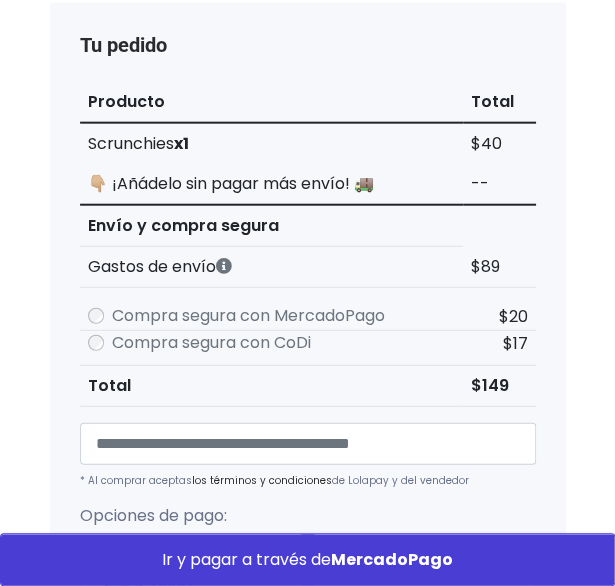 scroll, scrollTop: 1099, scrollLeft: 0, axis: vertical 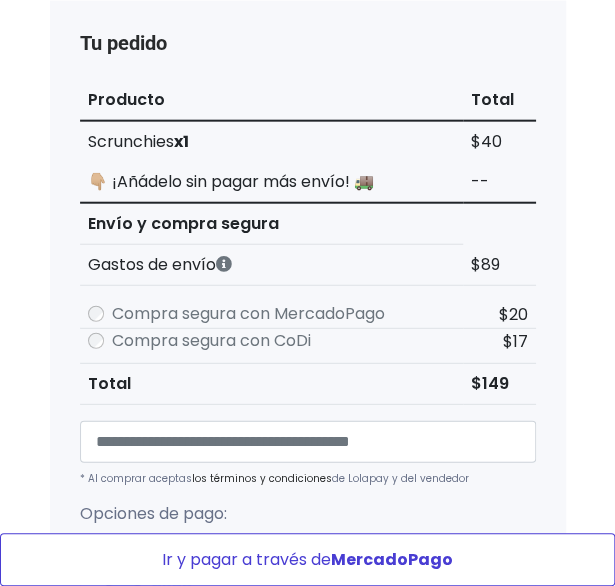 click on "MercadoPago" at bounding box center (392, 559) 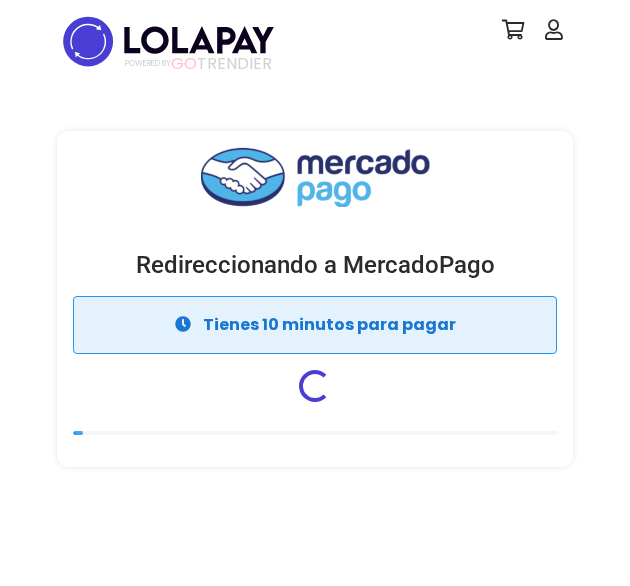 scroll, scrollTop: 0, scrollLeft: 0, axis: both 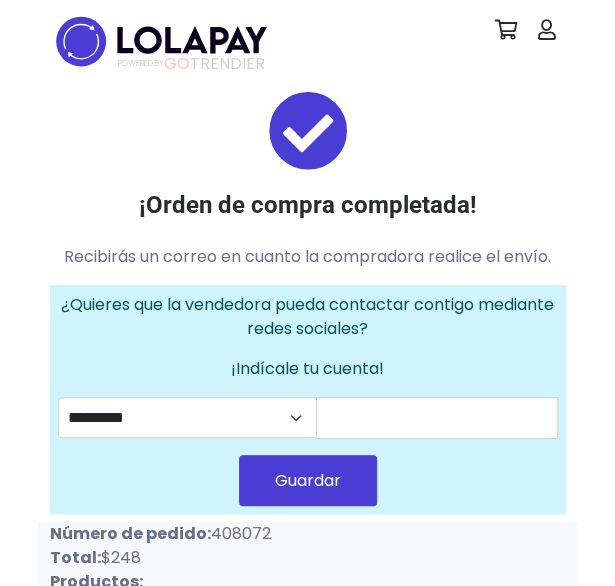 drag, startPoint x: 210, startPoint y: 531, endPoint x: 273, endPoint y: 535, distance: 63.126858 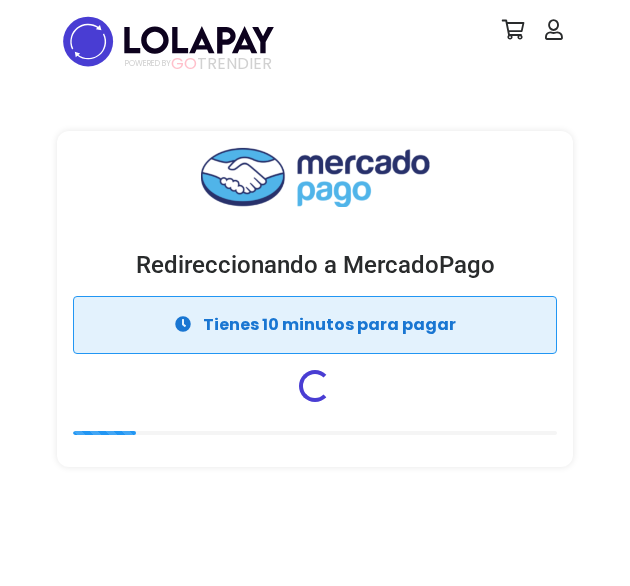 scroll, scrollTop: 0, scrollLeft: 0, axis: both 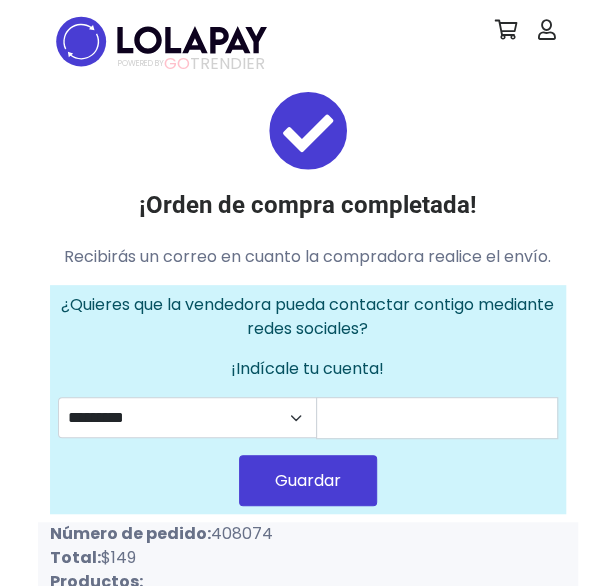drag, startPoint x: 208, startPoint y: 532, endPoint x: 272, endPoint y: 535, distance: 64.070274 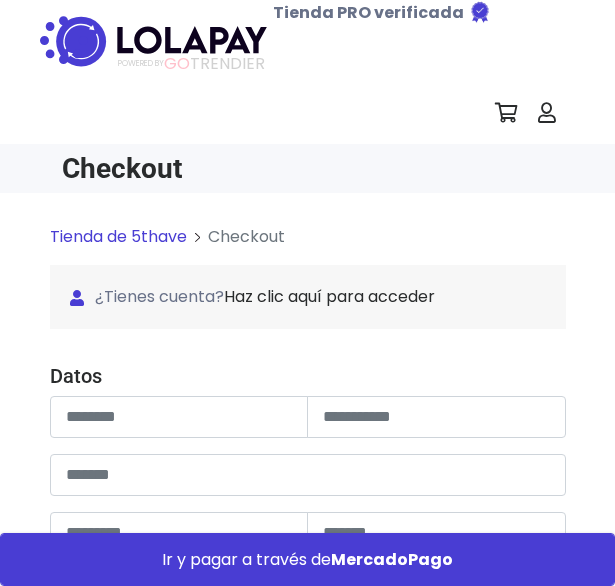scroll, scrollTop: 0, scrollLeft: 0, axis: both 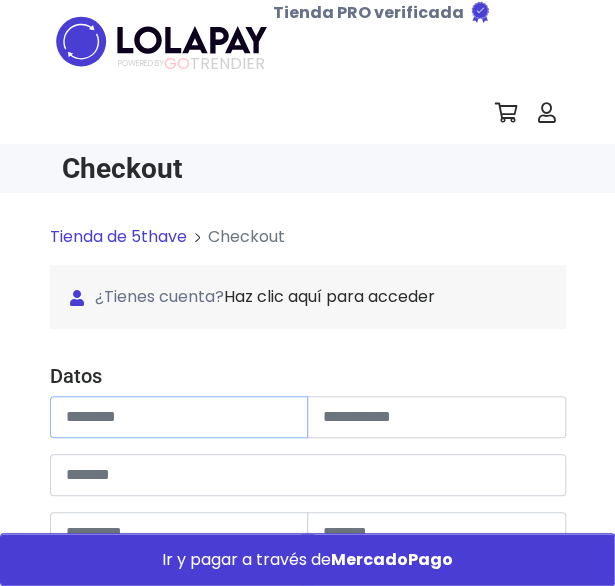 click at bounding box center [179, 417] 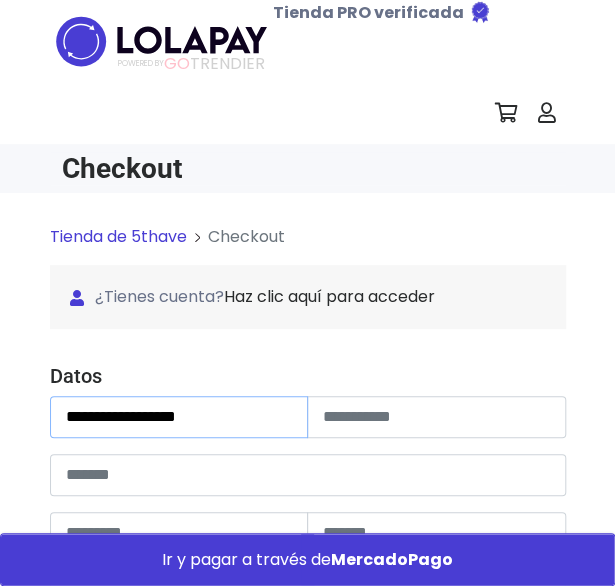 type on "**********" 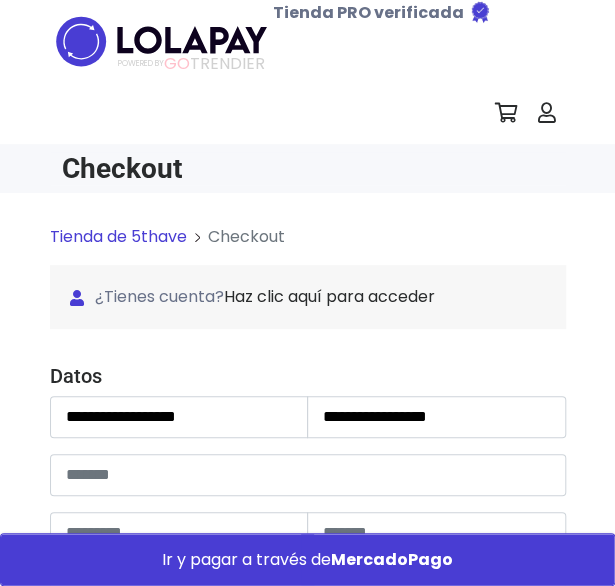 click at bounding box center [308, 475] 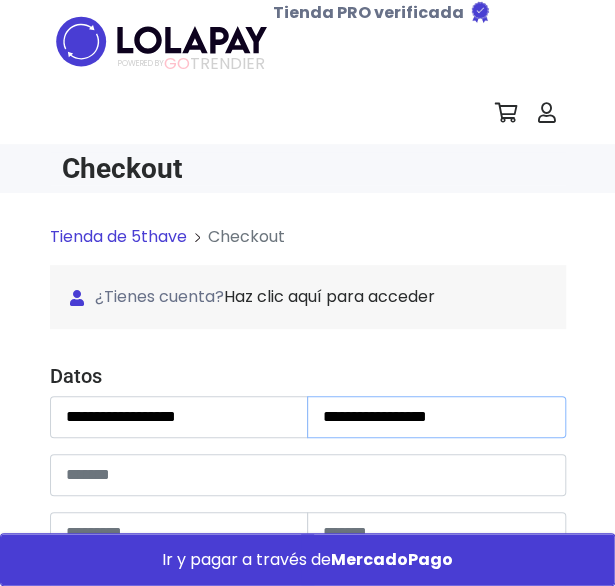 click on "**********" at bounding box center (436, 417) 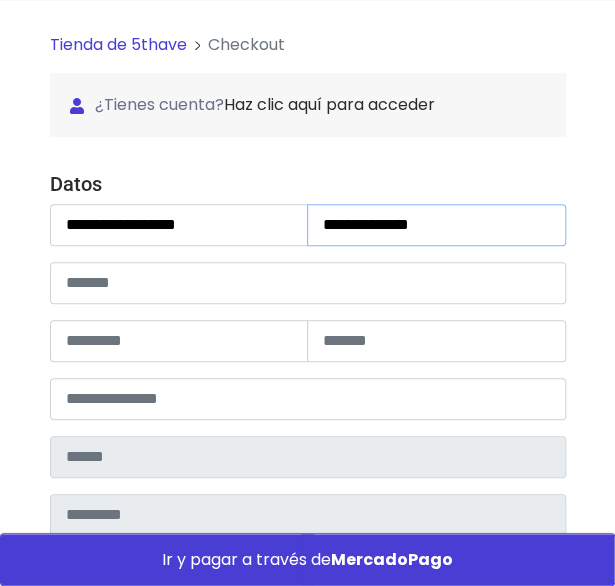 scroll, scrollTop: 202, scrollLeft: 0, axis: vertical 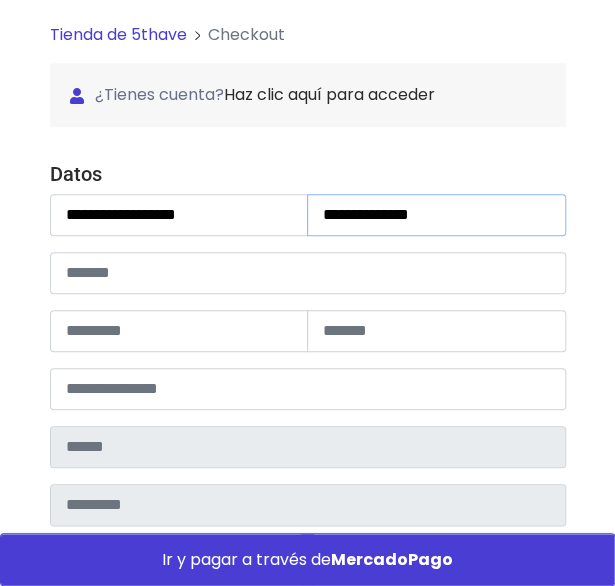 type on "**********" 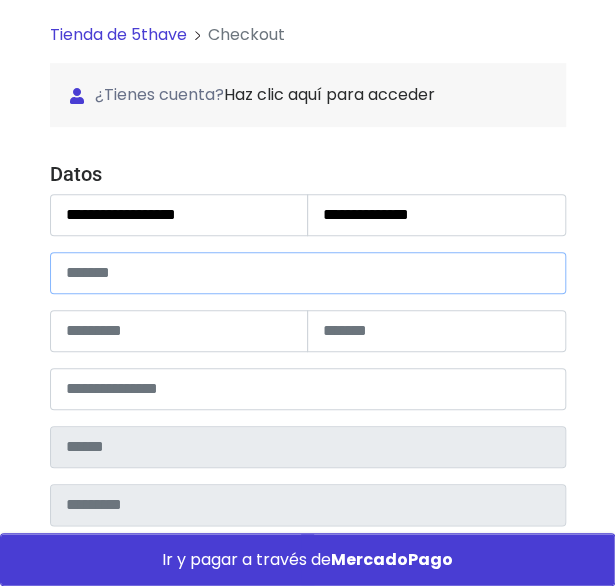 click at bounding box center [308, 273] 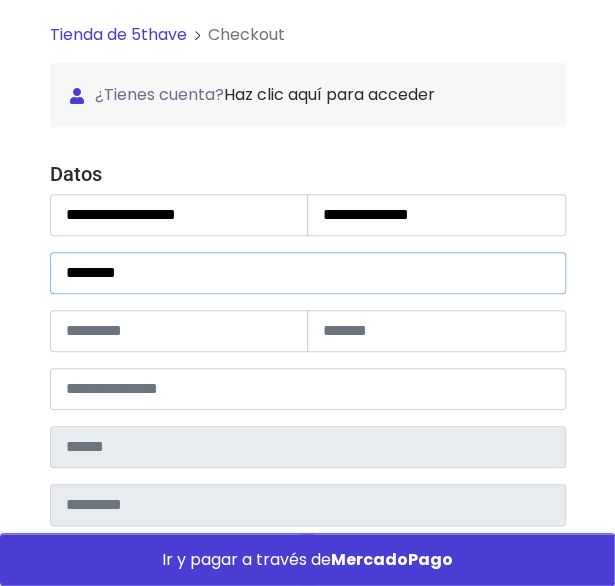 type on "********" 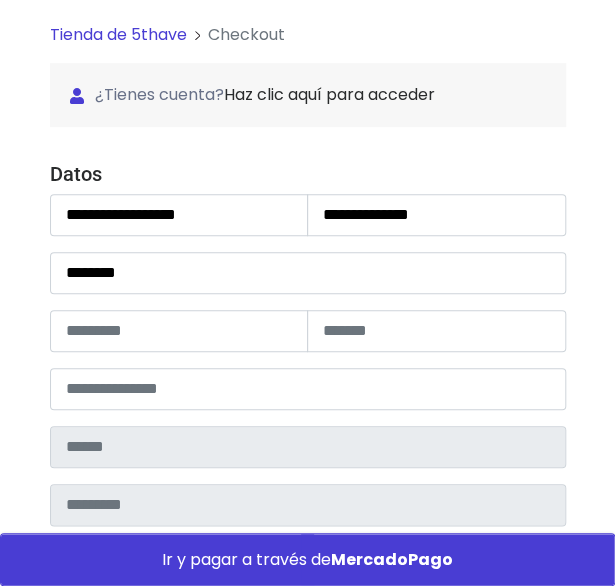 click at bounding box center (179, 331) 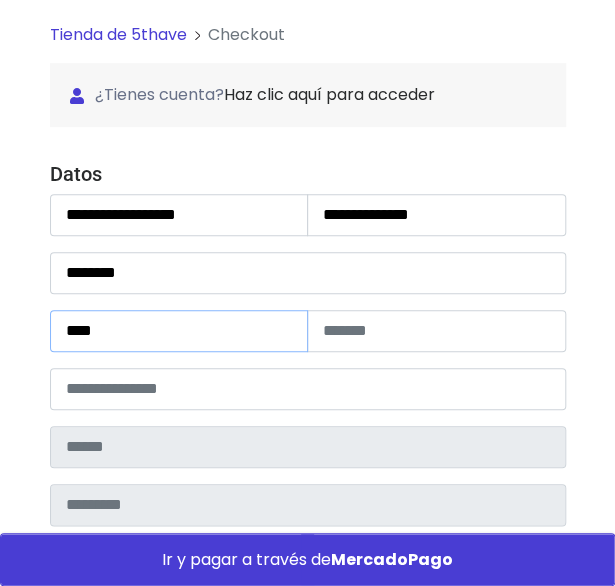 type on "***" 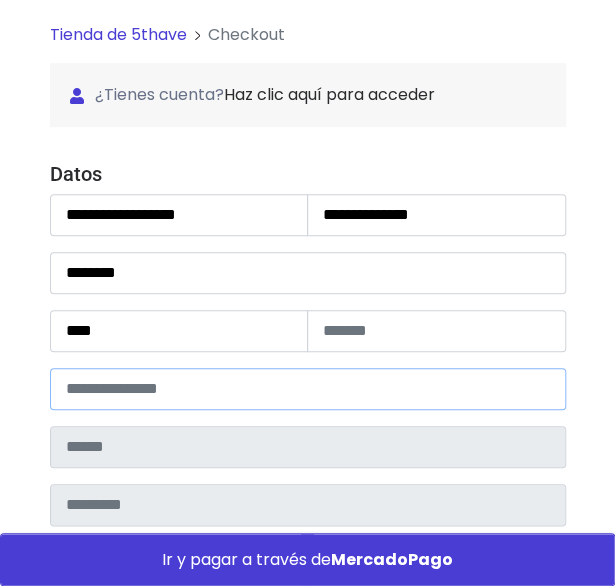 type on "*****" 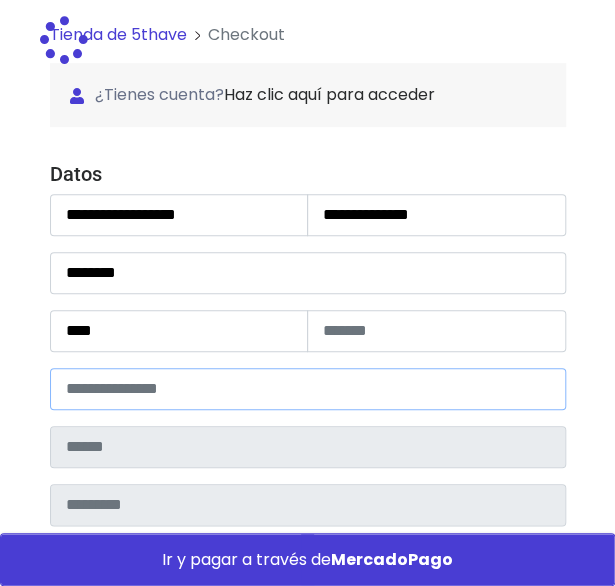 type on "********" 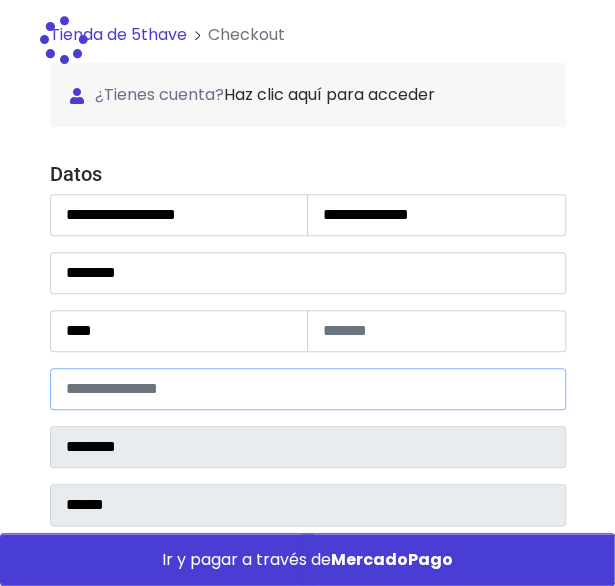 select 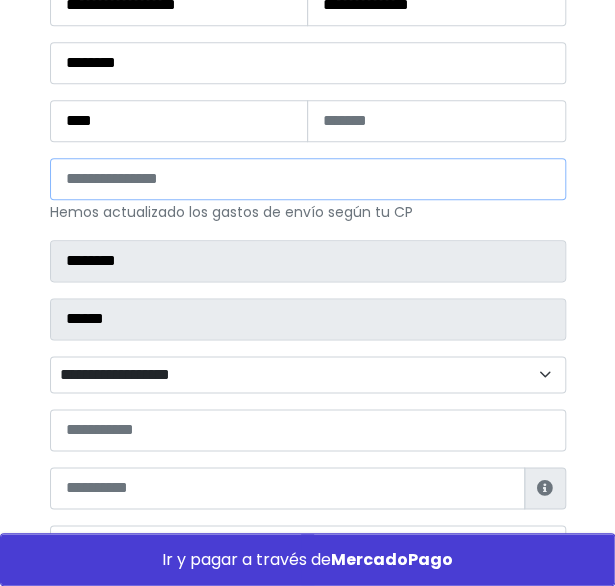 scroll, scrollTop: 440, scrollLeft: 0, axis: vertical 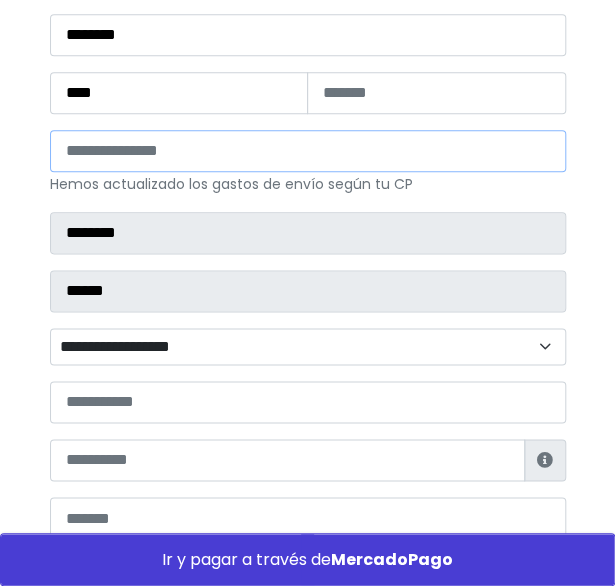 type on "*****" 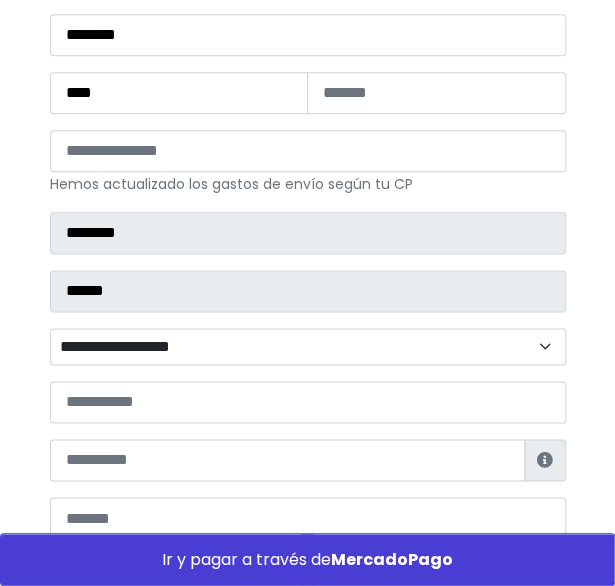 click on "**********" at bounding box center [308, 346] 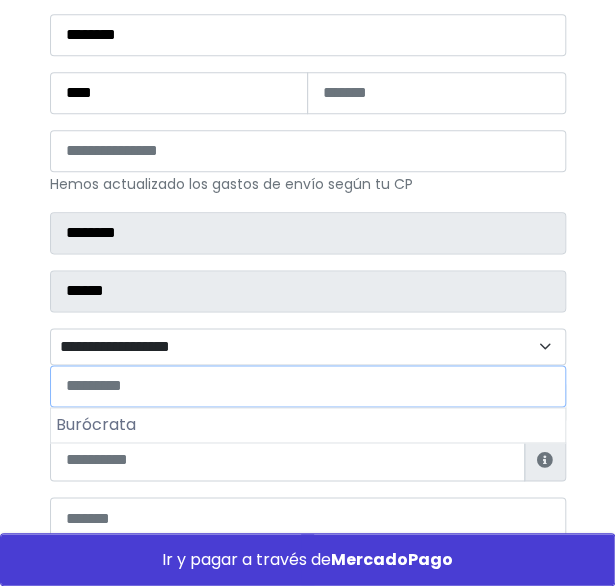 click at bounding box center (308, 386) 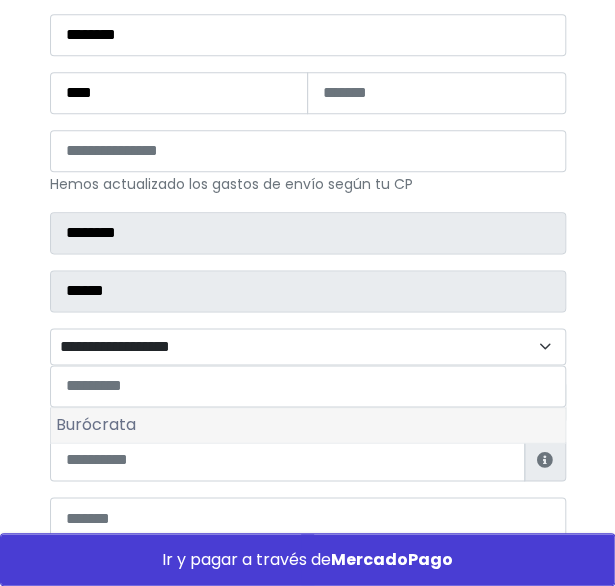 click on "Burócrata" at bounding box center [308, 425] 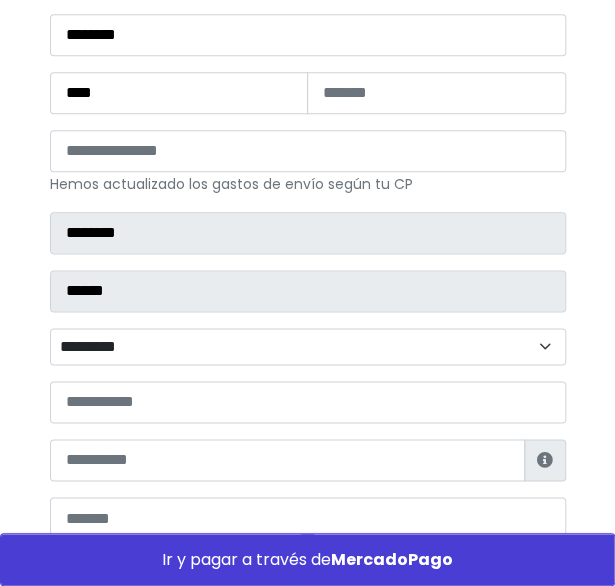 click at bounding box center (308, 402) 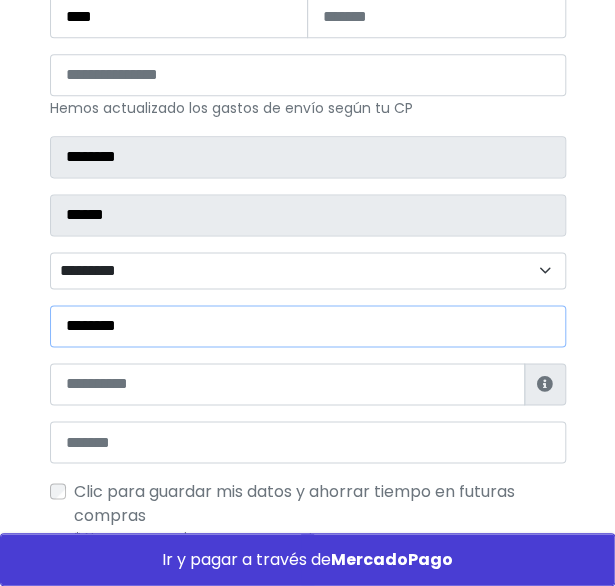 scroll, scrollTop: 618, scrollLeft: 0, axis: vertical 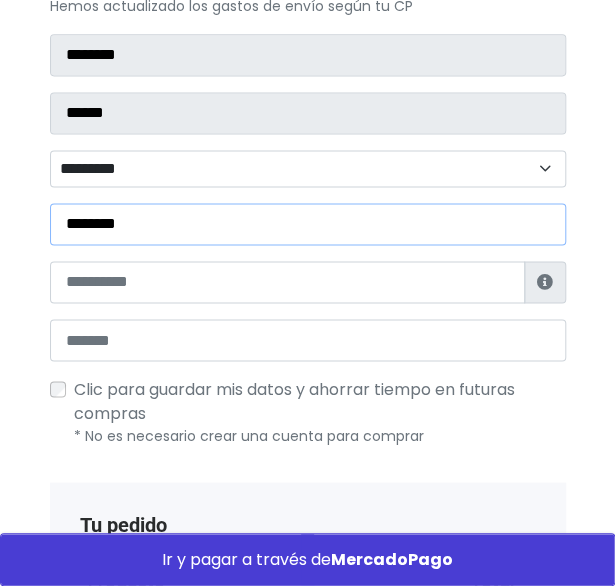 type on "*******" 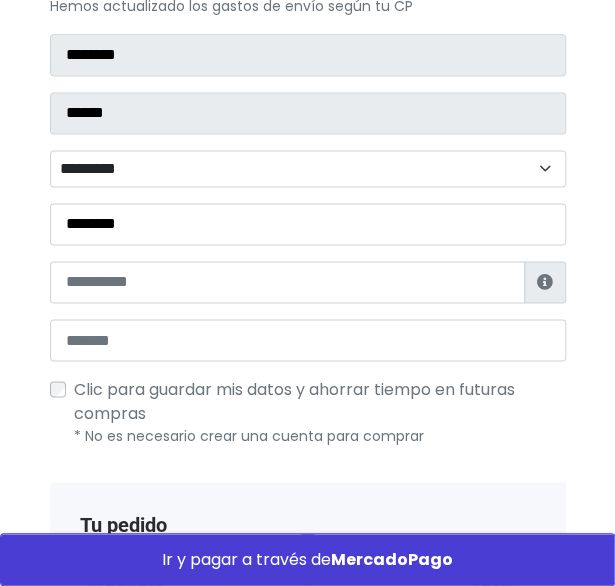 click at bounding box center (287, 282) 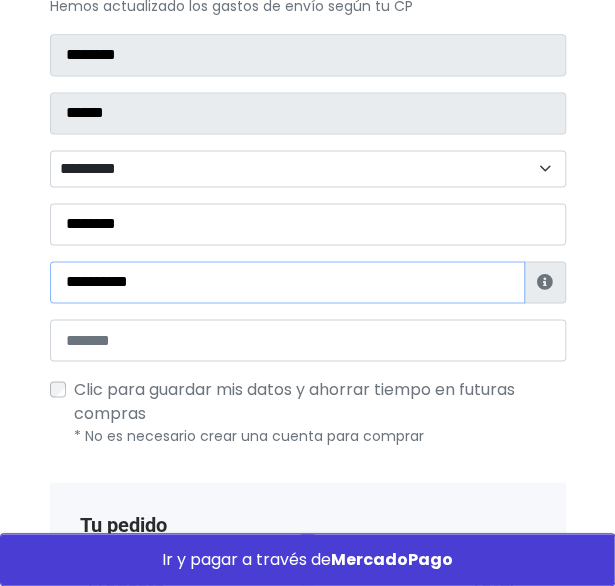 type on "**********" 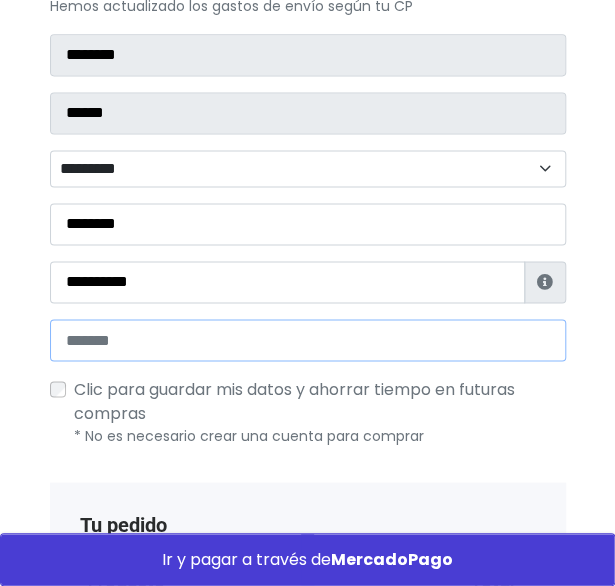 click at bounding box center [308, 340] 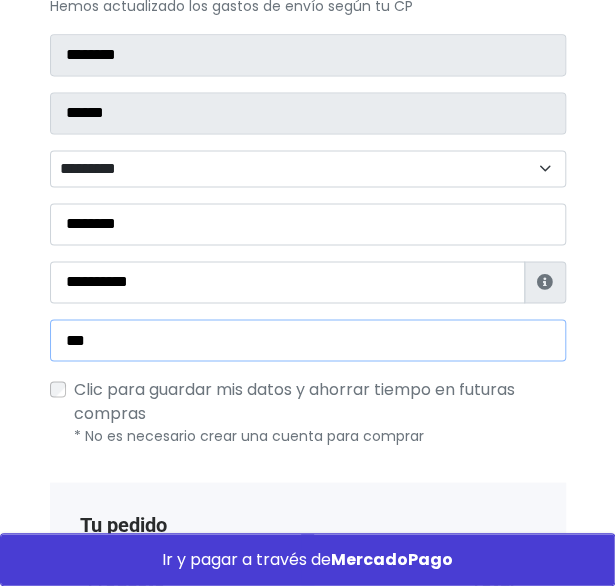 type on "**********" 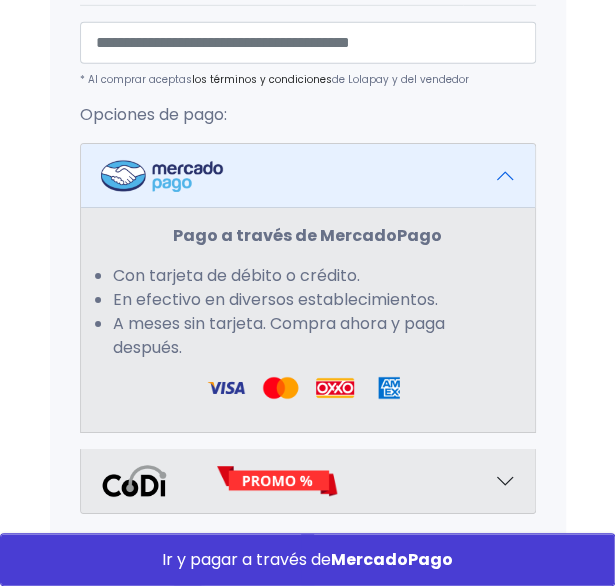 scroll, scrollTop: 1678, scrollLeft: 0, axis: vertical 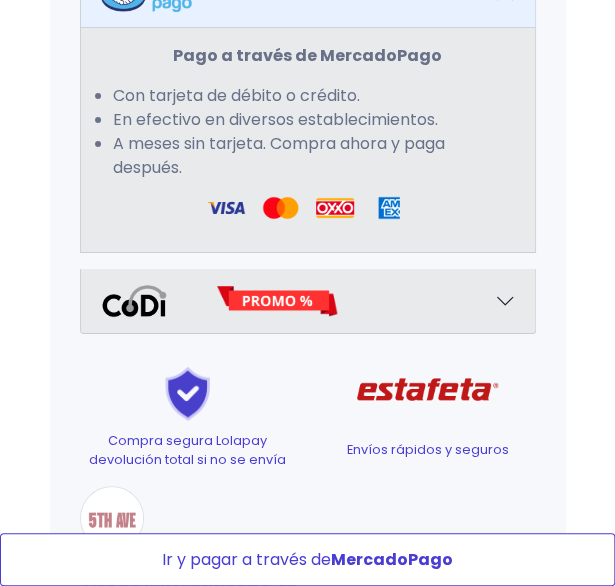 click on "Ir y pagar a través de  MercadoPago" at bounding box center (307, 559) 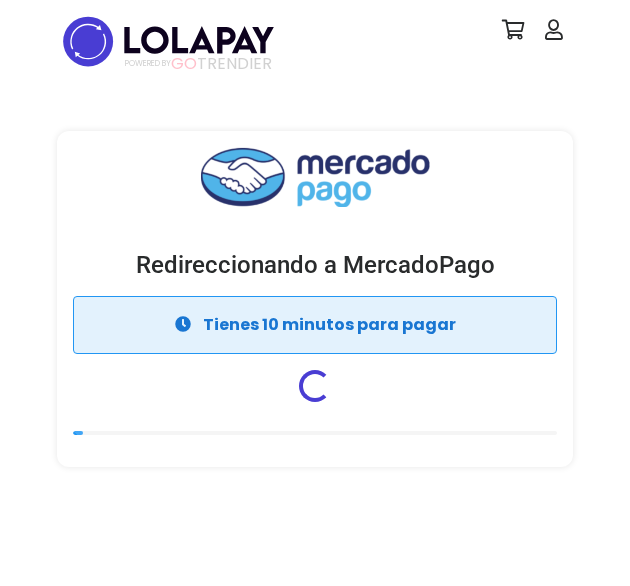 scroll, scrollTop: 0, scrollLeft: 0, axis: both 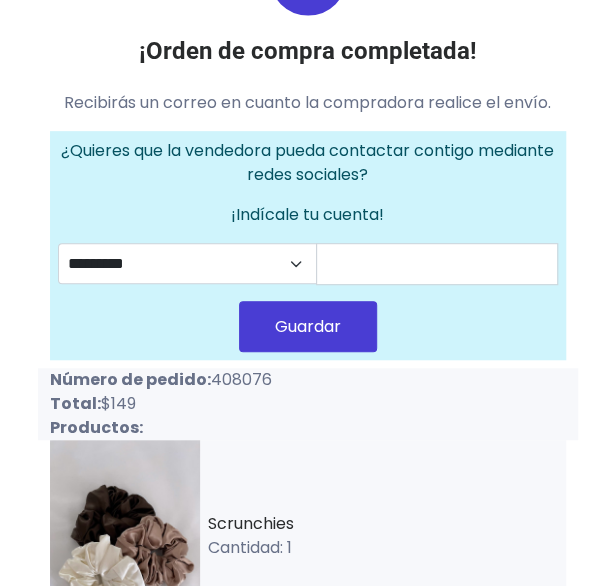 drag, startPoint x: 210, startPoint y: 377, endPoint x: 283, endPoint y: 385, distance: 73.43705 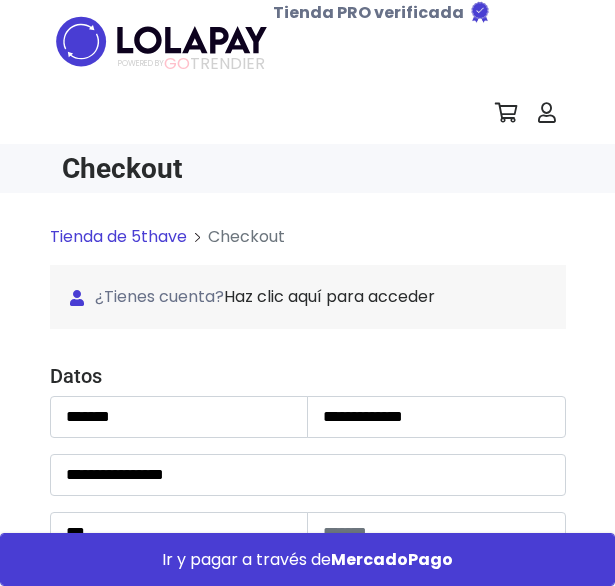 select on "**********" 